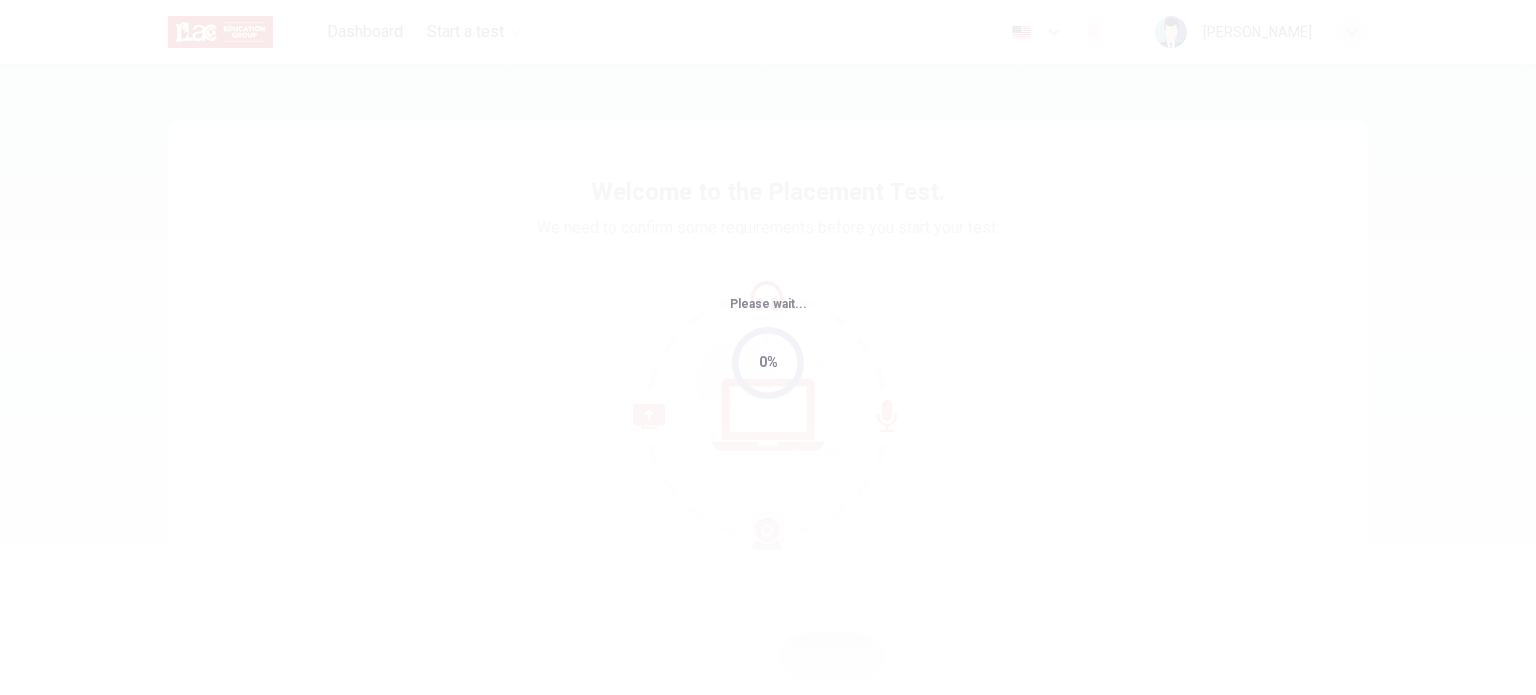 scroll, scrollTop: 0, scrollLeft: 0, axis: both 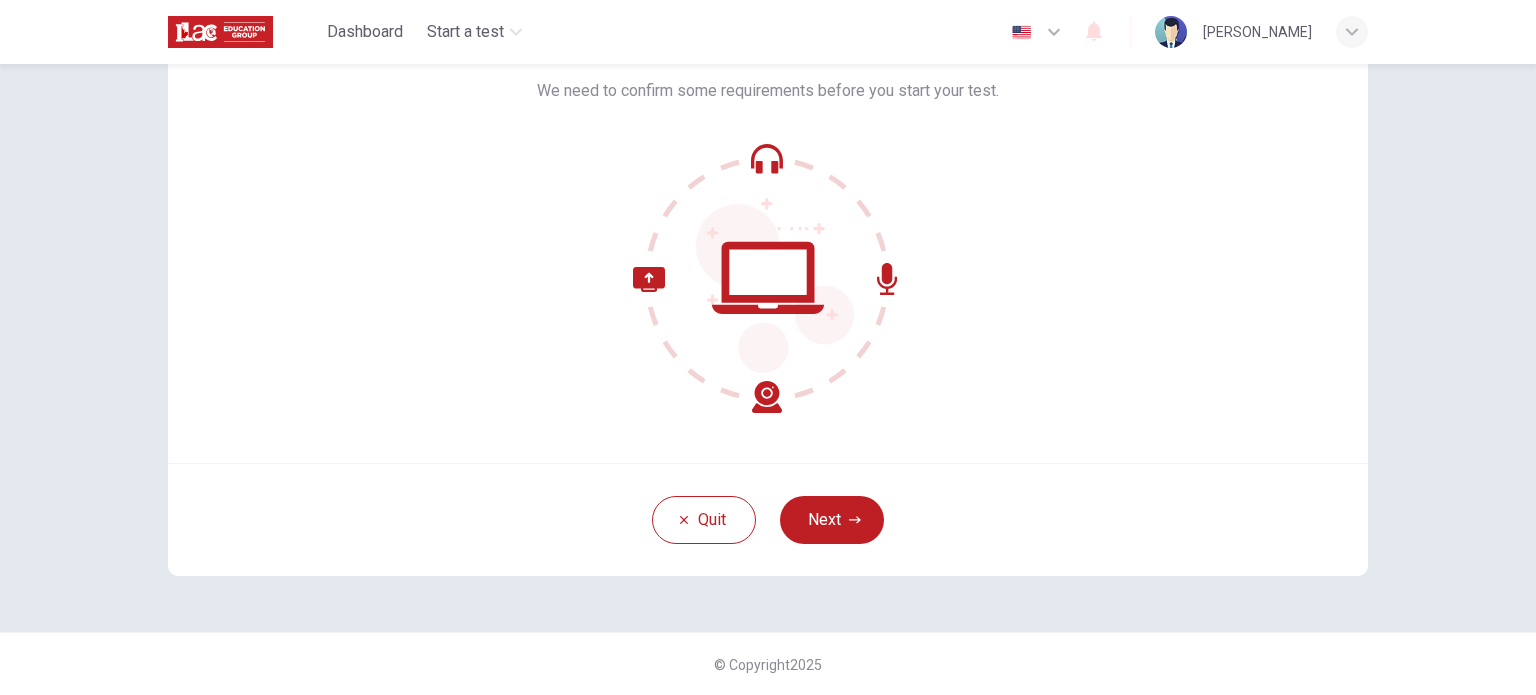 click on "Quit Next" at bounding box center (768, 519) 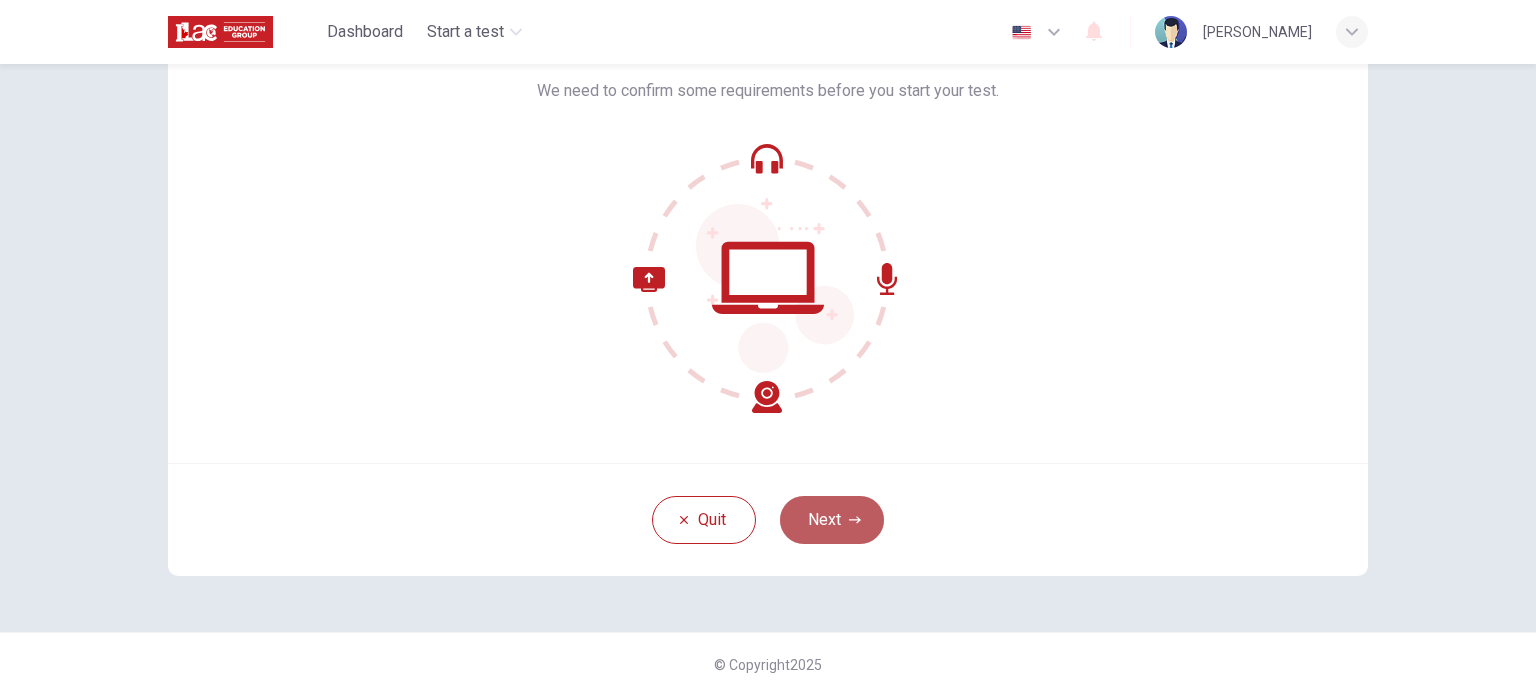 click on "Next" at bounding box center [832, 520] 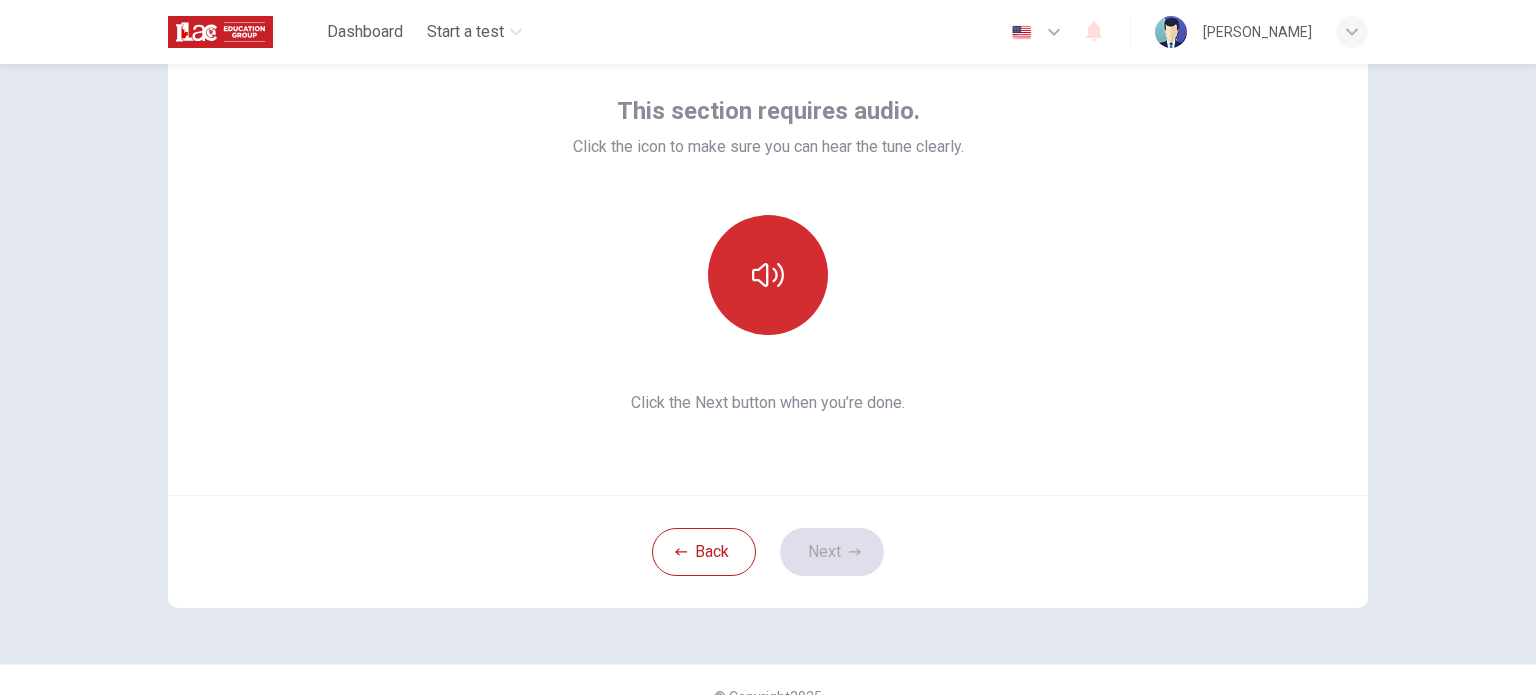 scroll, scrollTop: 100, scrollLeft: 0, axis: vertical 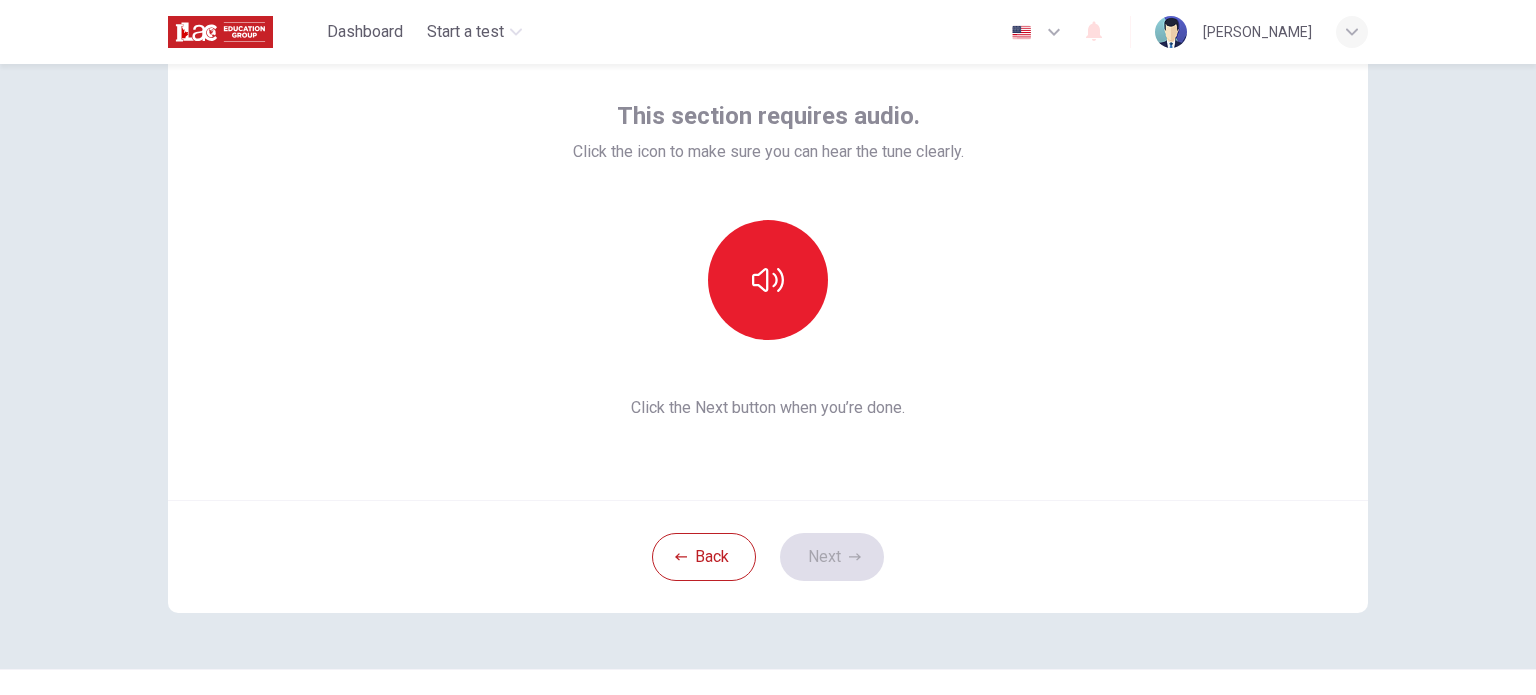 drag, startPoint x: 776, startPoint y: 255, endPoint x: 863, endPoint y: 211, distance: 97.49359 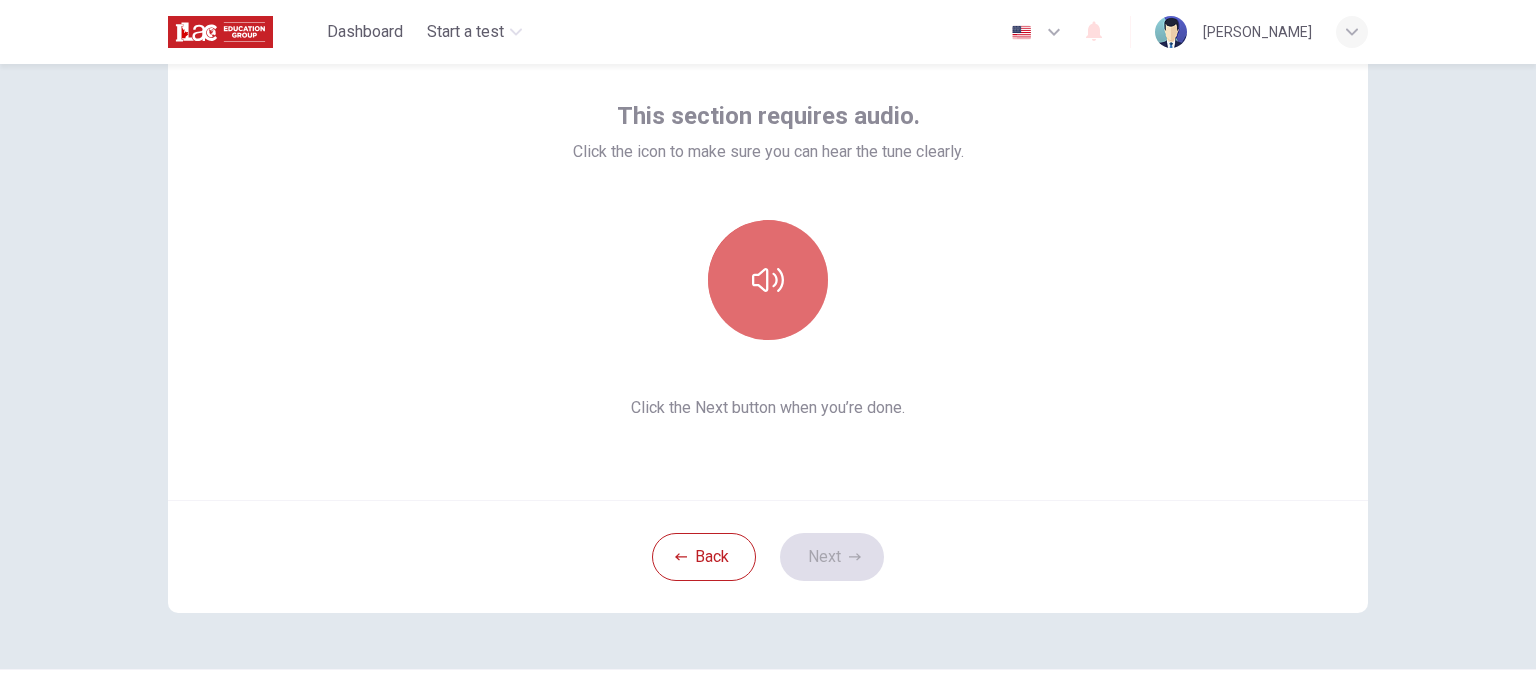 click 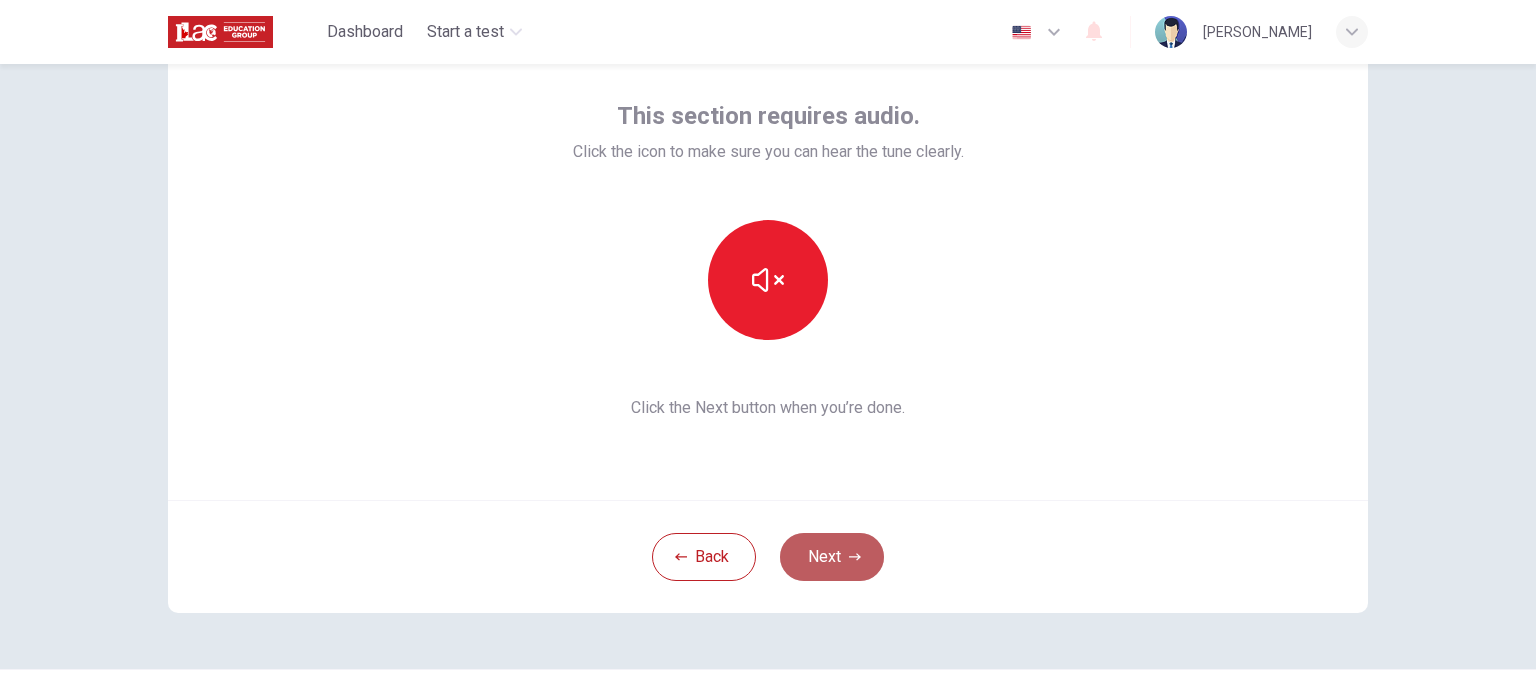 click on "Next" at bounding box center [832, 557] 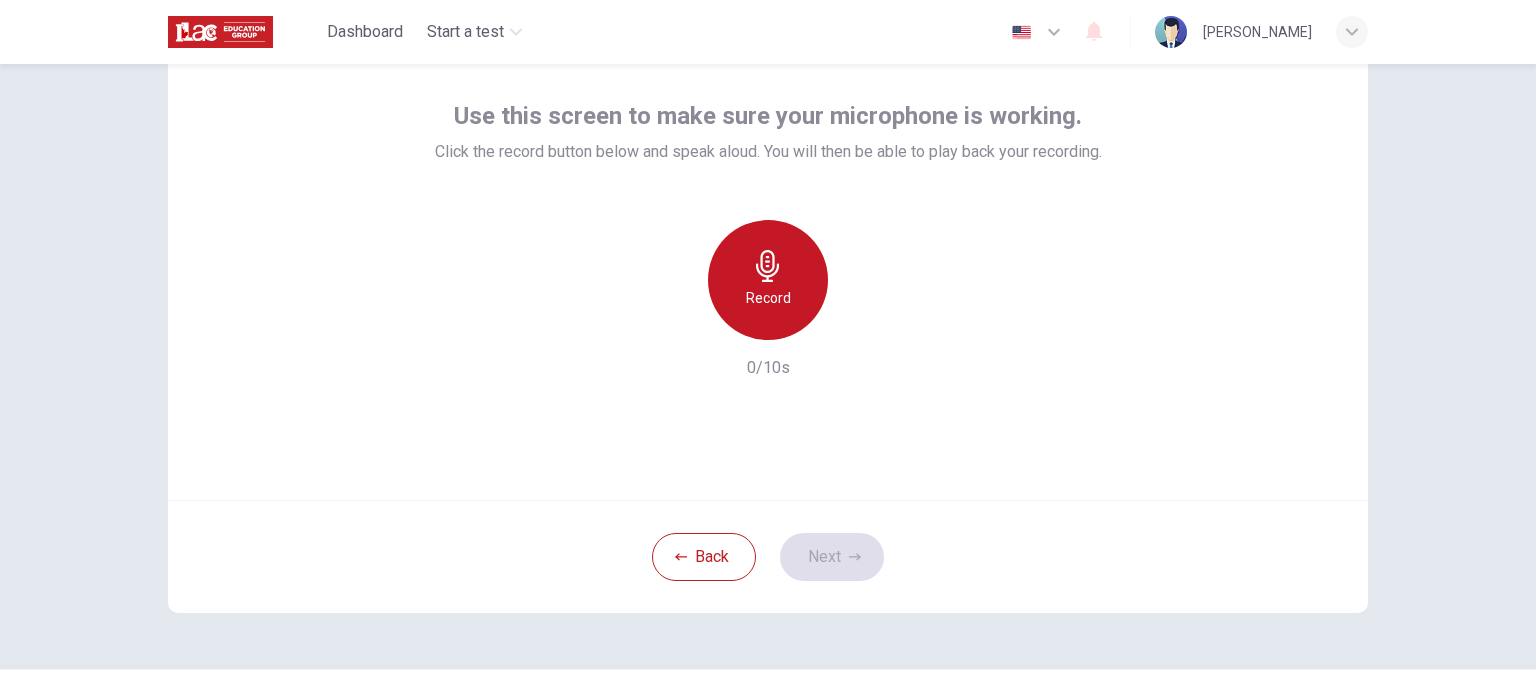 click on "Record" at bounding box center [768, 280] 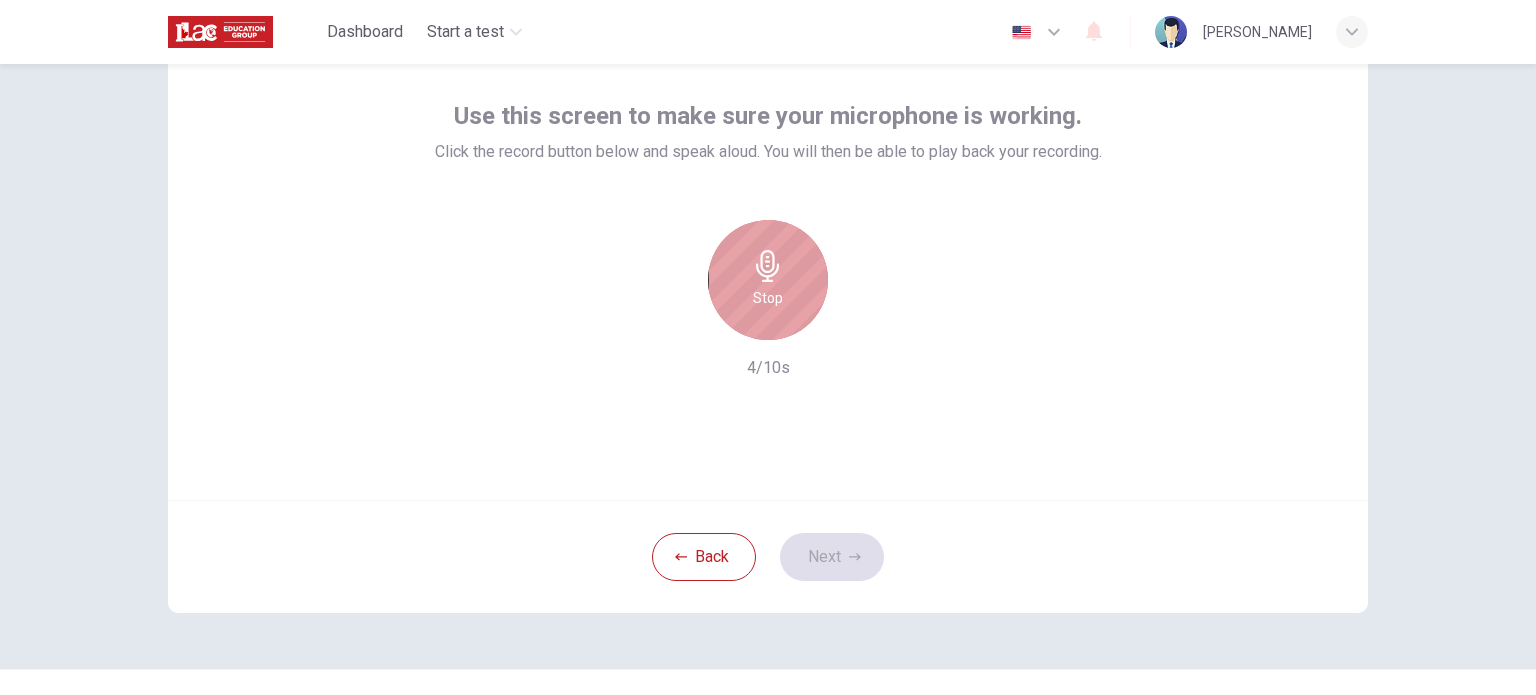 click on "Stop" at bounding box center [768, 280] 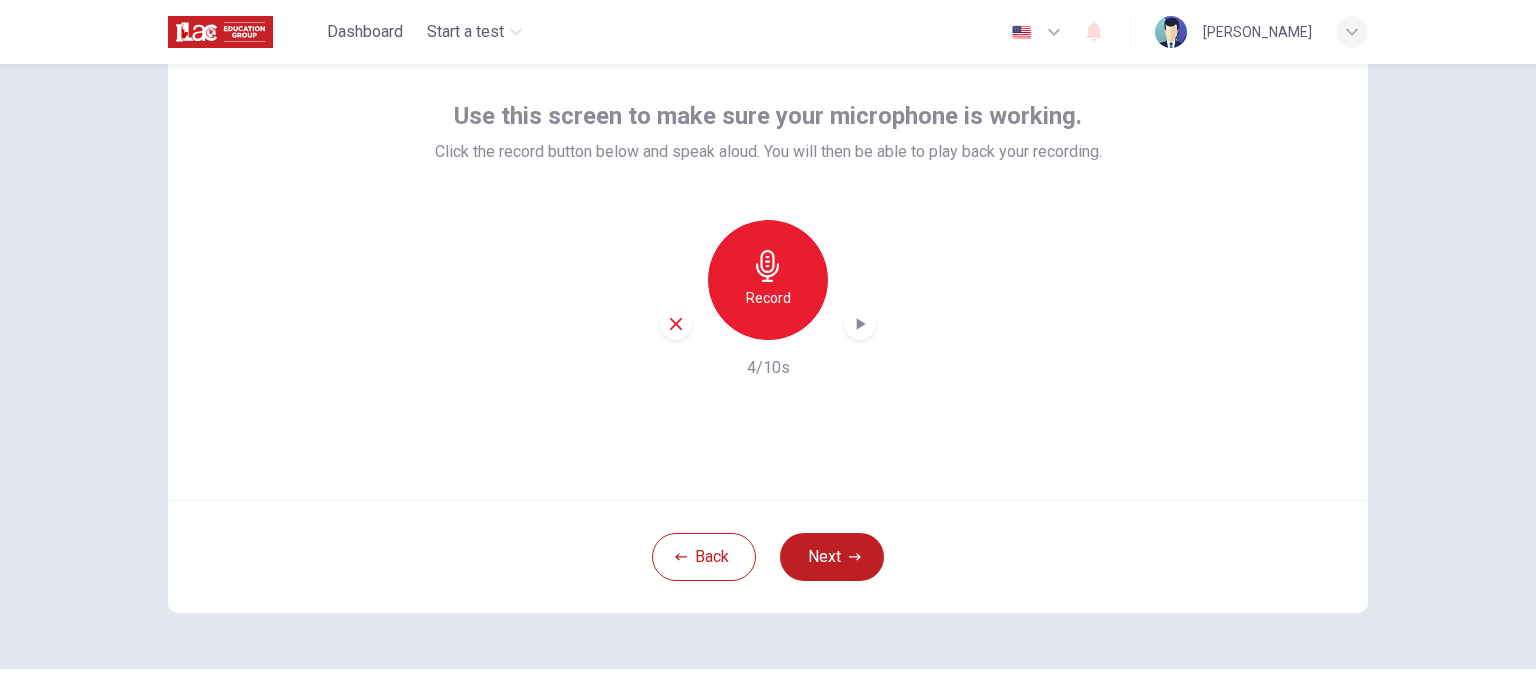 click on "Record" at bounding box center (768, 298) 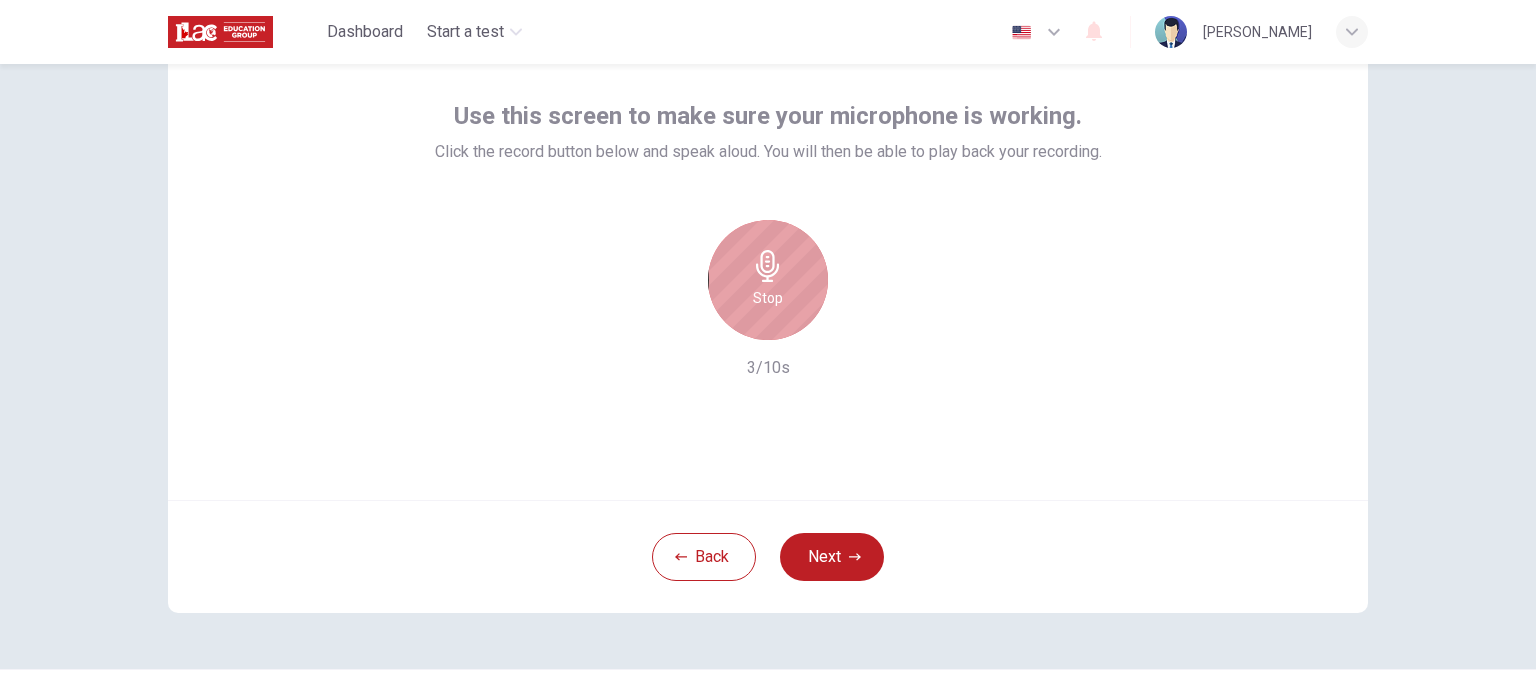 click on "Stop" at bounding box center [768, 280] 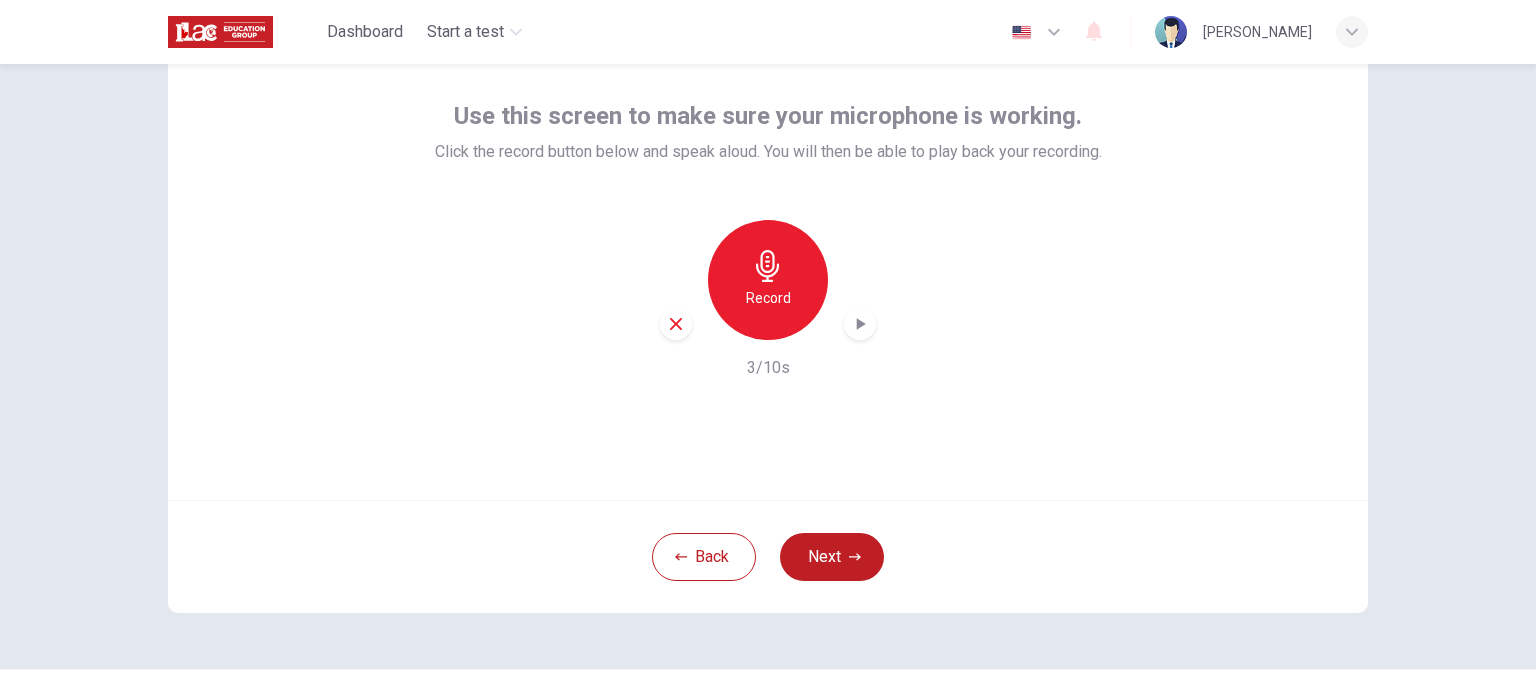 click 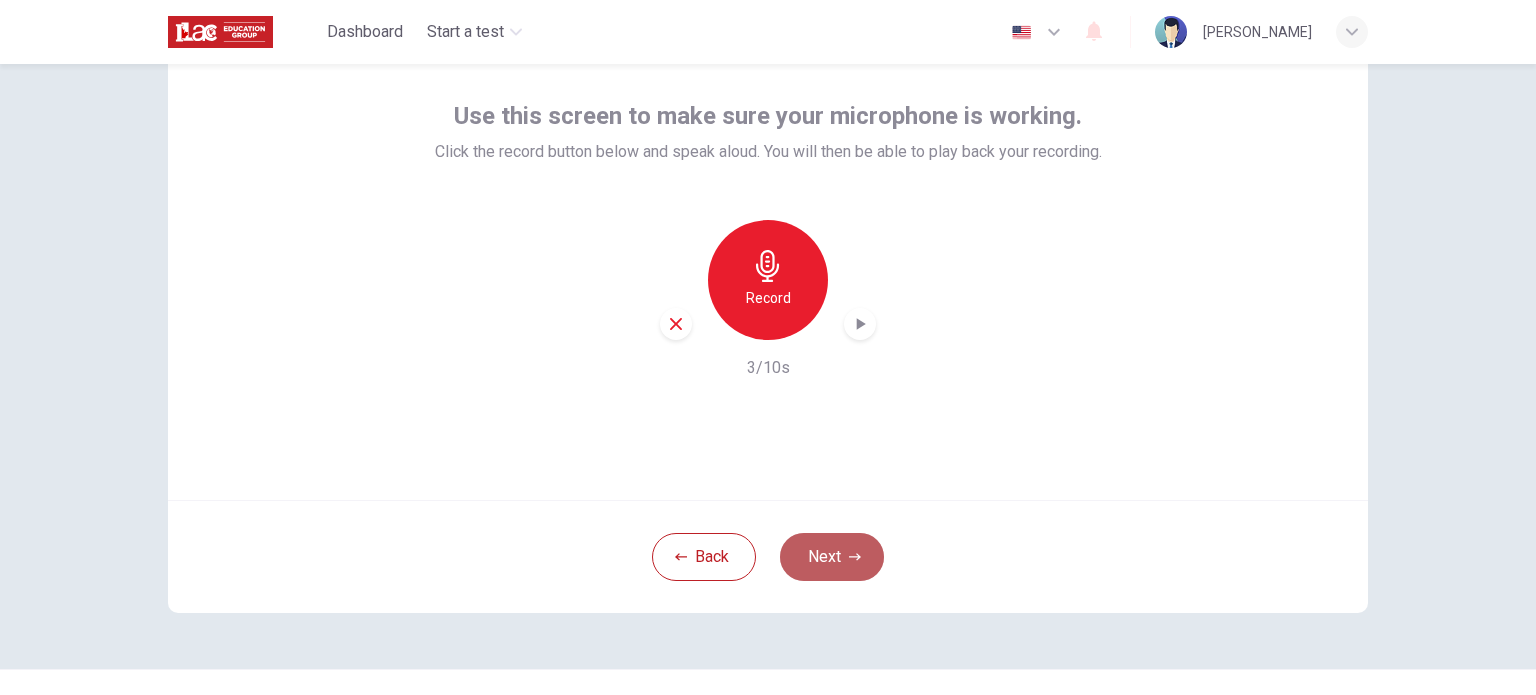 click on "Next" at bounding box center (832, 557) 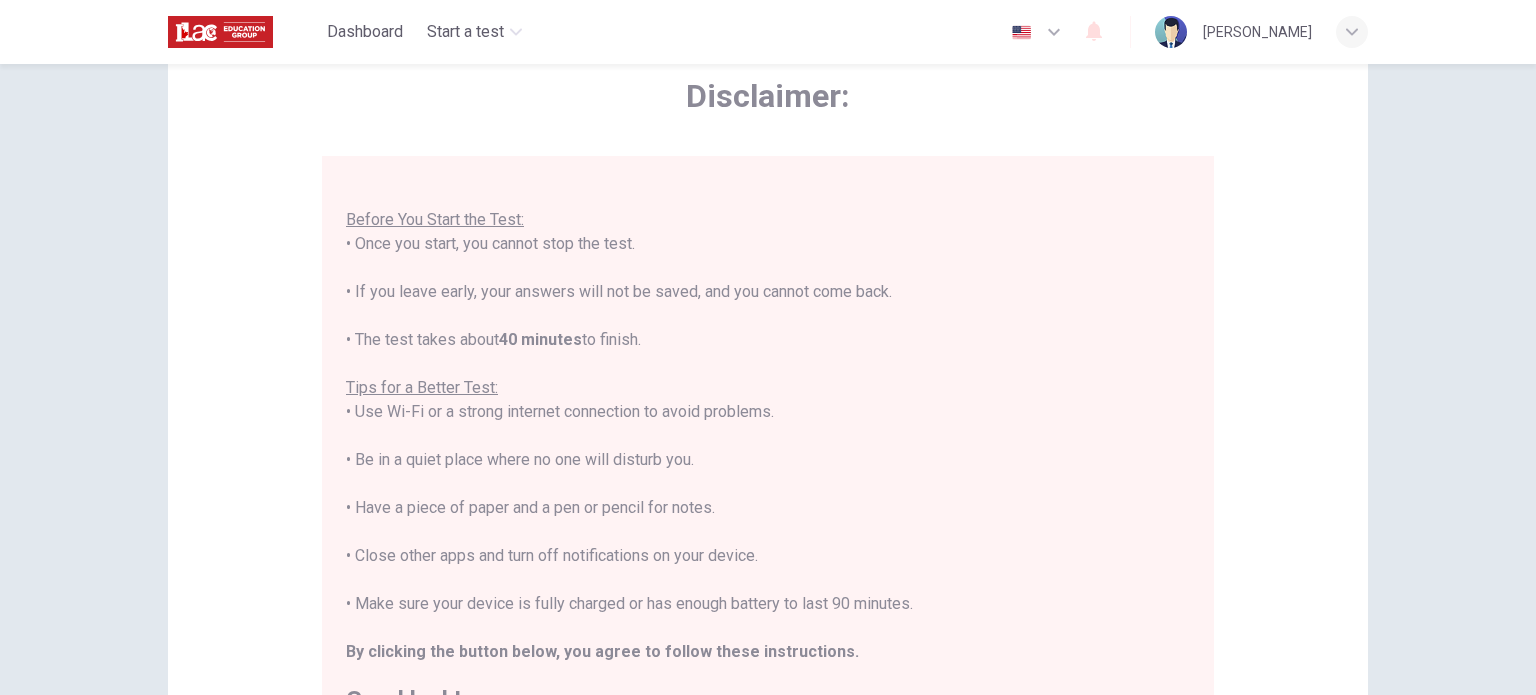 scroll, scrollTop: 23, scrollLeft: 0, axis: vertical 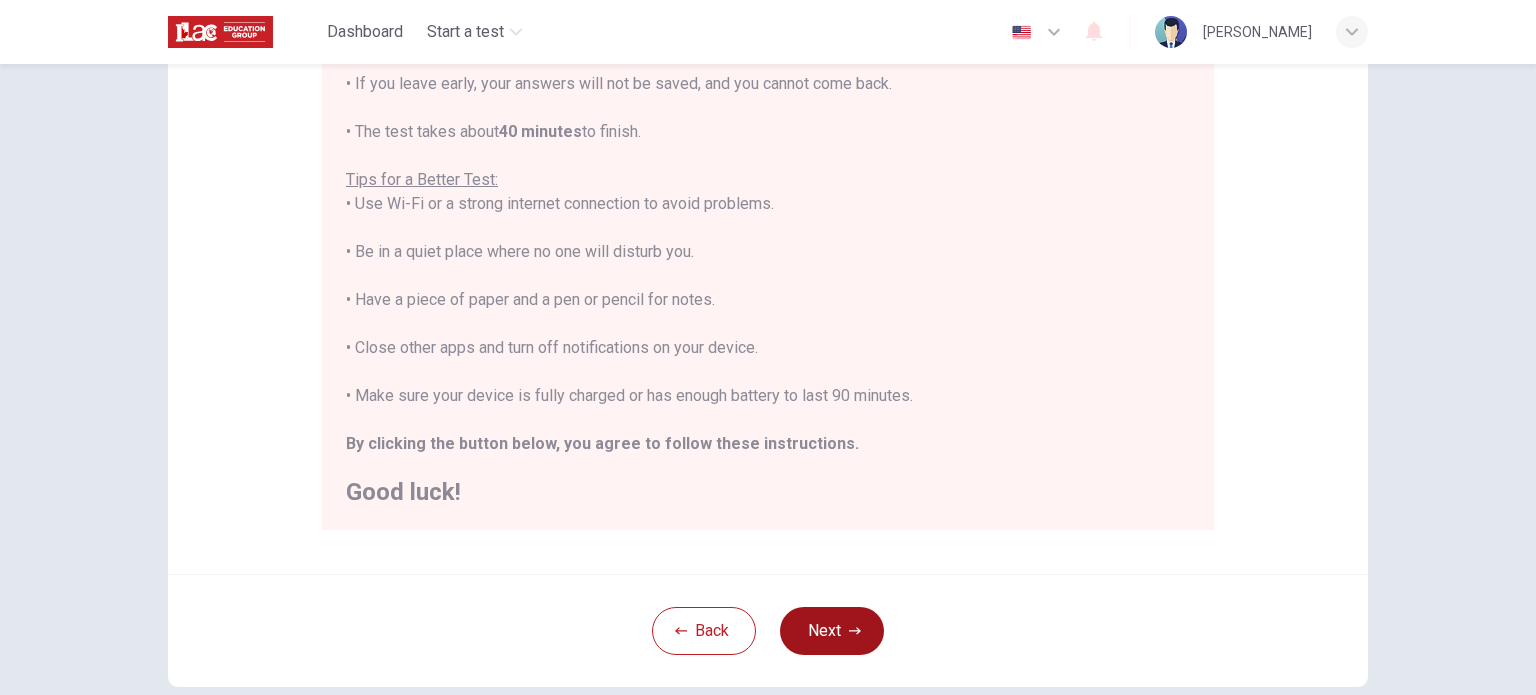 click 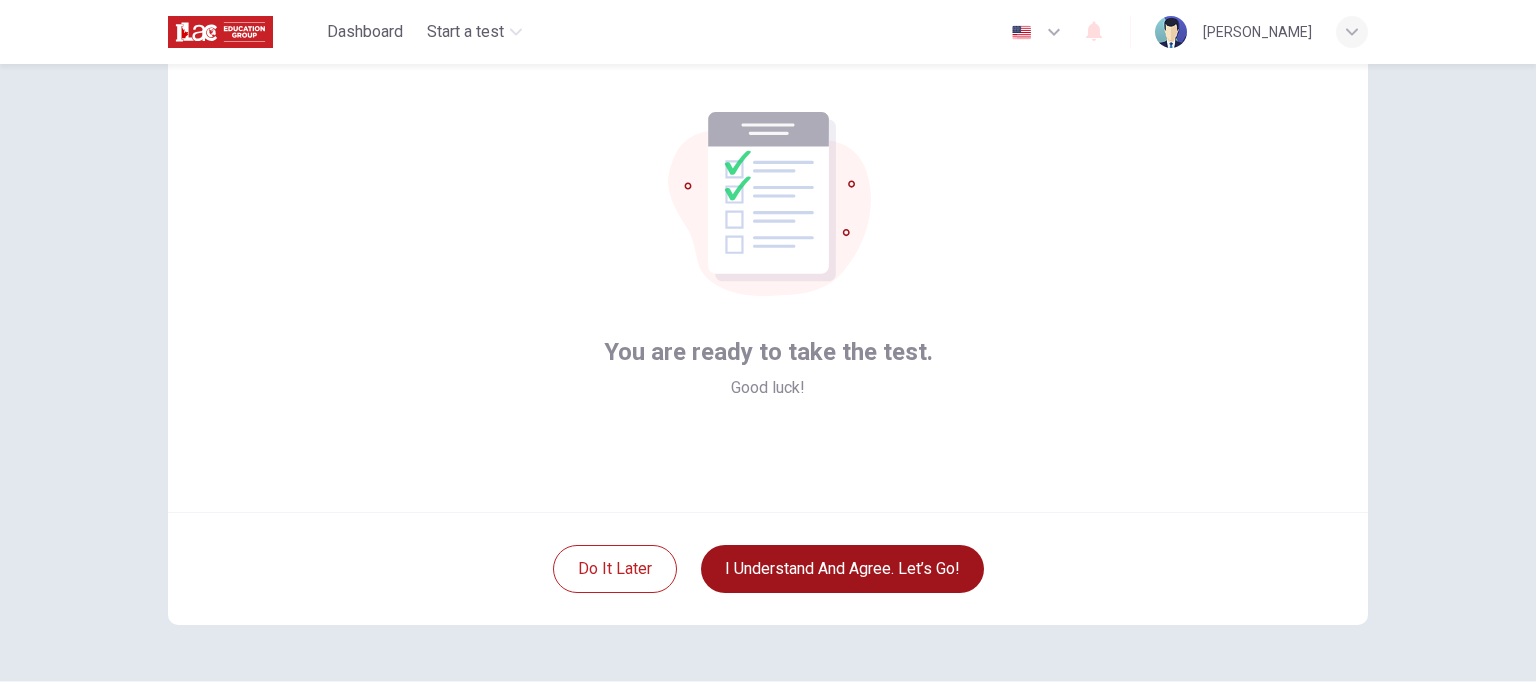scroll, scrollTop: 89, scrollLeft: 0, axis: vertical 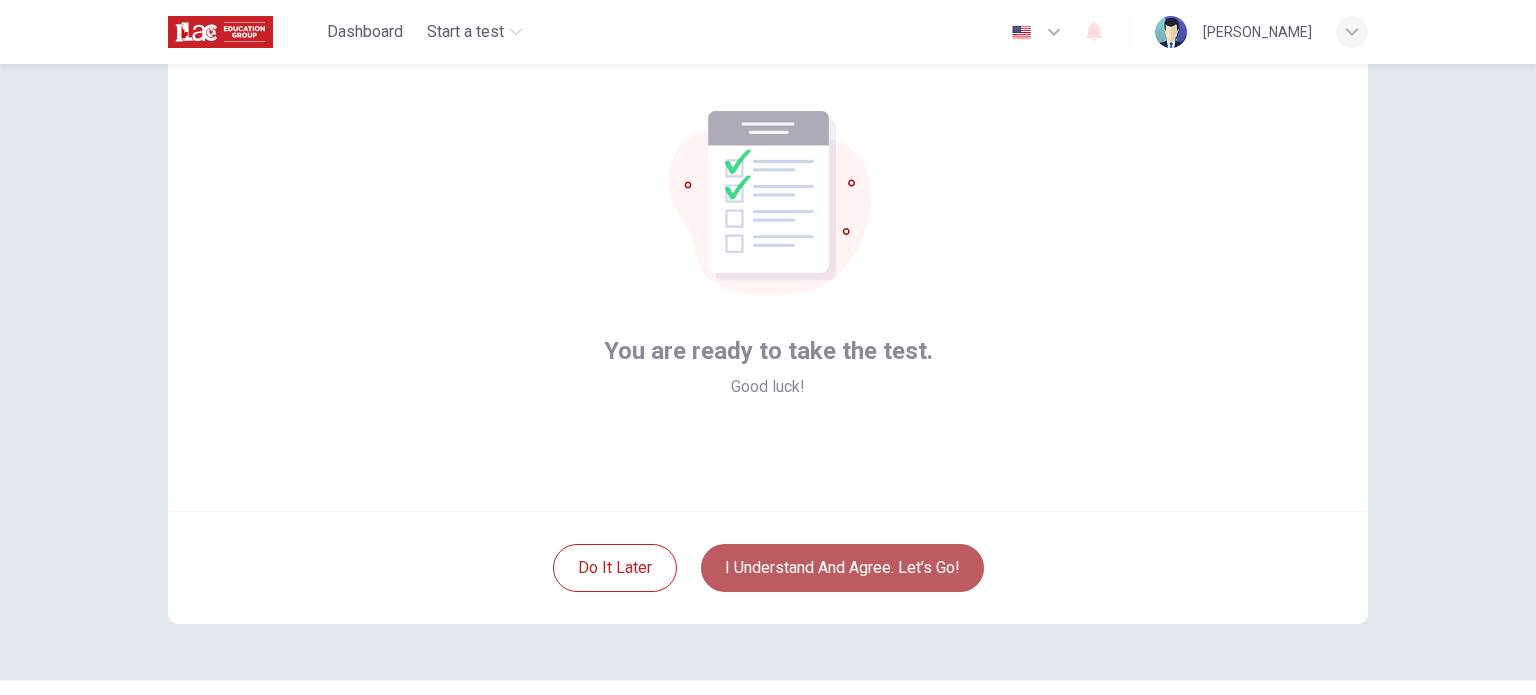 click on "I understand and agree. Let’s go!" at bounding box center (842, 568) 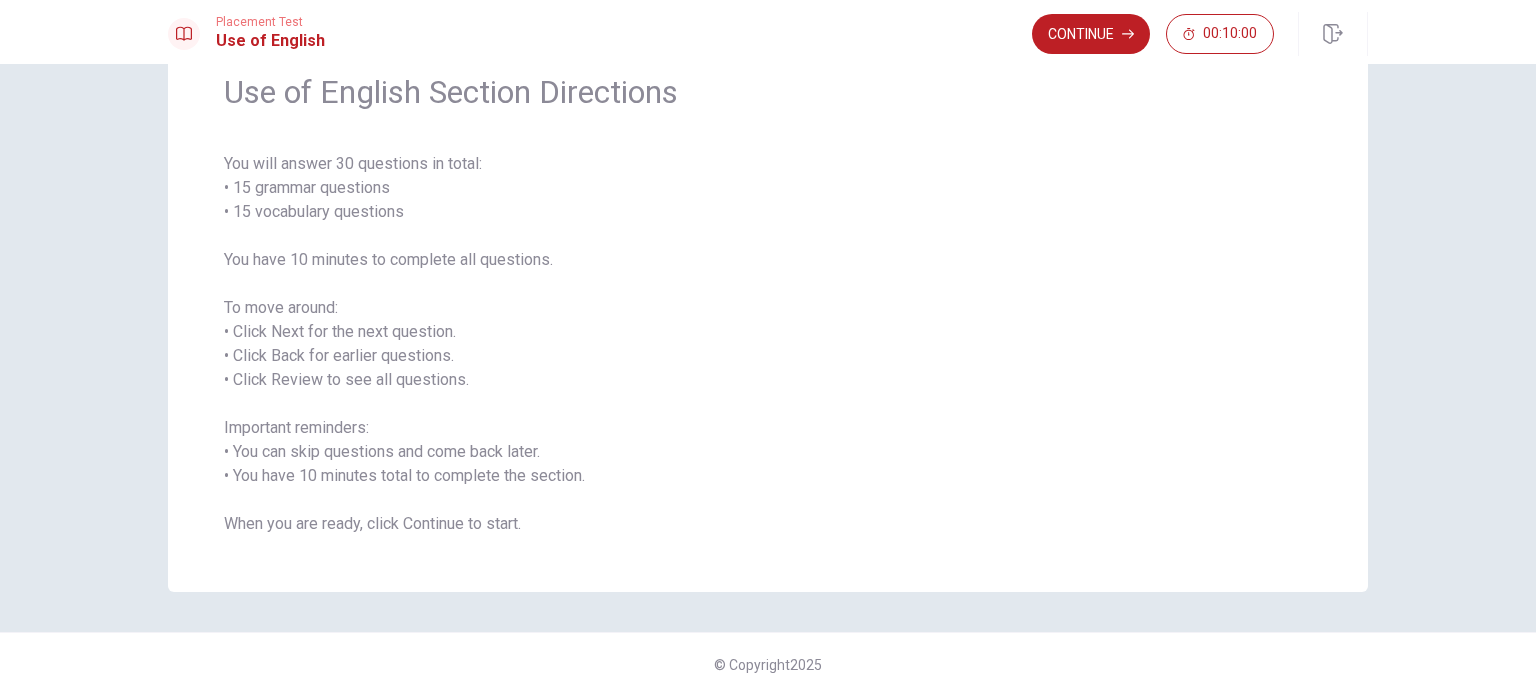scroll, scrollTop: 88, scrollLeft: 0, axis: vertical 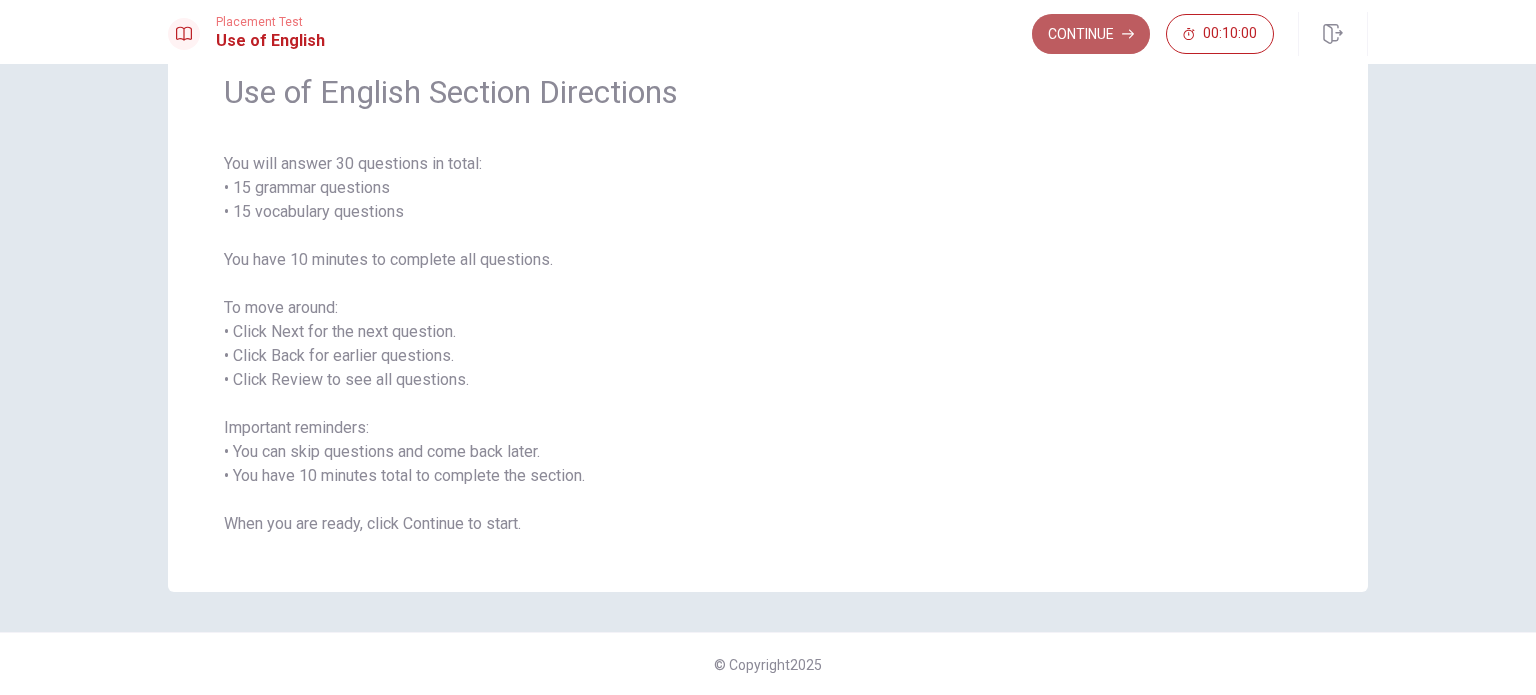 click on "Continue" at bounding box center [1091, 34] 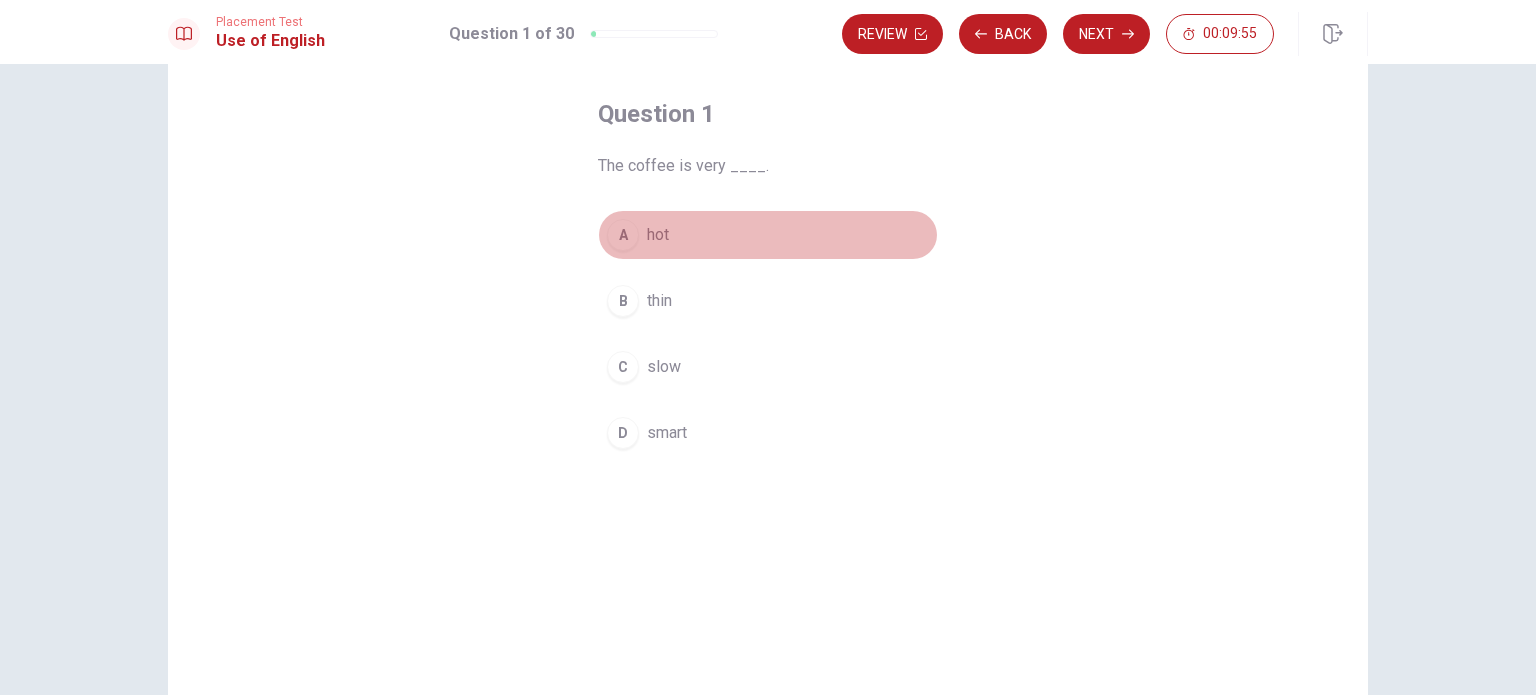 click on "hot" at bounding box center (658, 235) 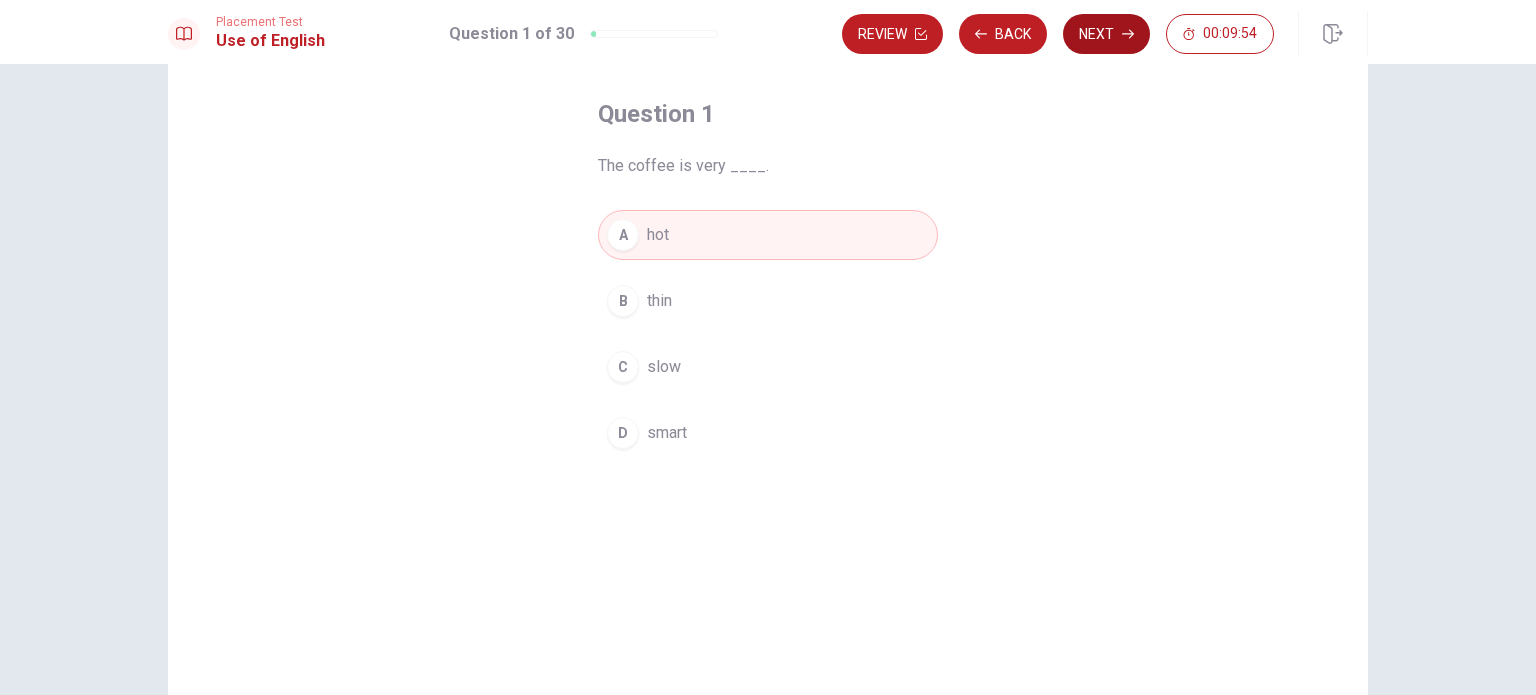 click on "Next" at bounding box center (1106, 34) 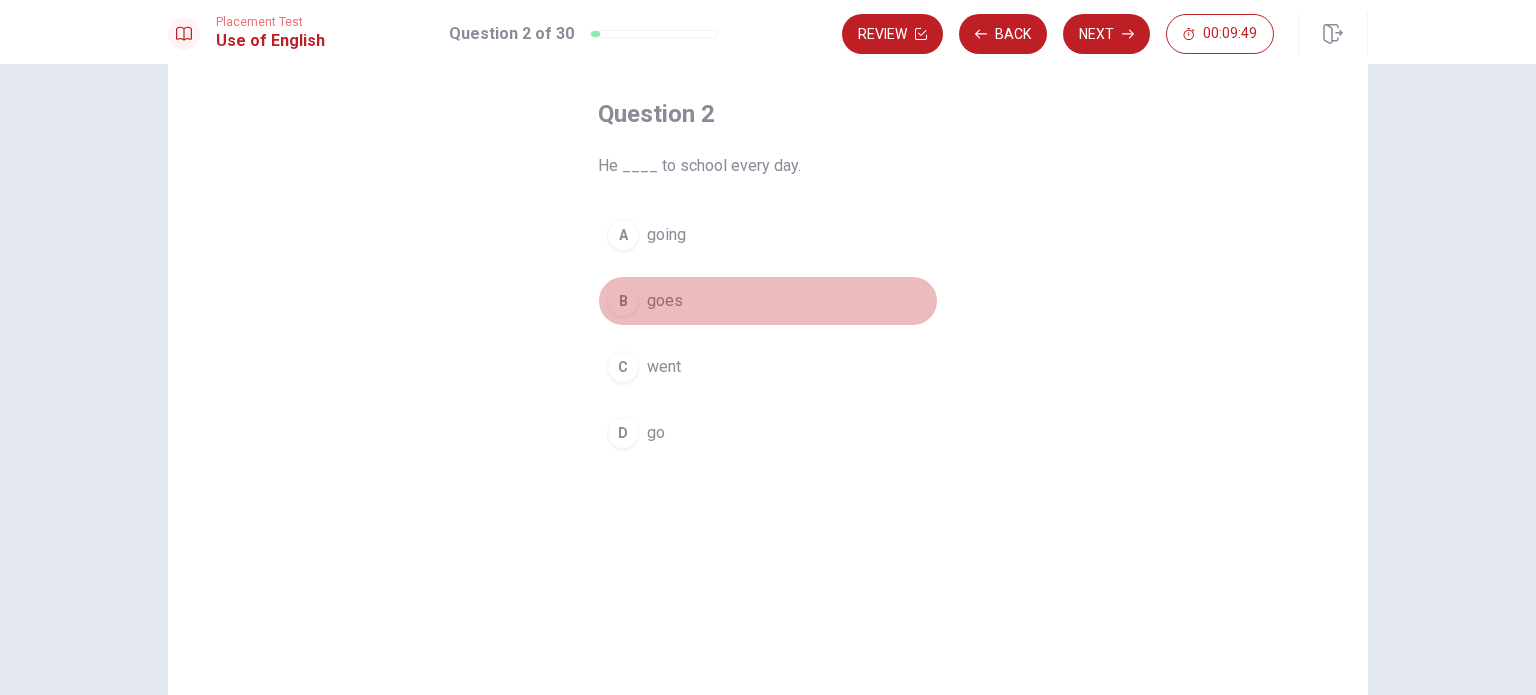 click on "goes" at bounding box center (665, 301) 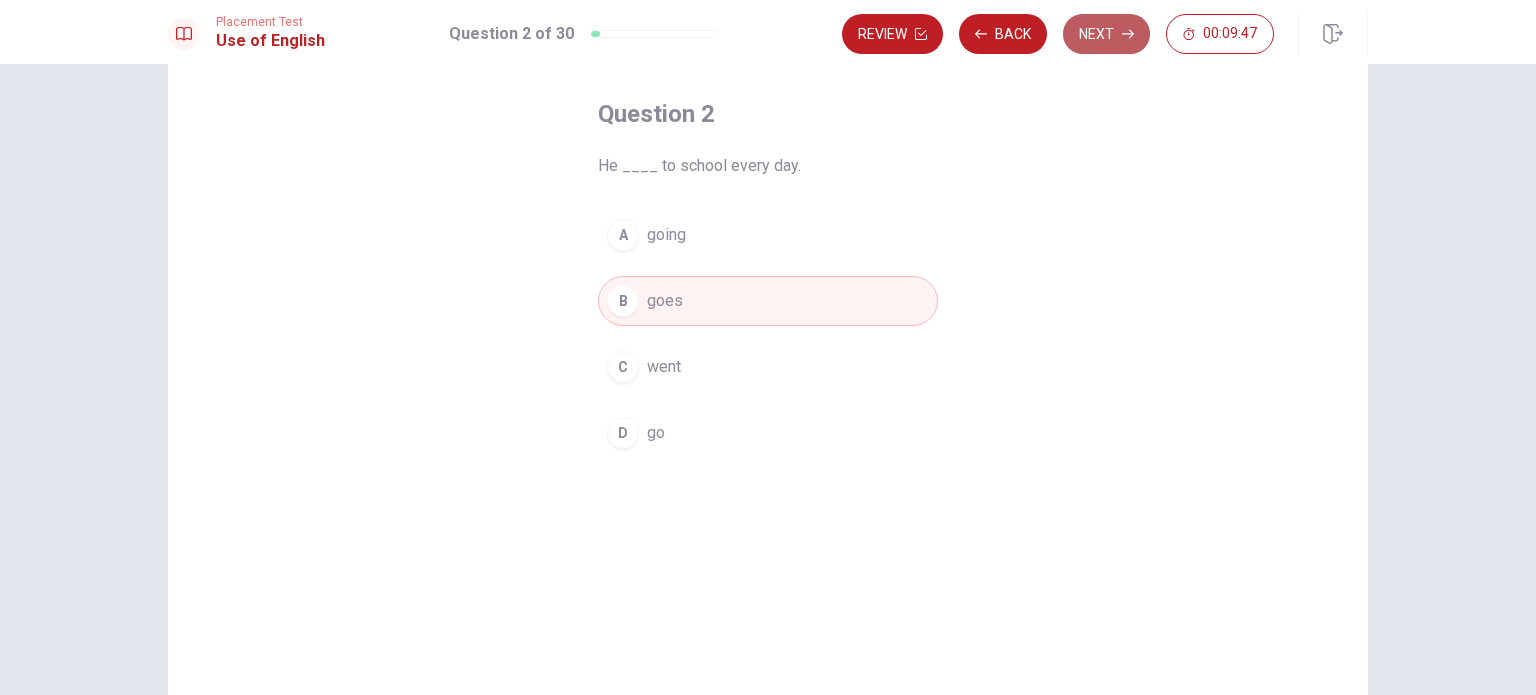 click on "Next" at bounding box center (1106, 34) 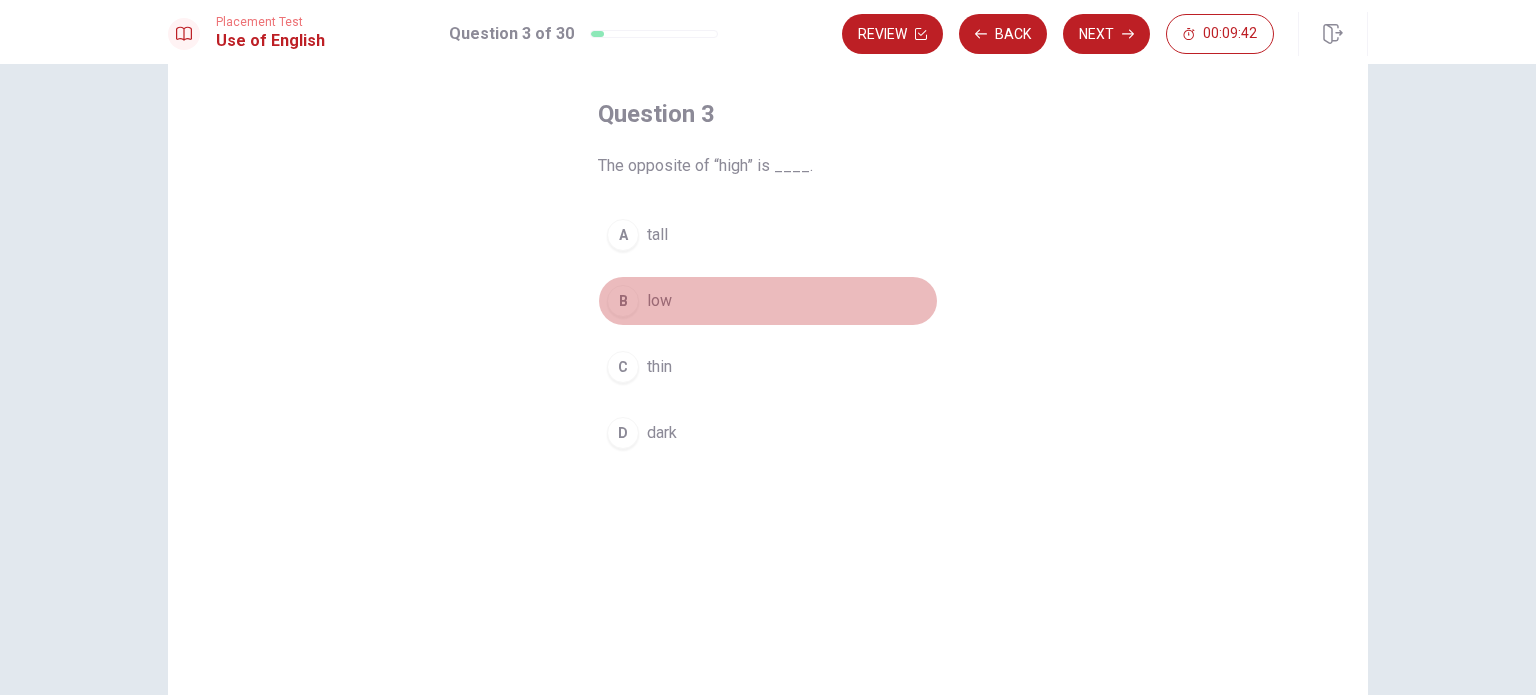 click on "low" at bounding box center [659, 301] 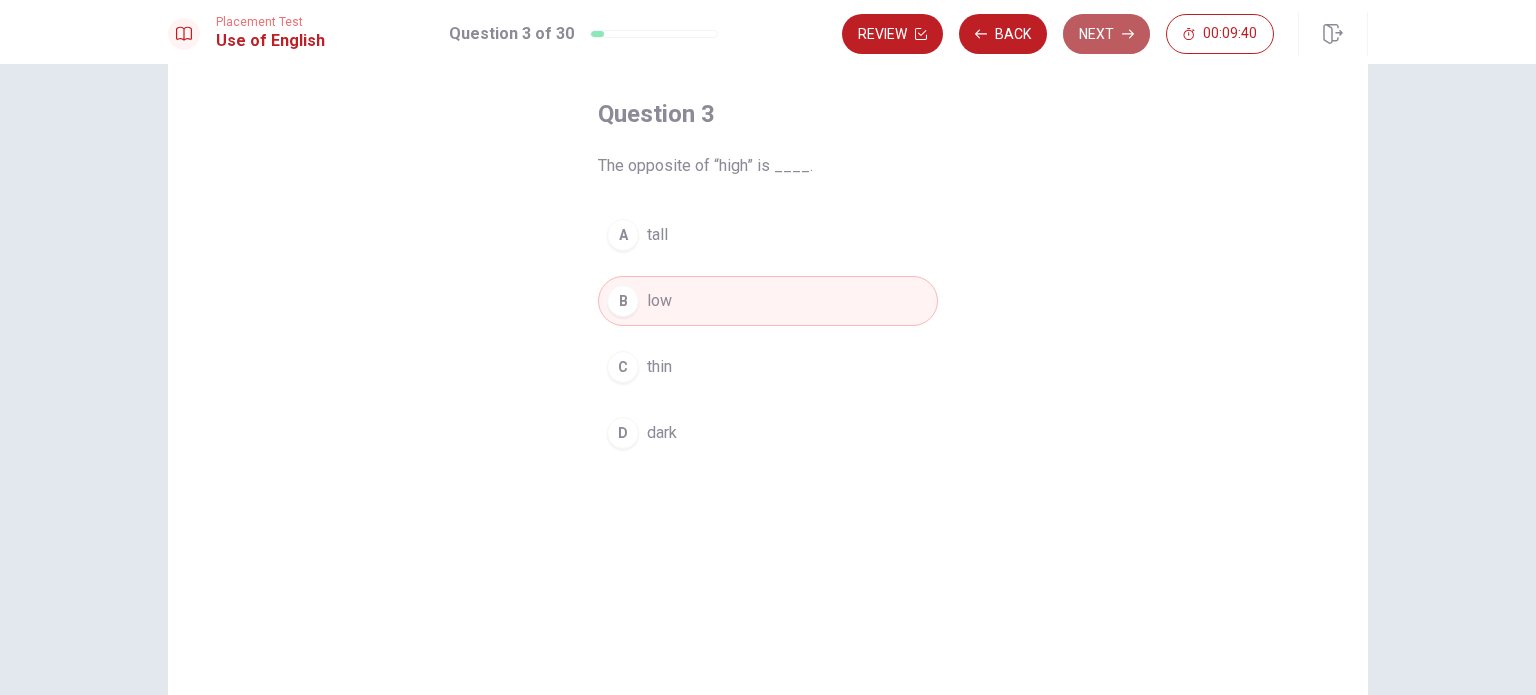 click on "Next" at bounding box center [1106, 34] 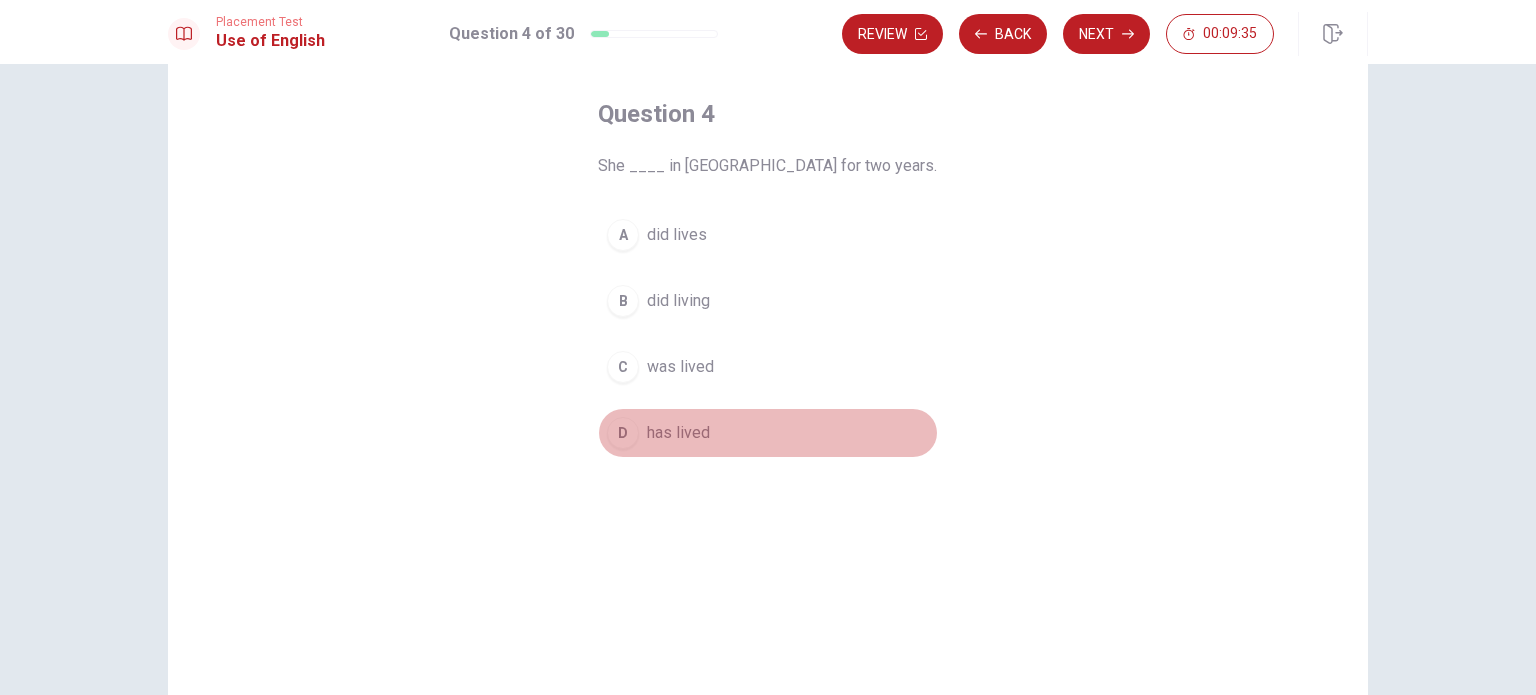 click on "has lived" at bounding box center (678, 433) 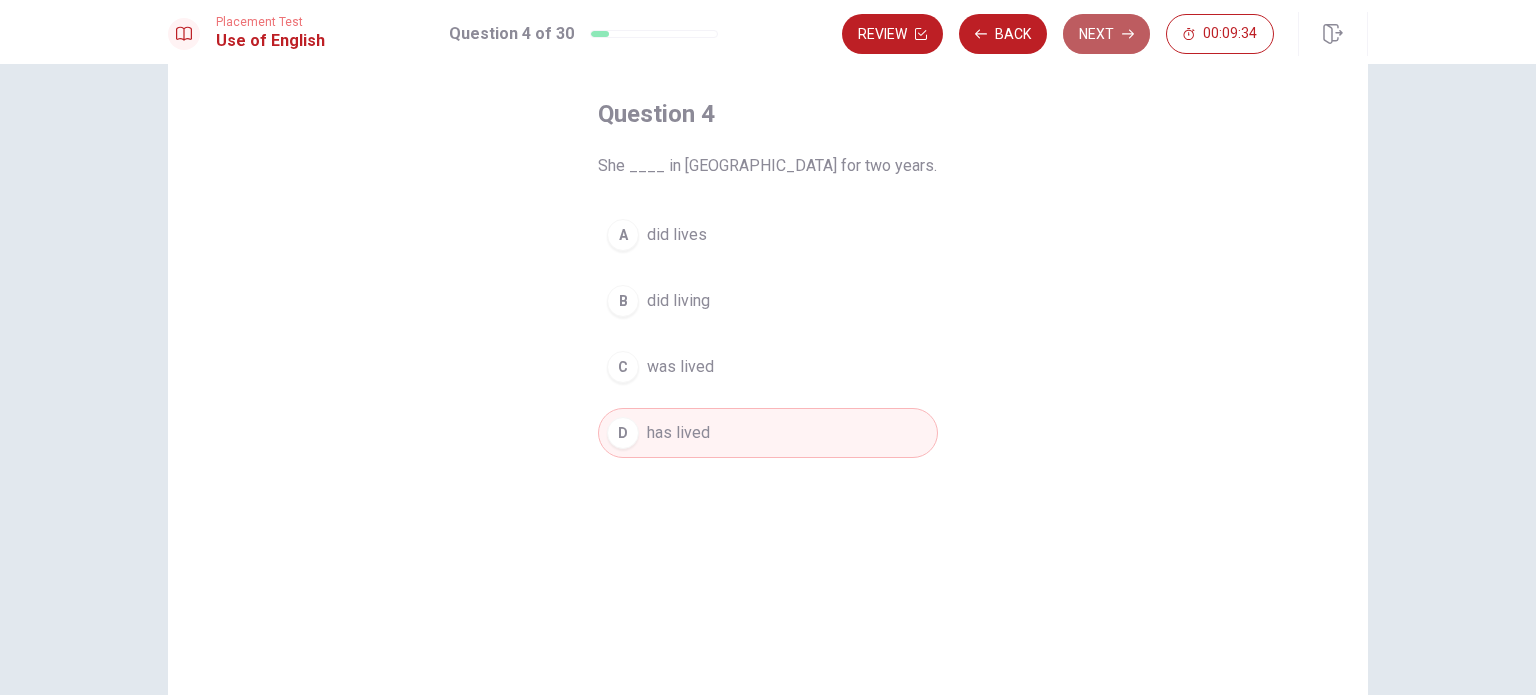 click on "Next" at bounding box center (1106, 34) 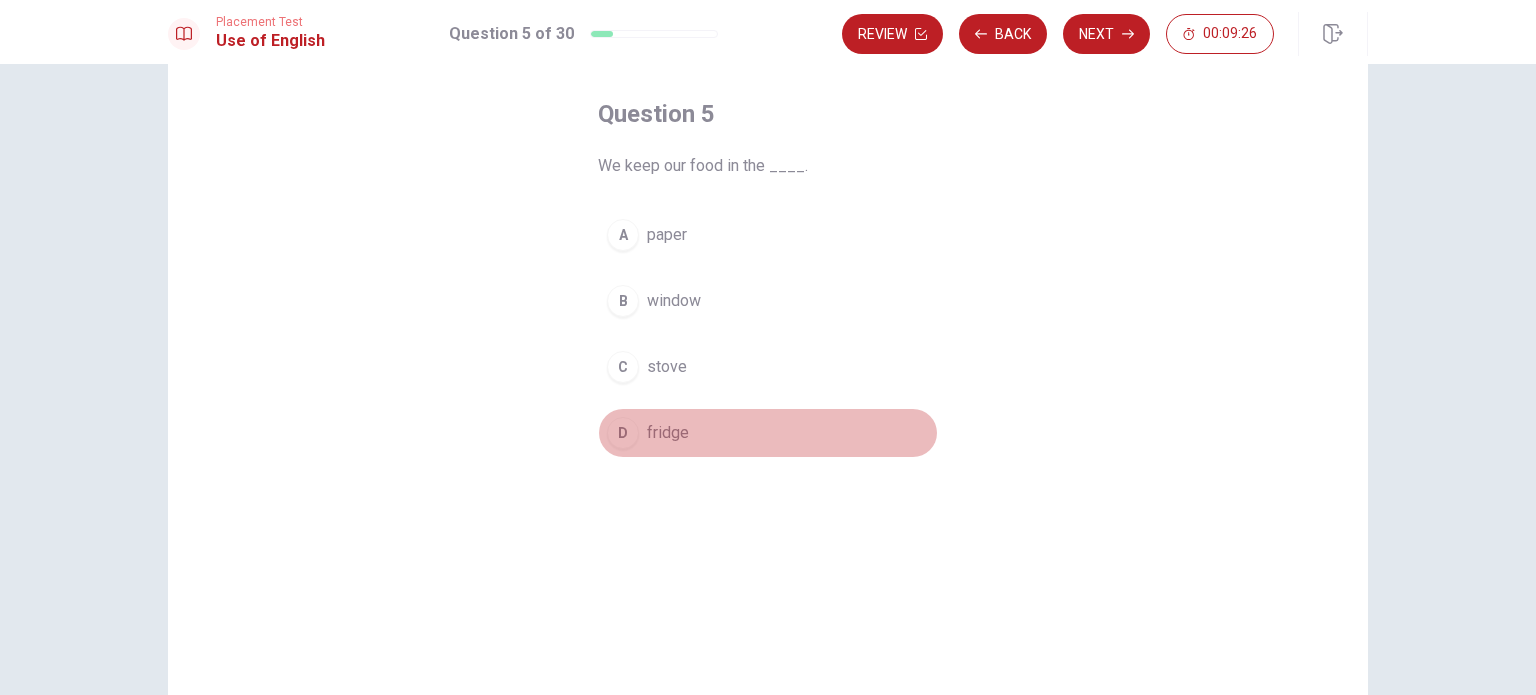 click on "D fridge" at bounding box center [768, 433] 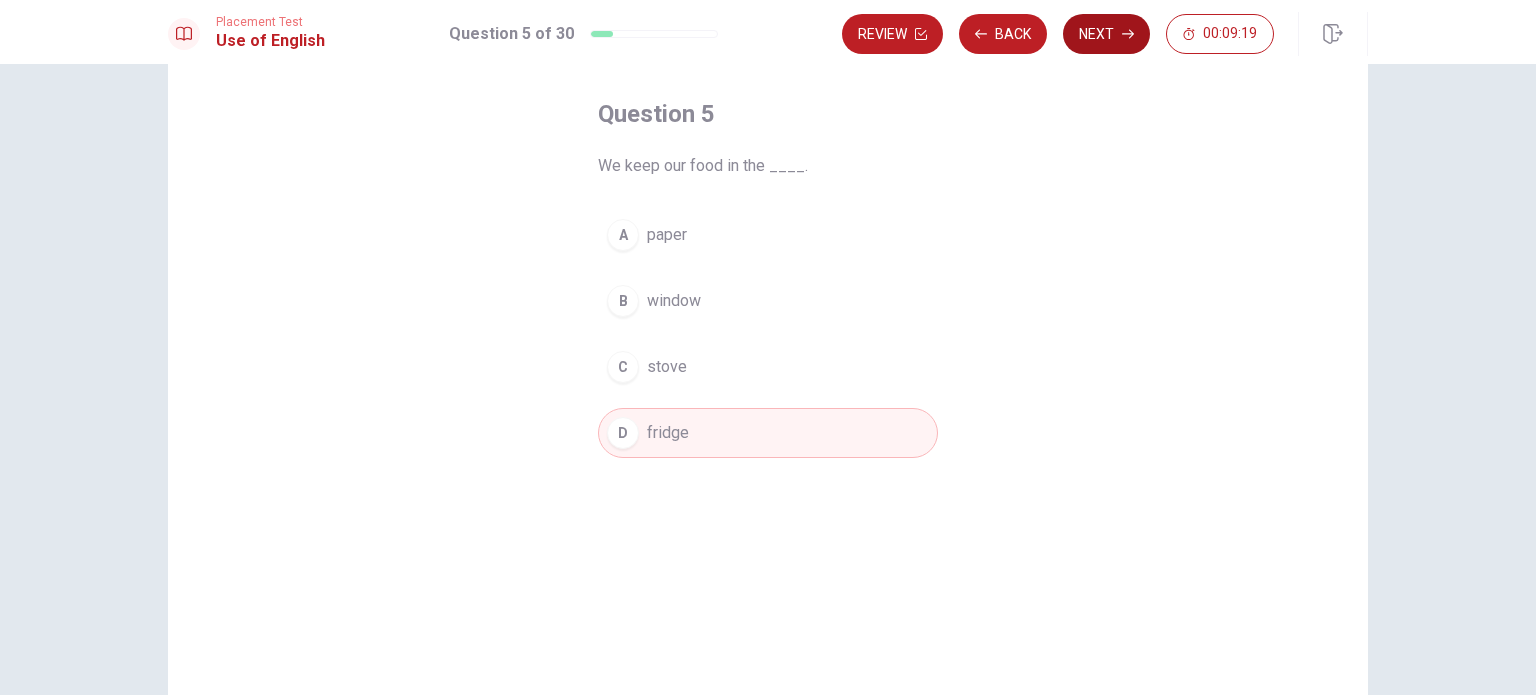 click 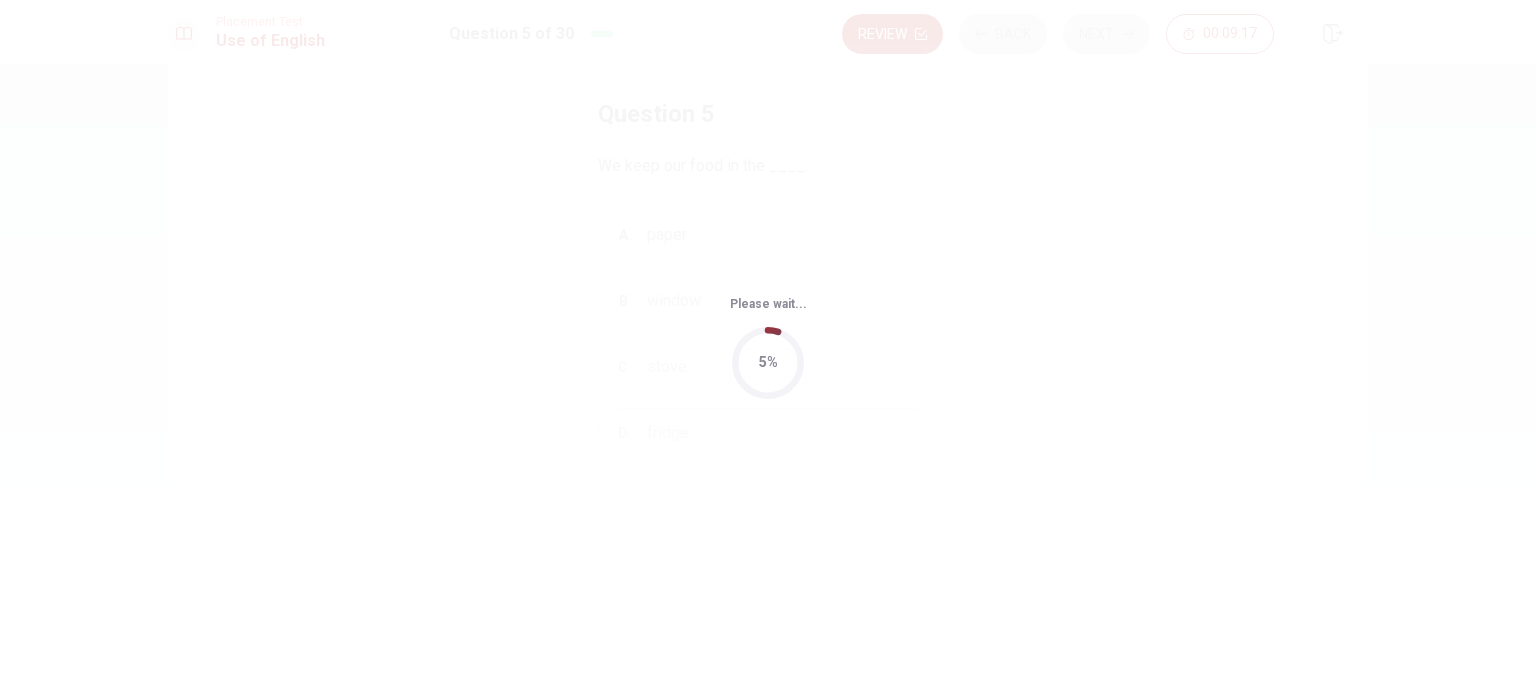 scroll, scrollTop: 0, scrollLeft: 0, axis: both 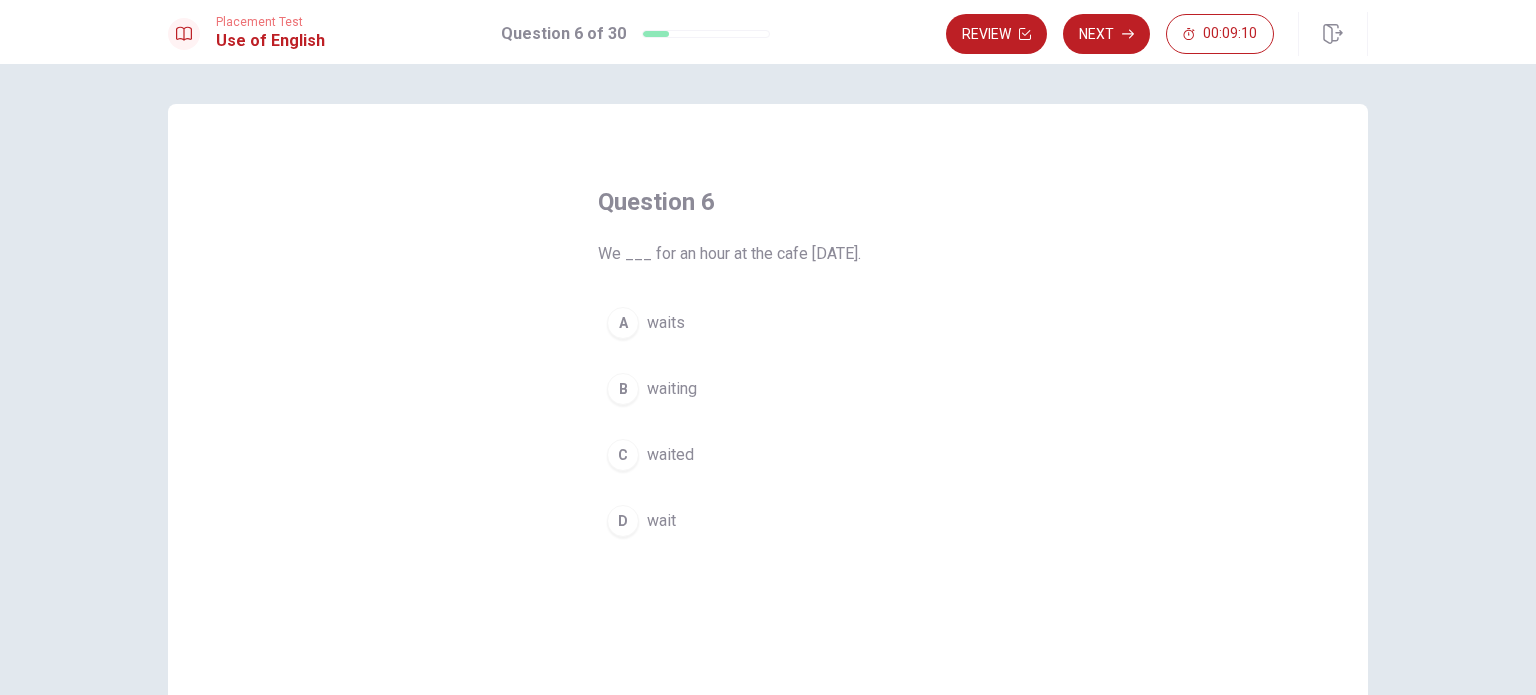 click on "waited" at bounding box center (670, 455) 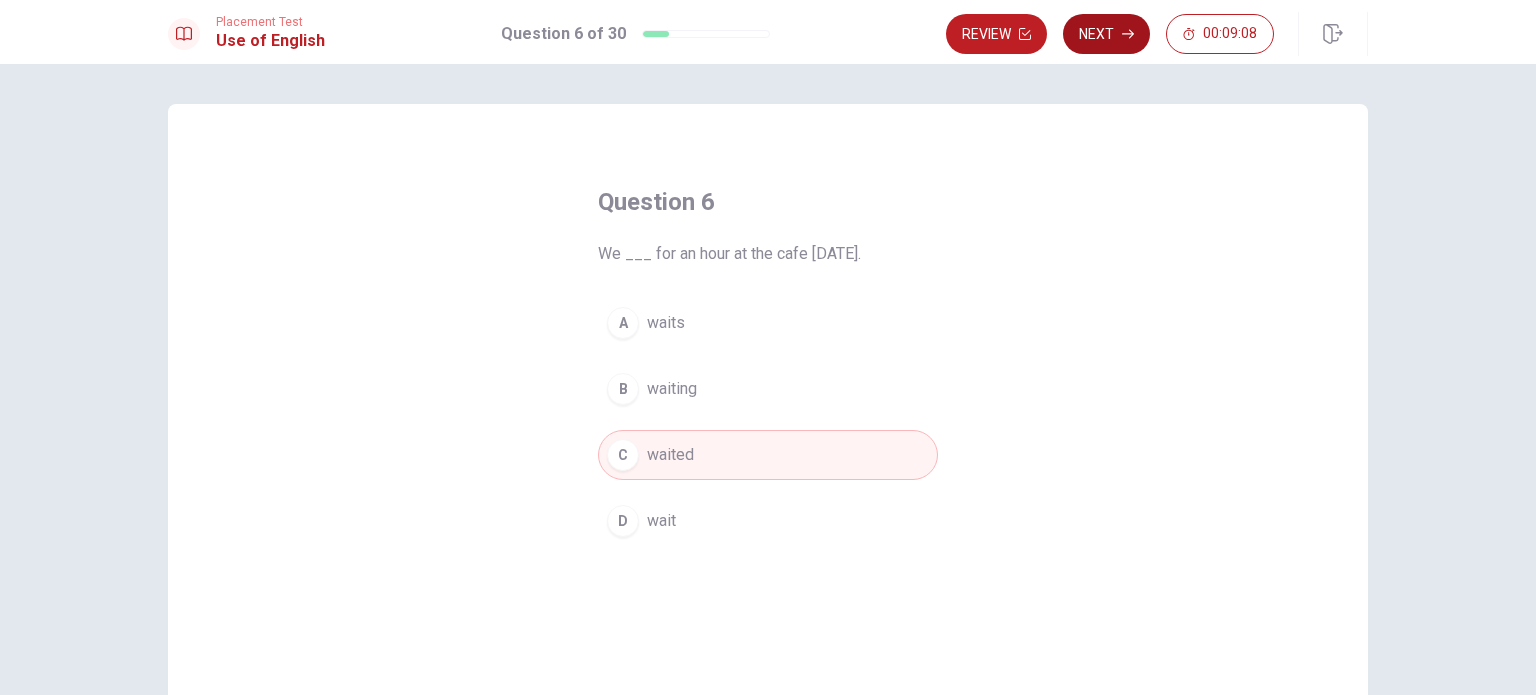 click 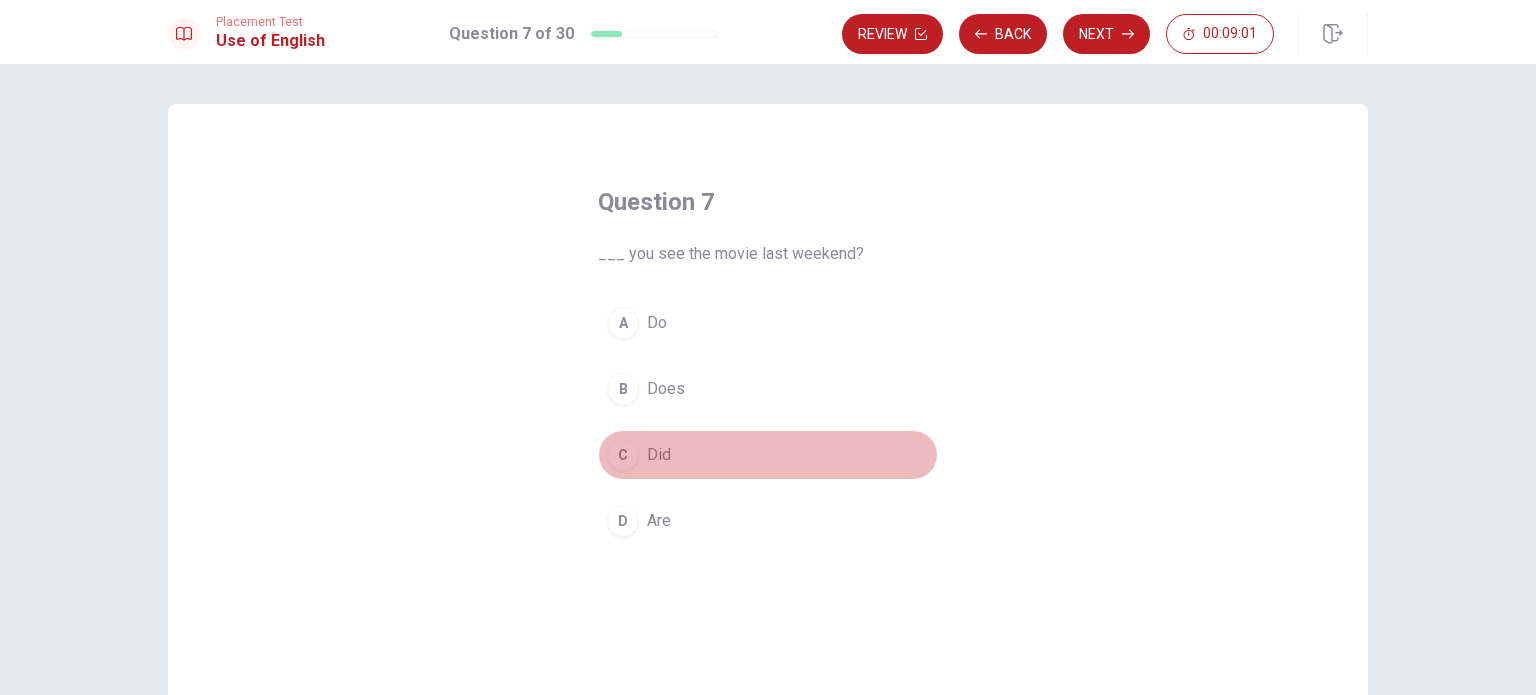 click on "Did" at bounding box center (659, 455) 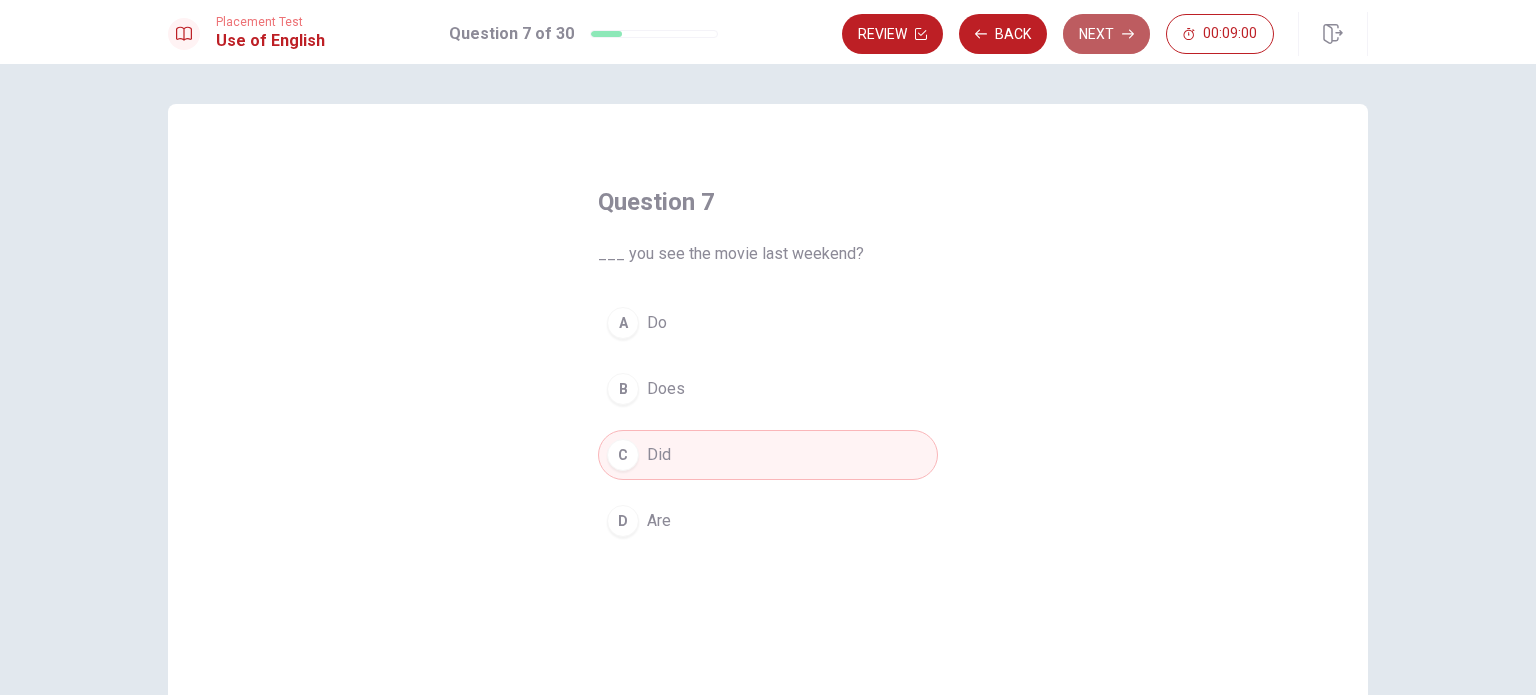 click on "Next" at bounding box center (1106, 34) 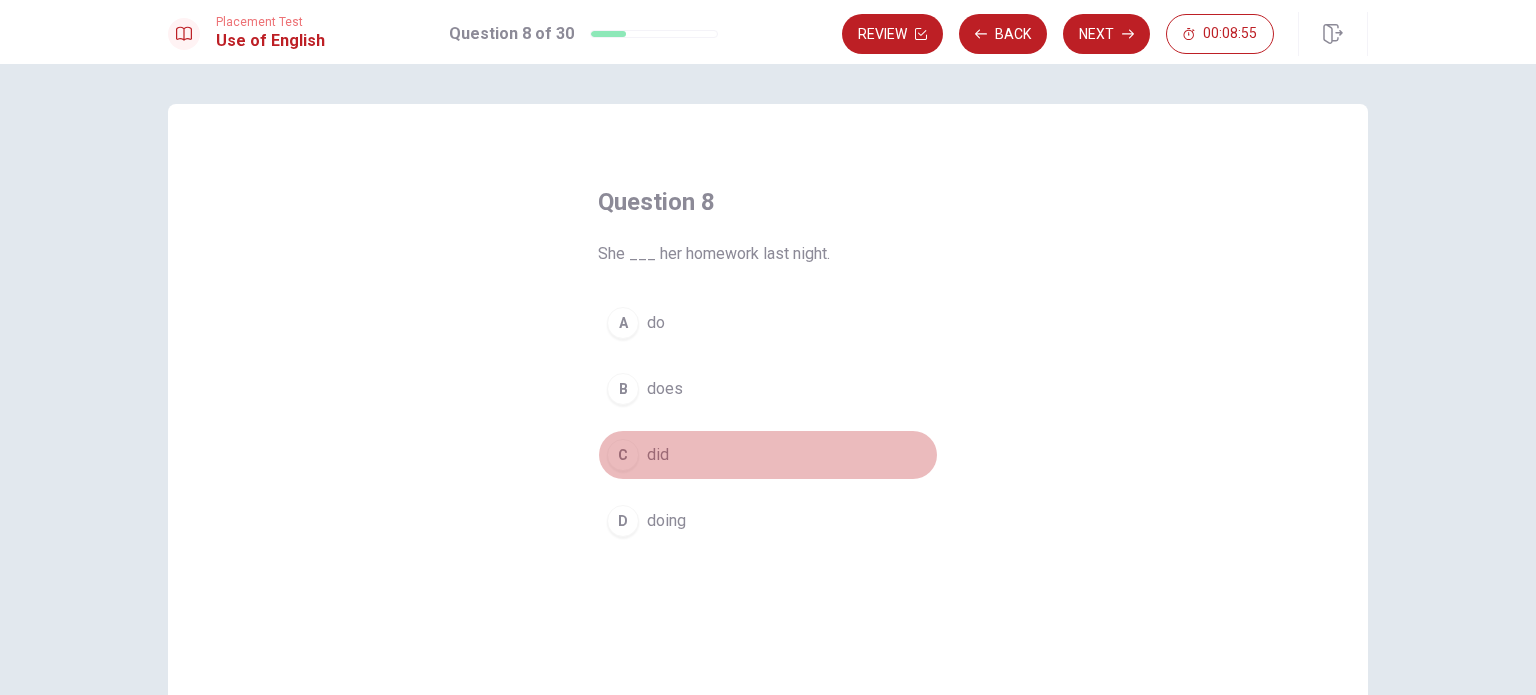 click on "did" at bounding box center [658, 455] 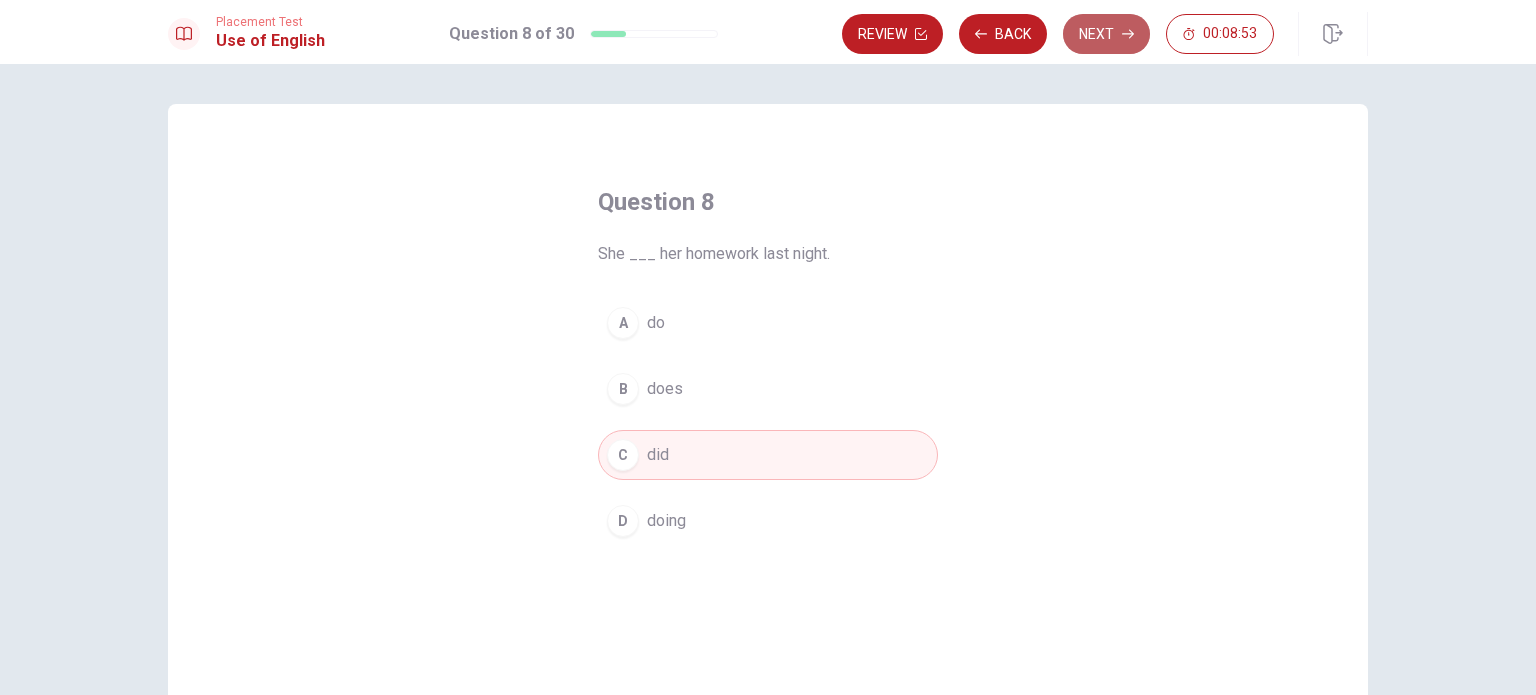click on "Next" at bounding box center [1106, 34] 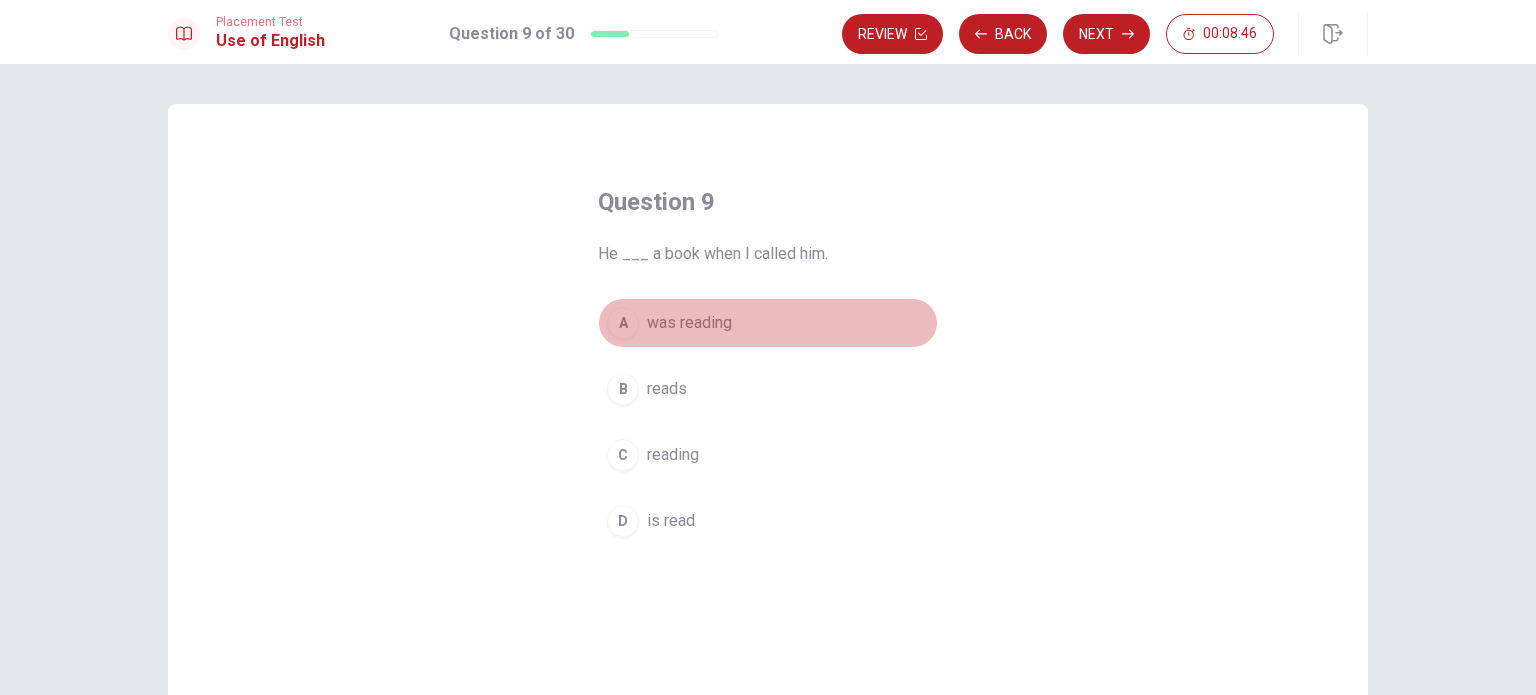 click on "was reading" at bounding box center (689, 323) 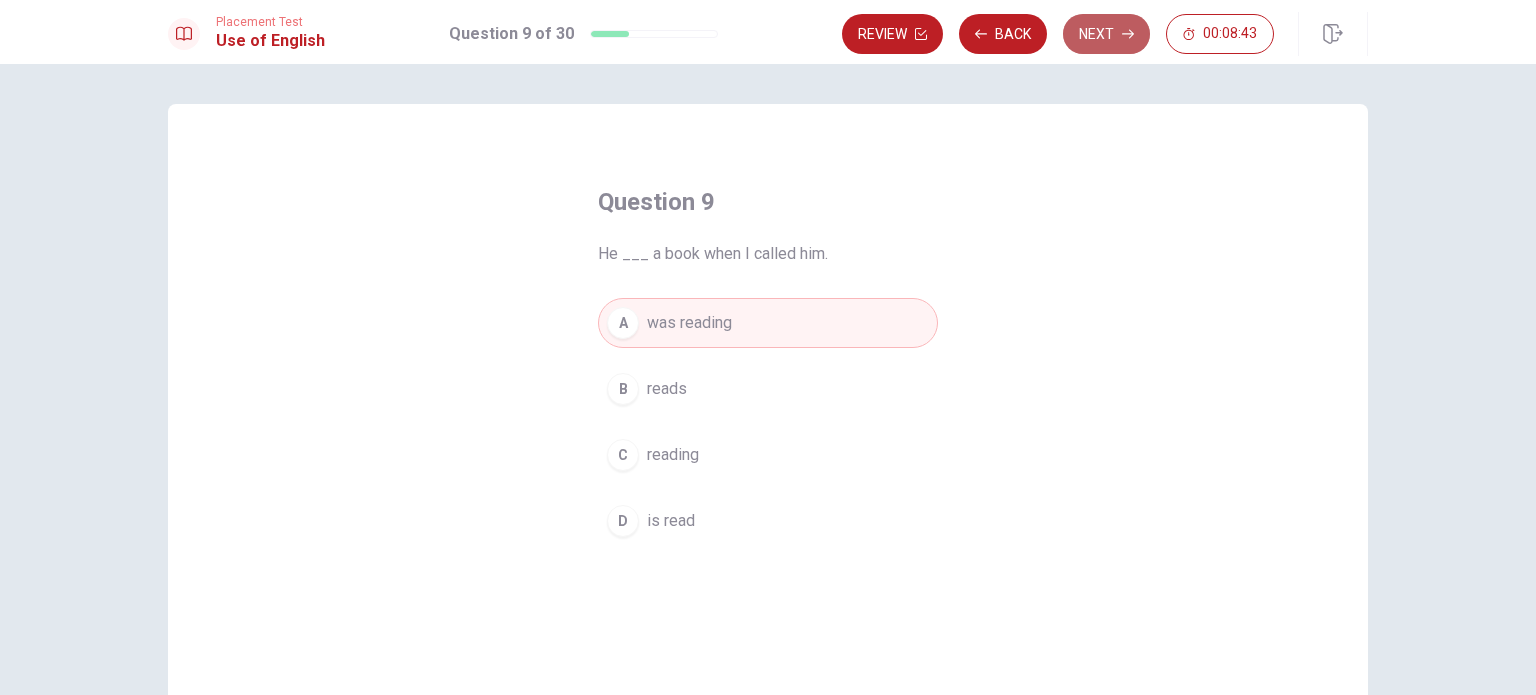 click 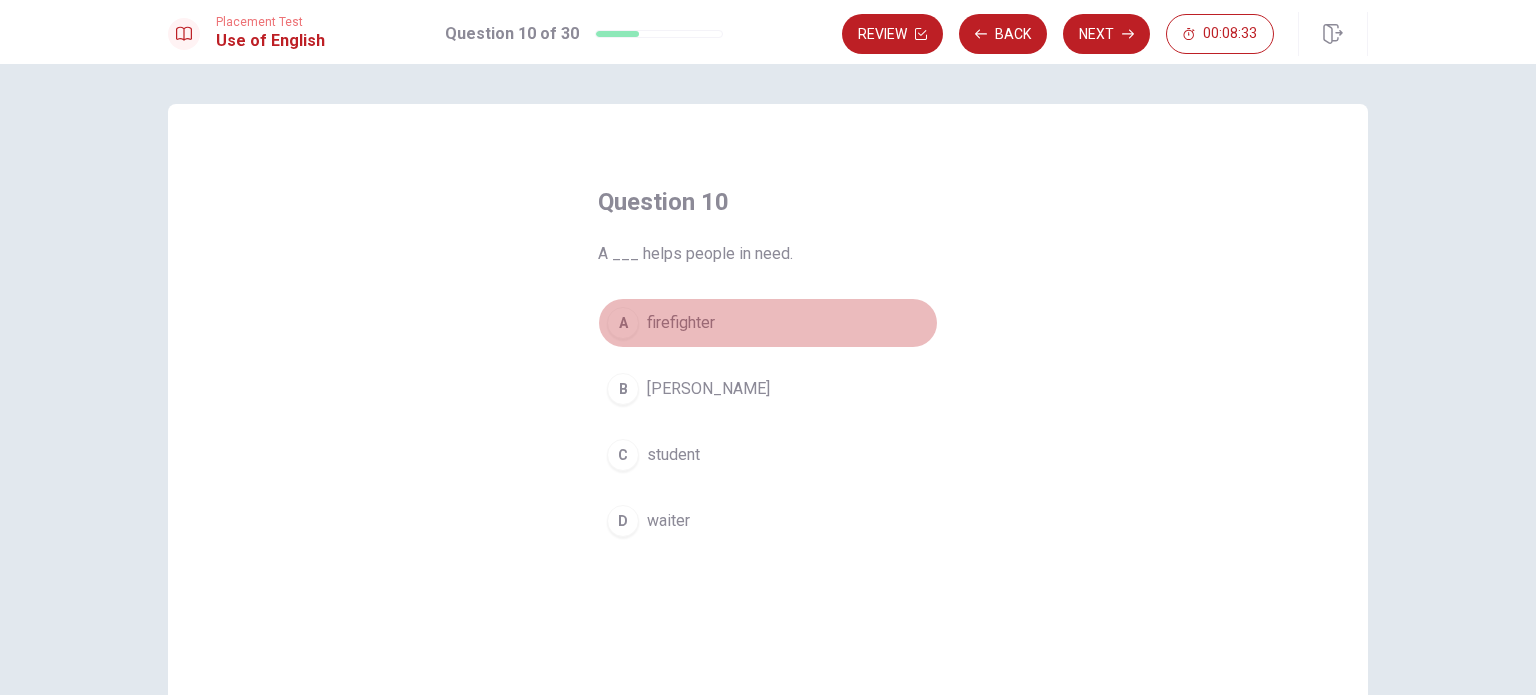 click on "firefighter" at bounding box center (681, 323) 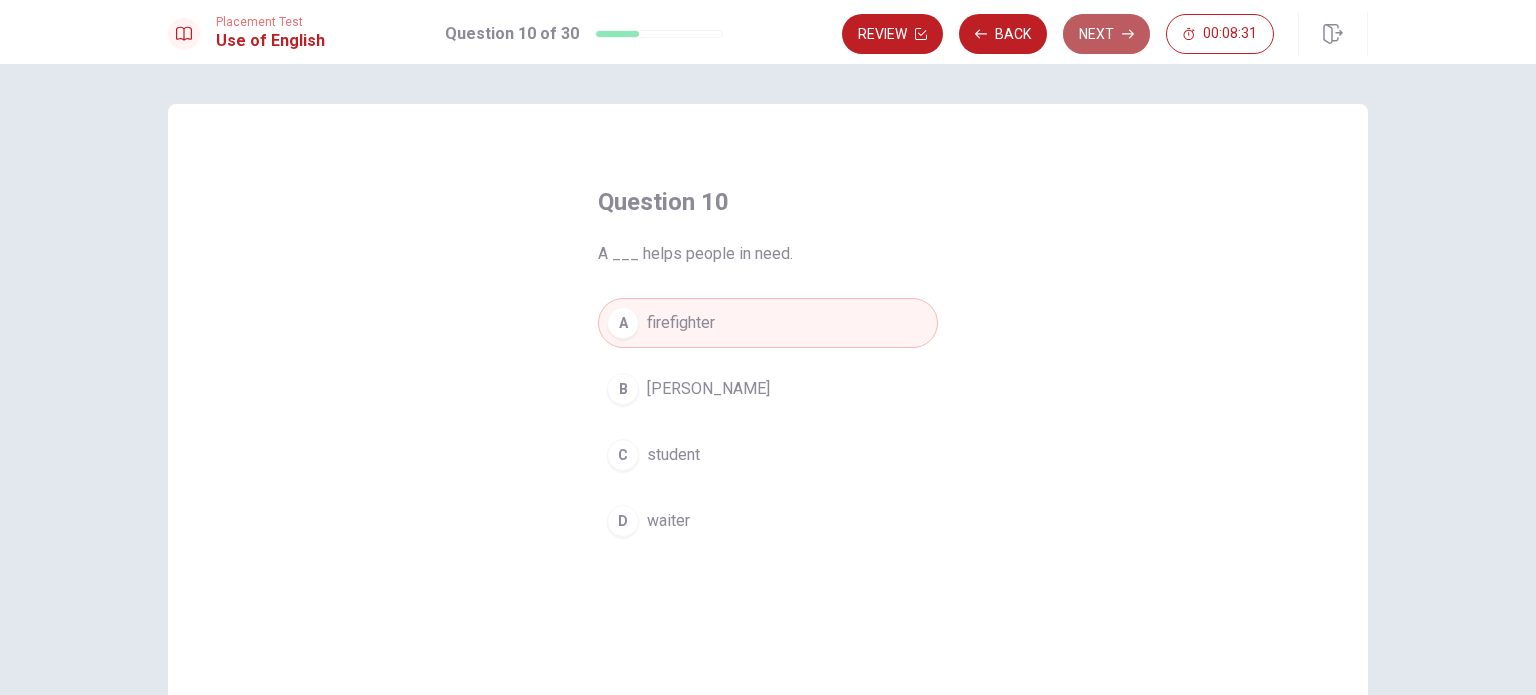 click on "Next" at bounding box center [1106, 34] 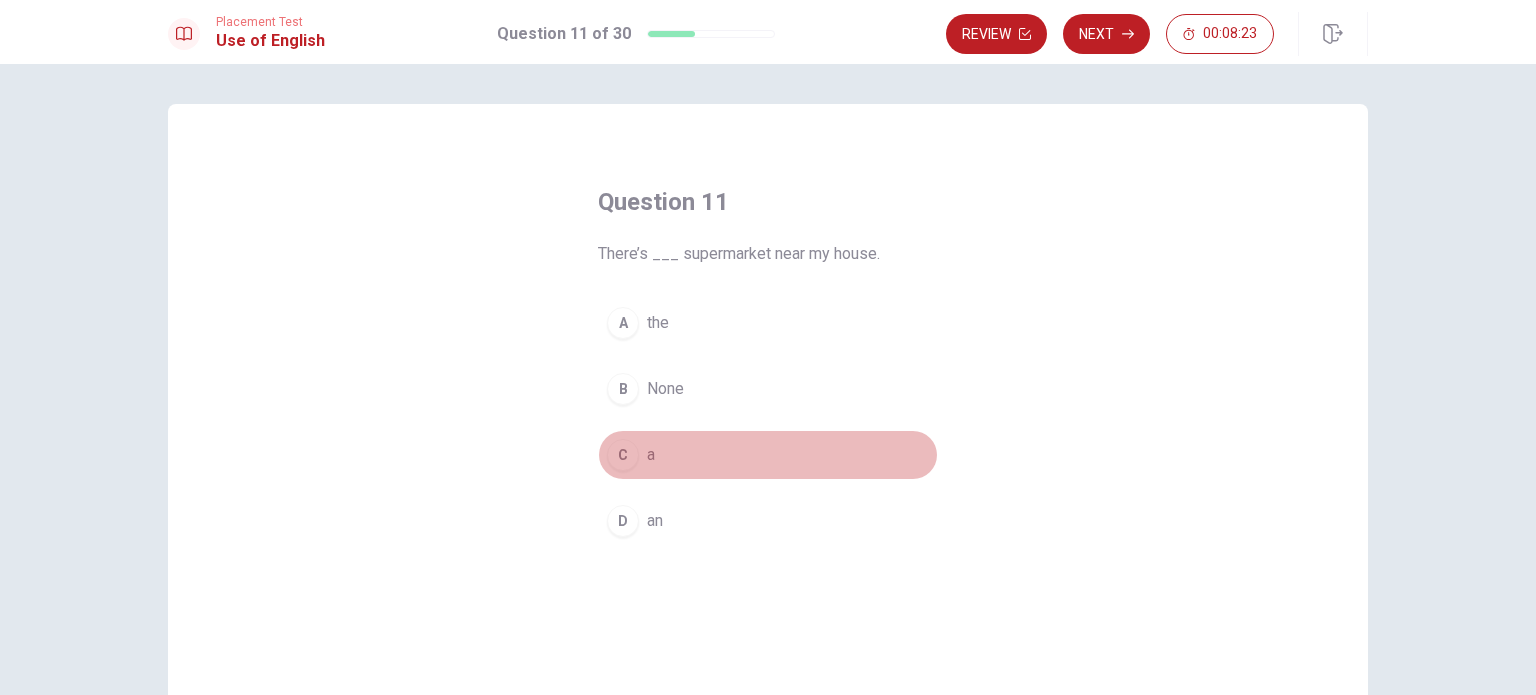 click on "a" at bounding box center [651, 455] 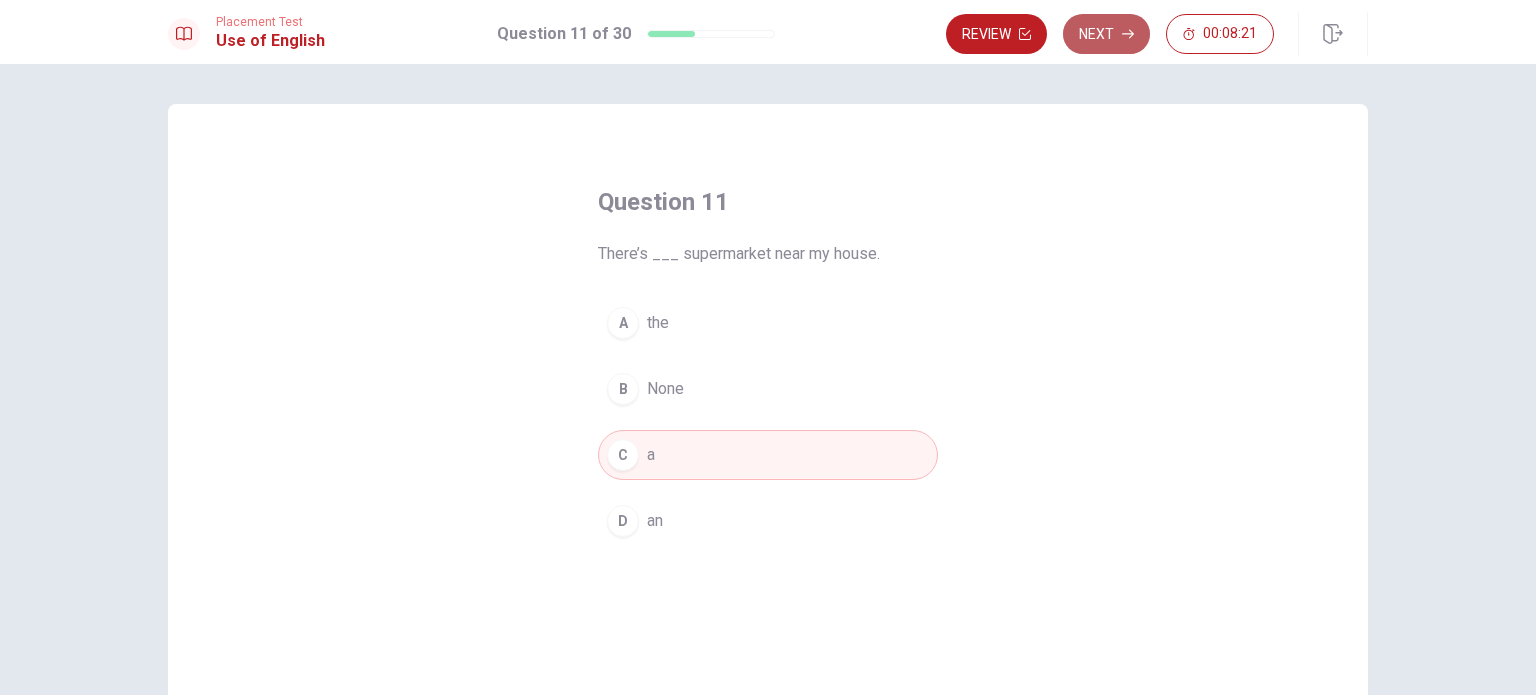 click on "Next" at bounding box center (1106, 34) 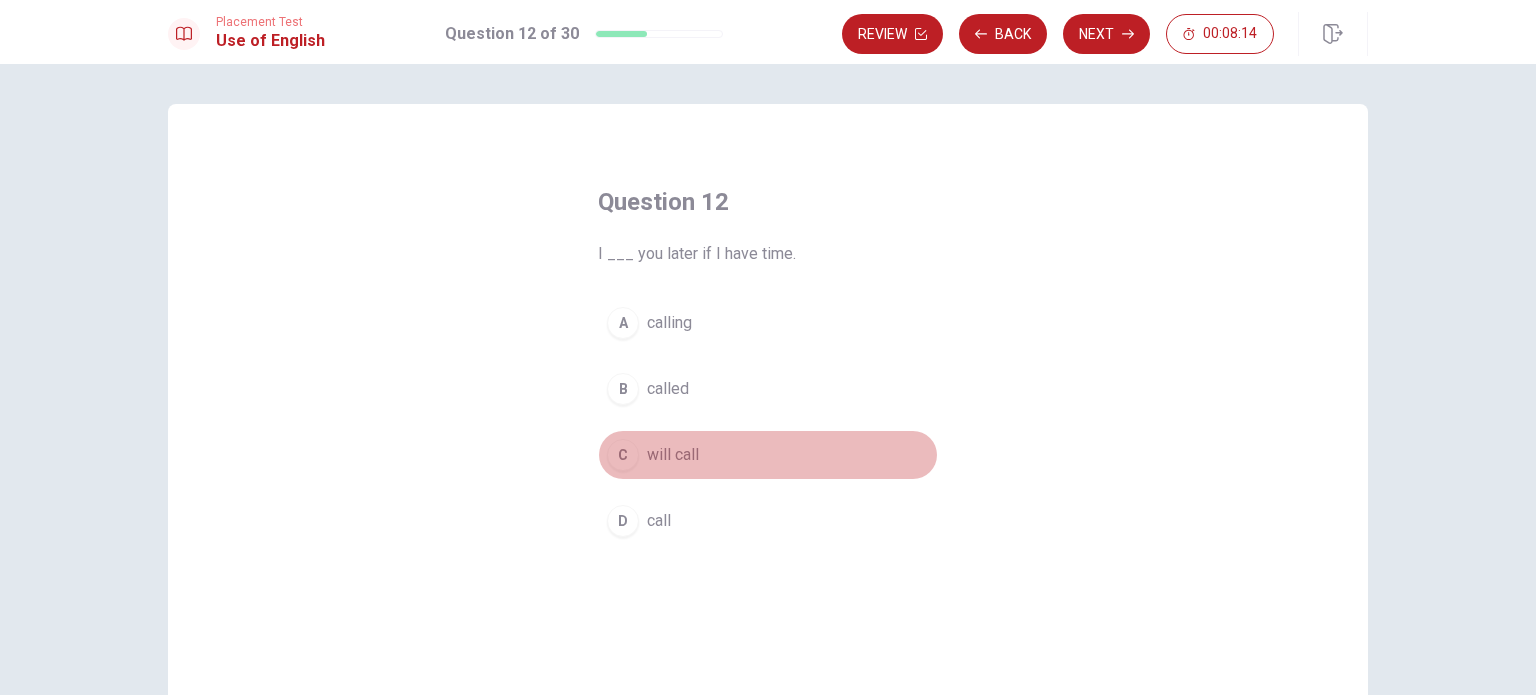 click on "will call" at bounding box center (673, 455) 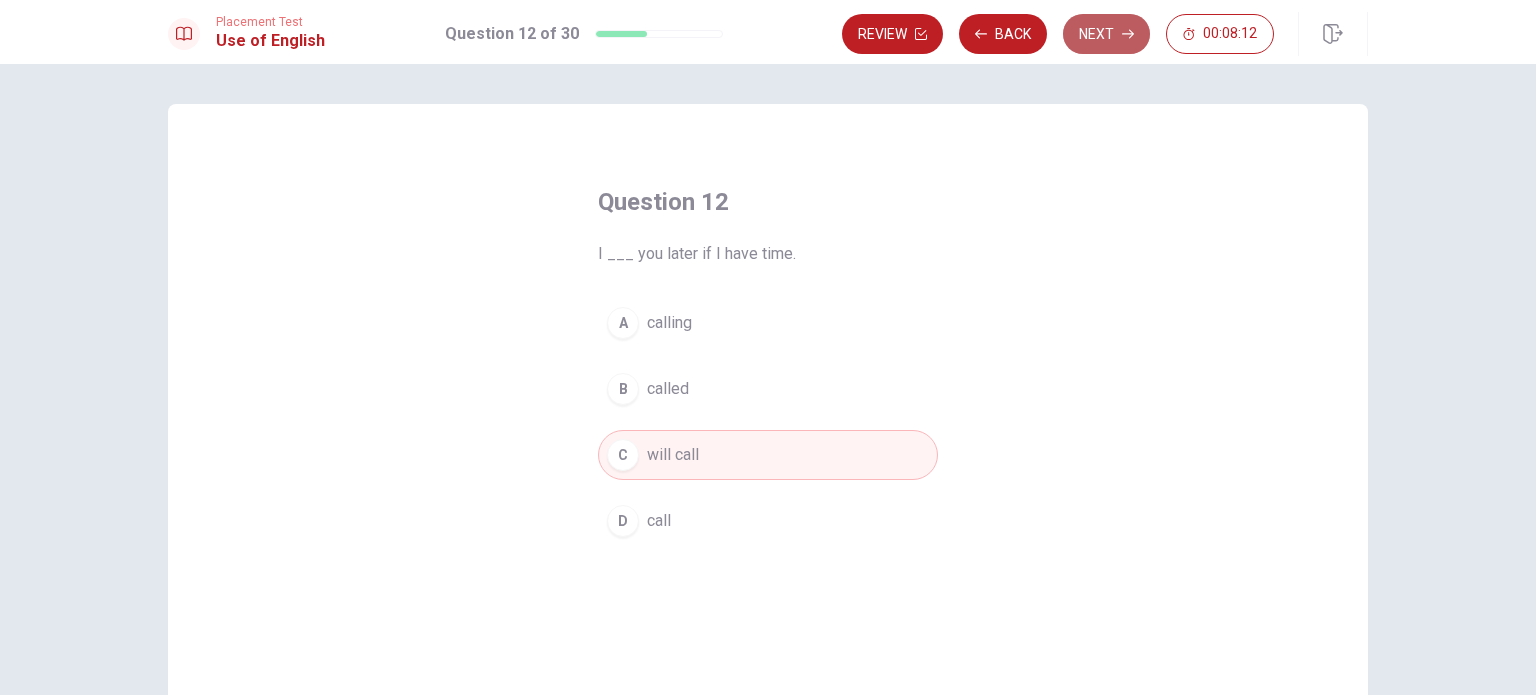 click on "Next" at bounding box center [1106, 34] 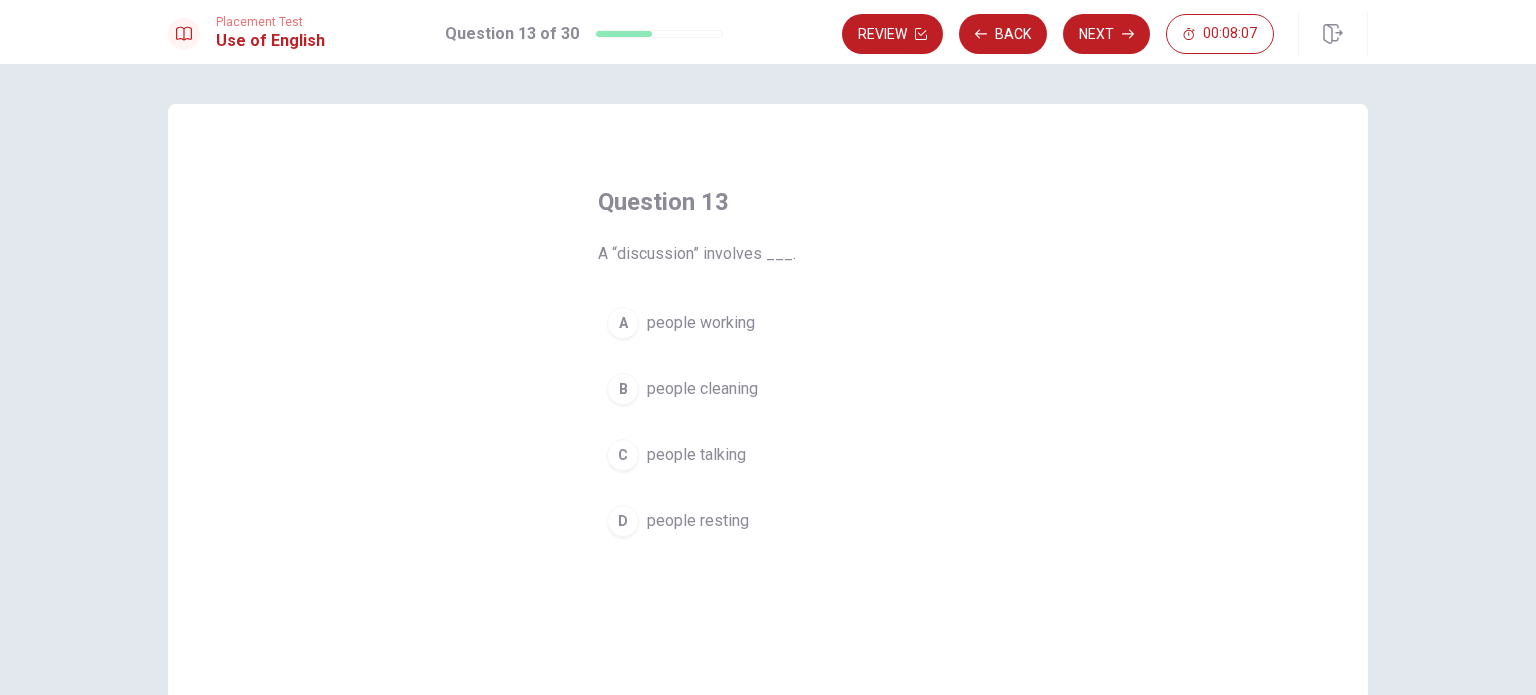 click on "people talking" at bounding box center (696, 455) 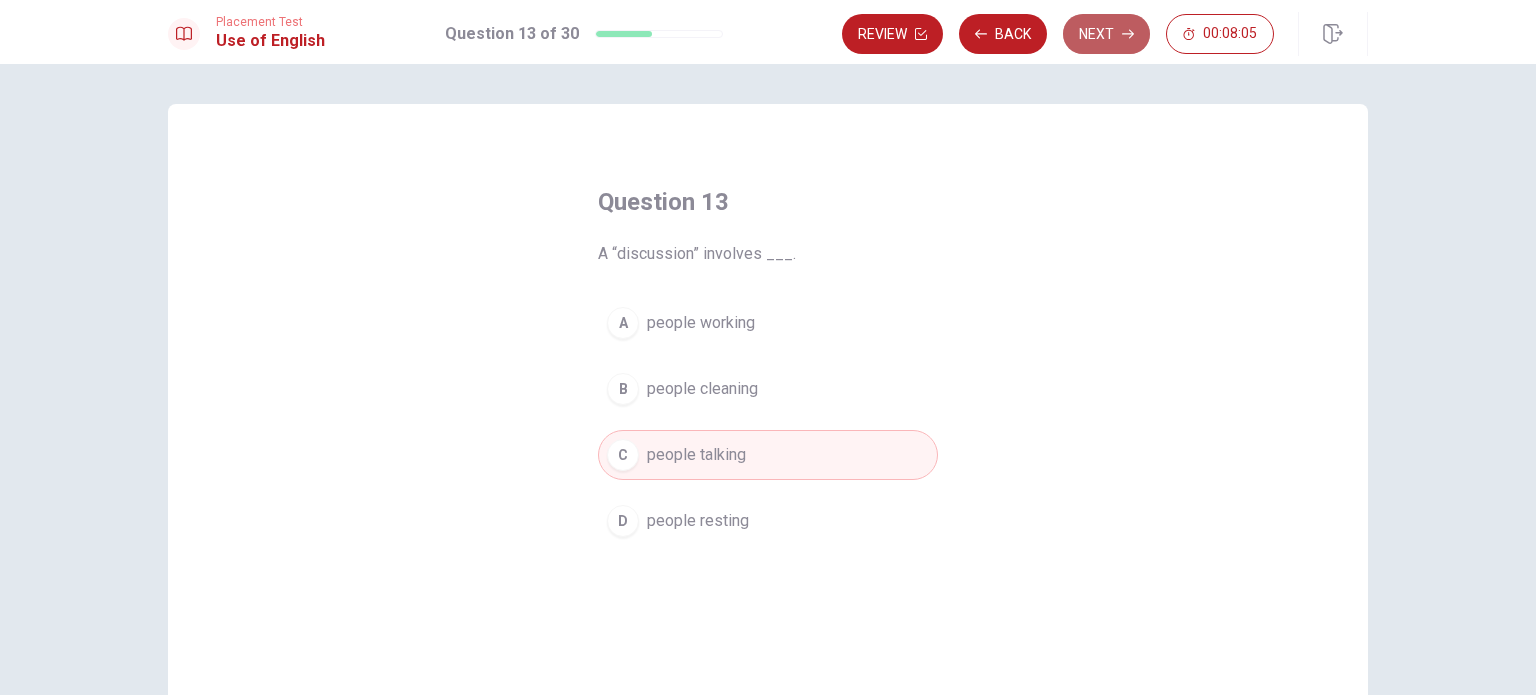 click on "Next" at bounding box center [1106, 34] 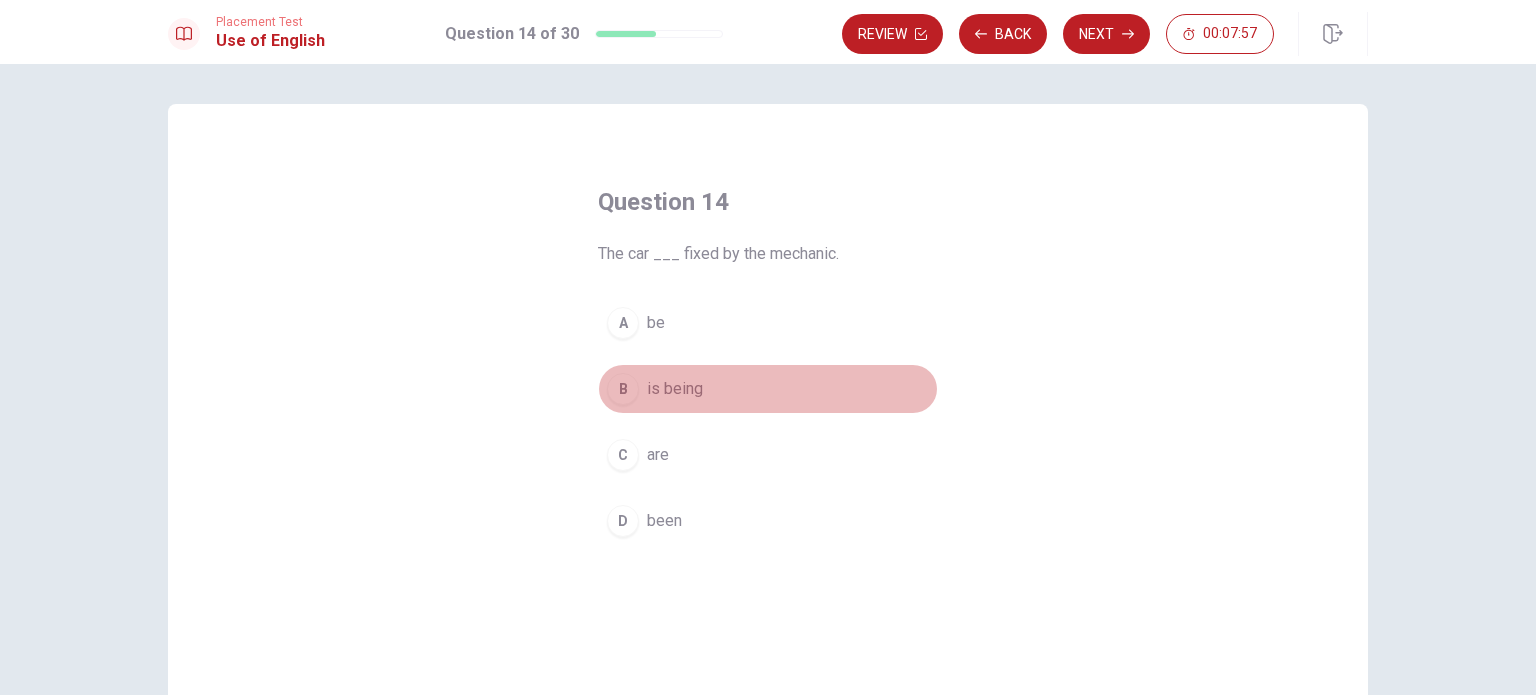 click on "is being" at bounding box center [675, 389] 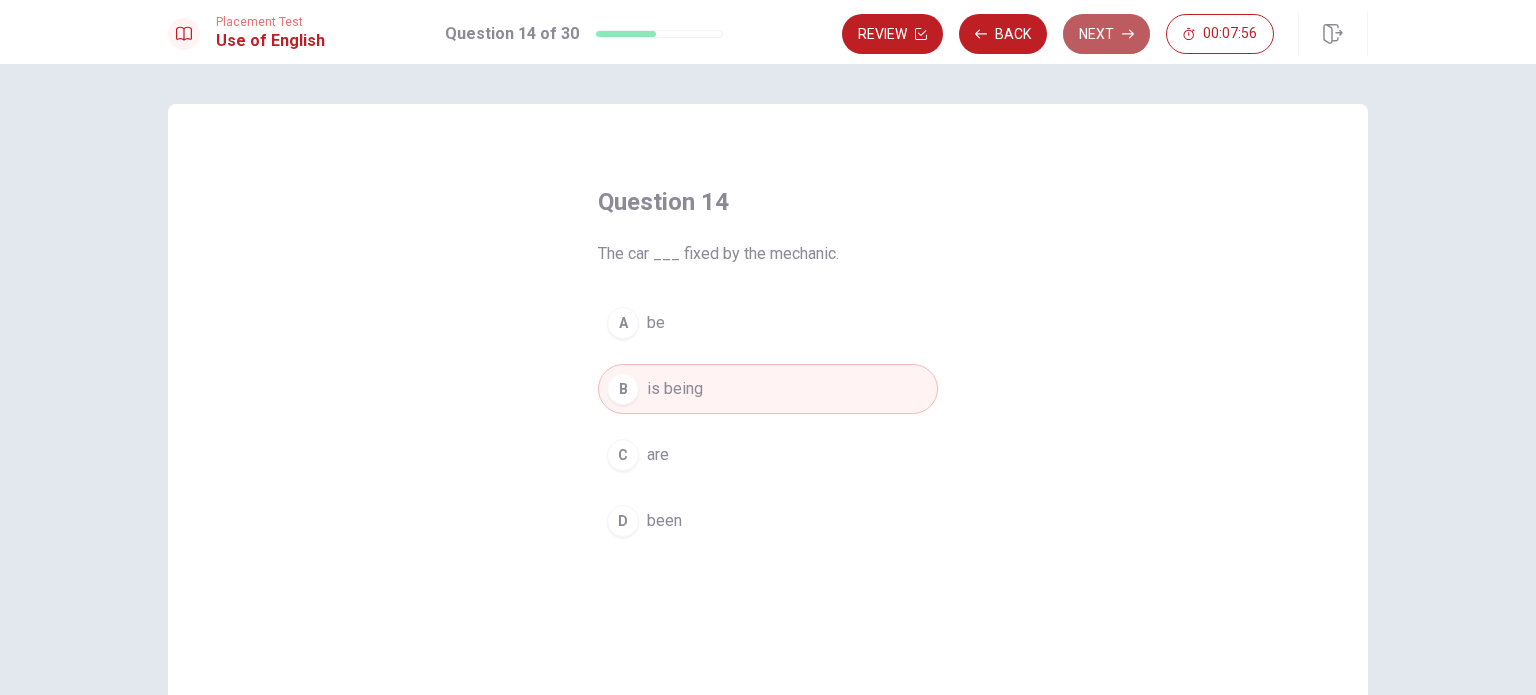 click on "Next" at bounding box center [1106, 34] 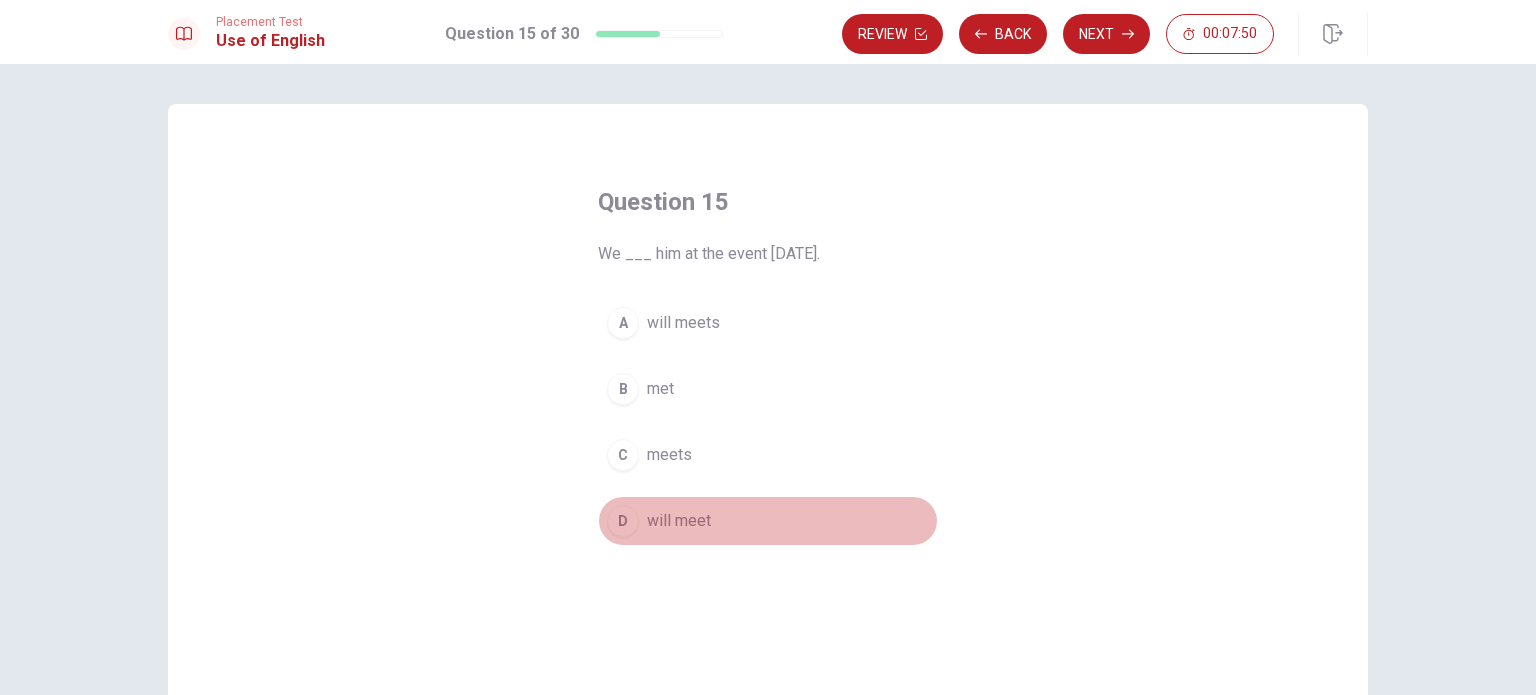 click on "will meet" at bounding box center (679, 521) 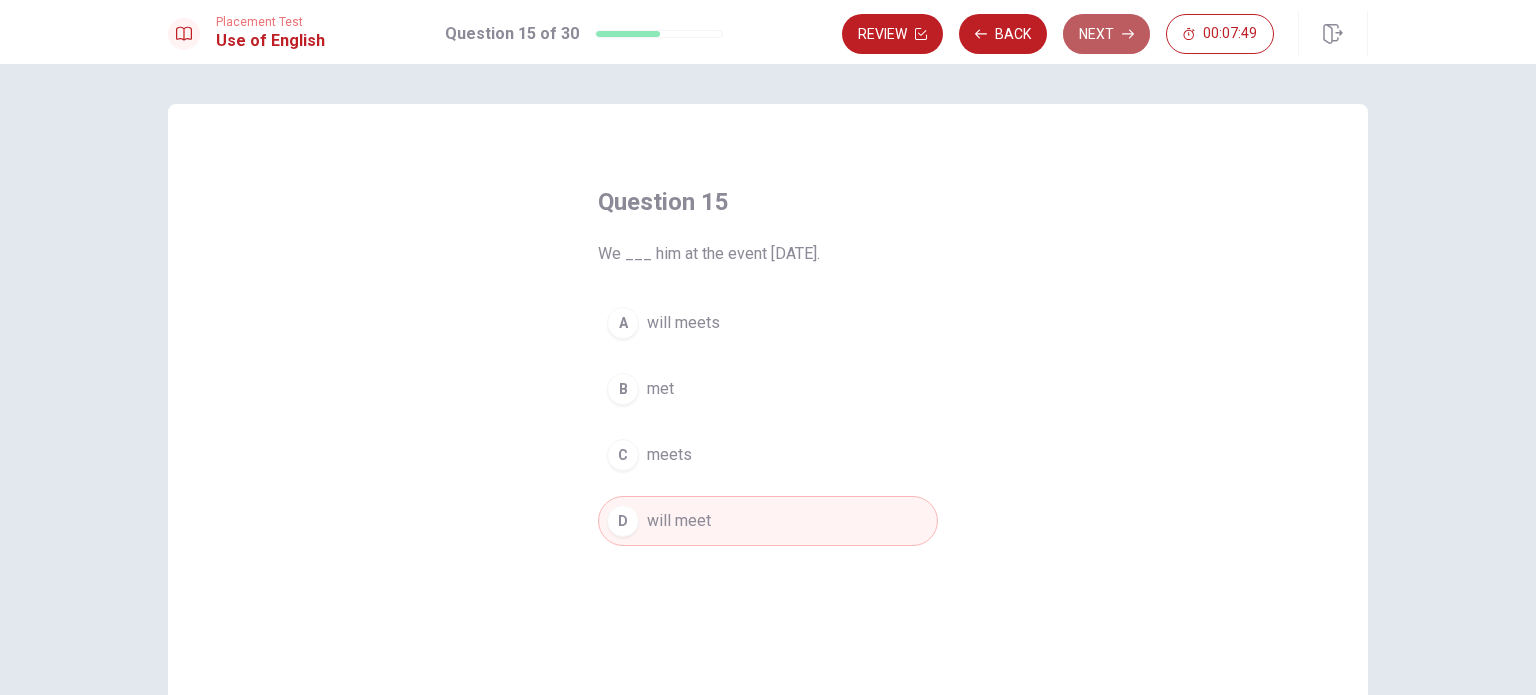 click on "Next" at bounding box center (1106, 34) 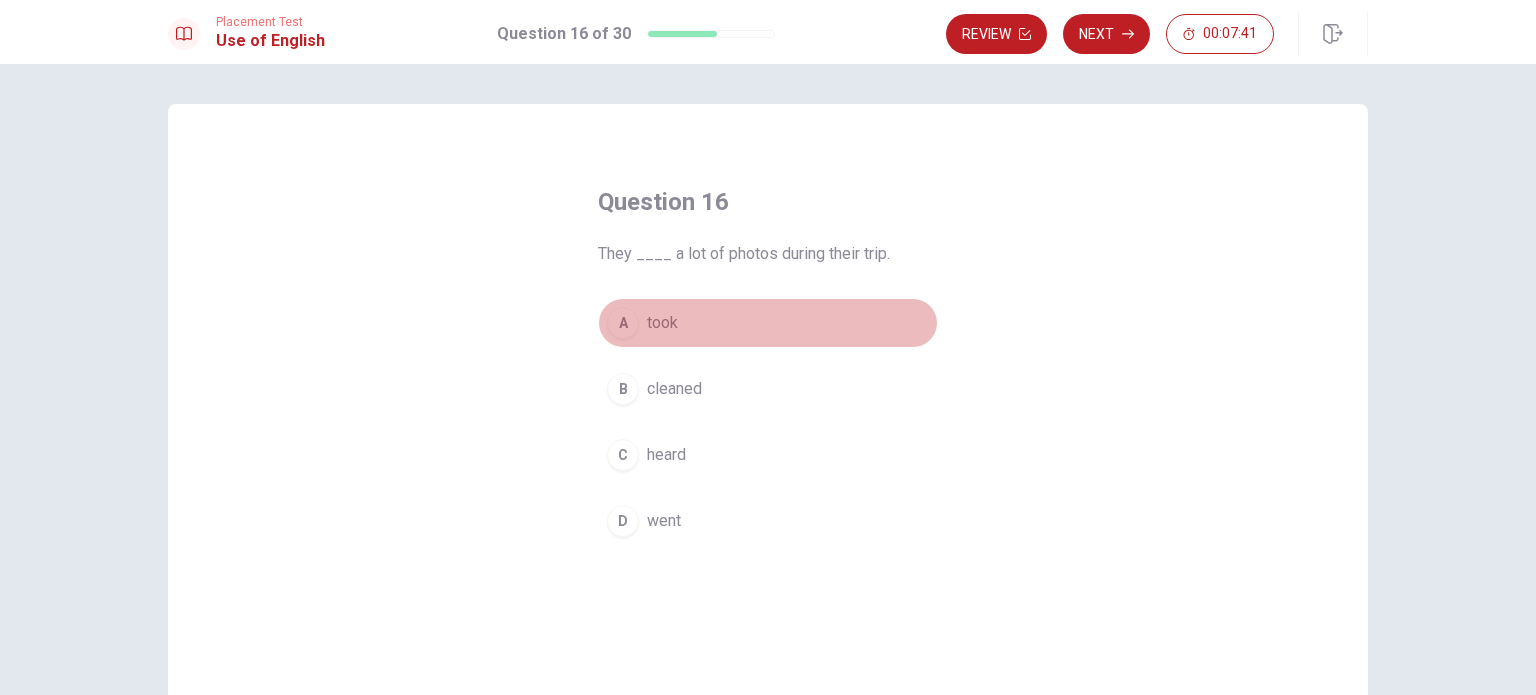click on "took" at bounding box center (662, 323) 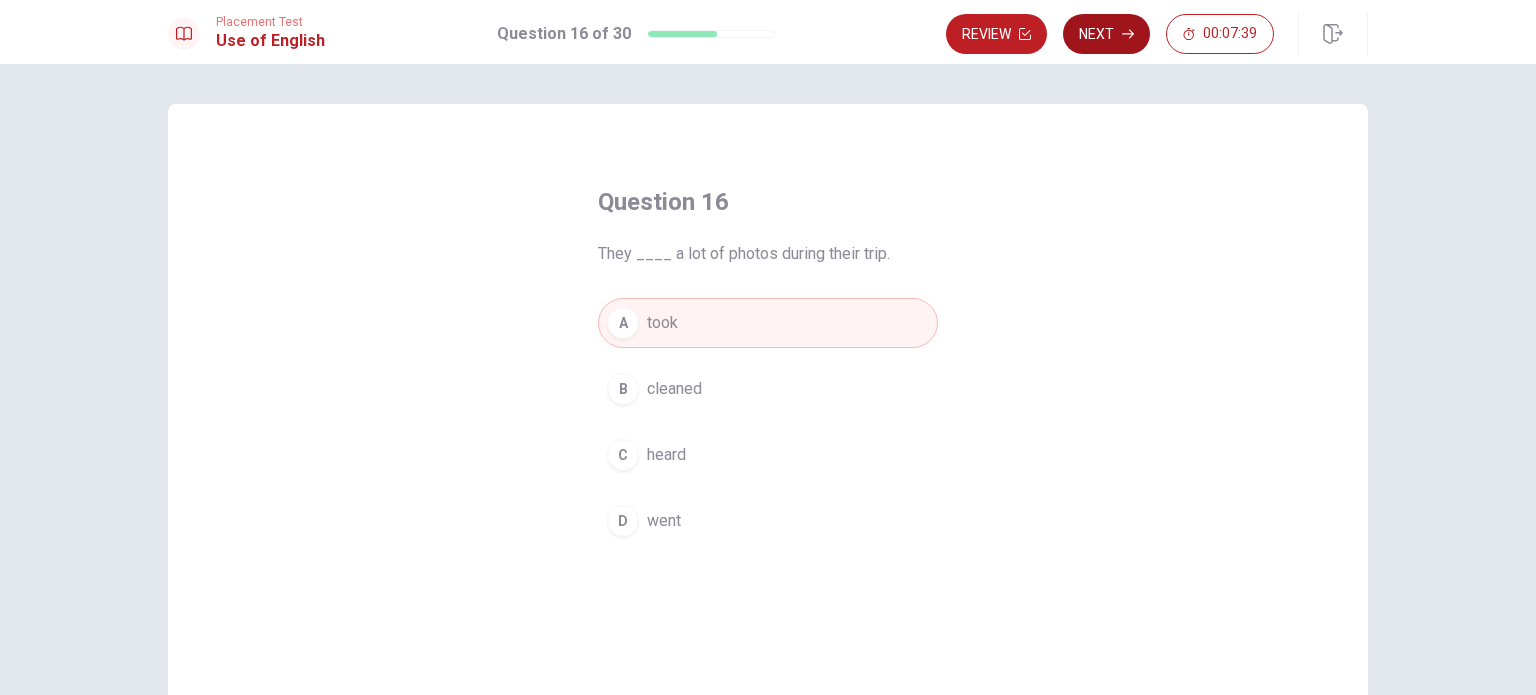 click on "Next" at bounding box center [1106, 34] 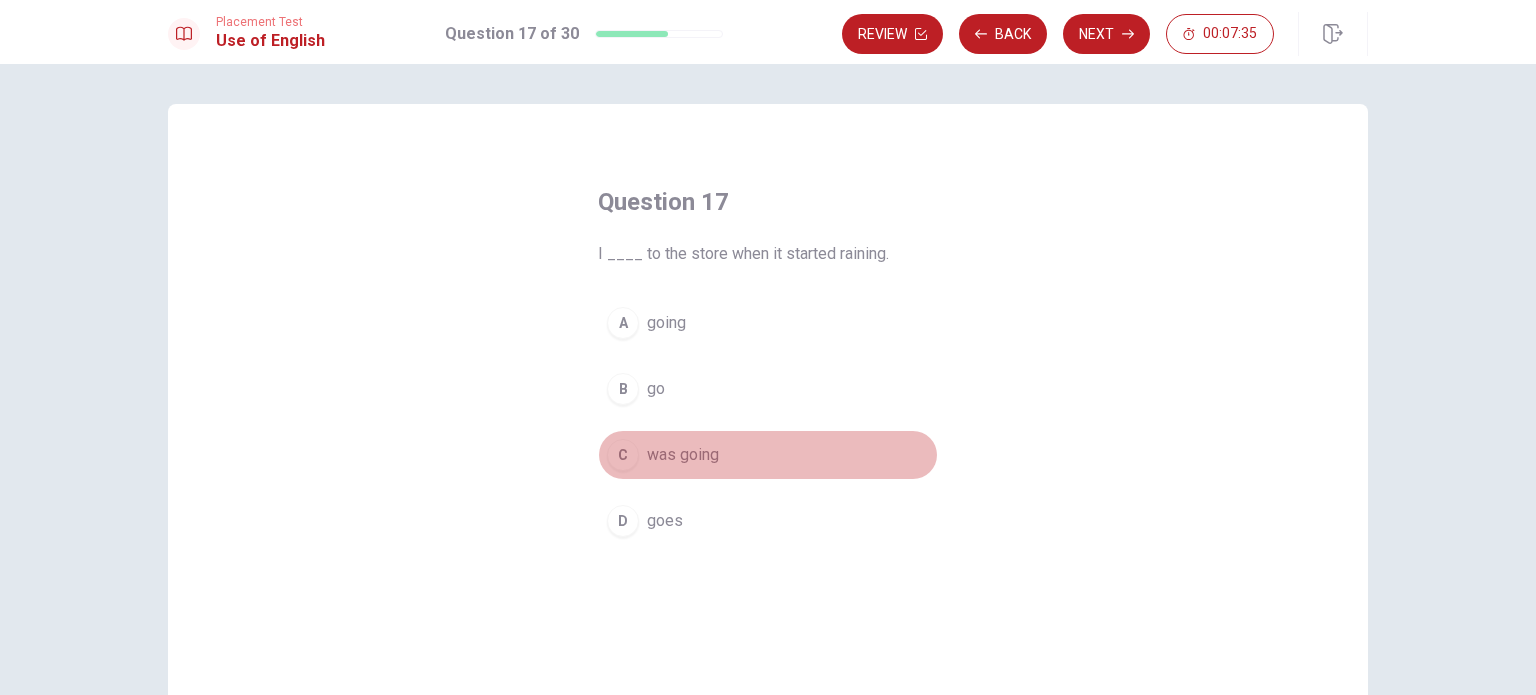 click on "was going" at bounding box center (683, 455) 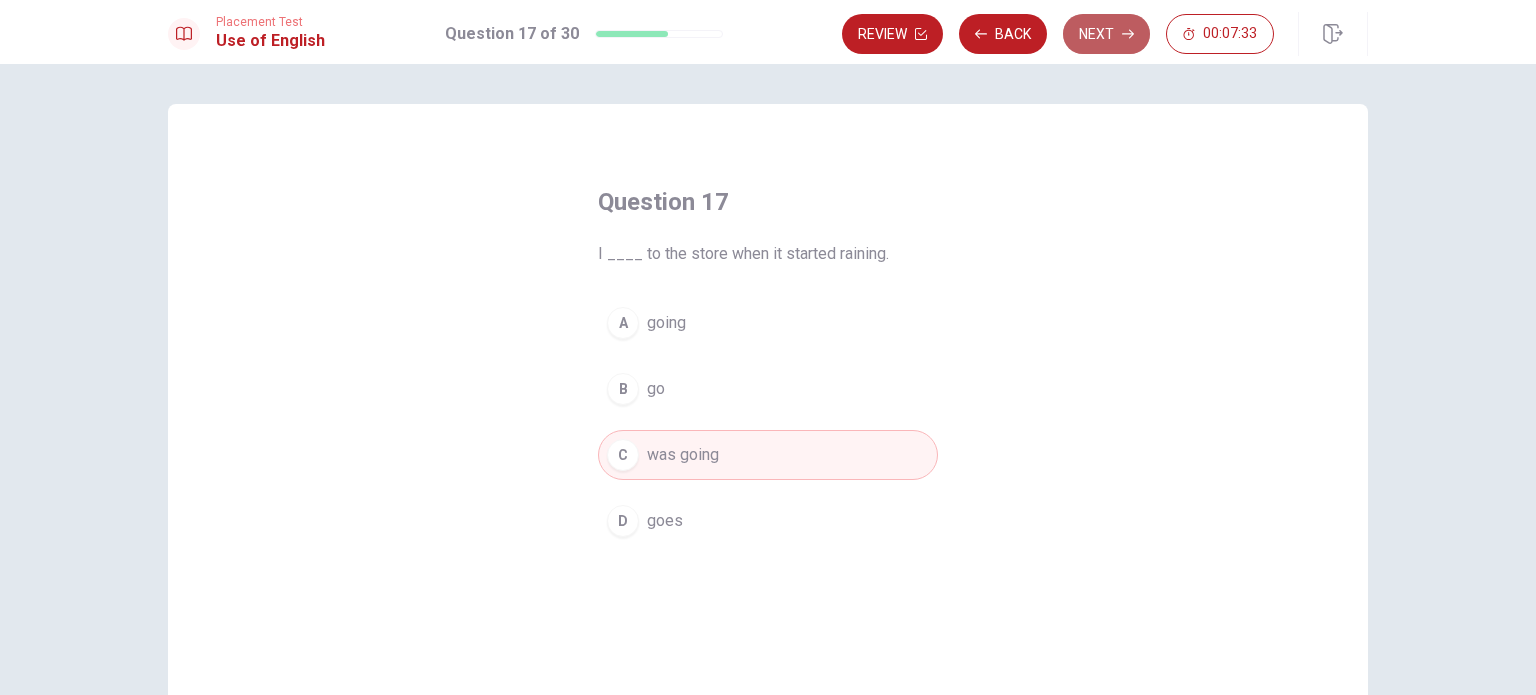 click on "Next" at bounding box center [1106, 34] 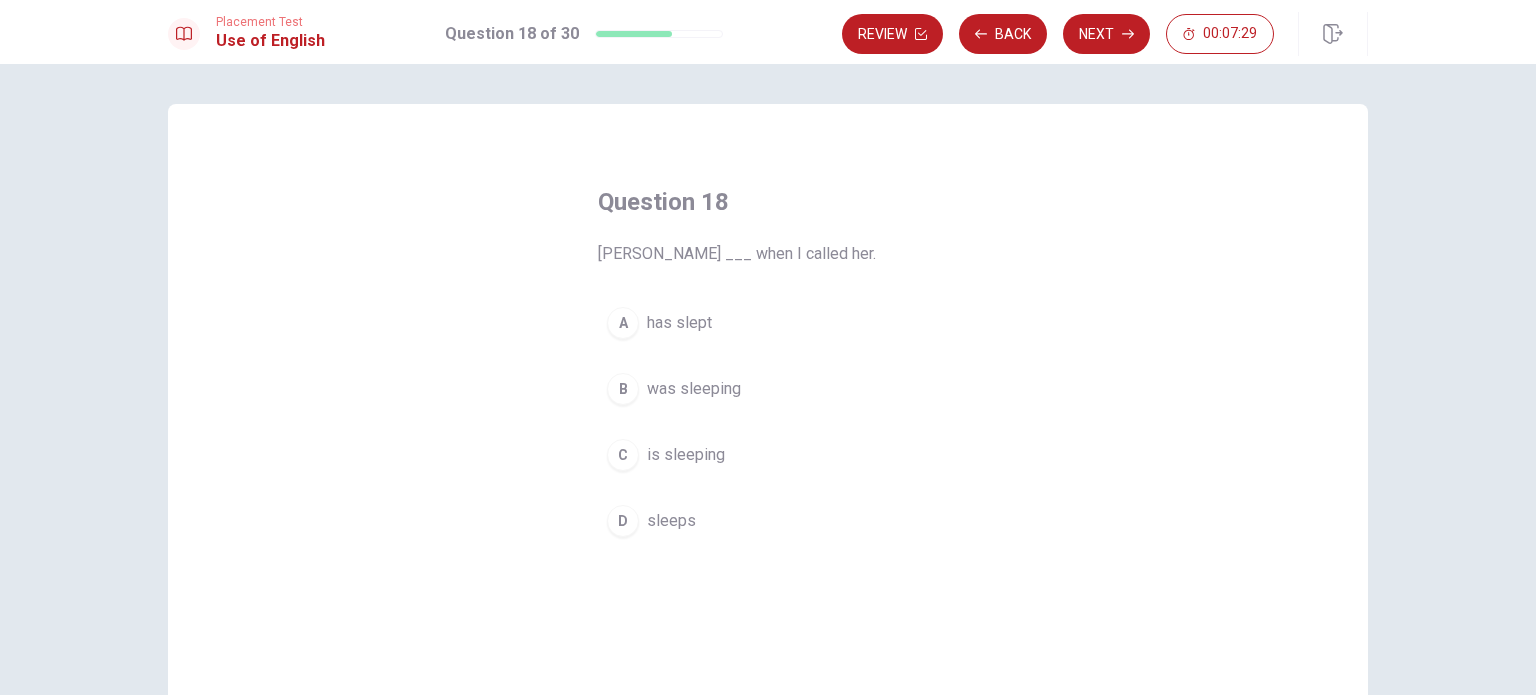 click on "was sleeping" at bounding box center [694, 389] 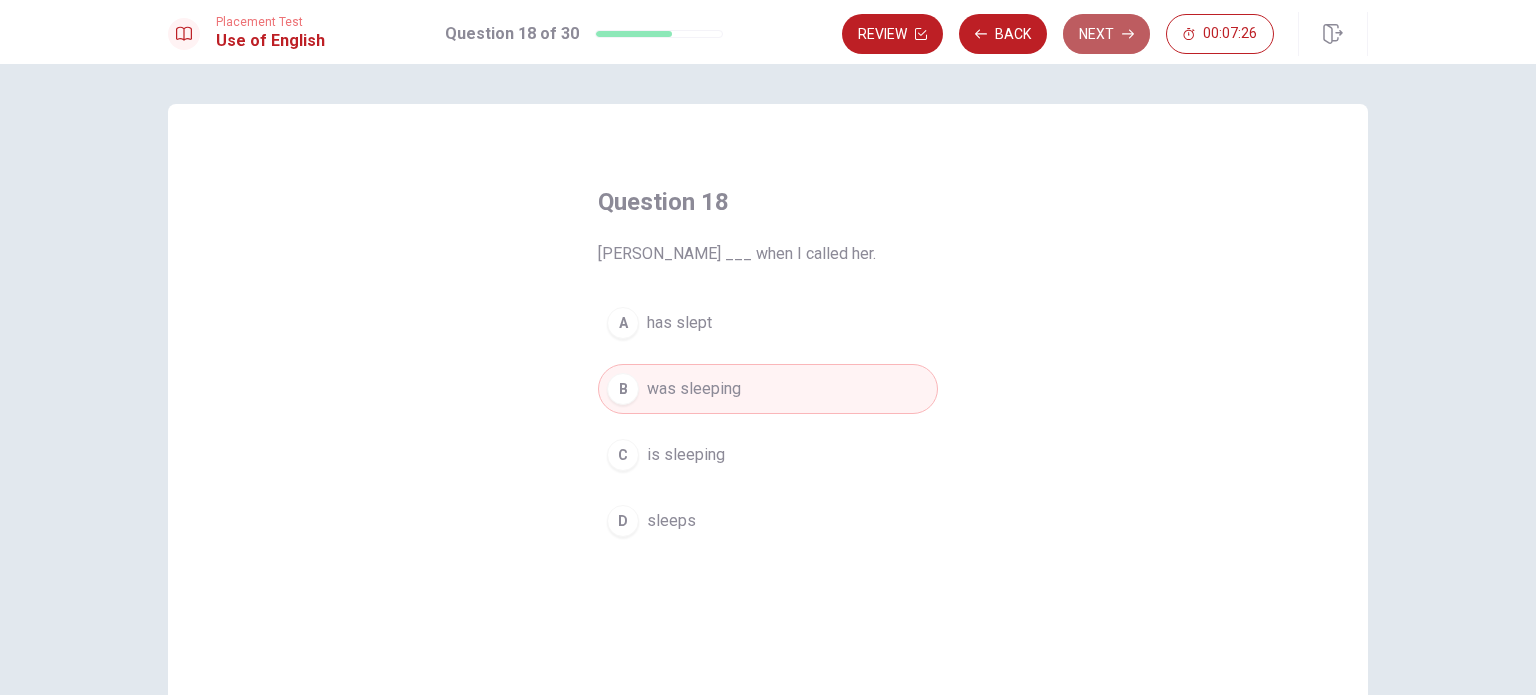 click on "Next" at bounding box center (1106, 34) 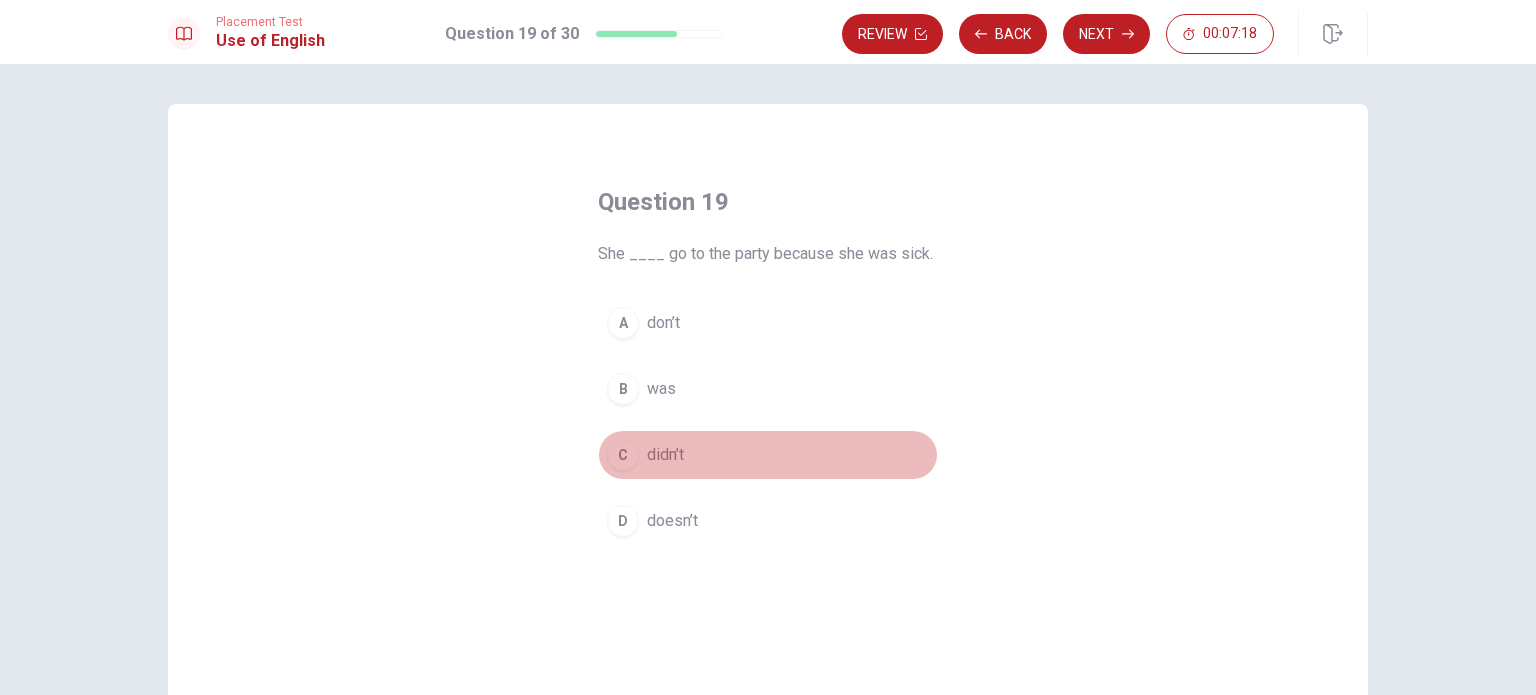 click on "didn’t" at bounding box center (665, 455) 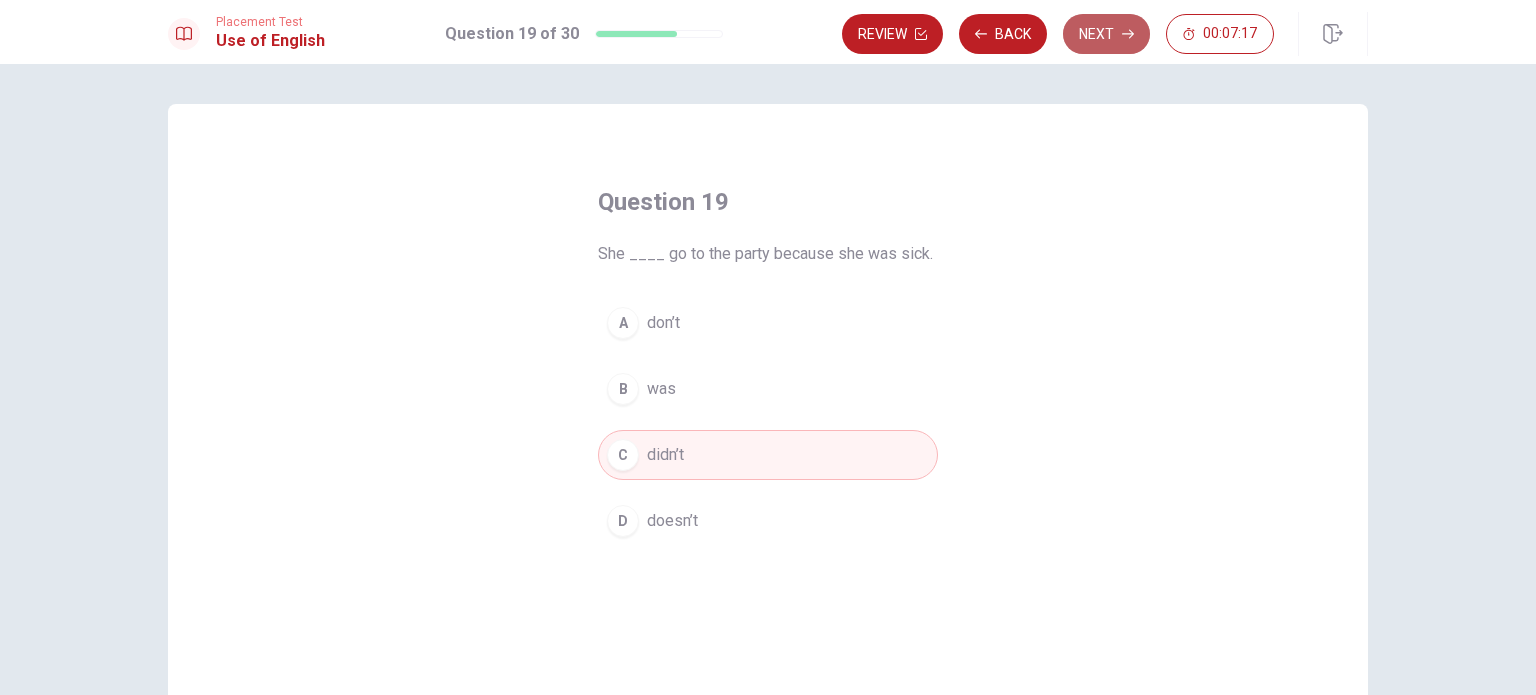 click on "Next" at bounding box center [1106, 34] 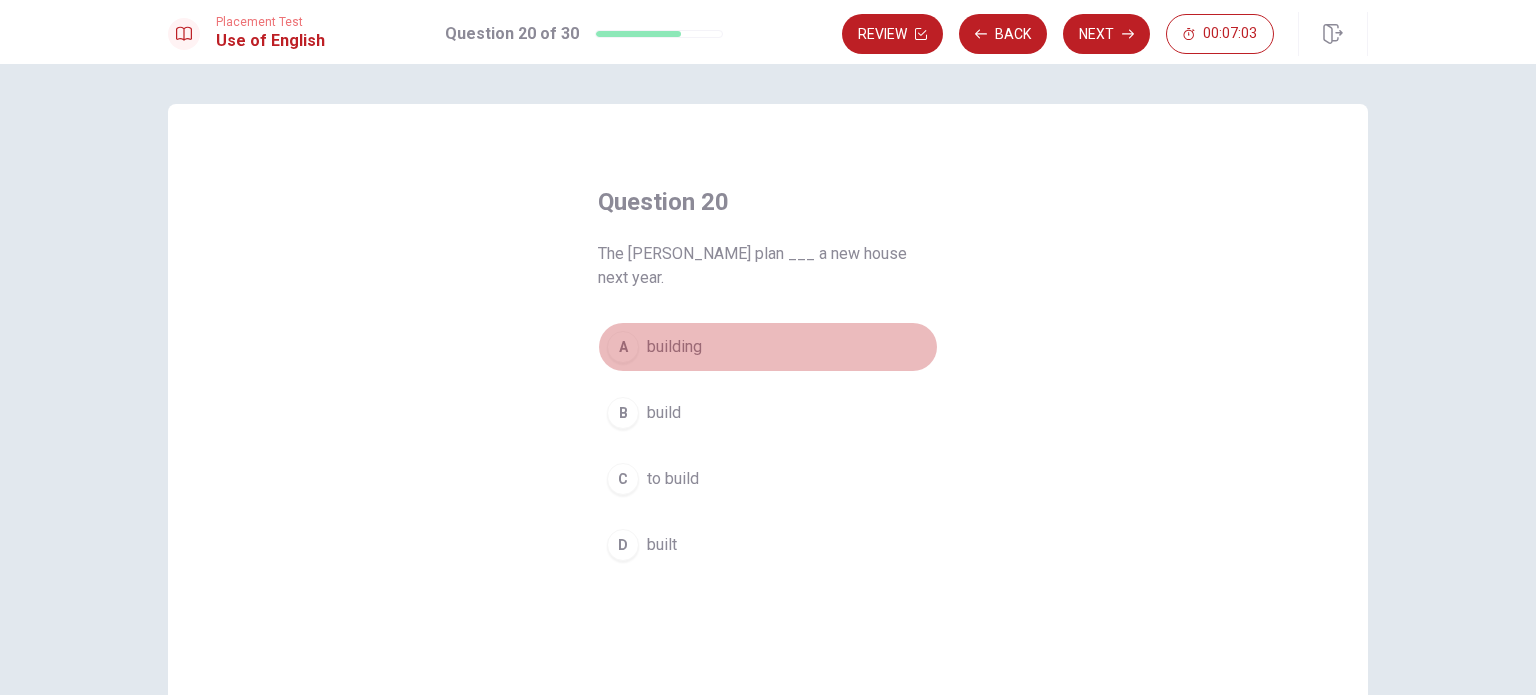 click on "building" at bounding box center [674, 347] 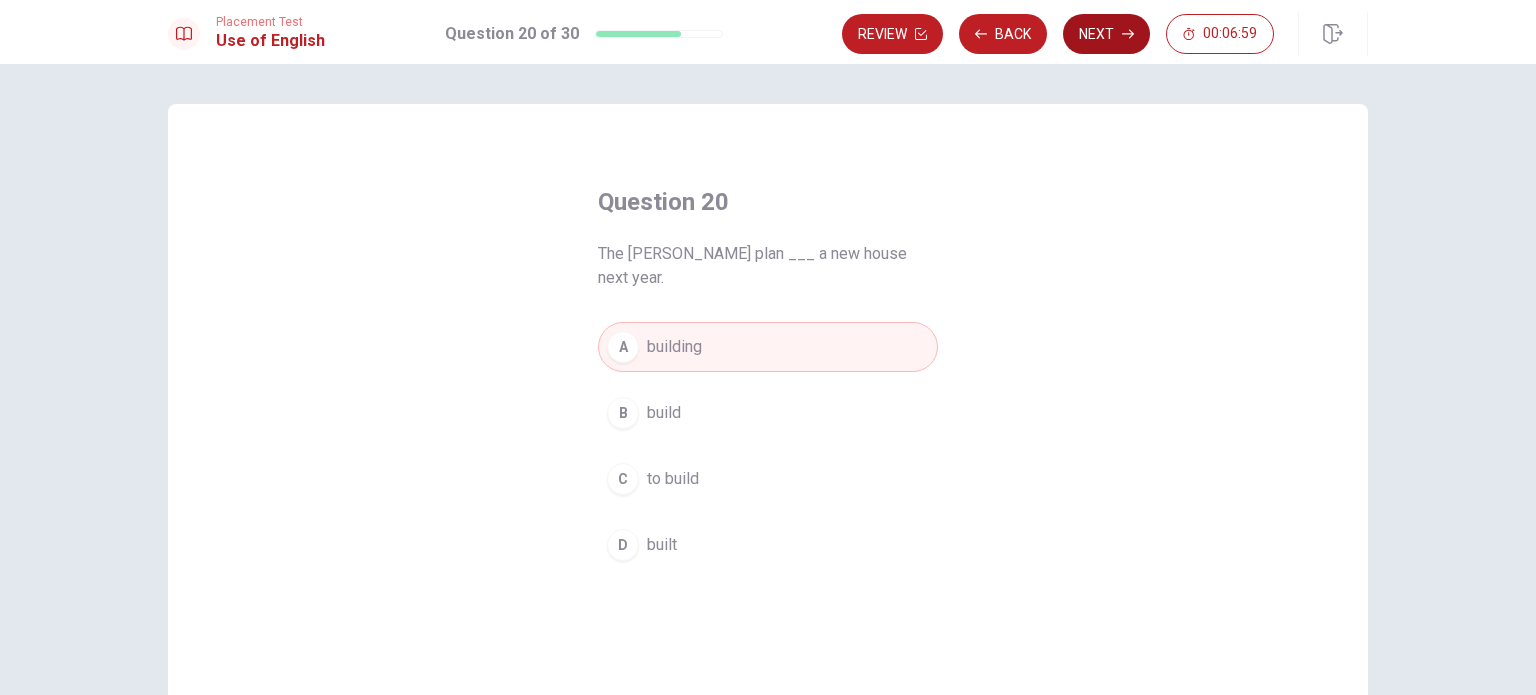 click on "Next" at bounding box center (1106, 34) 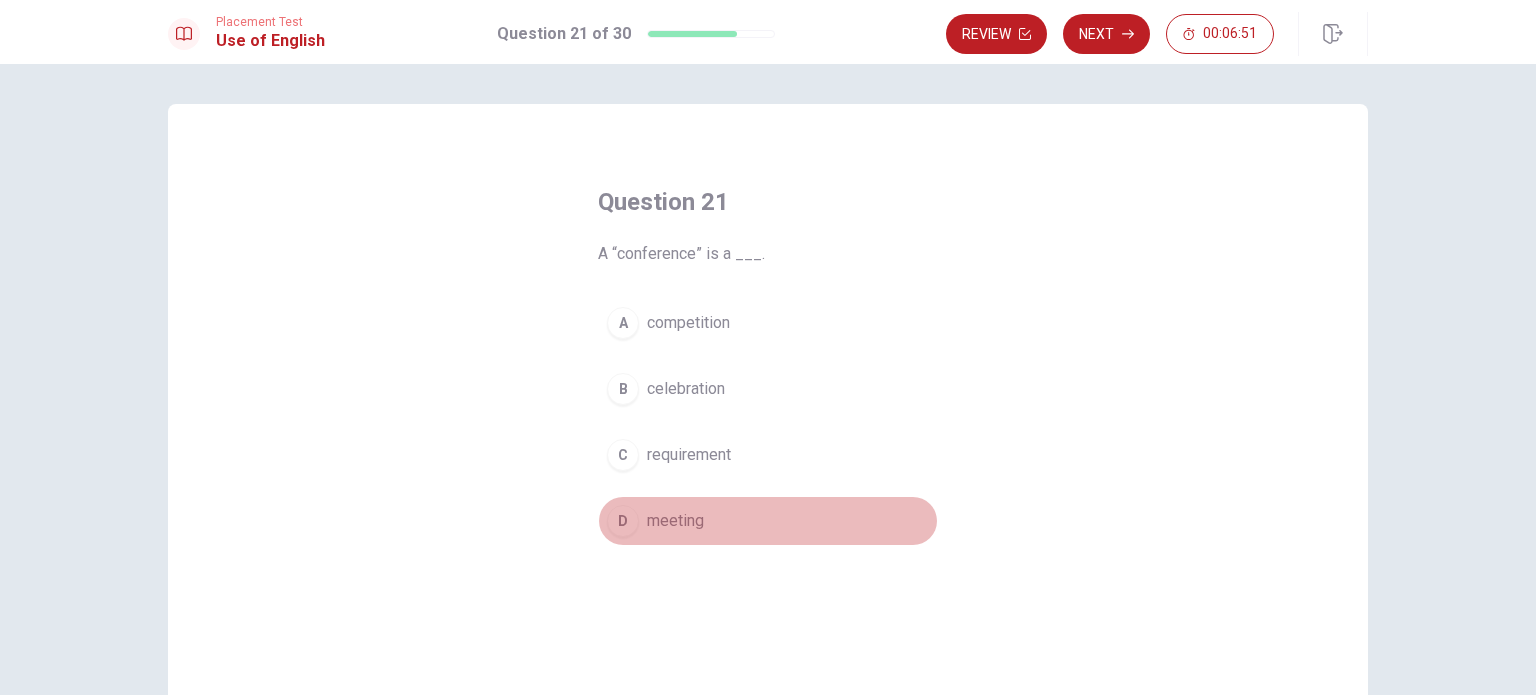 click on "meeting" at bounding box center [675, 521] 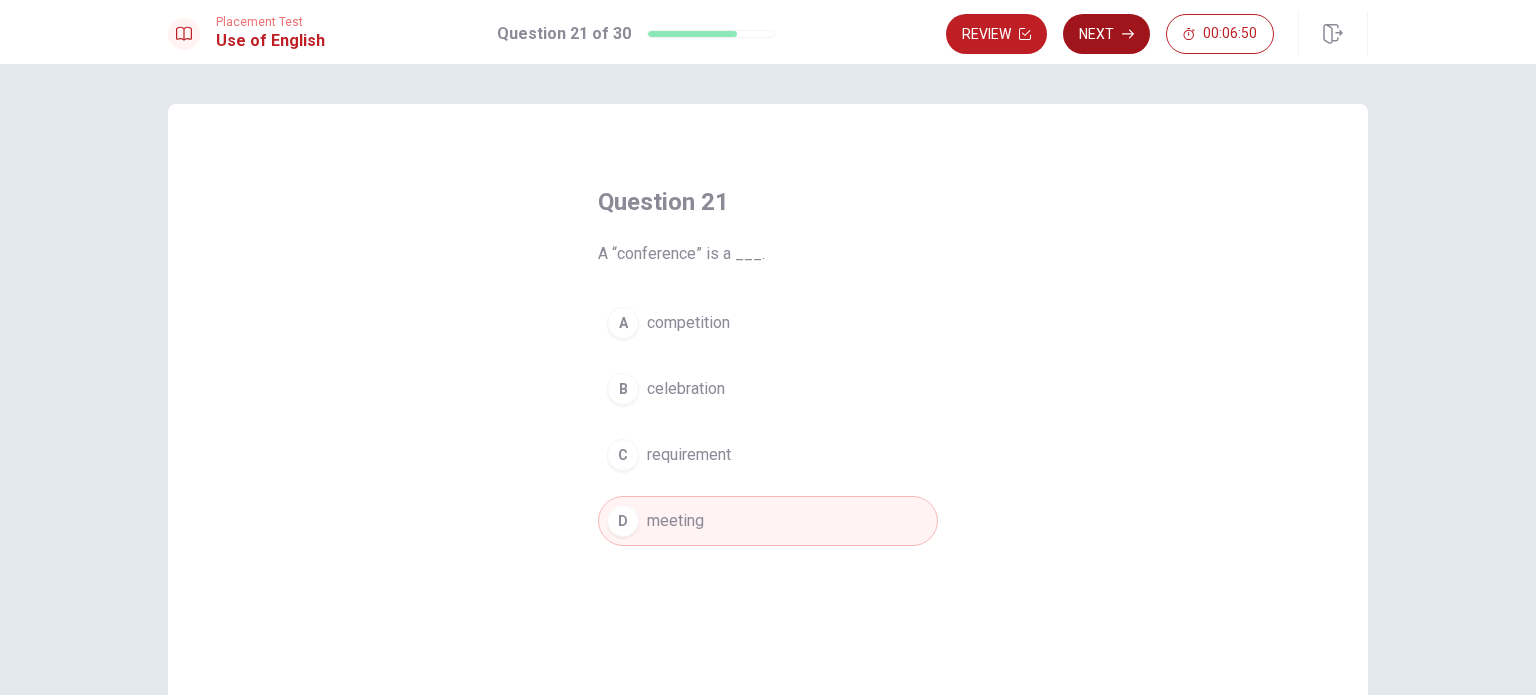 click on "Next" at bounding box center (1106, 34) 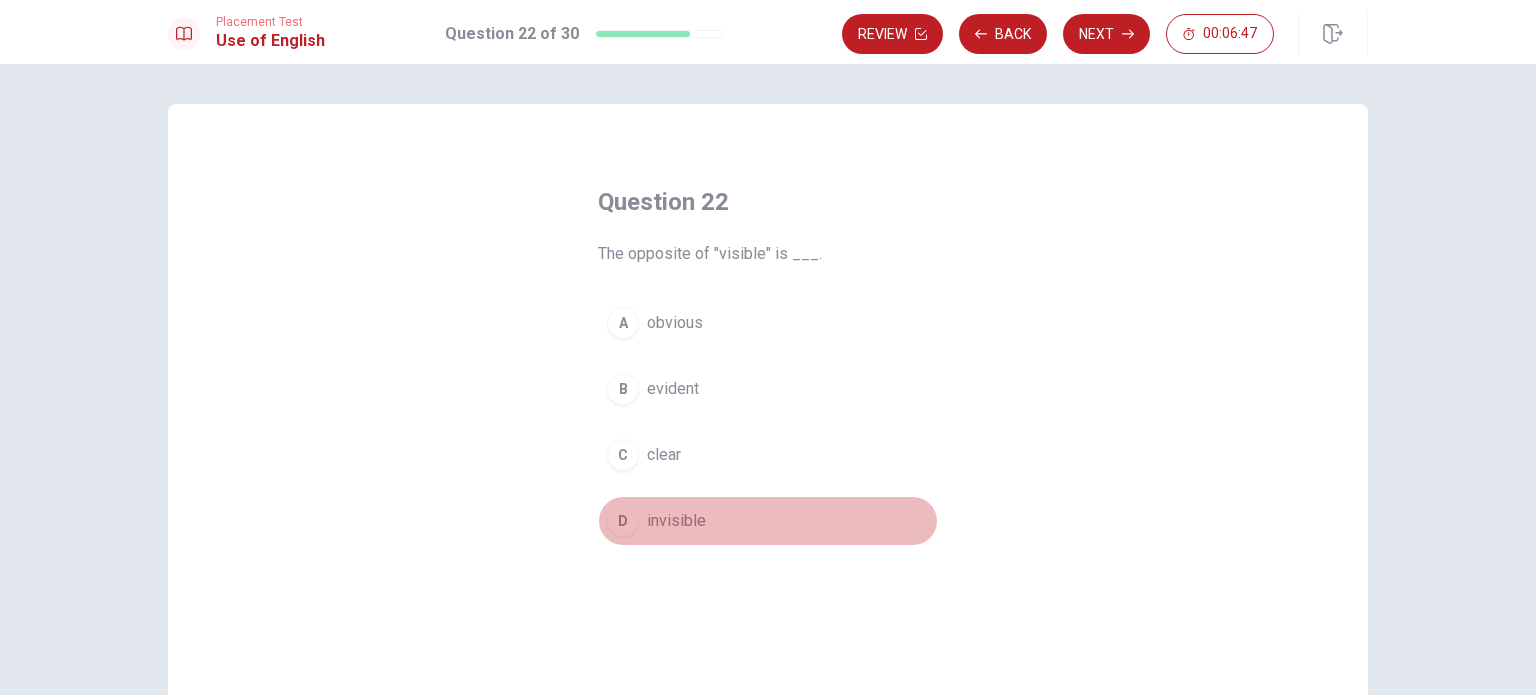 click on "invisible" at bounding box center [676, 521] 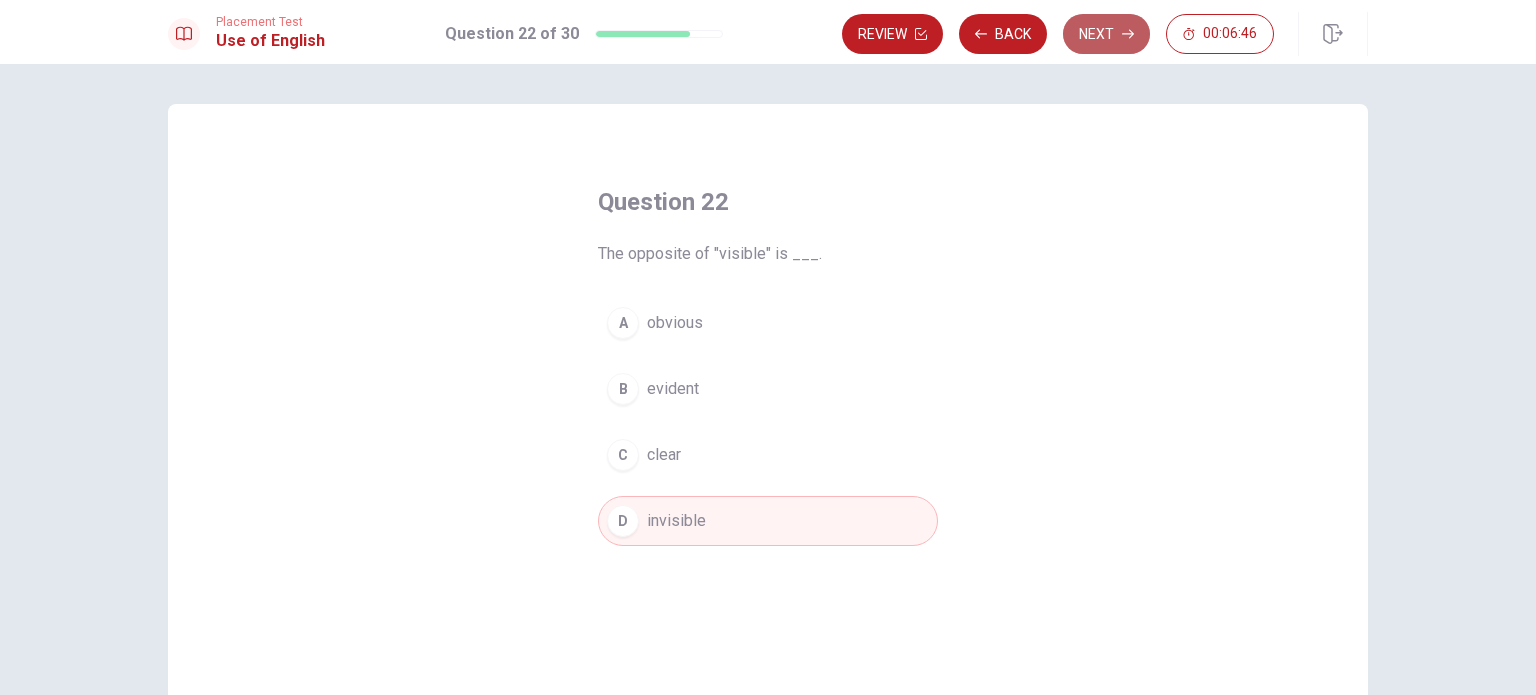 click on "Next" at bounding box center (1106, 34) 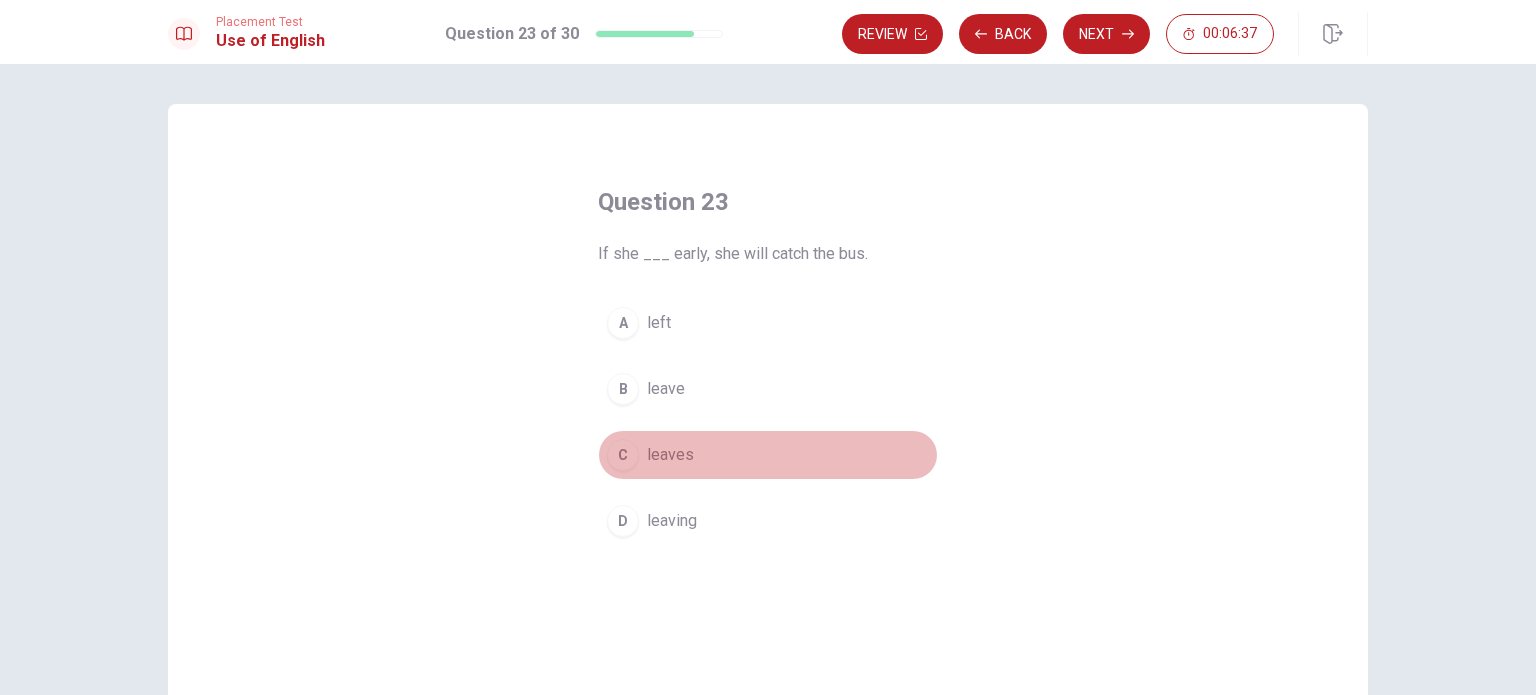 click on "leaves" at bounding box center [670, 455] 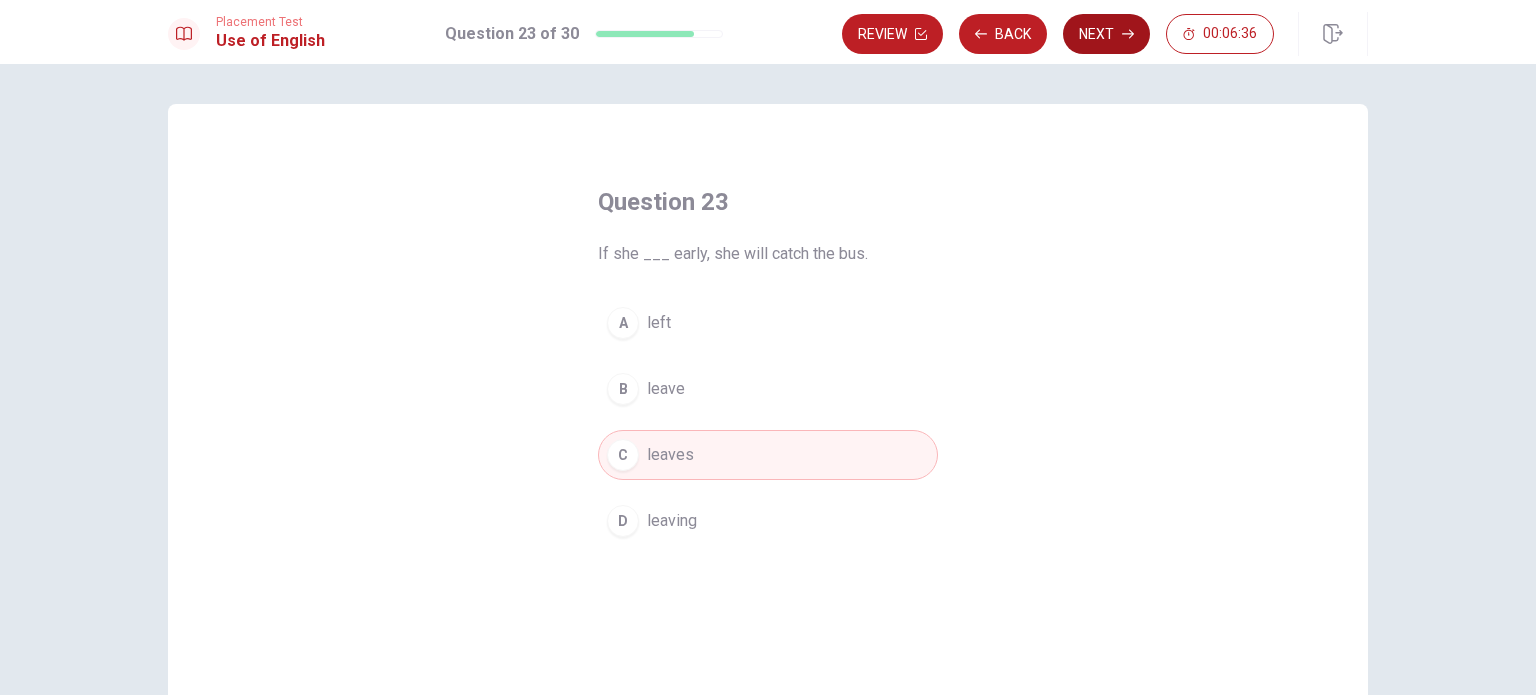 click on "Next" at bounding box center [1106, 34] 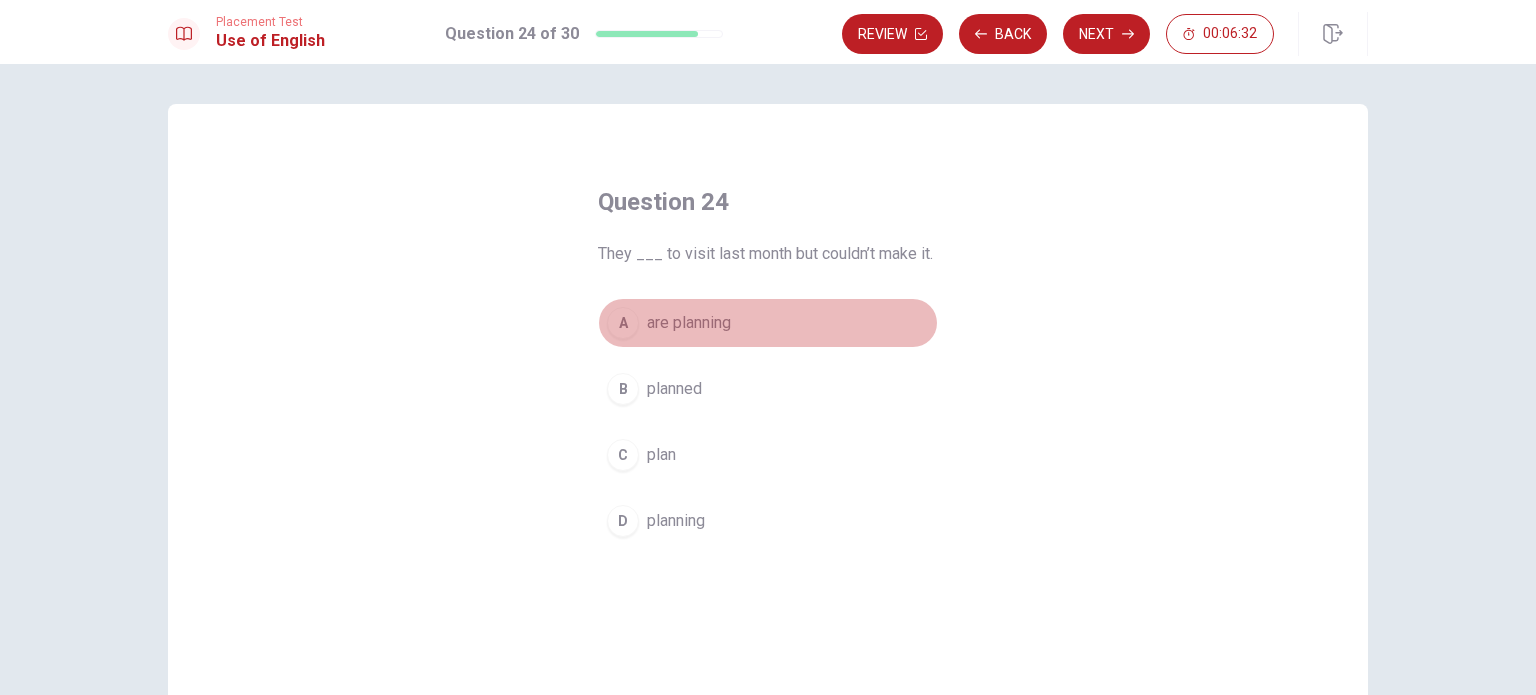 click on "are planning" at bounding box center (689, 323) 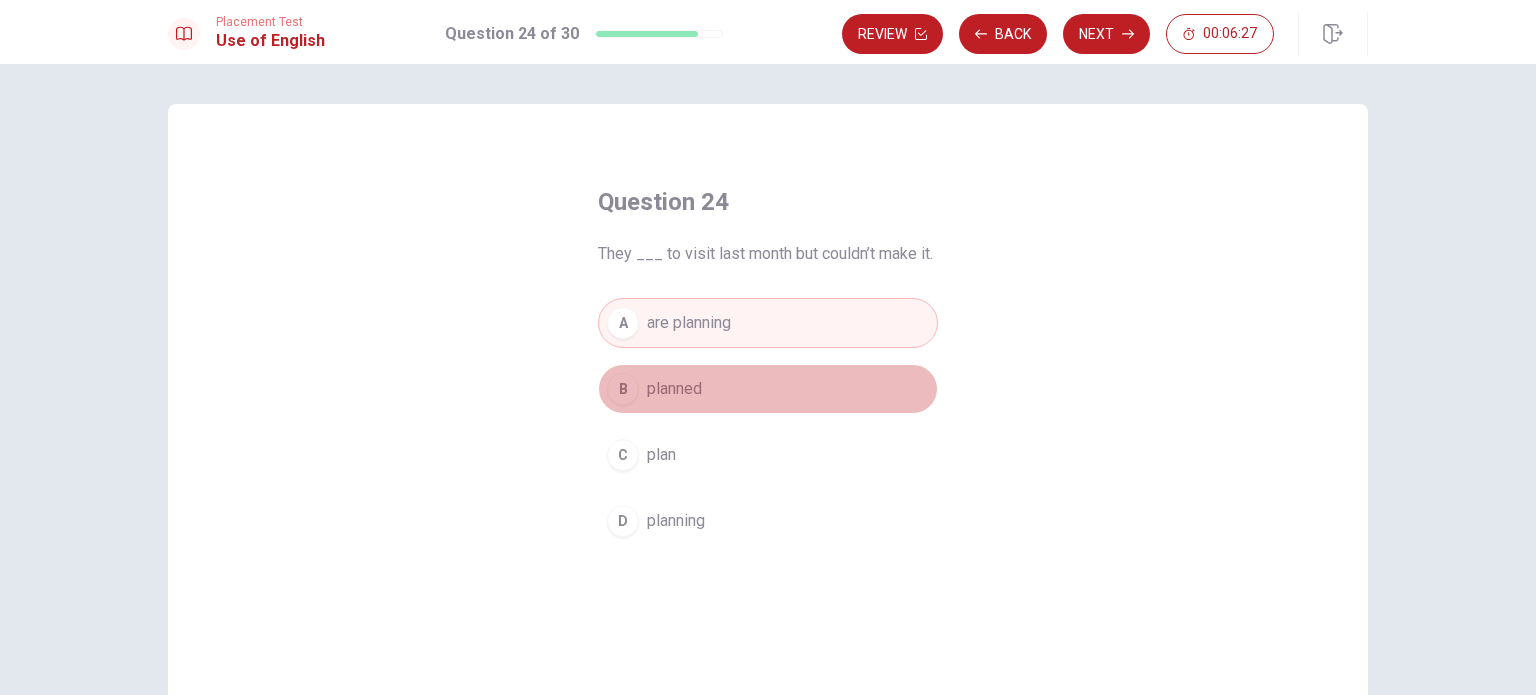 click on "planned" at bounding box center (674, 389) 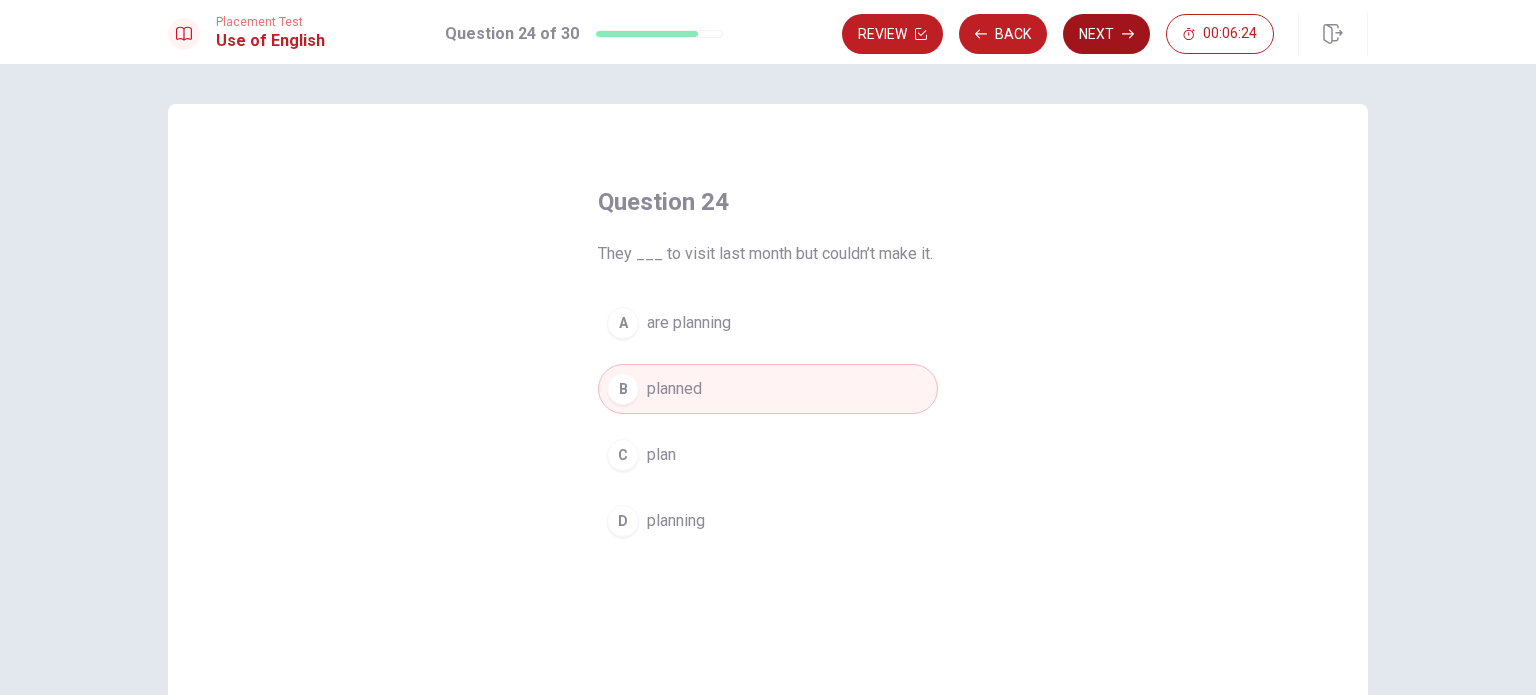 click on "Next" at bounding box center (1106, 34) 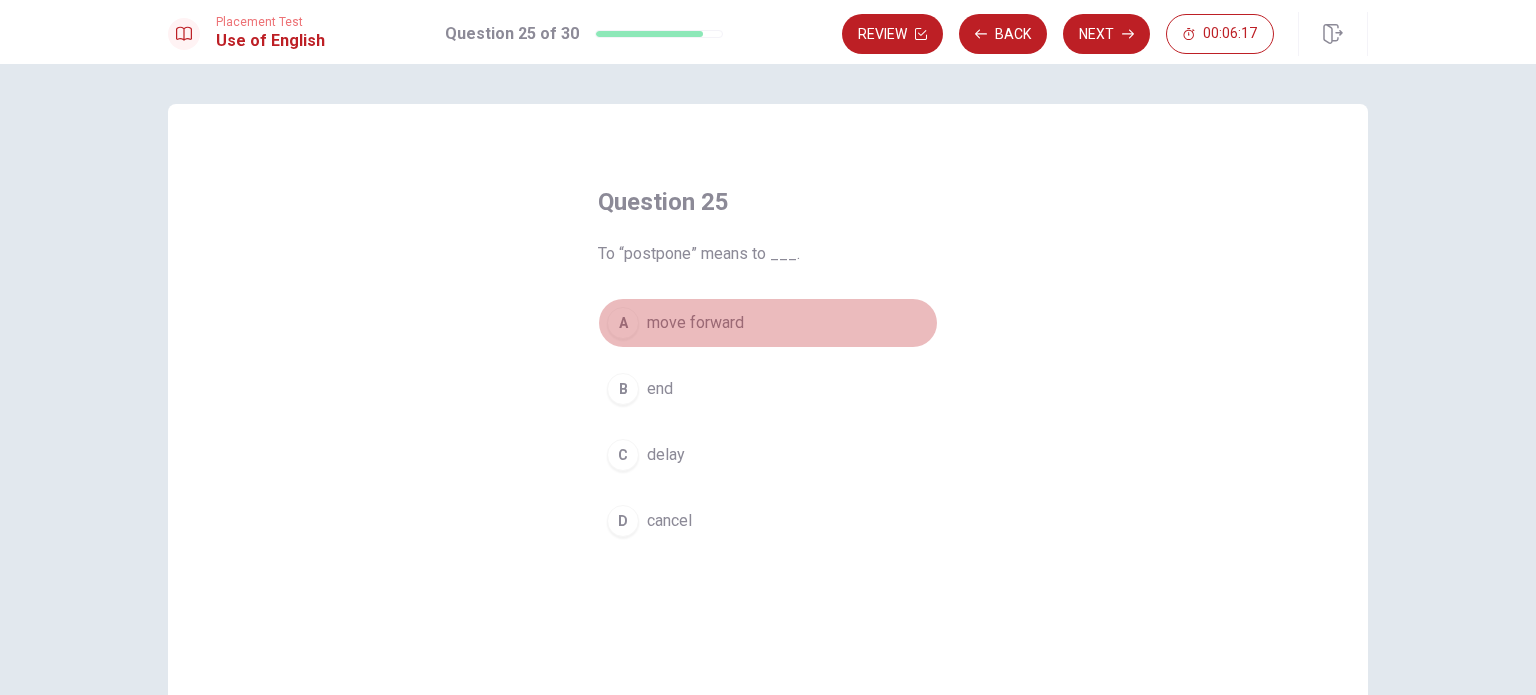 click on "move forward" at bounding box center [695, 323] 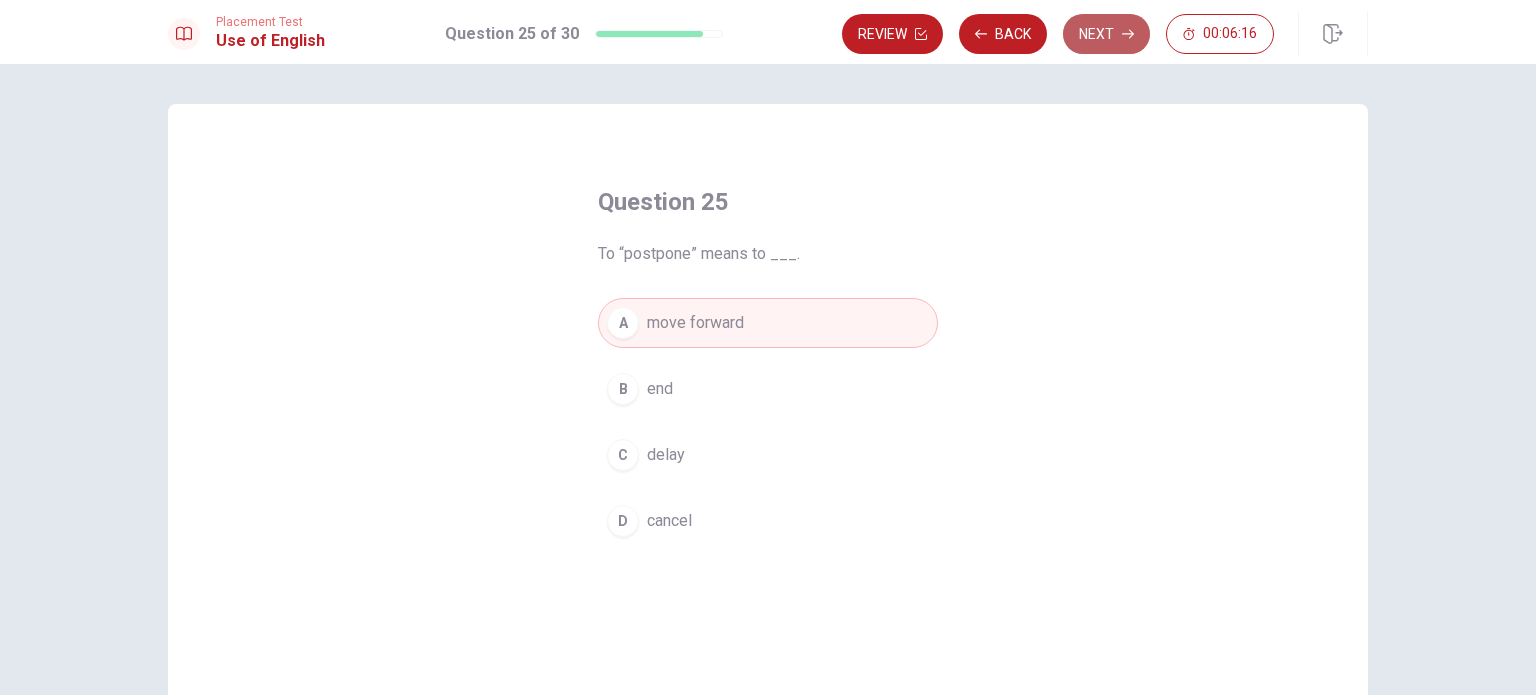click on "Next" at bounding box center (1106, 34) 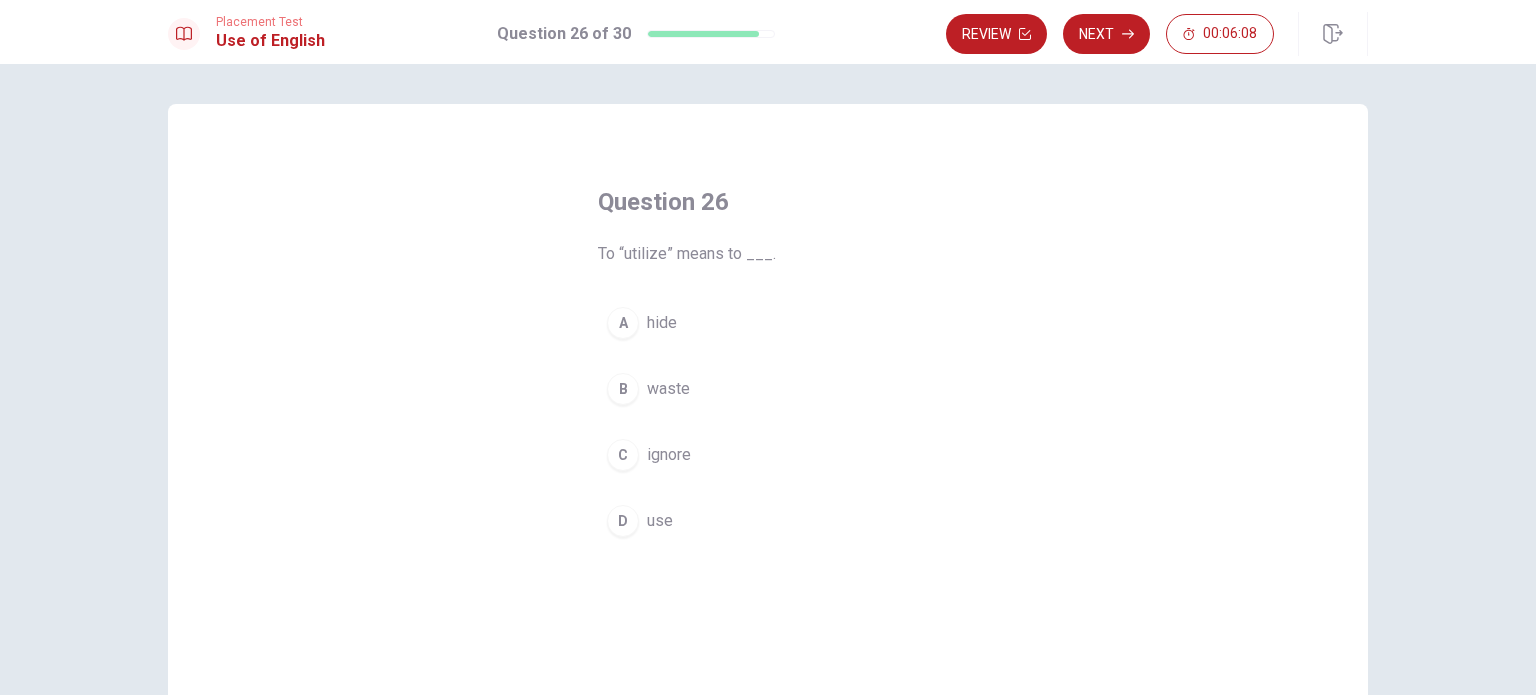 click on "D use" at bounding box center [768, 521] 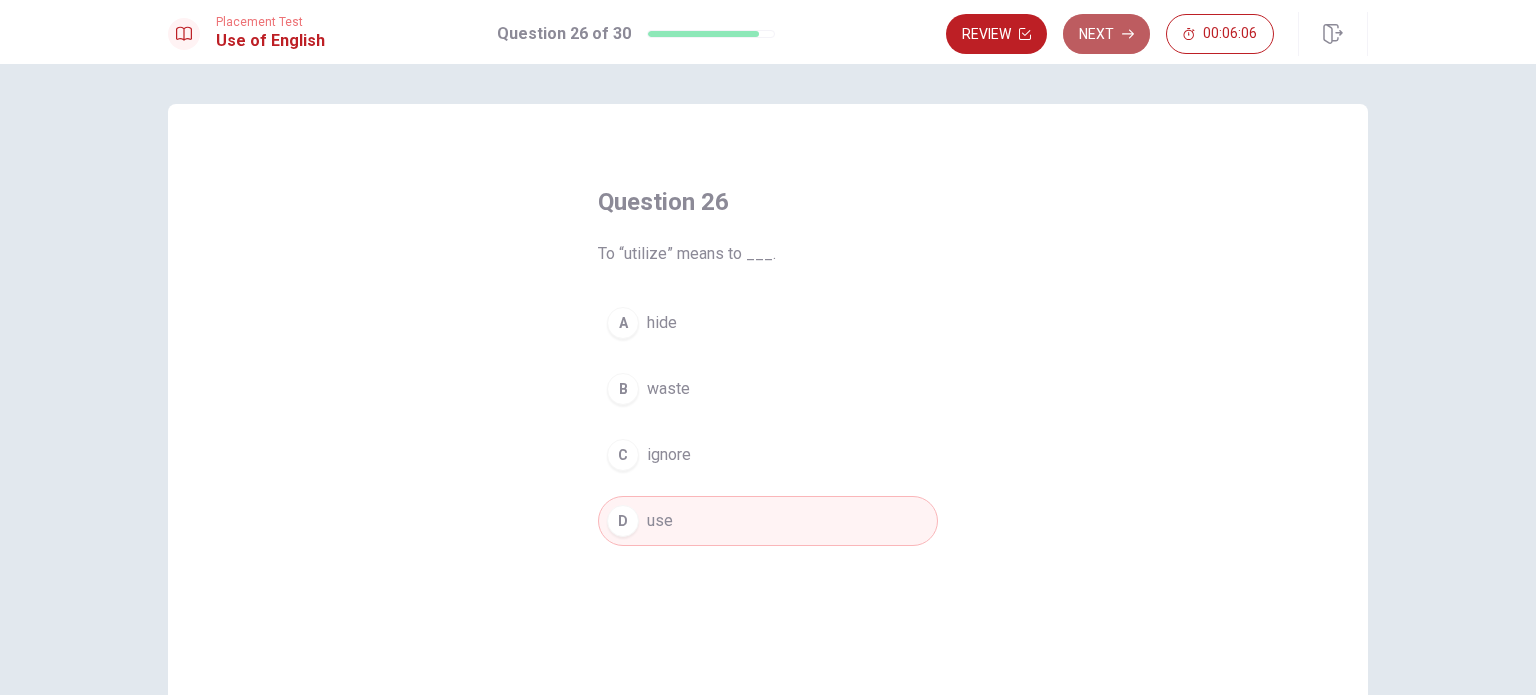 click on "Next" at bounding box center (1106, 34) 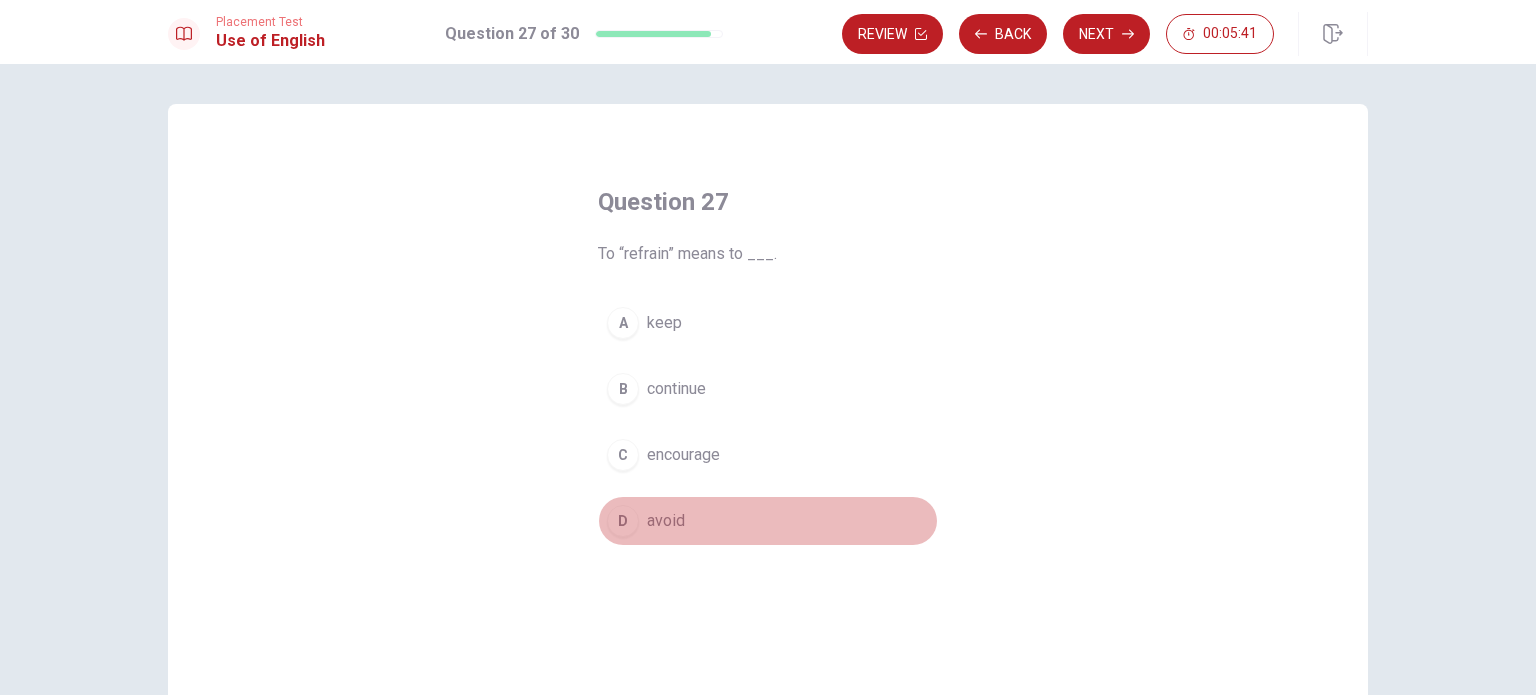 click on "avoid" at bounding box center (666, 521) 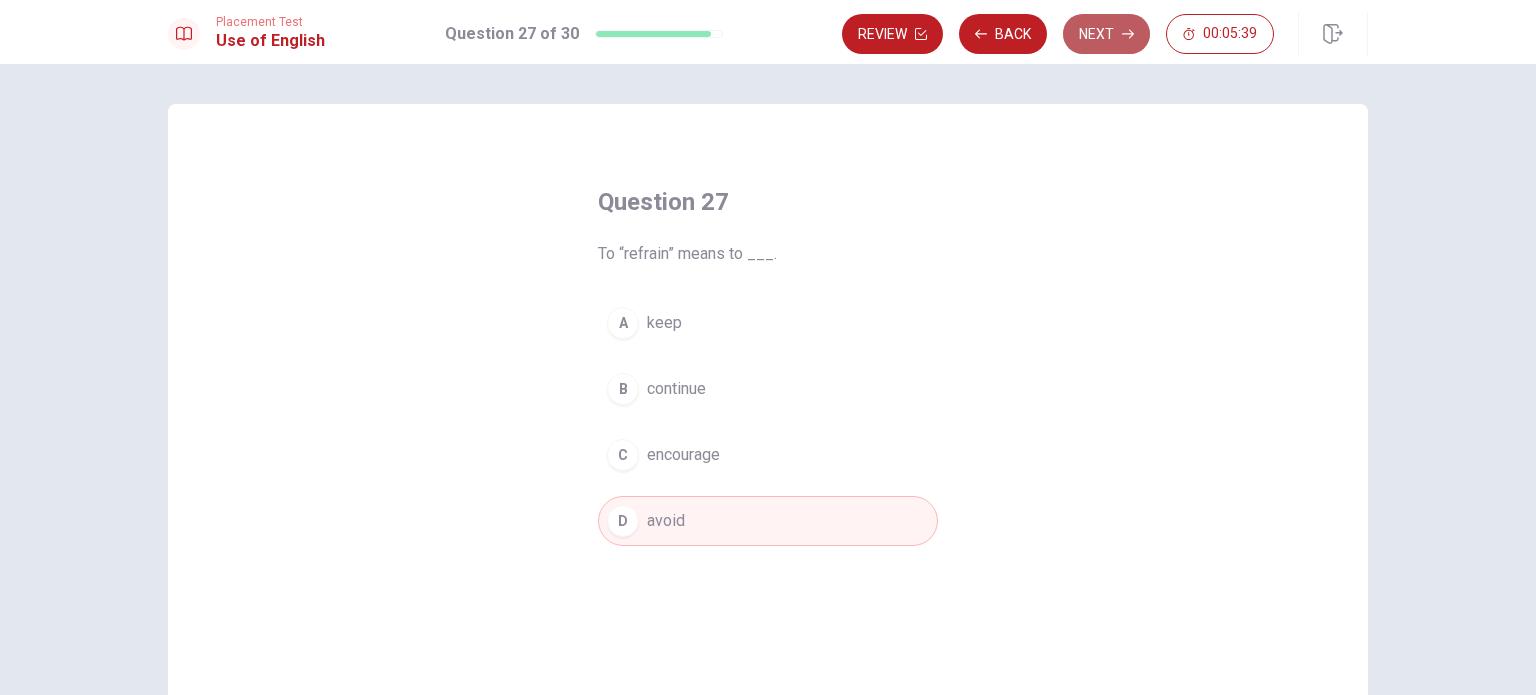 click 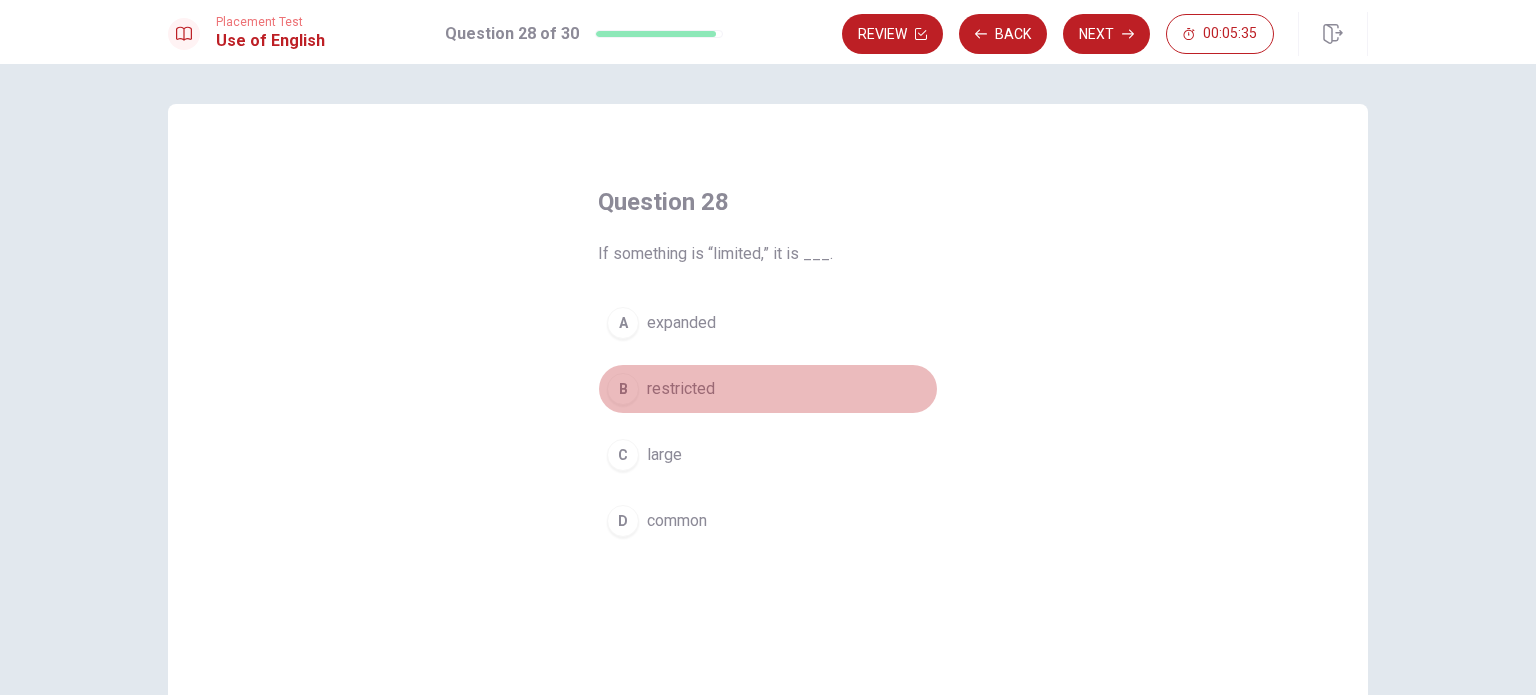 click on "restricted" at bounding box center (681, 389) 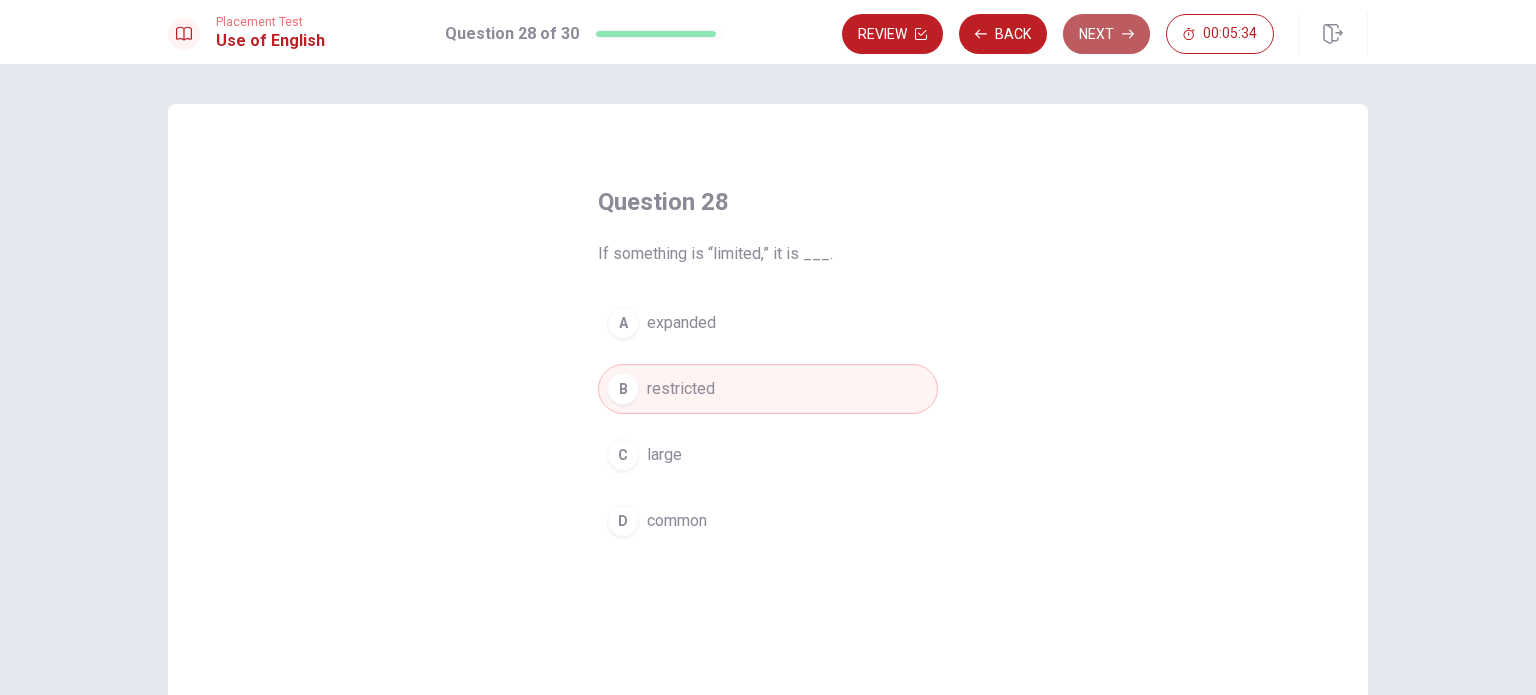 click on "Next" at bounding box center (1106, 34) 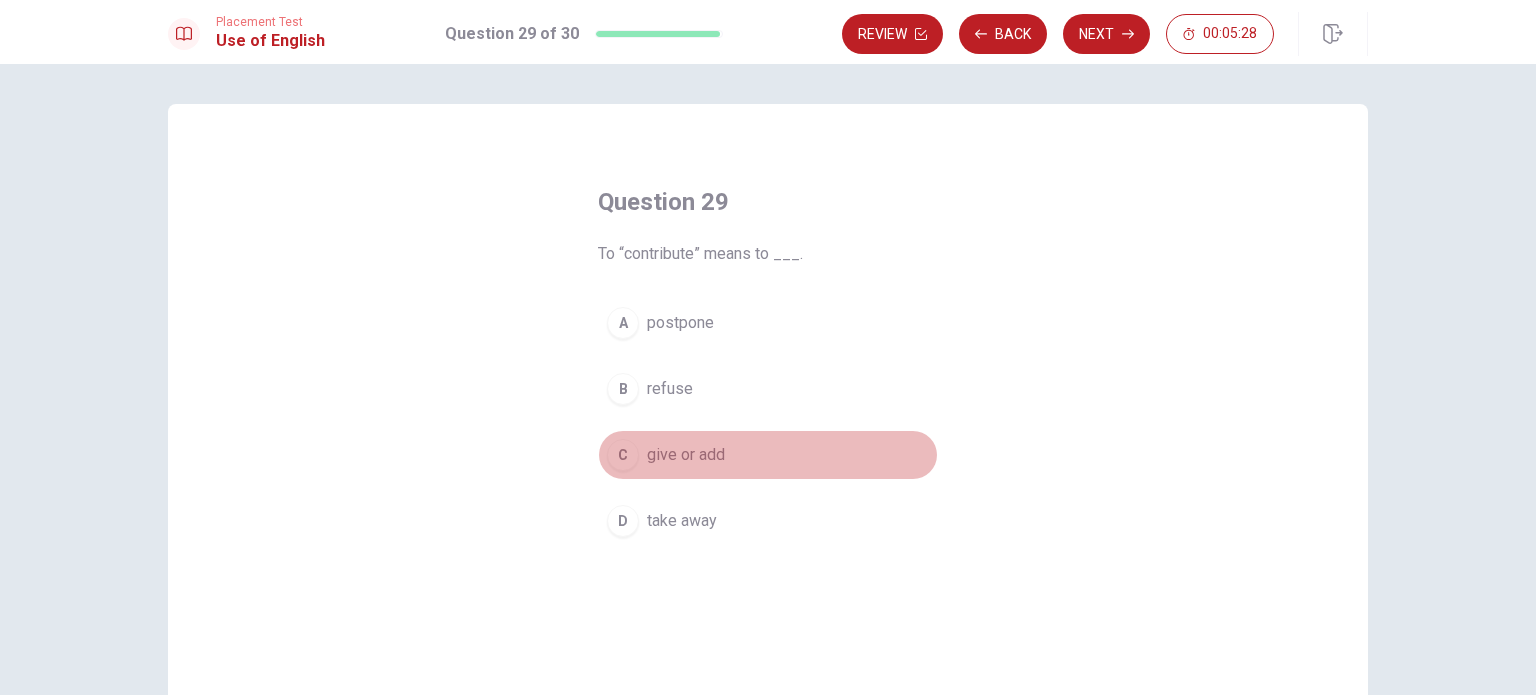 click on "give or add" at bounding box center (686, 455) 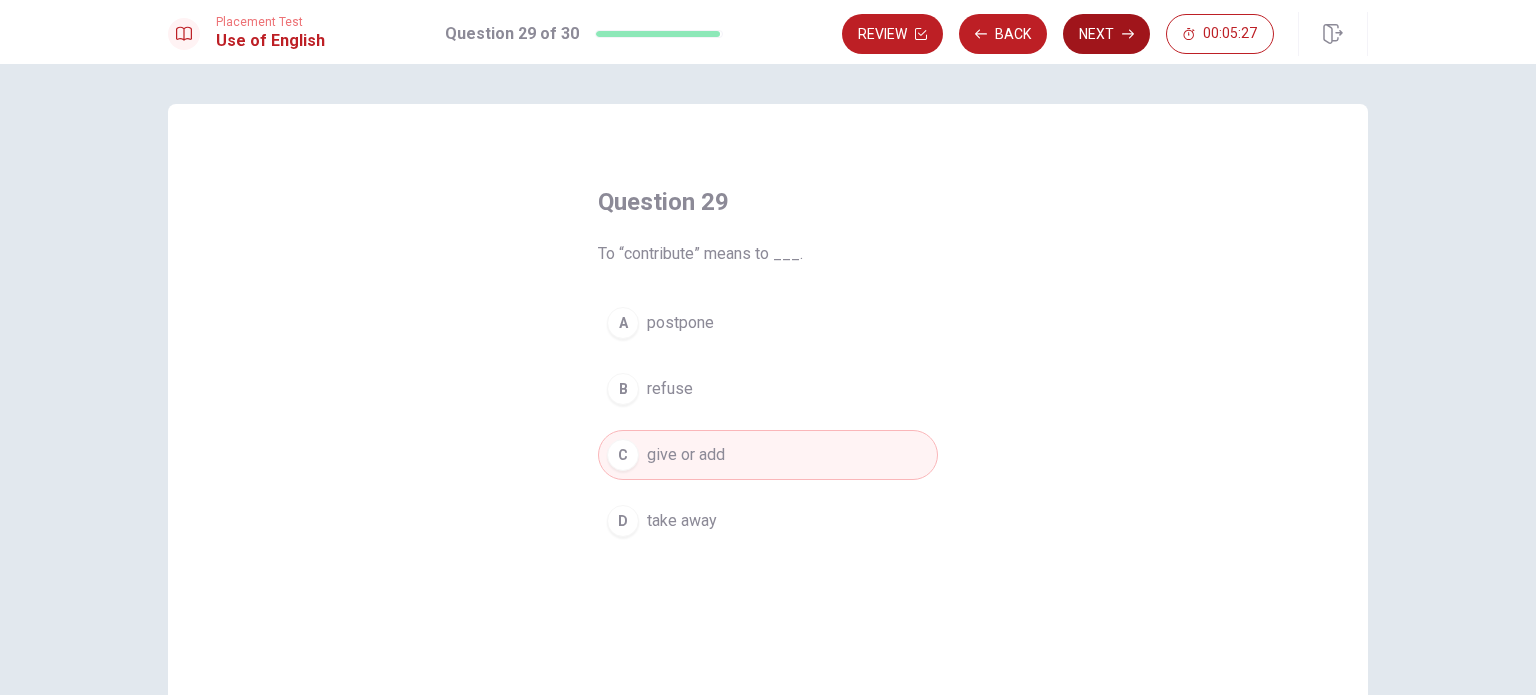 click on "Next" at bounding box center [1106, 34] 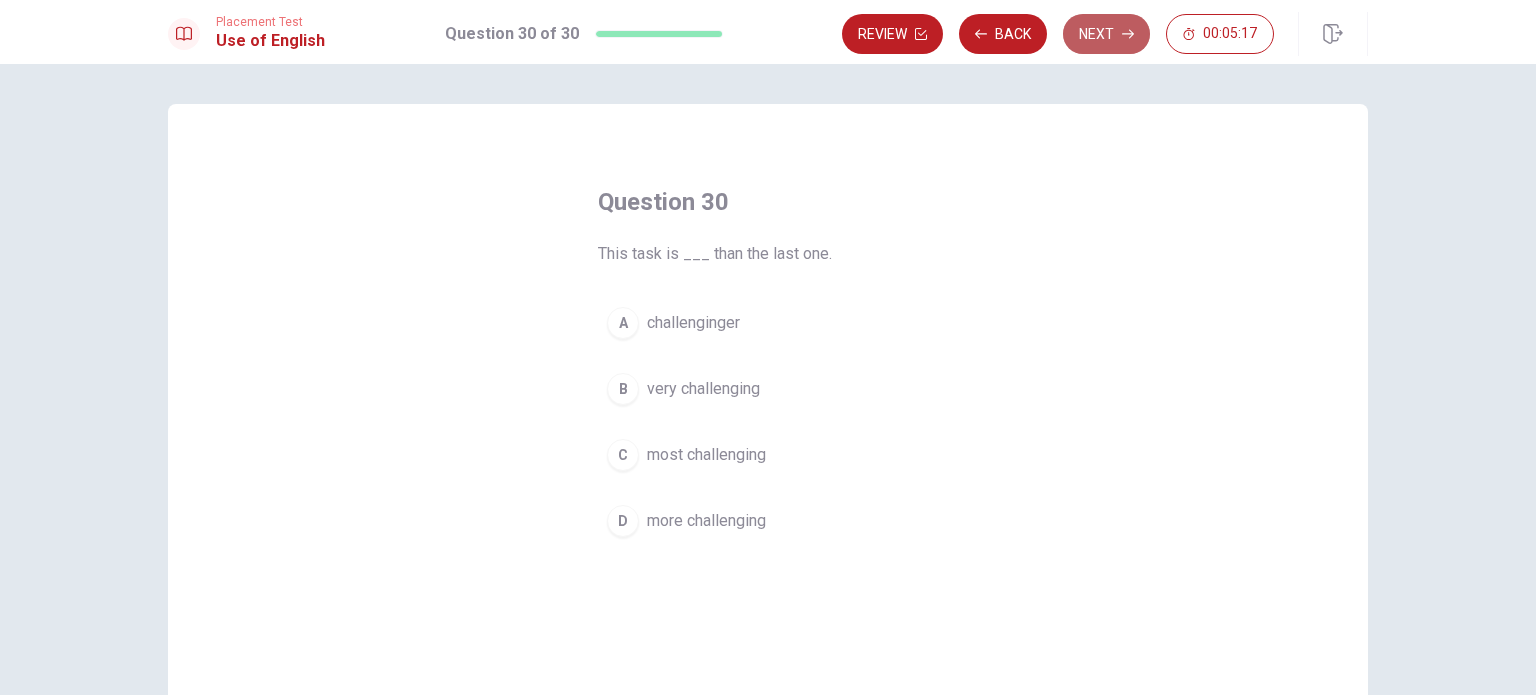 click on "Next" at bounding box center (1106, 34) 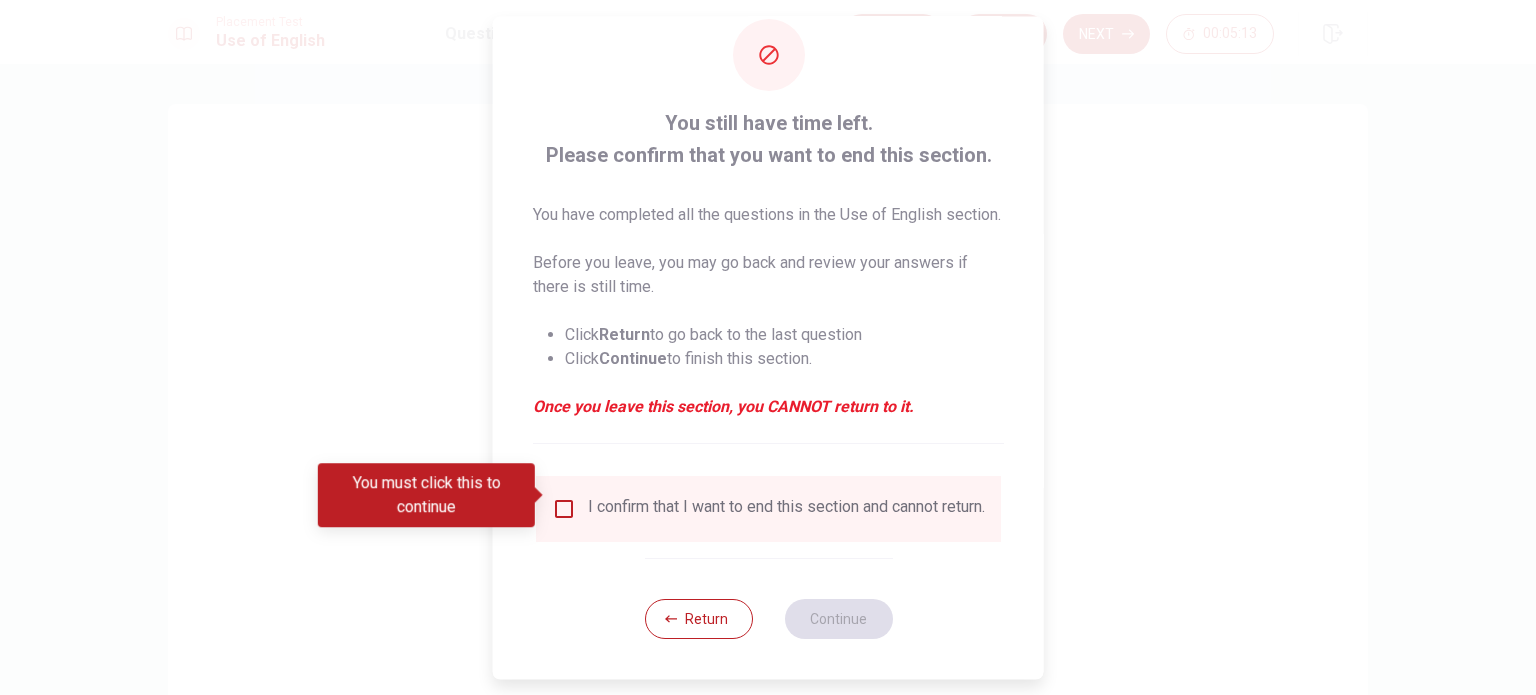 scroll, scrollTop: 74, scrollLeft: 0, axis: vertical 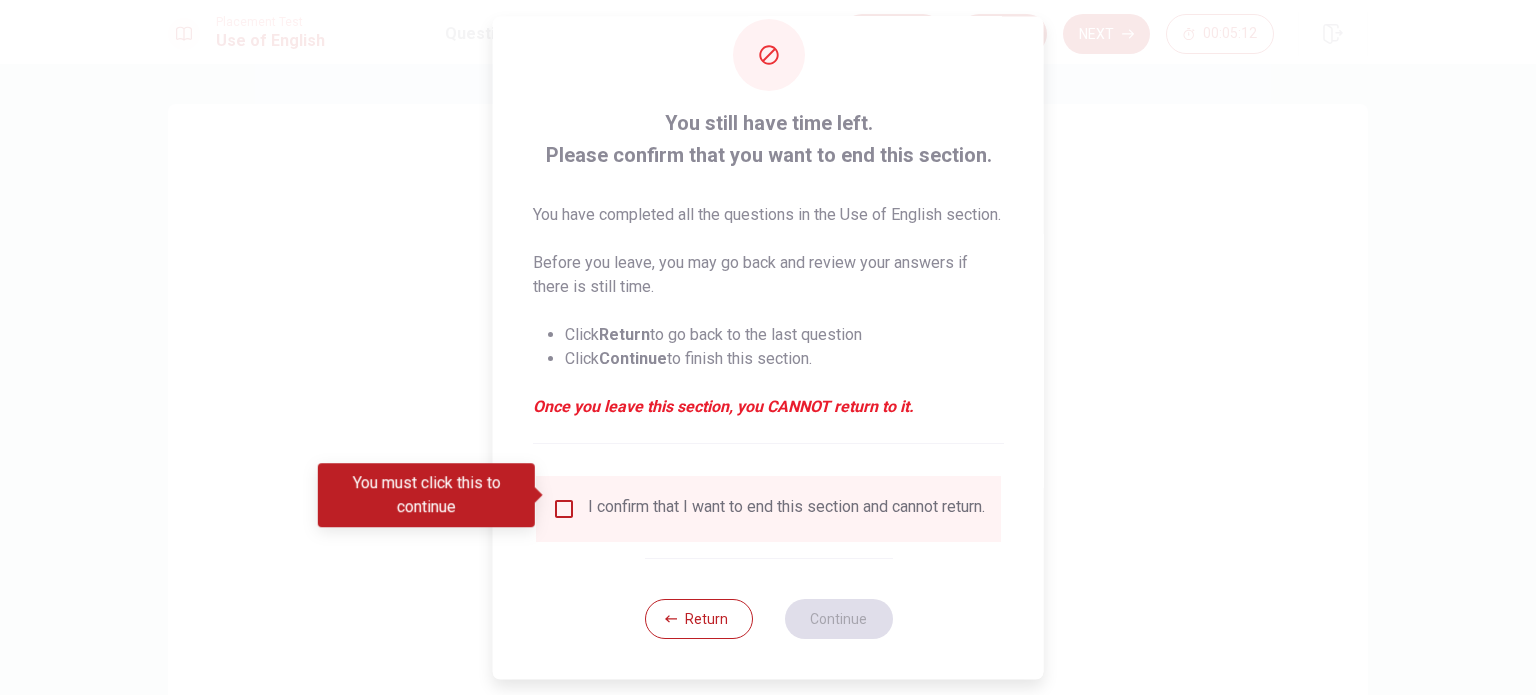 click at bounding box center (564, 509) 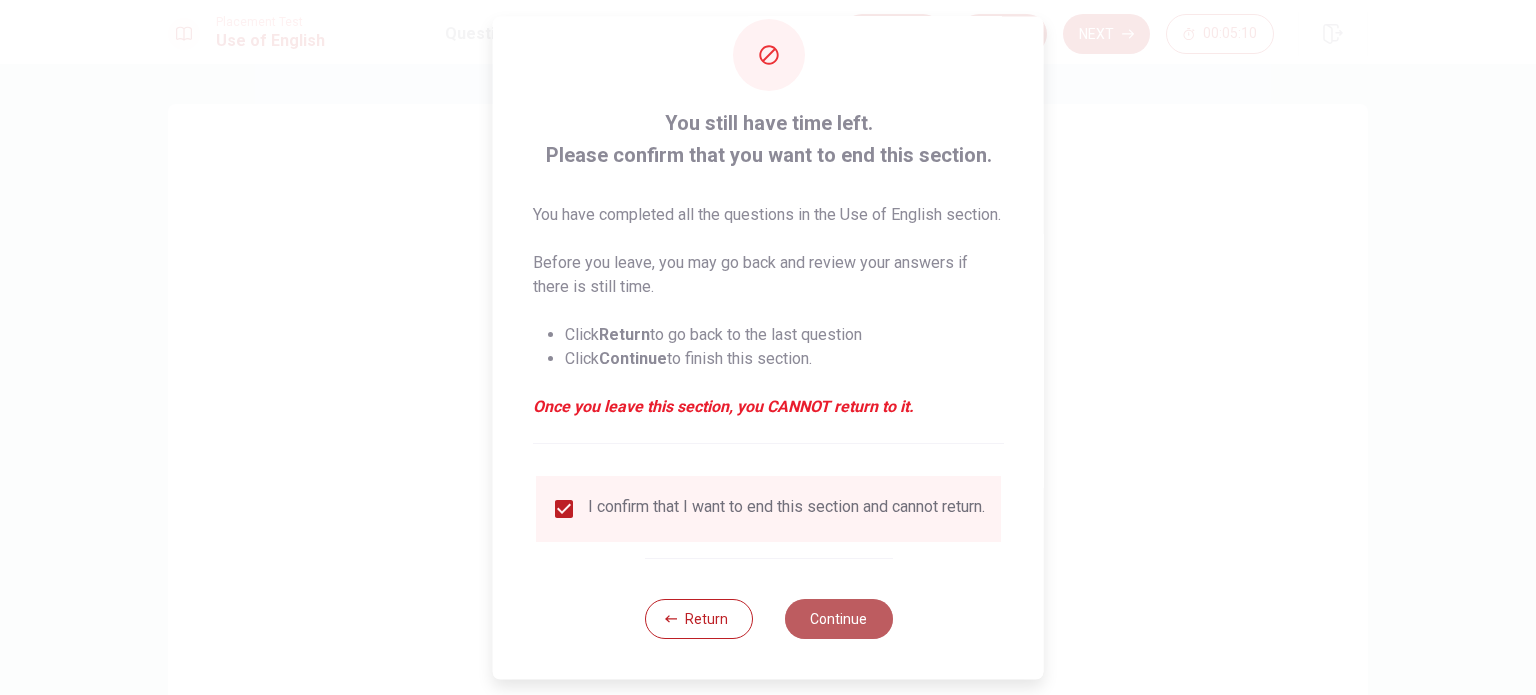 click on "Continue" at bounding box center (838, 619) 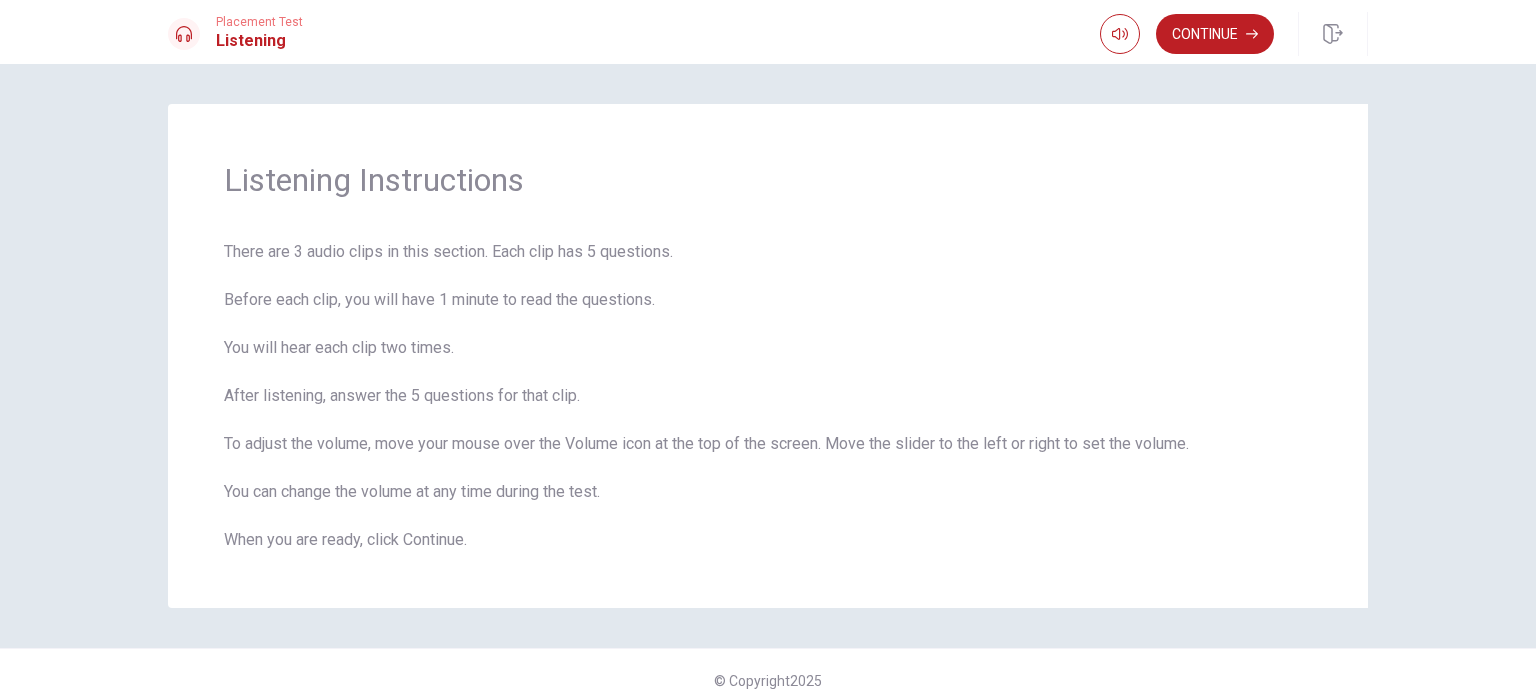 scroll, scrollTop: 16, scrollLeft: 0, axis: vertical 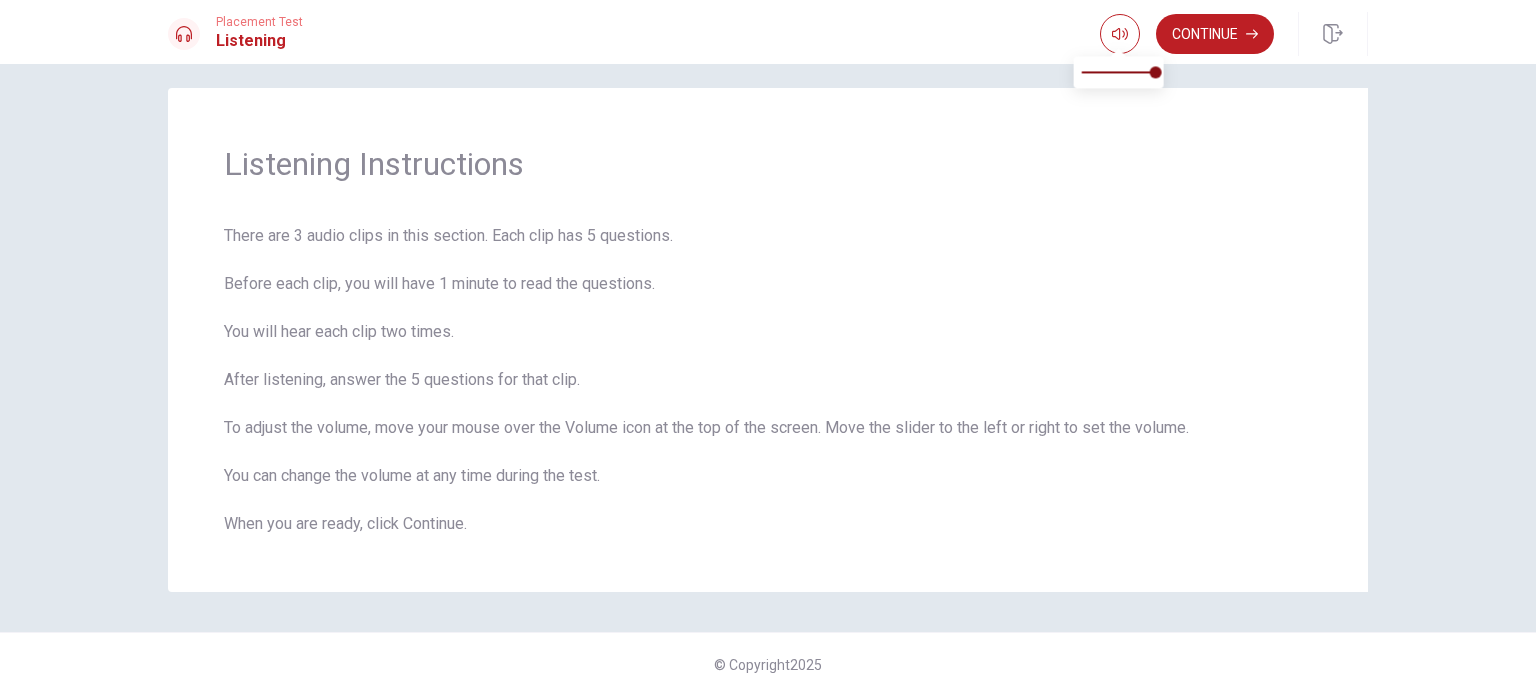 click at bounding box center (1118, 50) 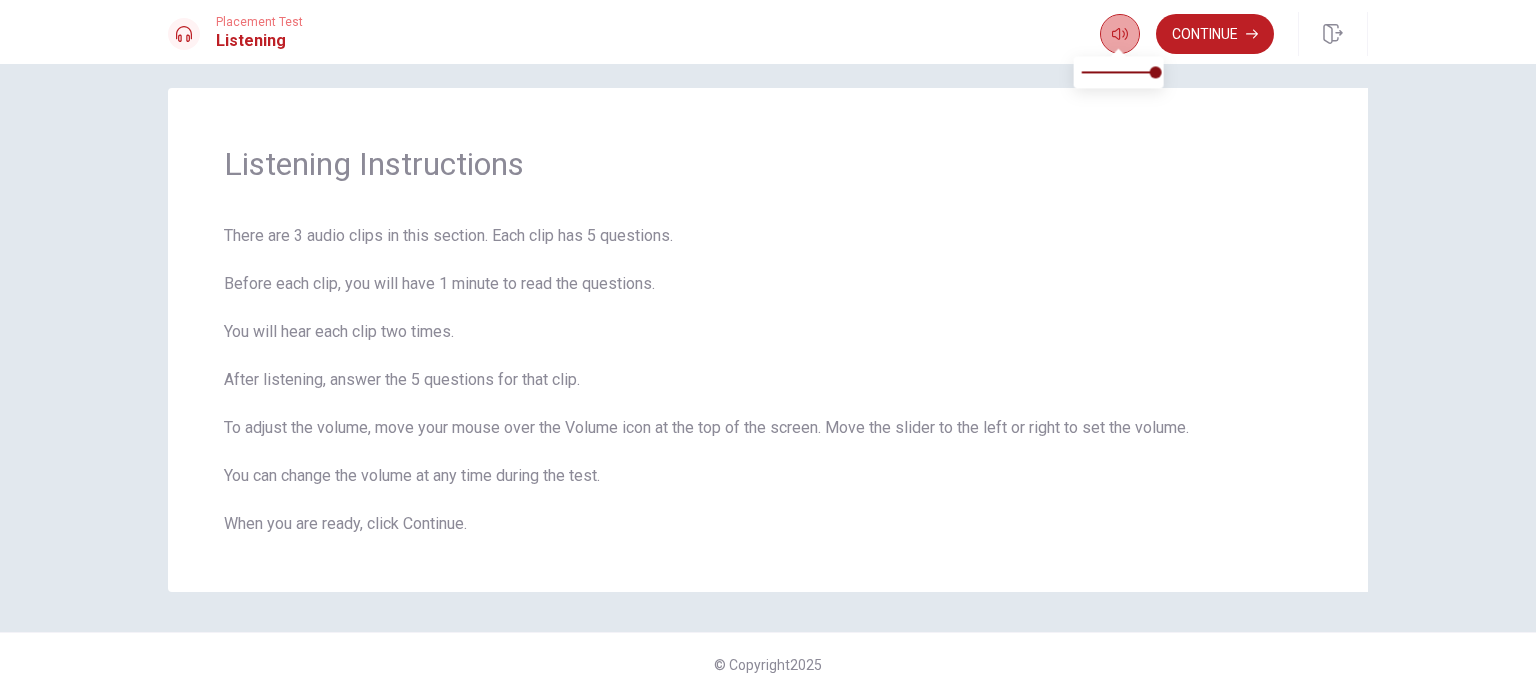 click 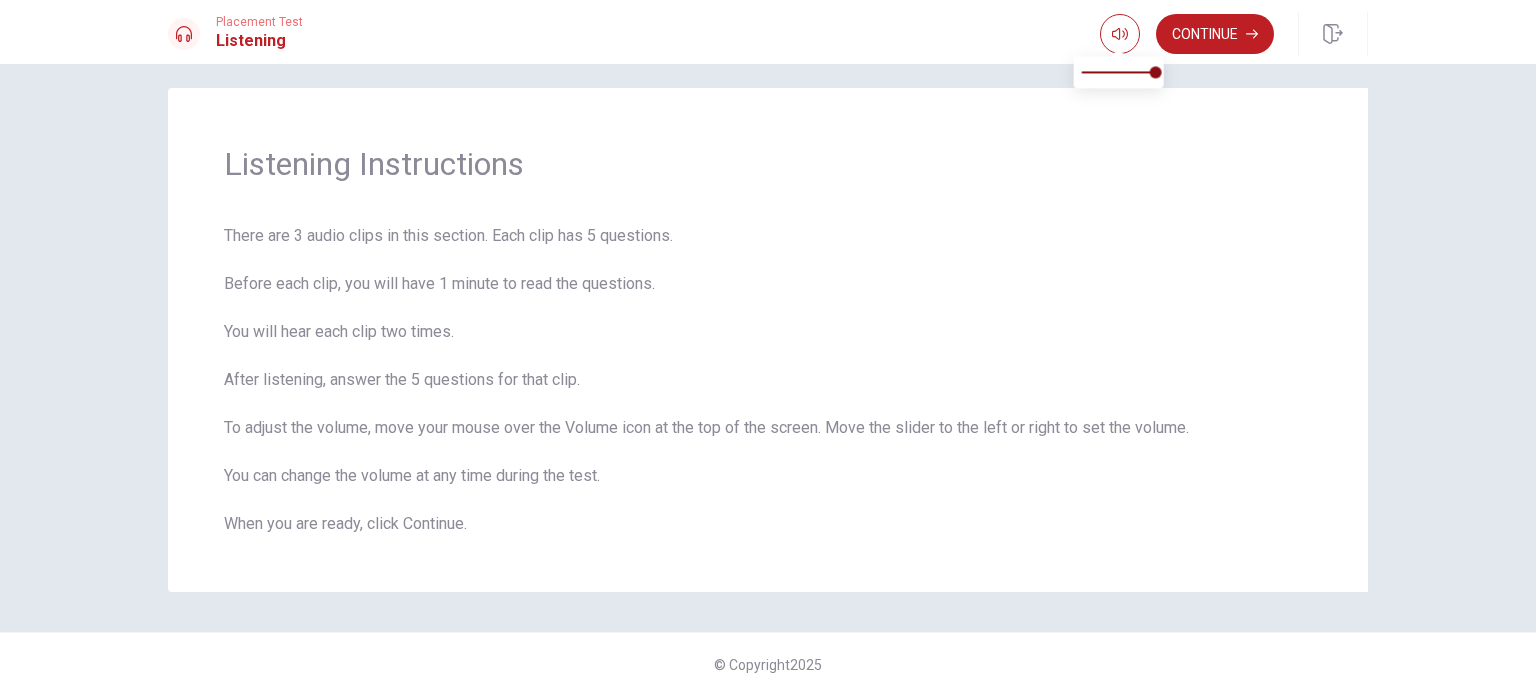 click at bounding box center [1119, 72] 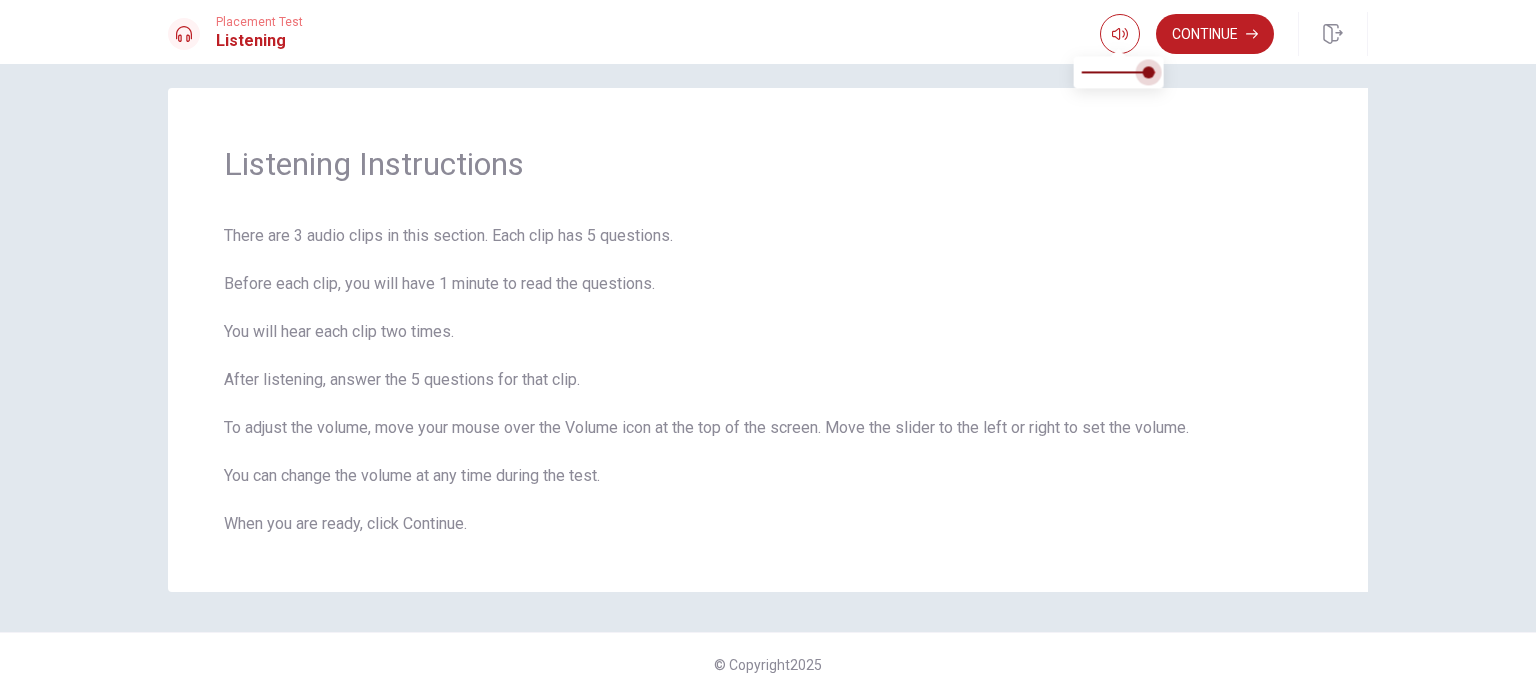 type on "1" 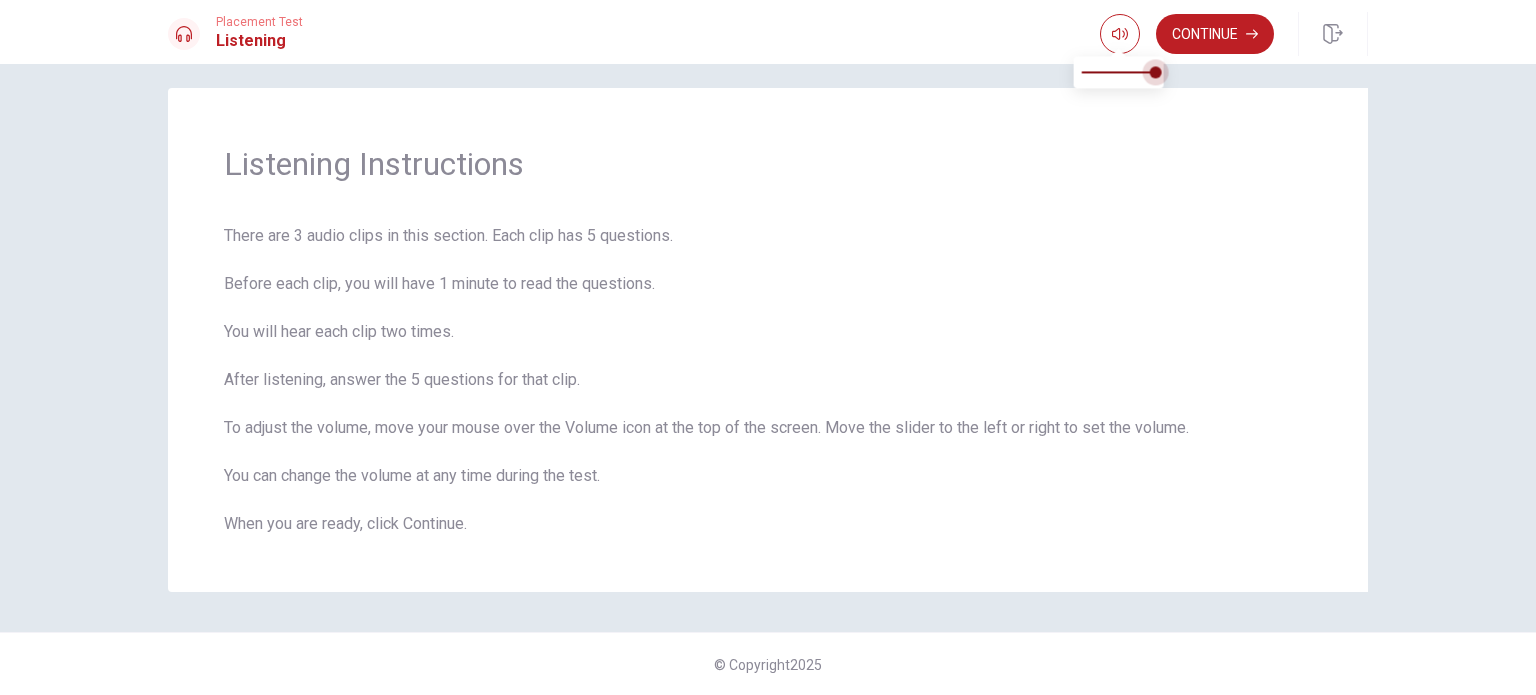 drag, startPoint x: 1136, startPoint y: 67, endPoint x: 1152, endPoint y: 71, distance: 16.492422 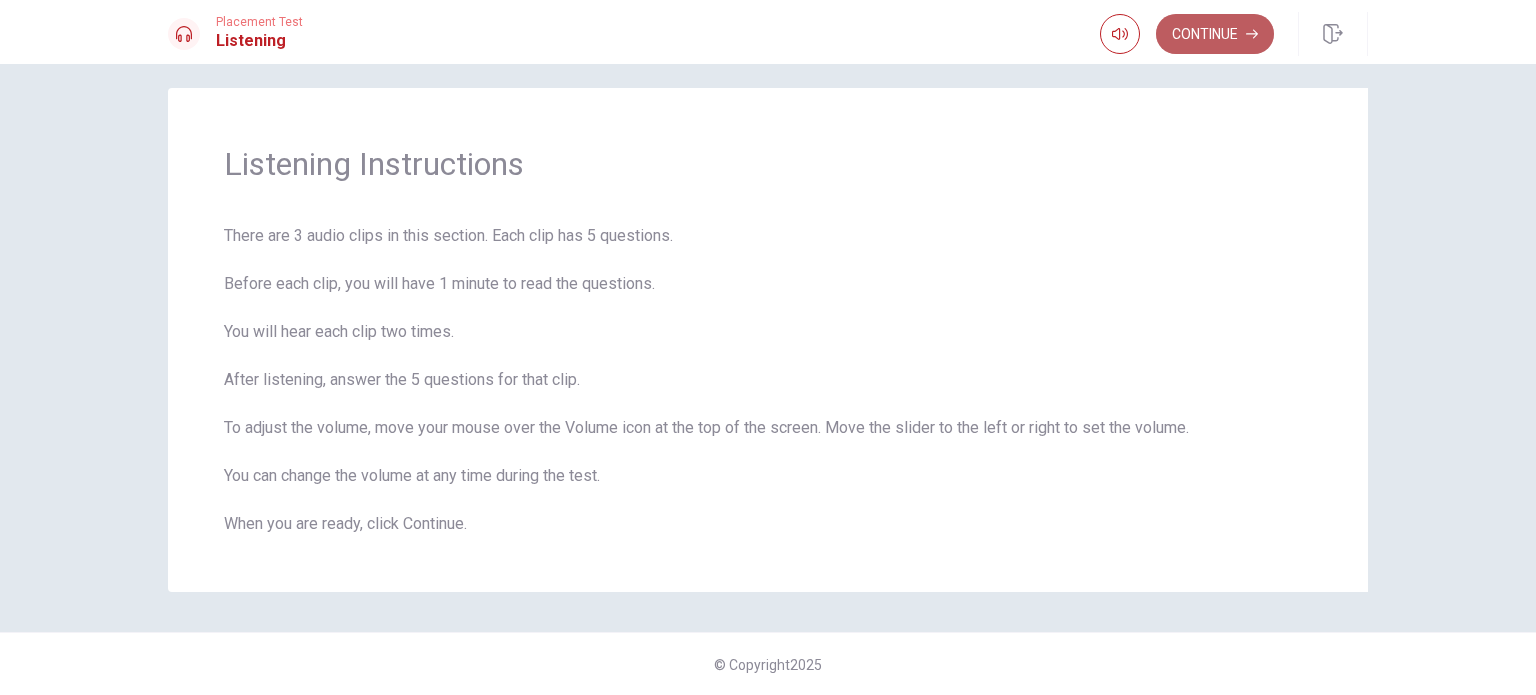 click on "Continue" at bounding box center [1215, 34] 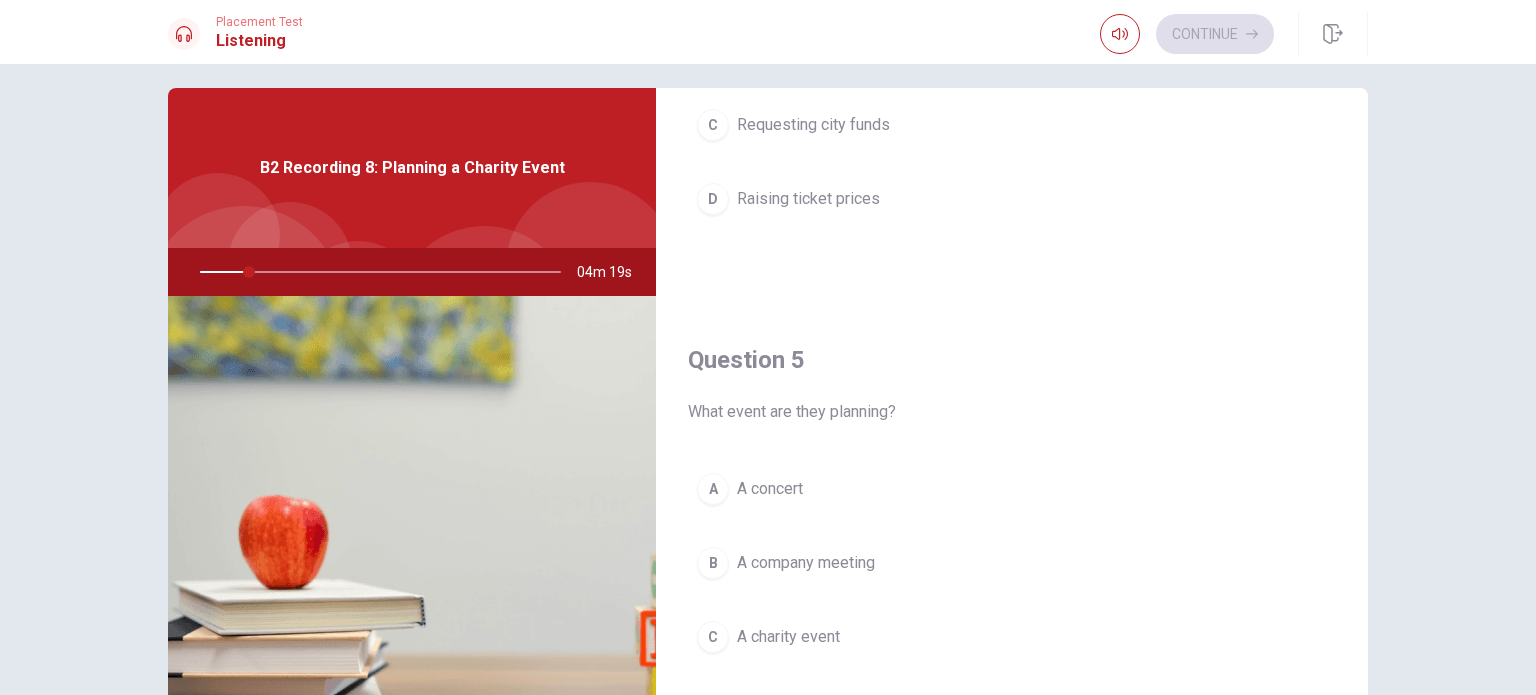 scroll, scrollTop: 1856, scrollLeft: 0, axis: vertical 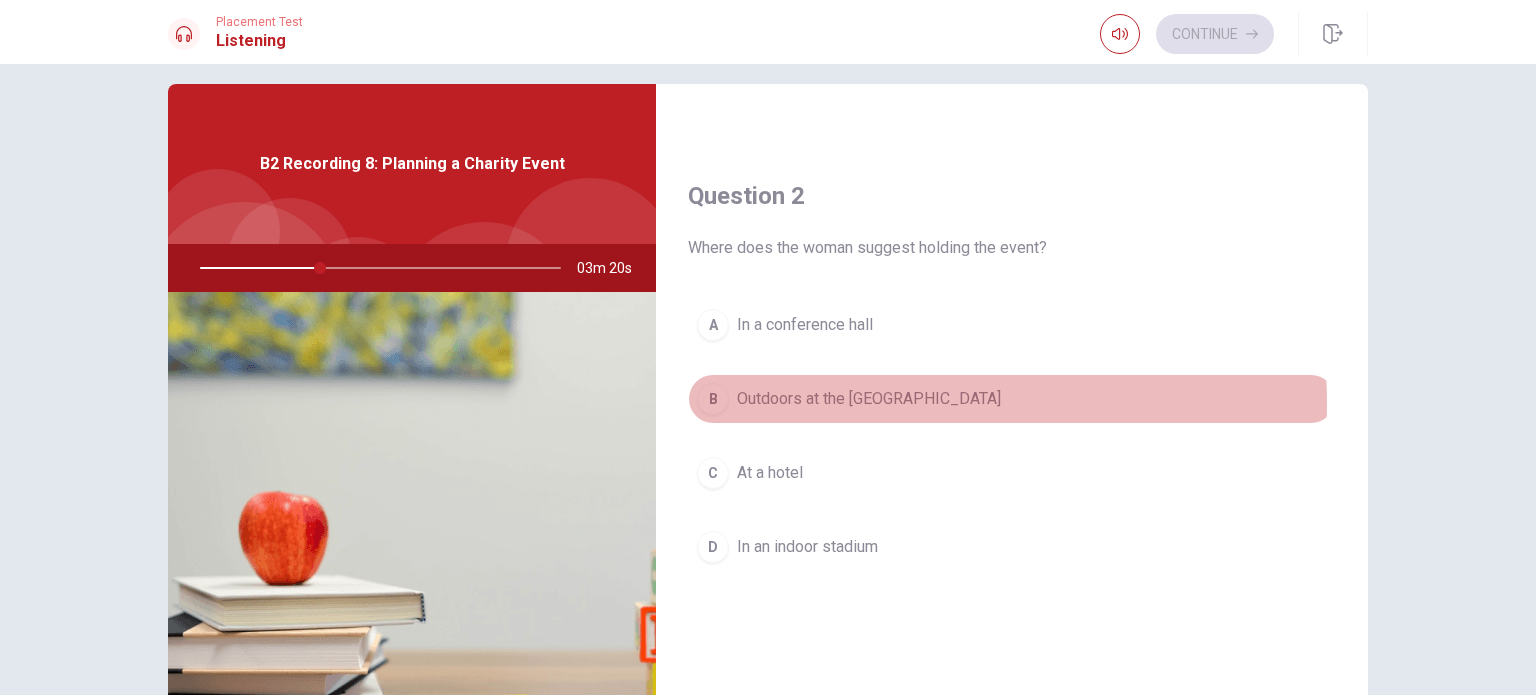 click on "Outdoors at the [GEOGRAPHIC_DATA]" at bounding box center [869, 399] 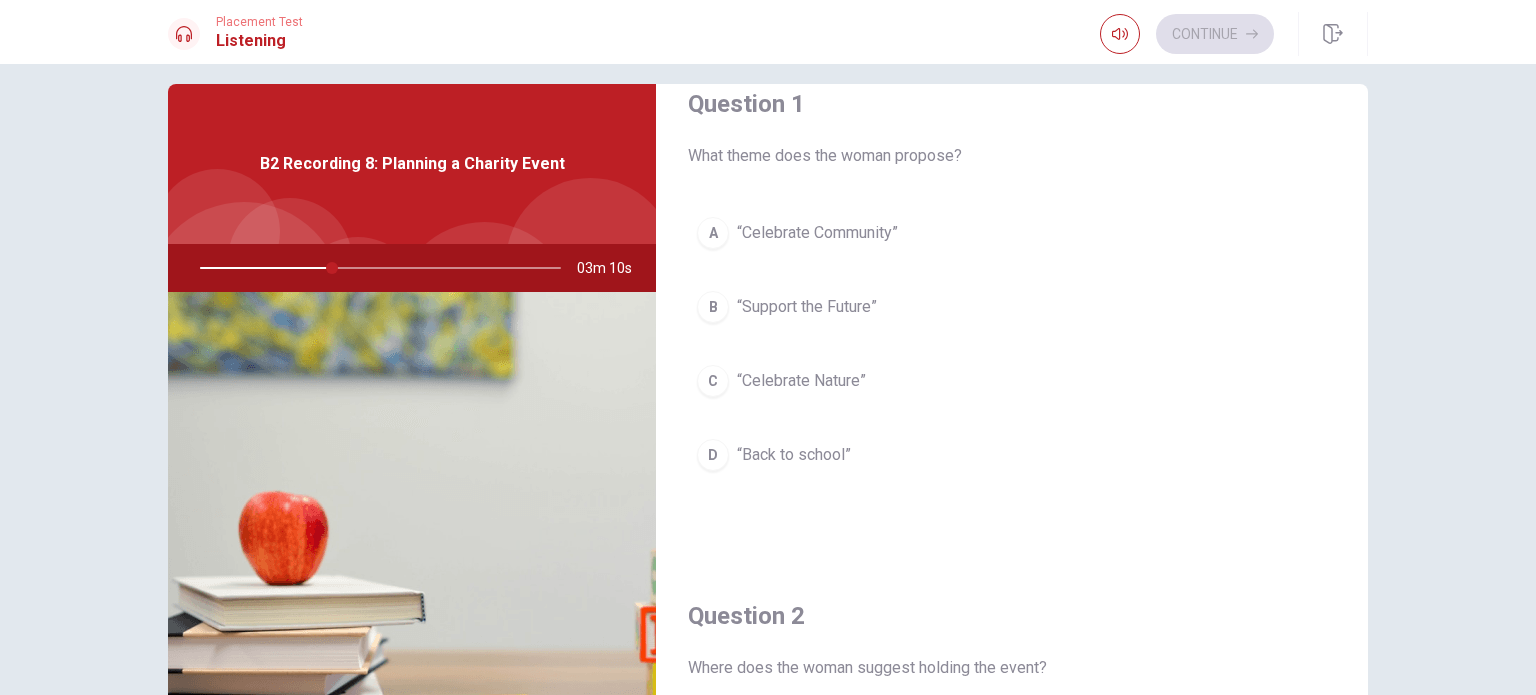 scroll, scrollTop: 0, scrollLeft: 0, axis: both 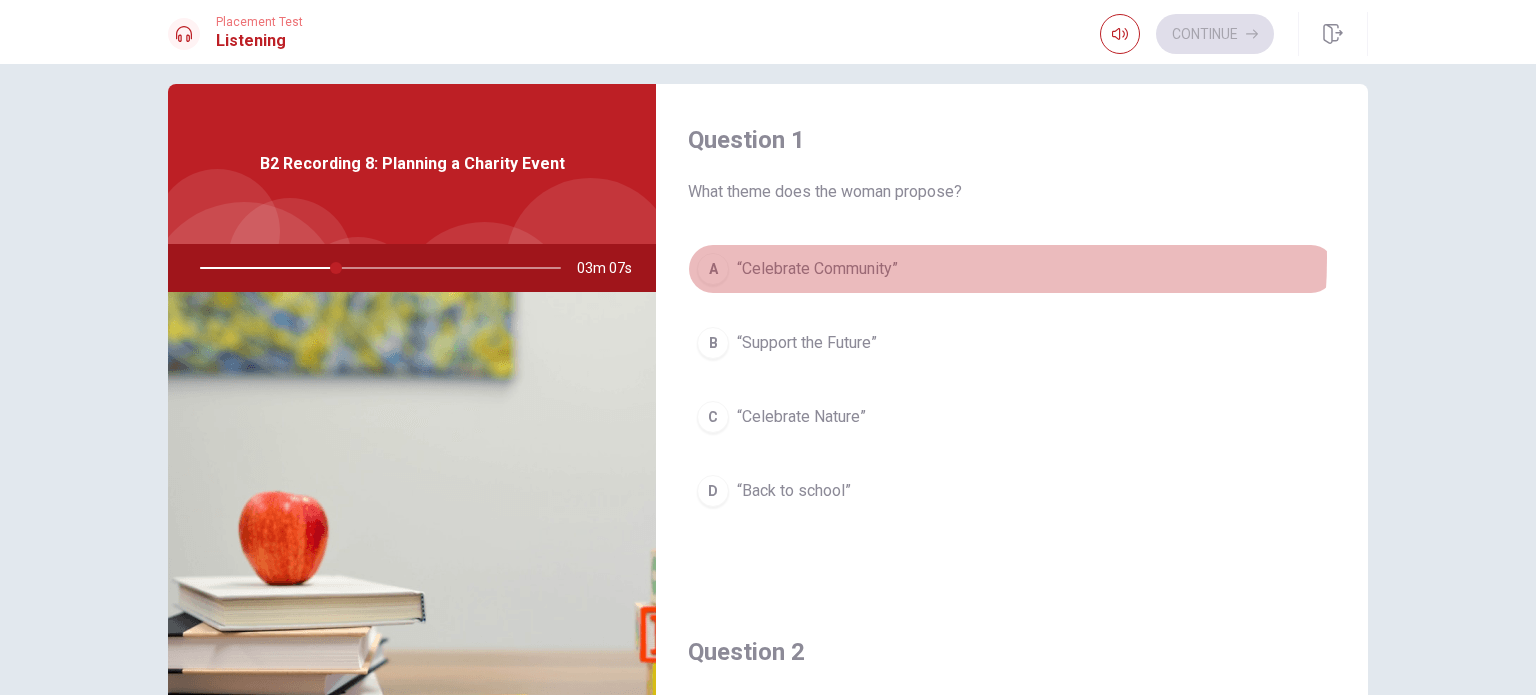 click on "“Celebrate Community”" at bounding box center (817, 269) 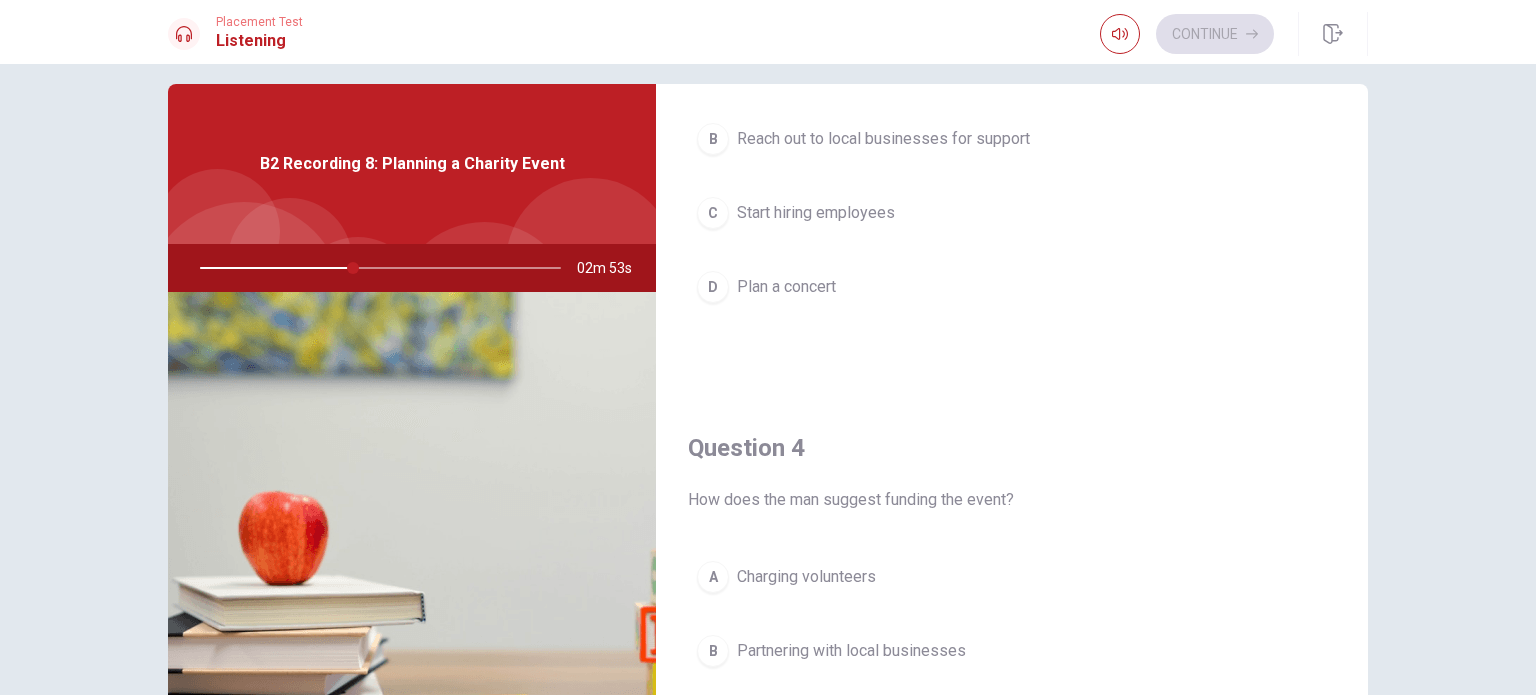 scroll, scrollTop: 1432, scrollLeft: 0, axis: vertical 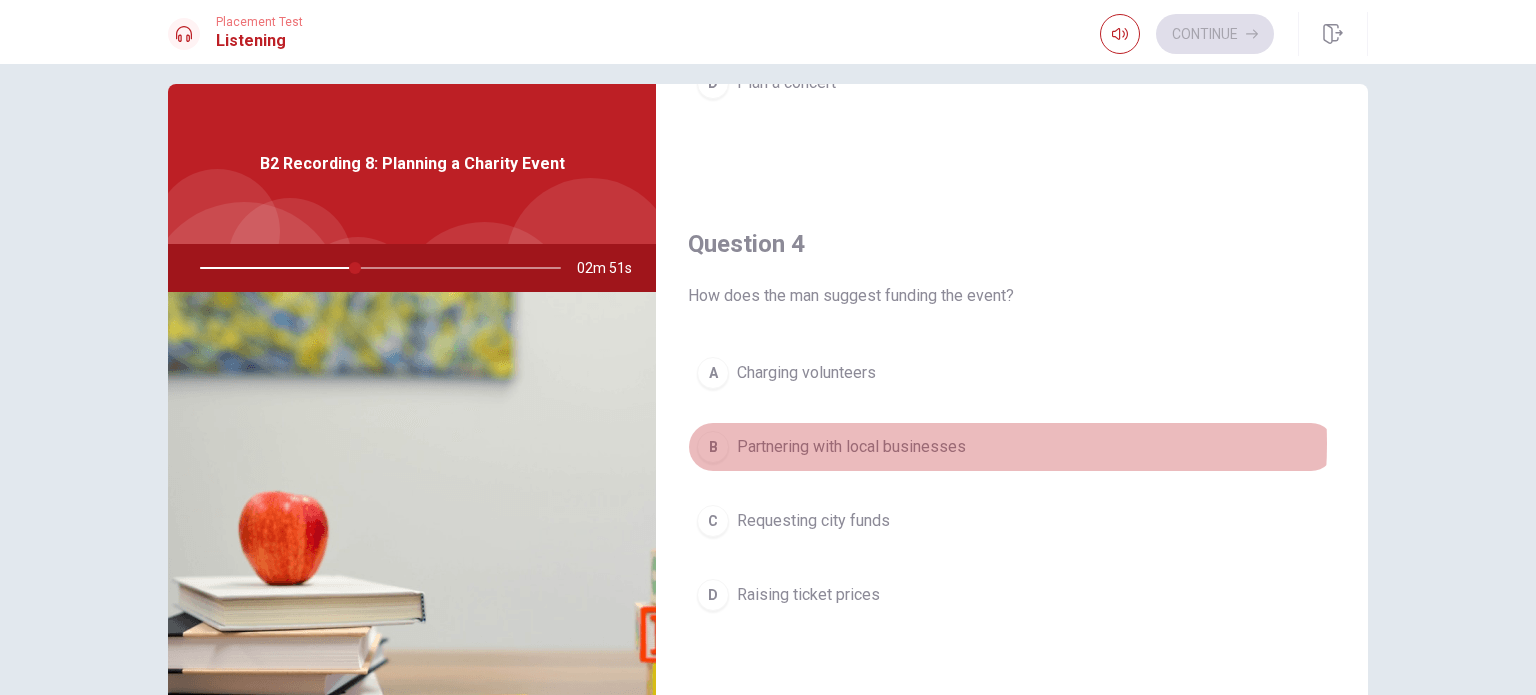 click on "Partnering with local businesses" at bounding box center [851, 447] 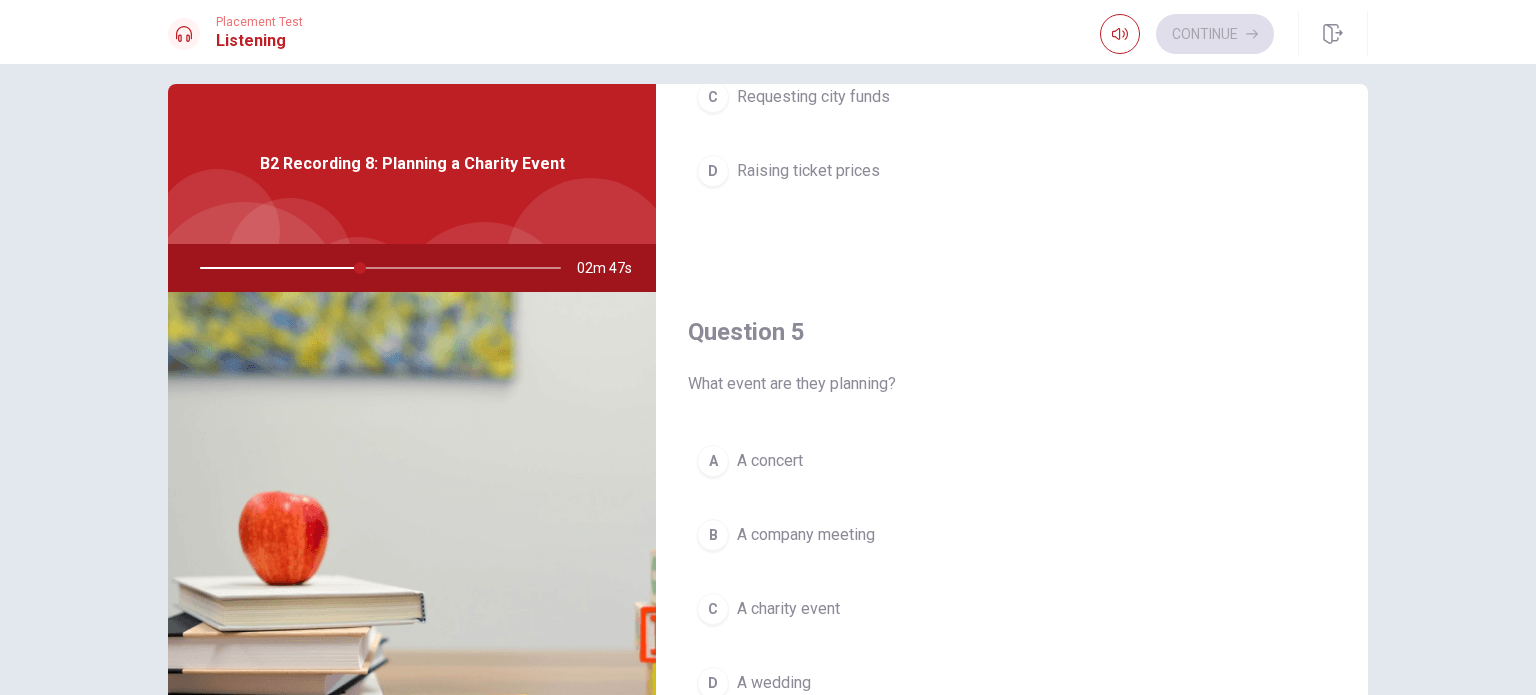 scroll, scrollTop: 1856, scrollLeft: 0, axis: vertical 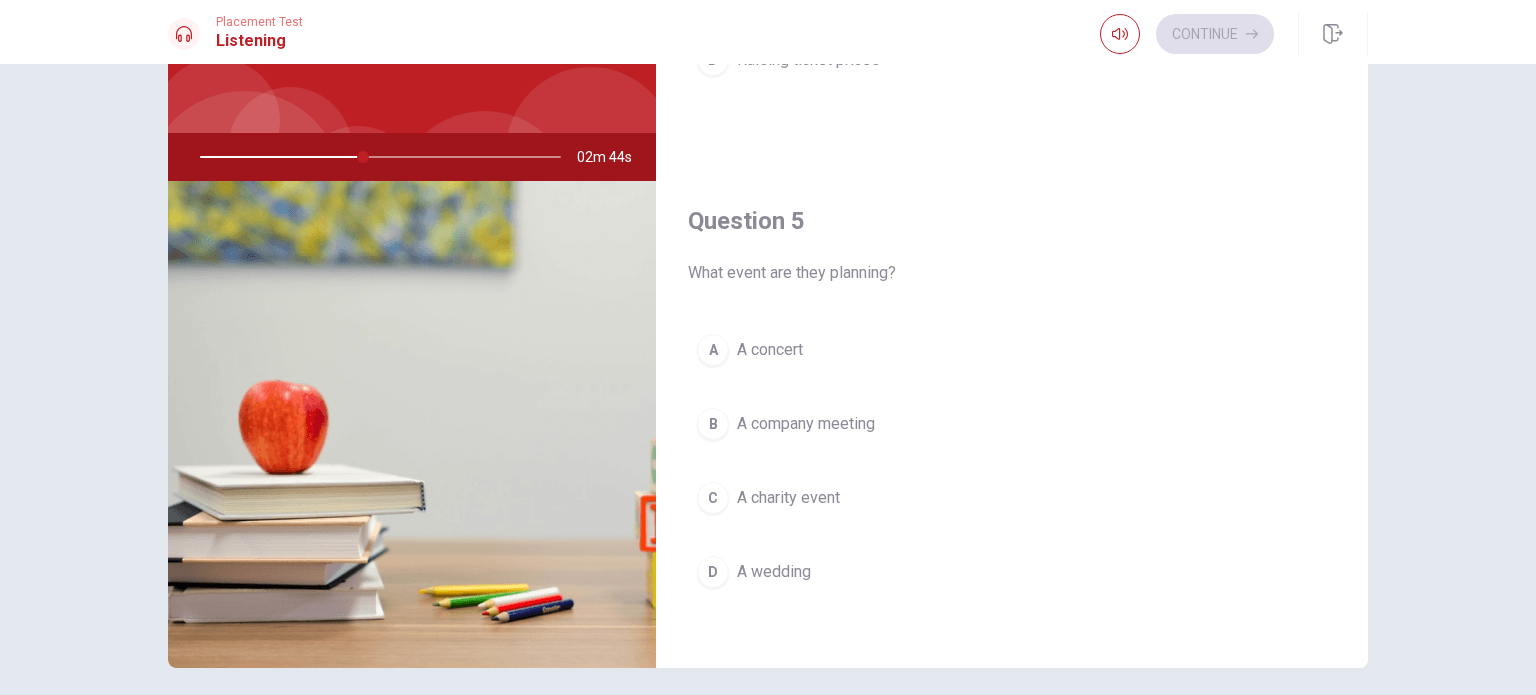 click on "A charity event" at bounding box center [788, 498] 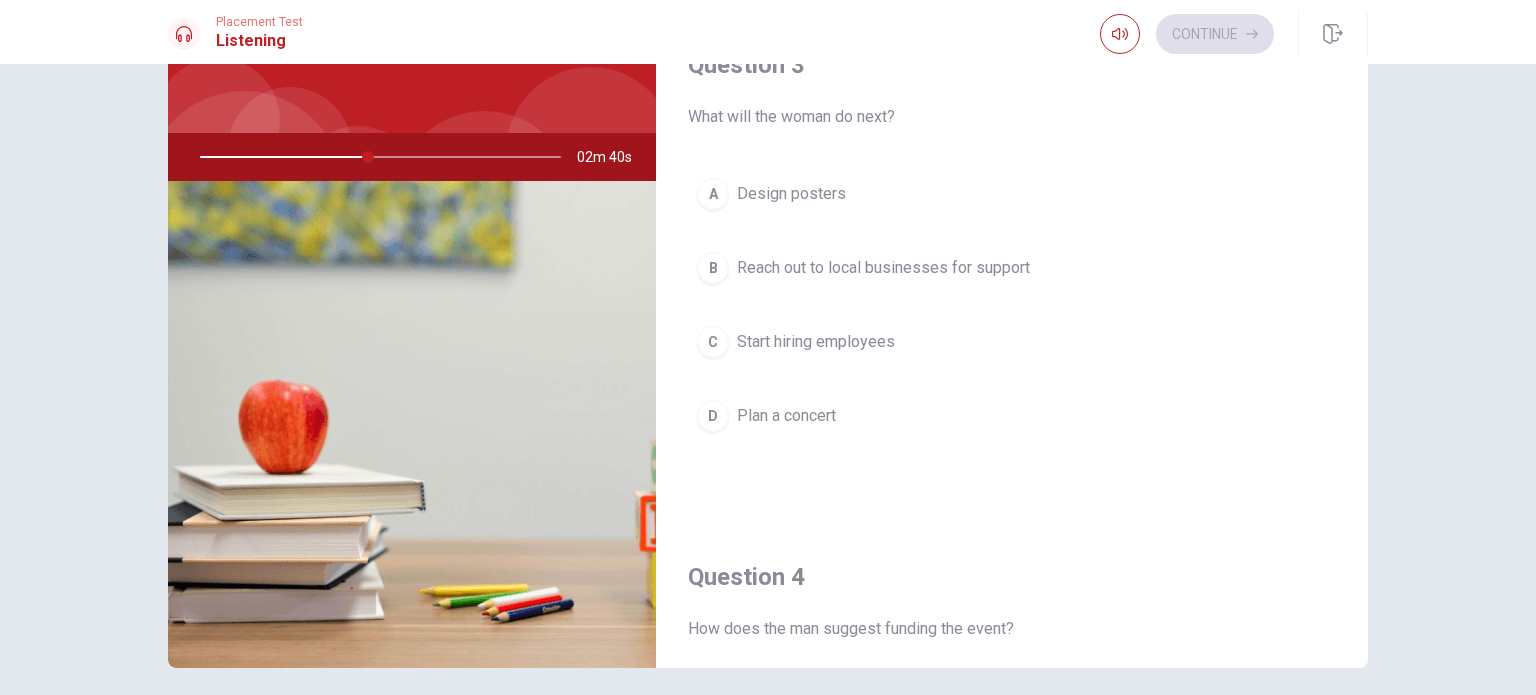 scroll, scrollTop: 989, scrollLeft: 0, axis: vertical 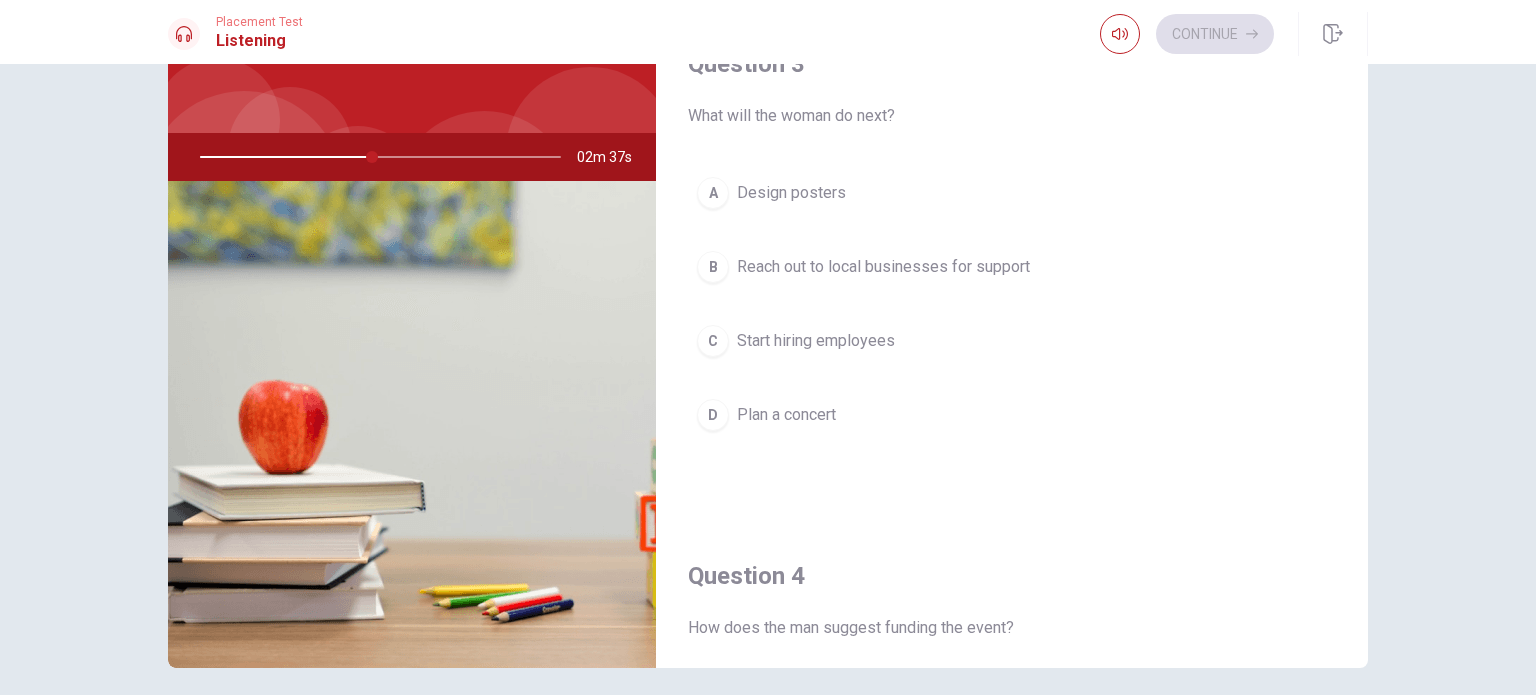 click on "Reach out to local businesses for support" at bounding box center (883, 267) 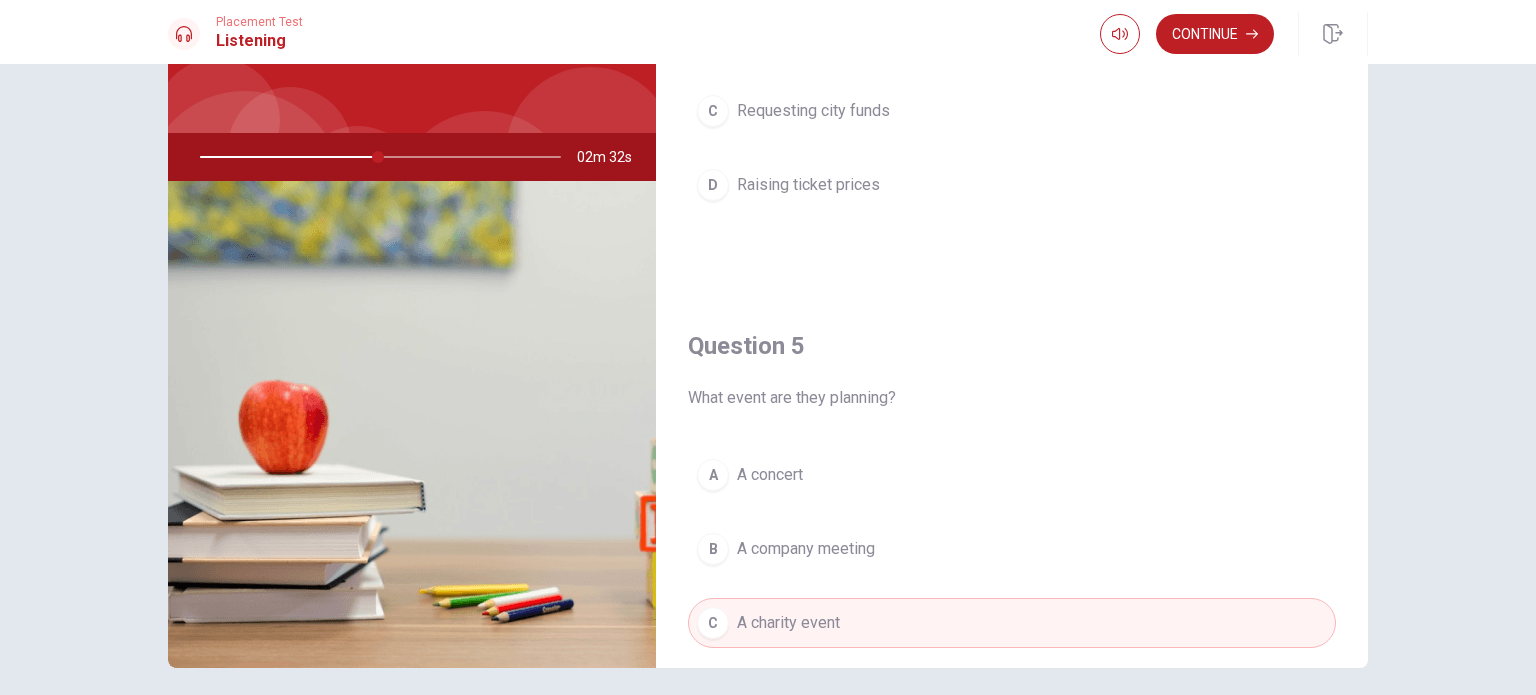 scroll, scrollTop: 1856, scrollLeft: 0, axis: vertical 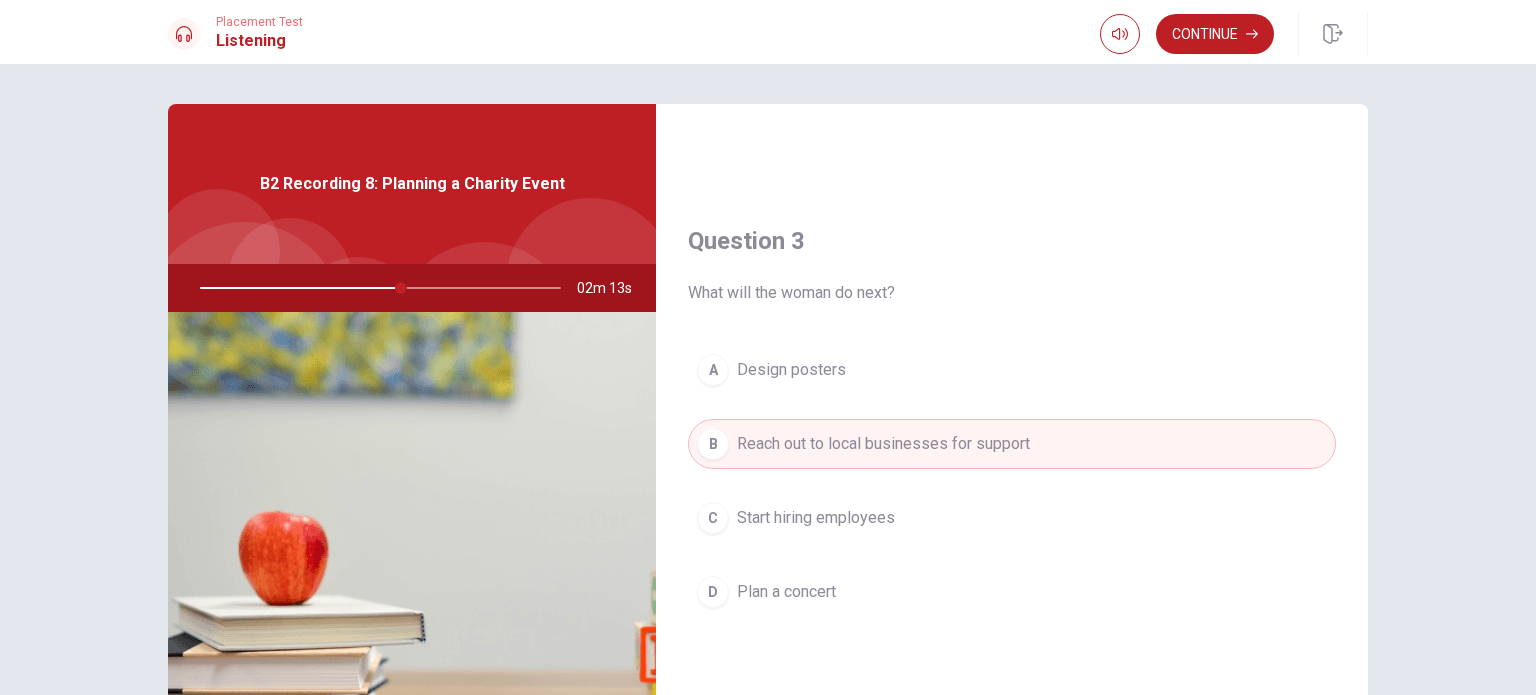 type on "56" 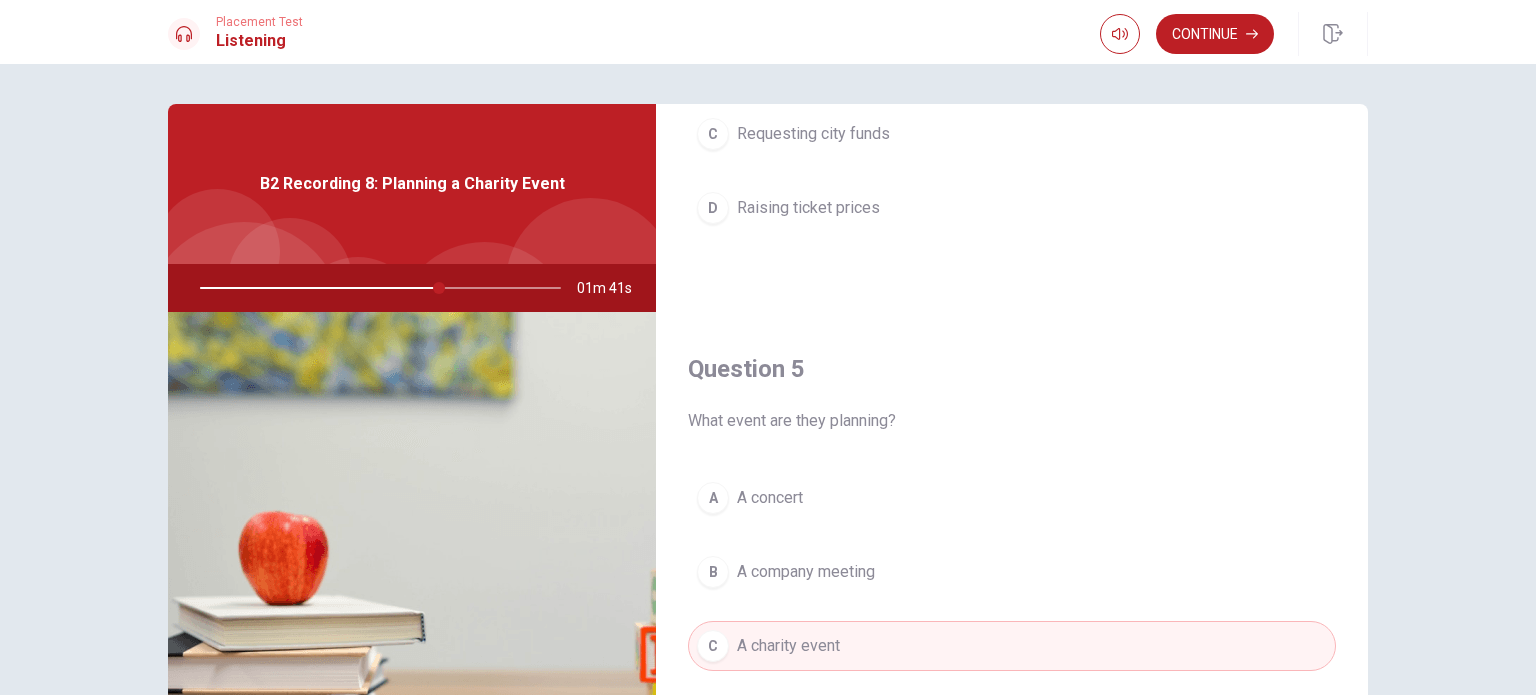 scroll, scrollTop: 1856, scrollLeft: 0, axis: vertical 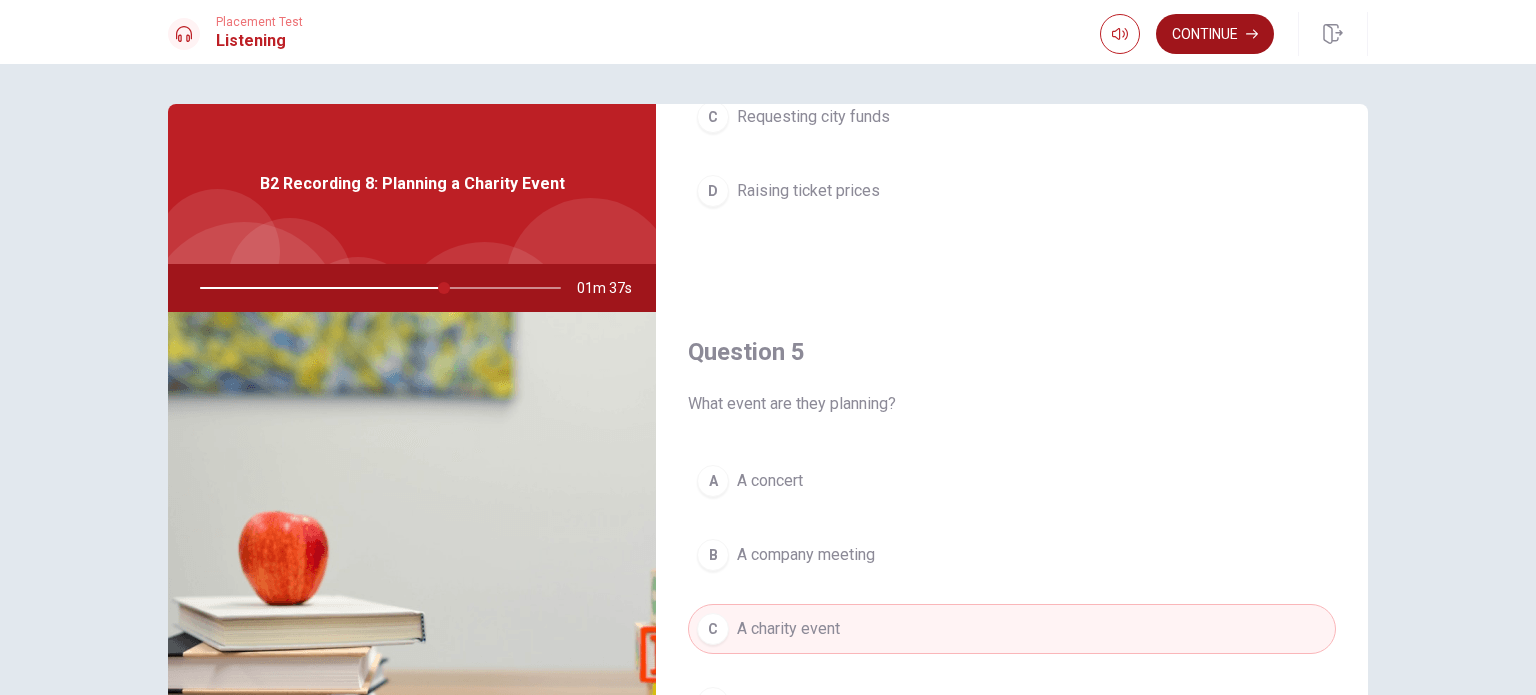 click on "Continue" at bounding box center [1215, 34] 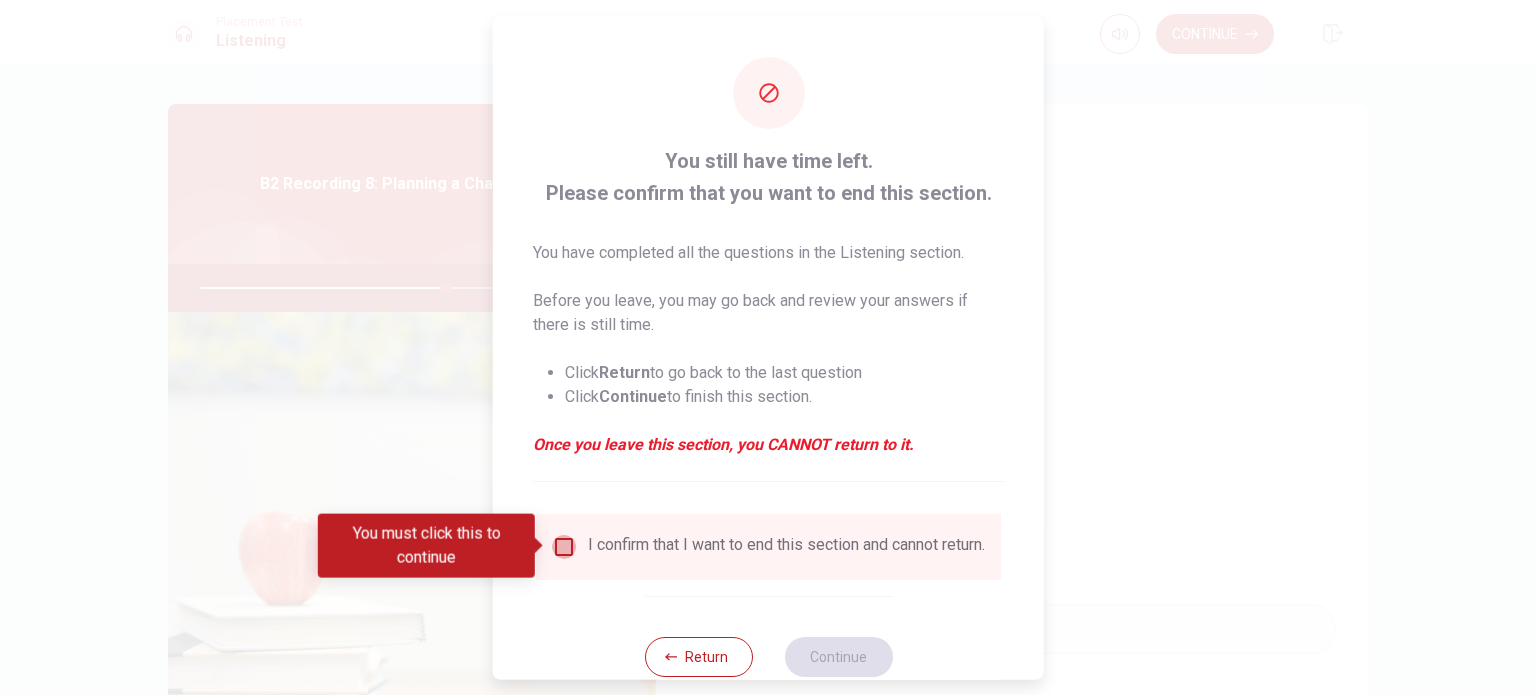 click at bounding box center (564, 546) 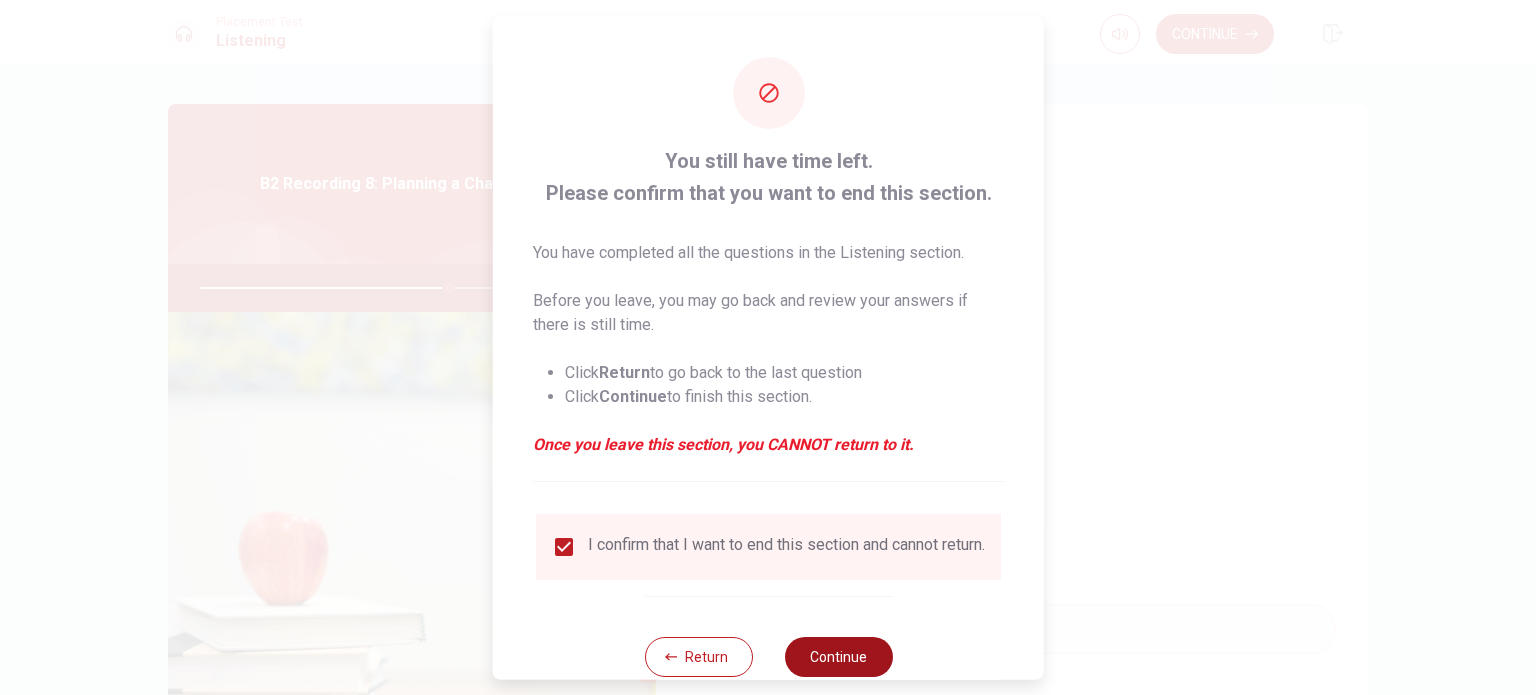 click on "Continue" at bounding box center (838, 656) 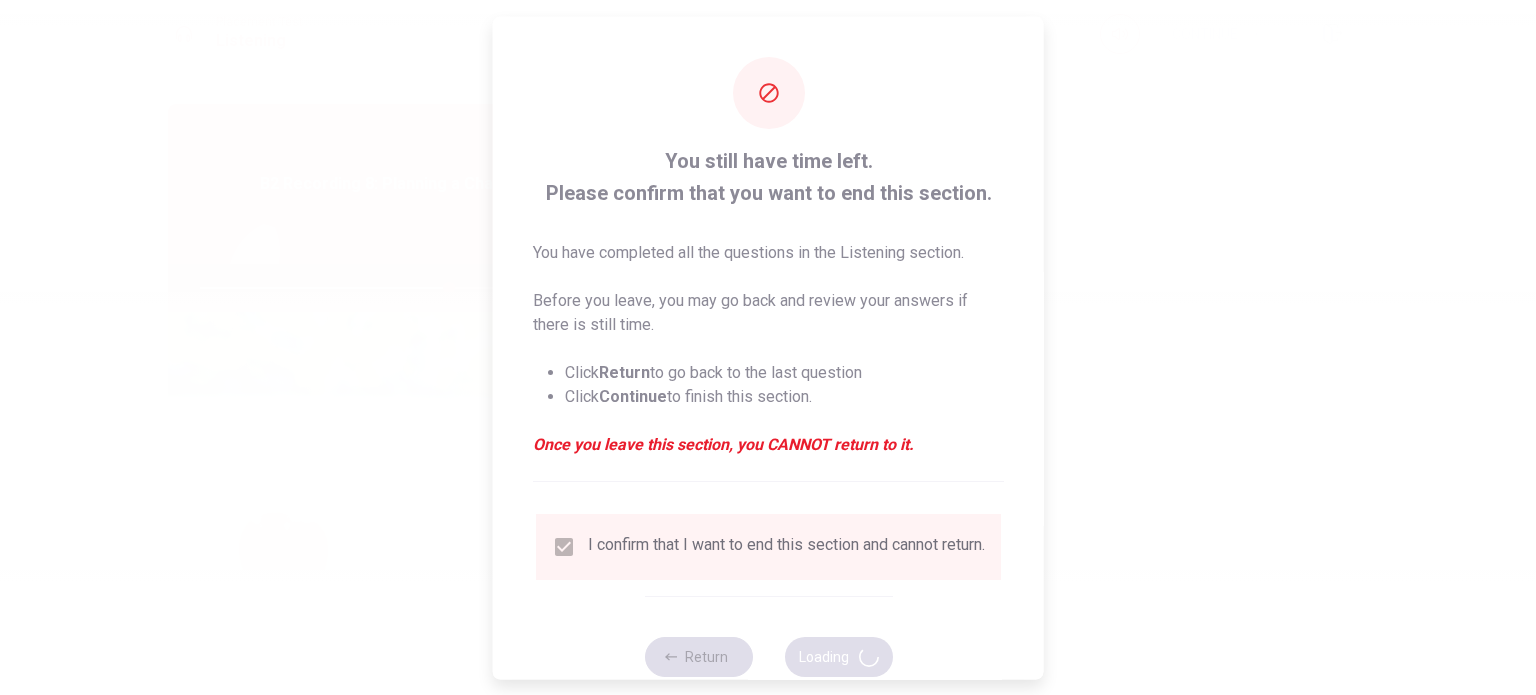 type on "69" 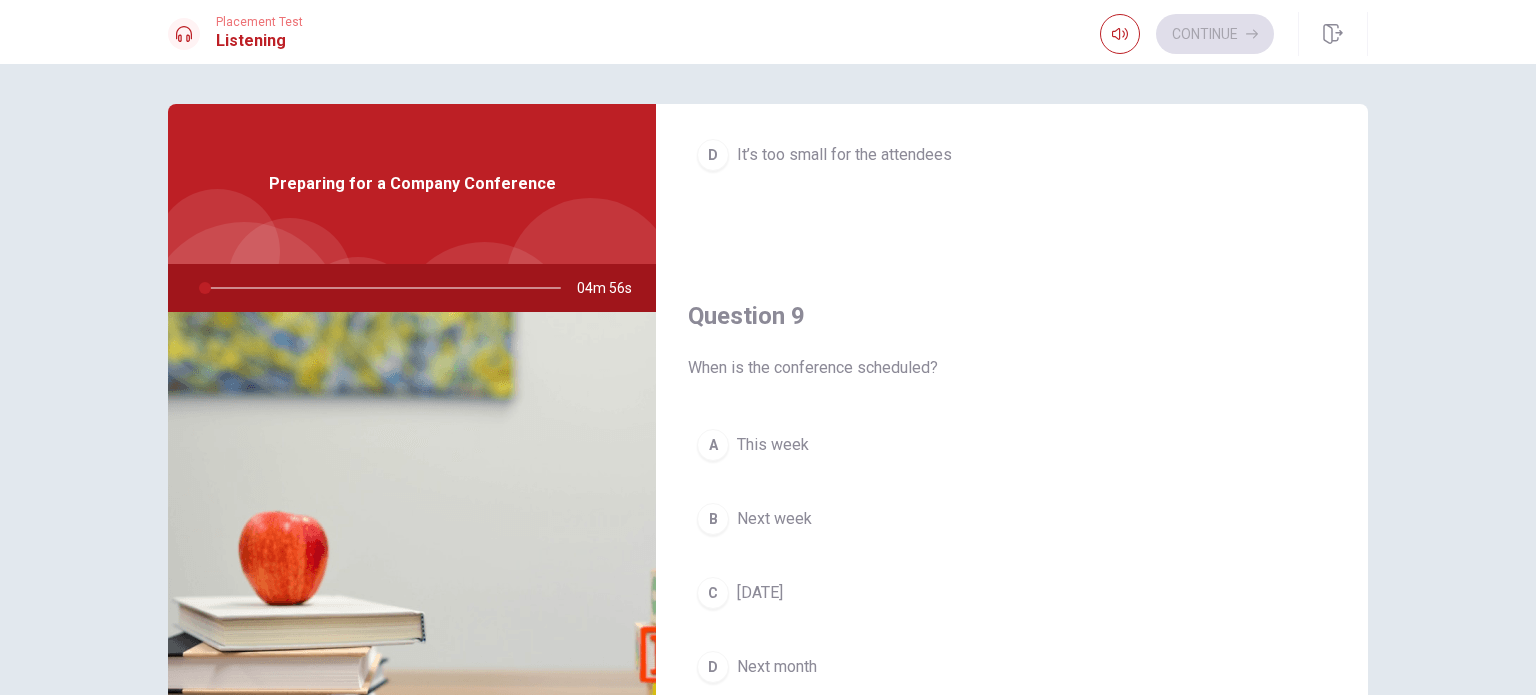 scroll, scrollTop: 1856, scrollLeft: 0, axis: vertical 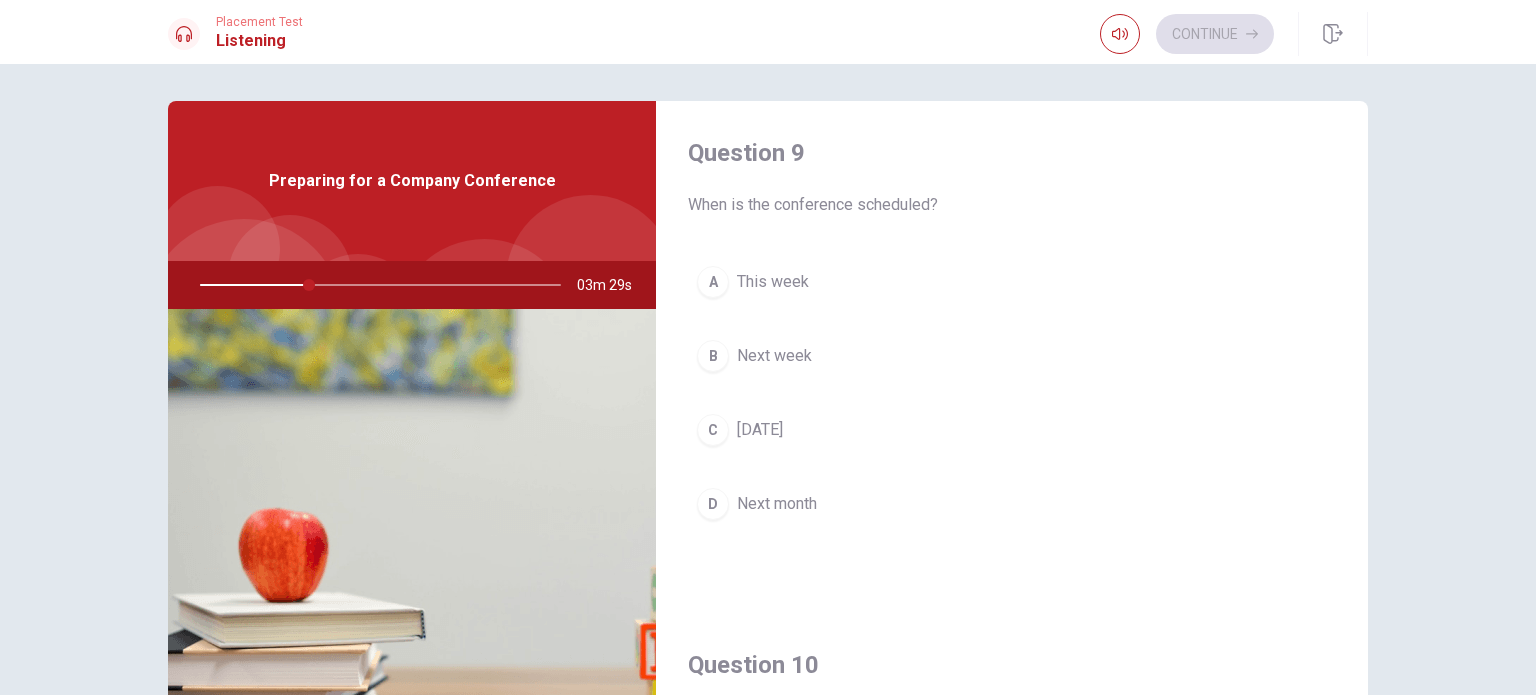 click on "Next month" at bounding box center [777, 504] 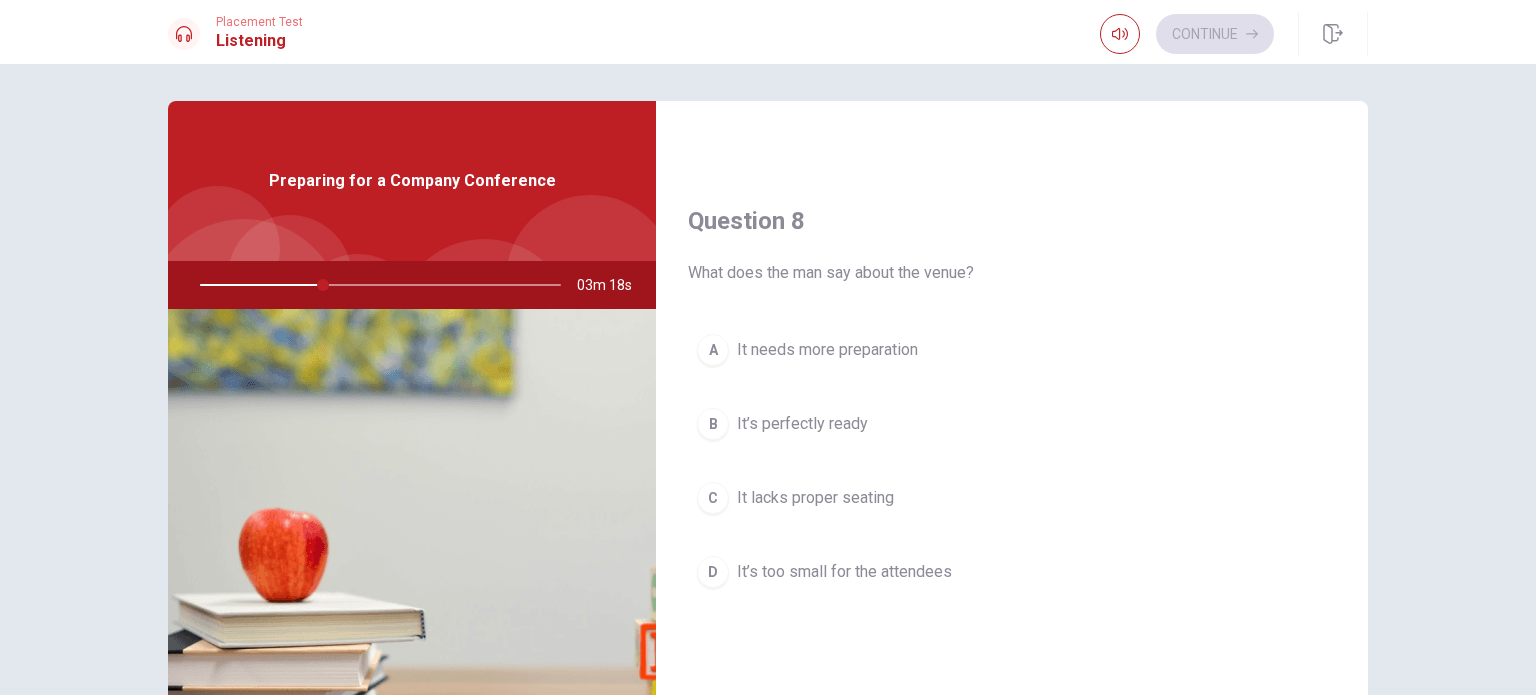 scroll, scrollTop: 962, scrollLeft: 0, axis: vertical 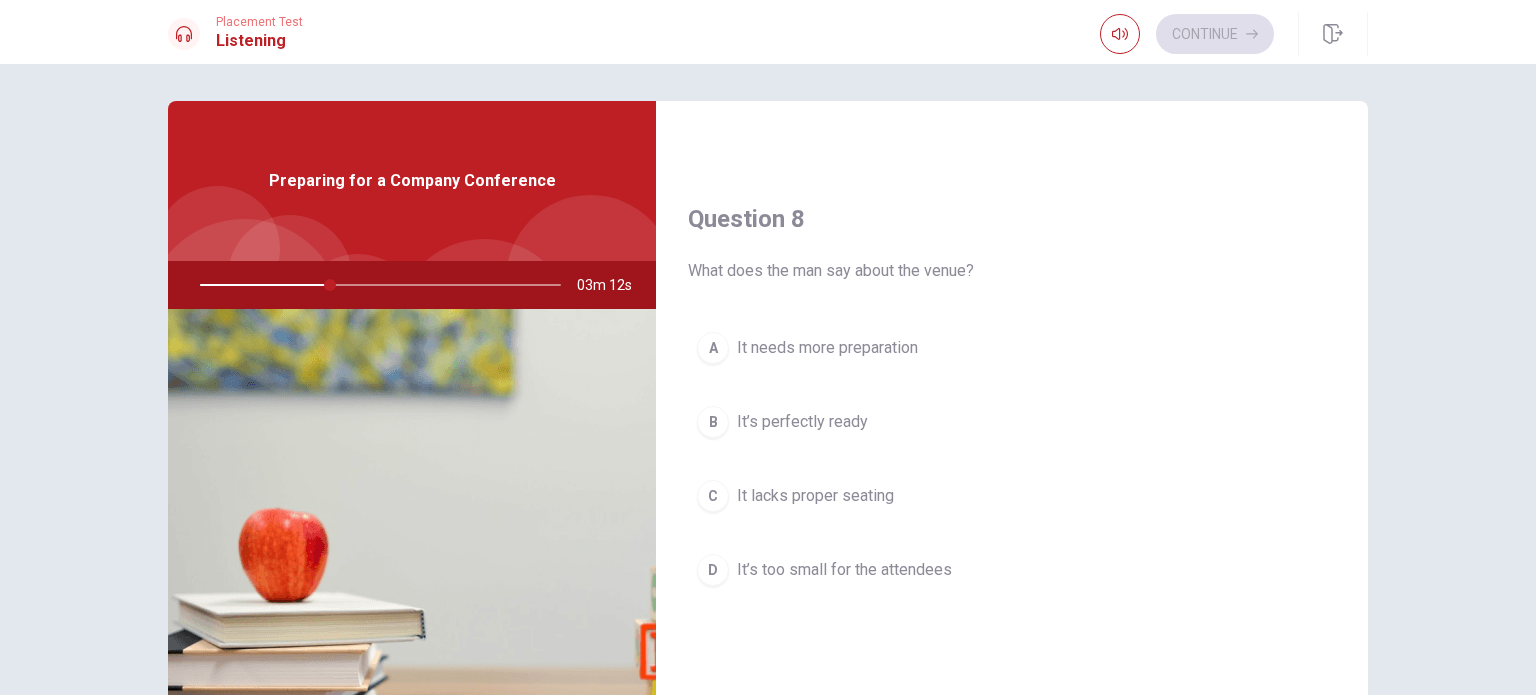 click on "It’s perfectly ready" at bounding box center [802, 422] 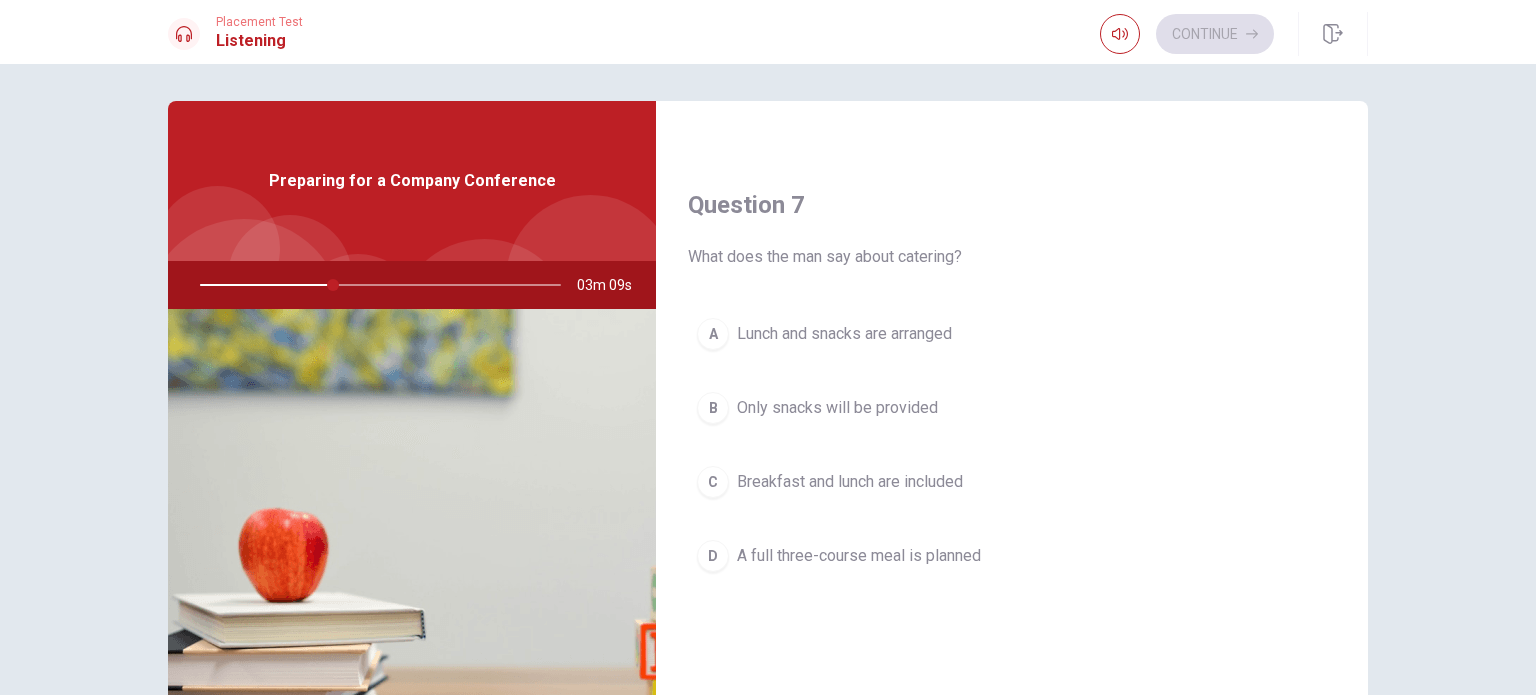 scroll, scrollTop: 467, scrollLeft: 0, axis: vertical 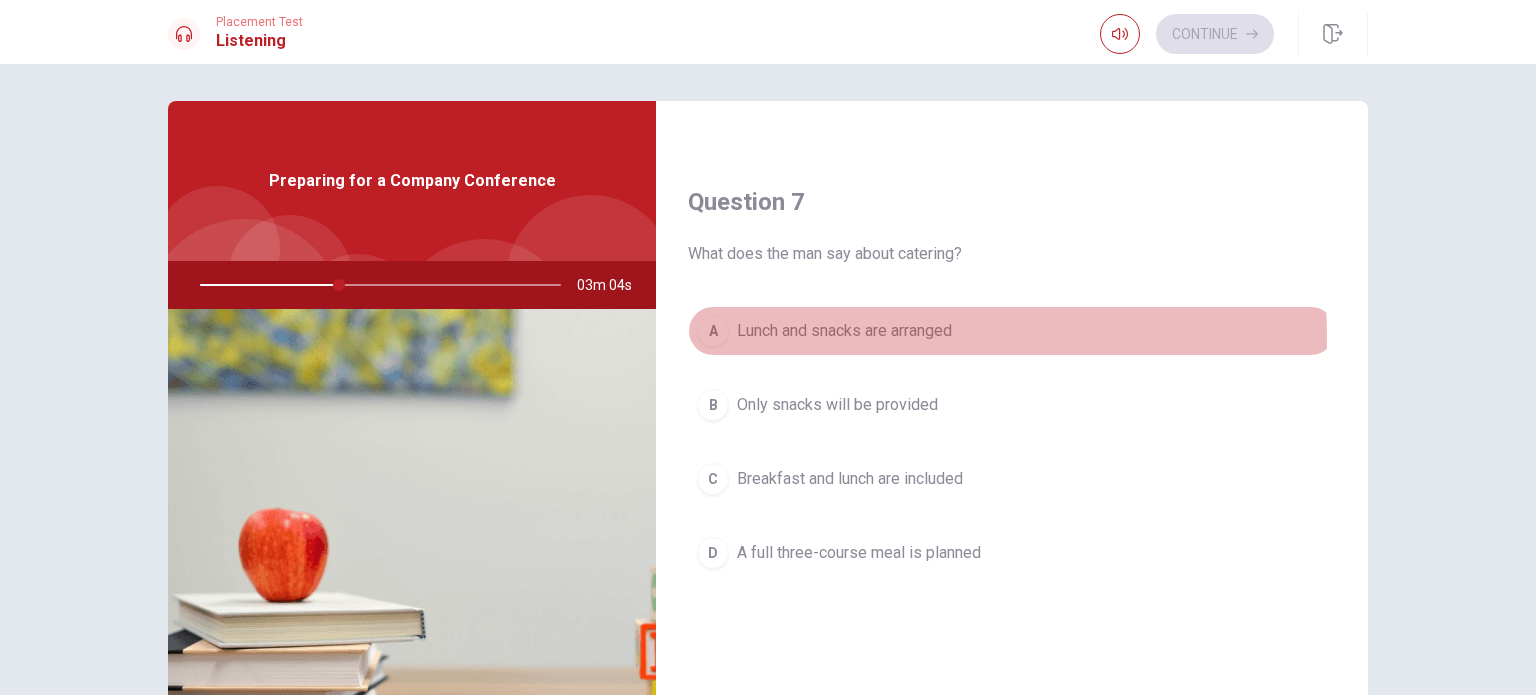 click on "Lunch and snacks are arranged" at bounding box center [844, 331] 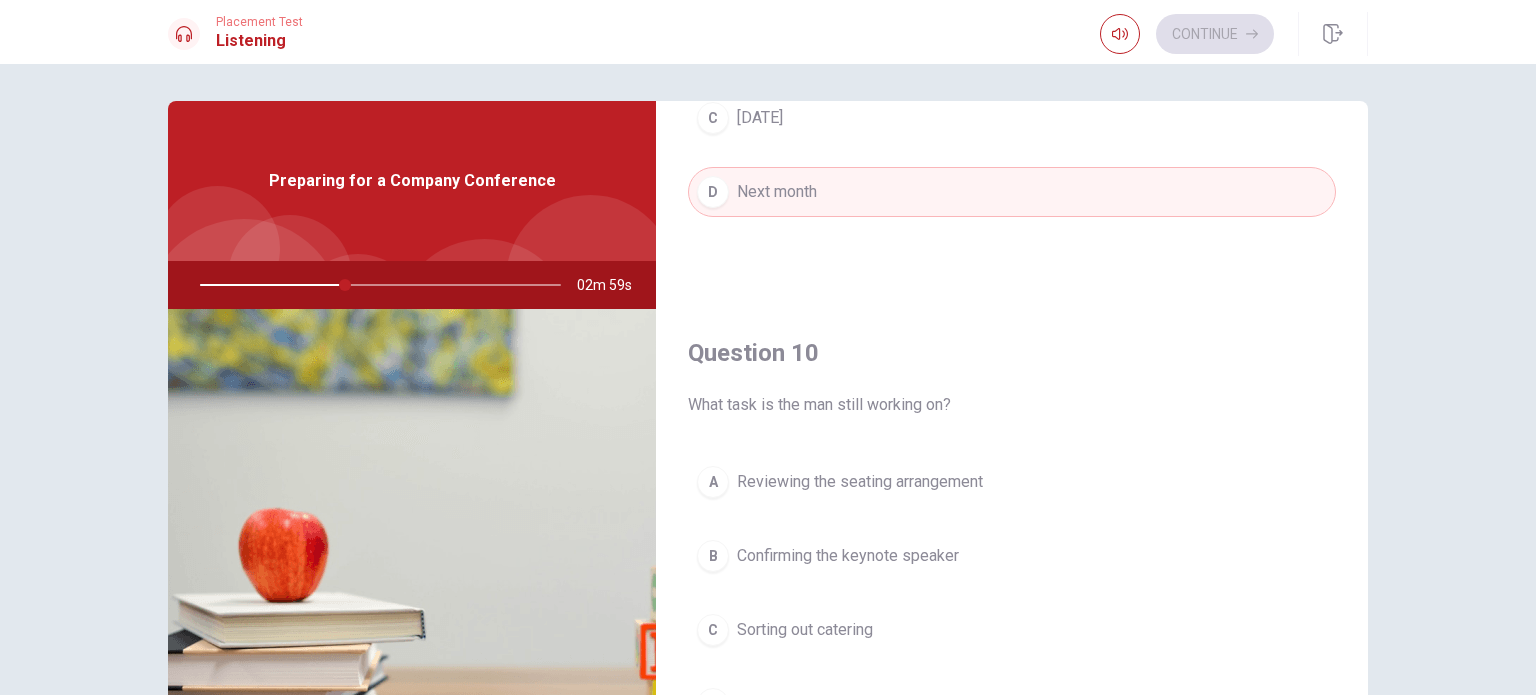 scroll, scrollTop: 1856, scrollLeft: 0, axis: vertical 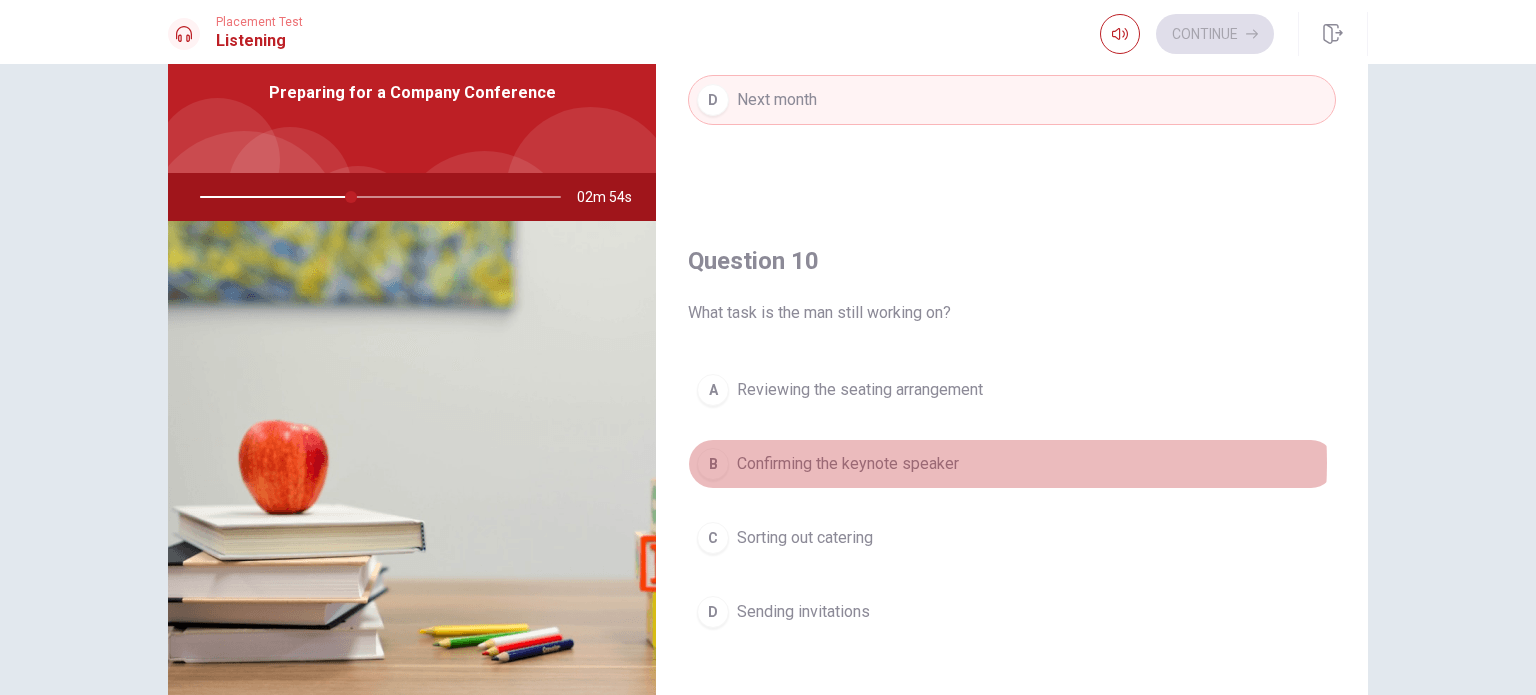 click on "Confirming the keynote speaker" at bounding box center [848, 464] 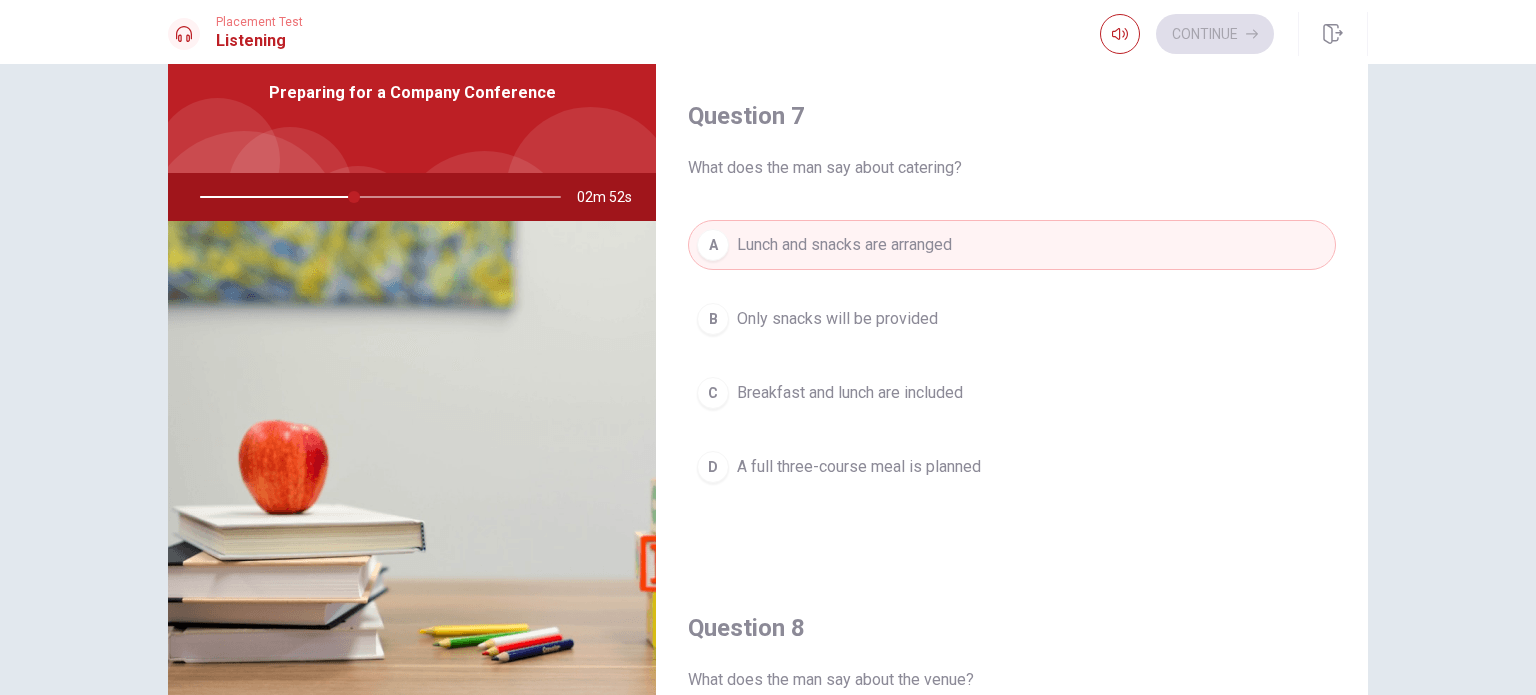 scroll, scrollTop: 0, scrollLeft: 0, axis: both 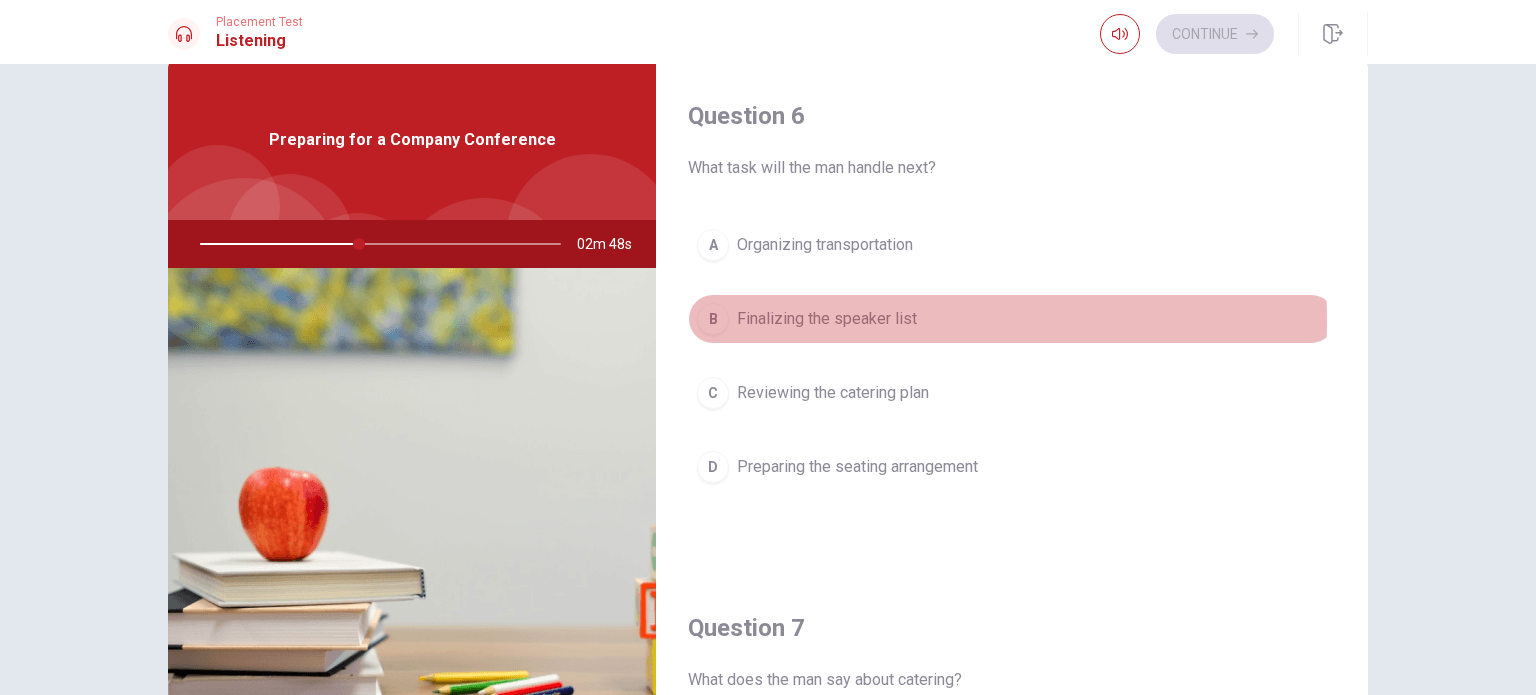 click on "Finalizing the speaker list" at bounding box center [827, 319] 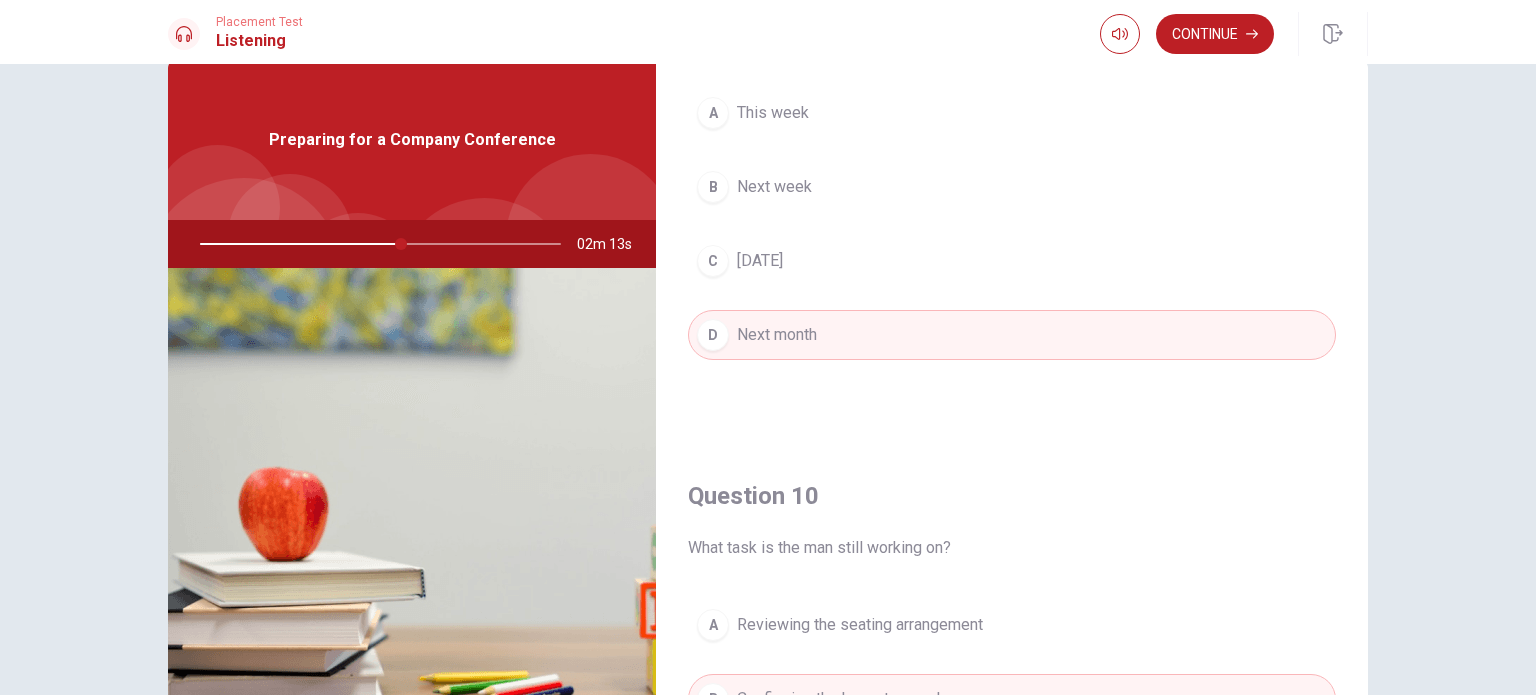 scroll, scrollTop: 1856, scrollLeft: 0, axis: vertical 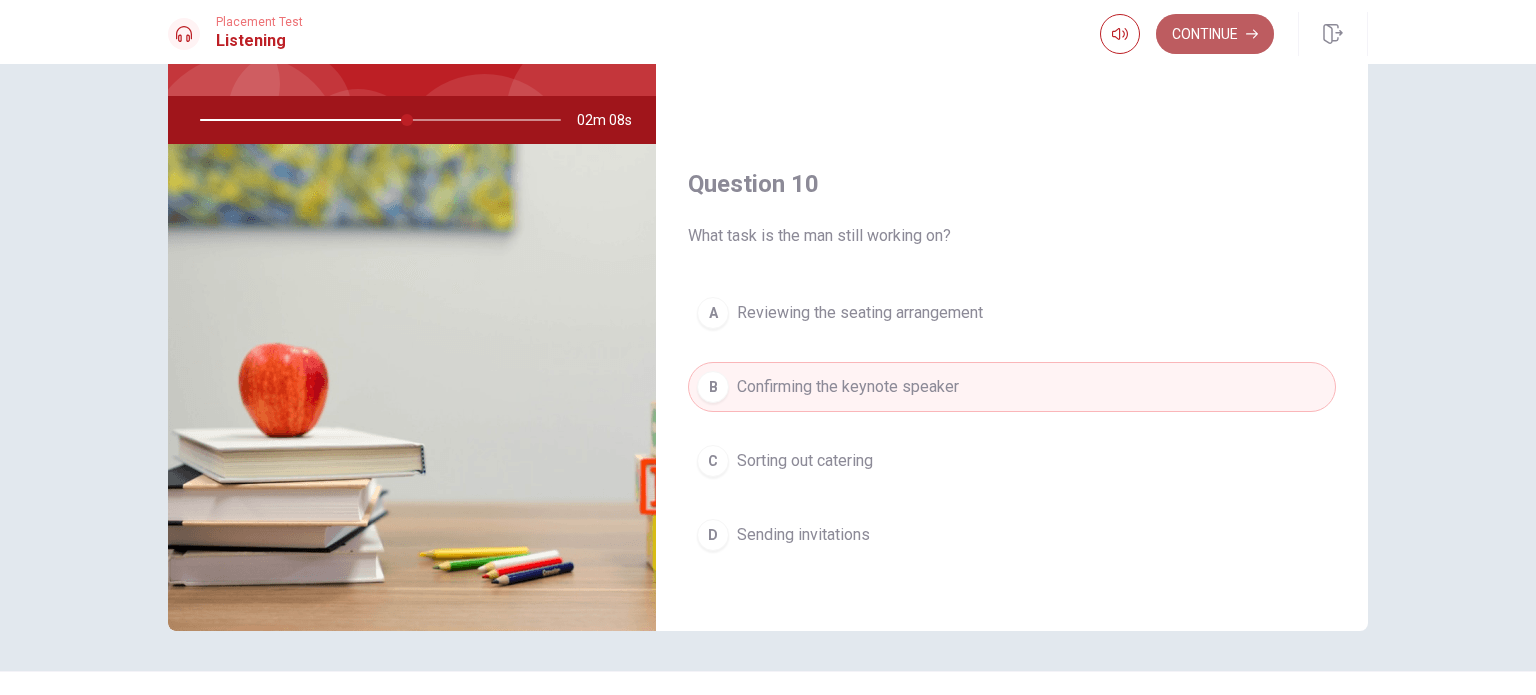 click on "Continue" at bounding box center (1215, 34) 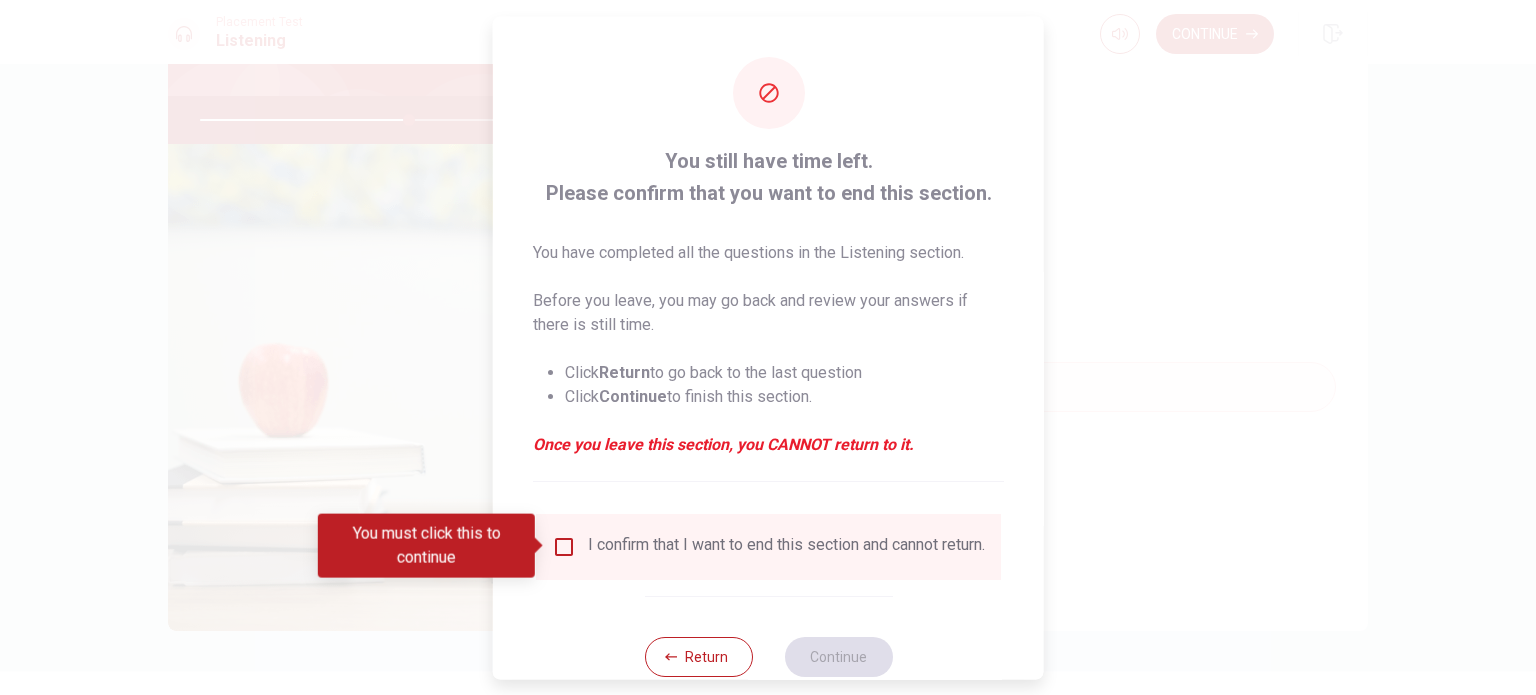 click at bounding box center [564, 546] 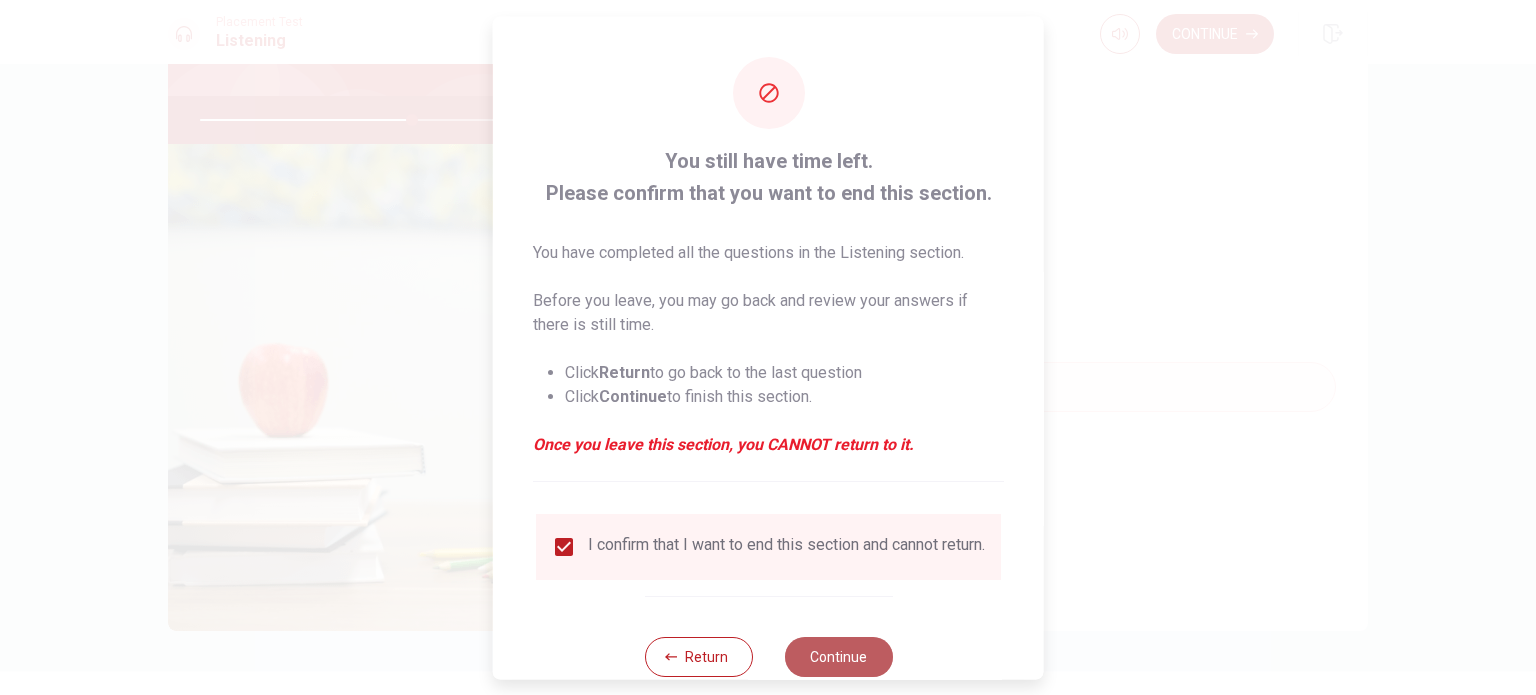 click on "Continue" at bounding box center [838, 656] 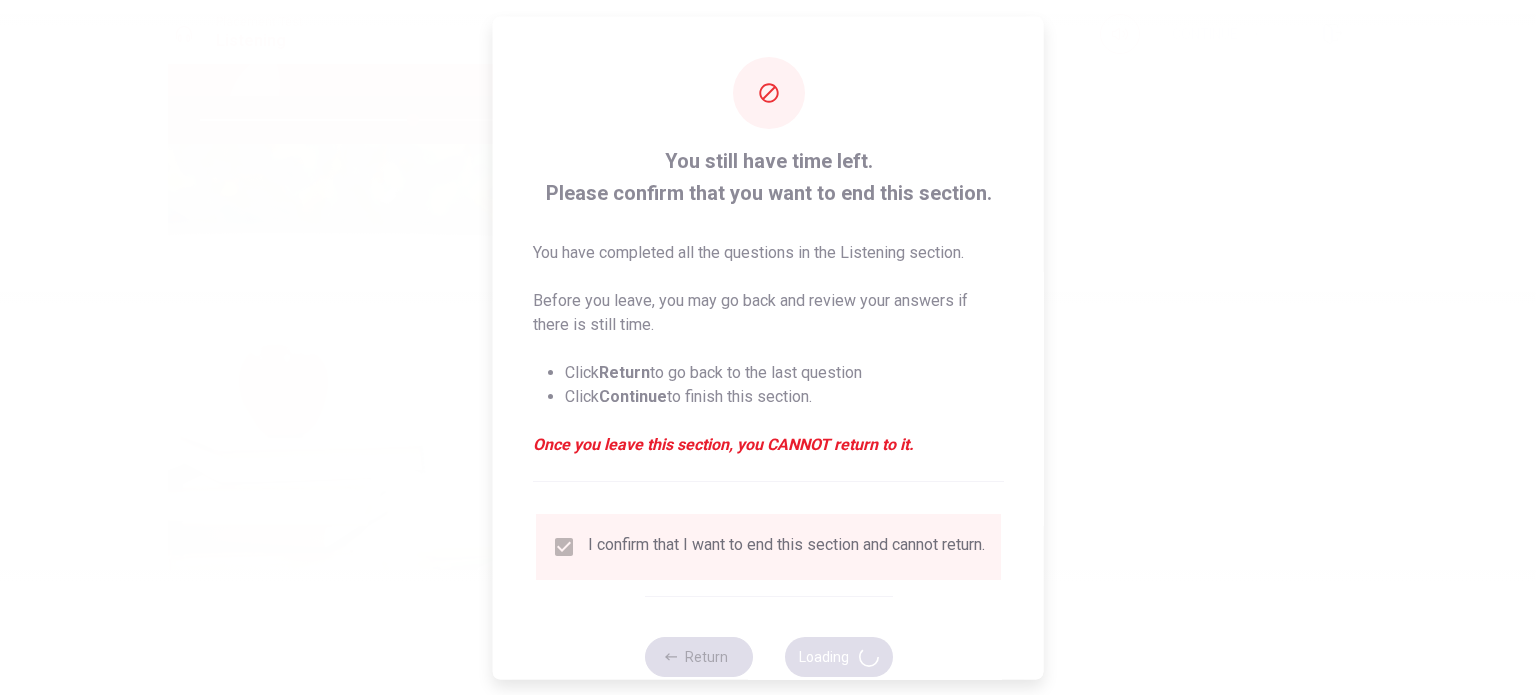 type on "59" 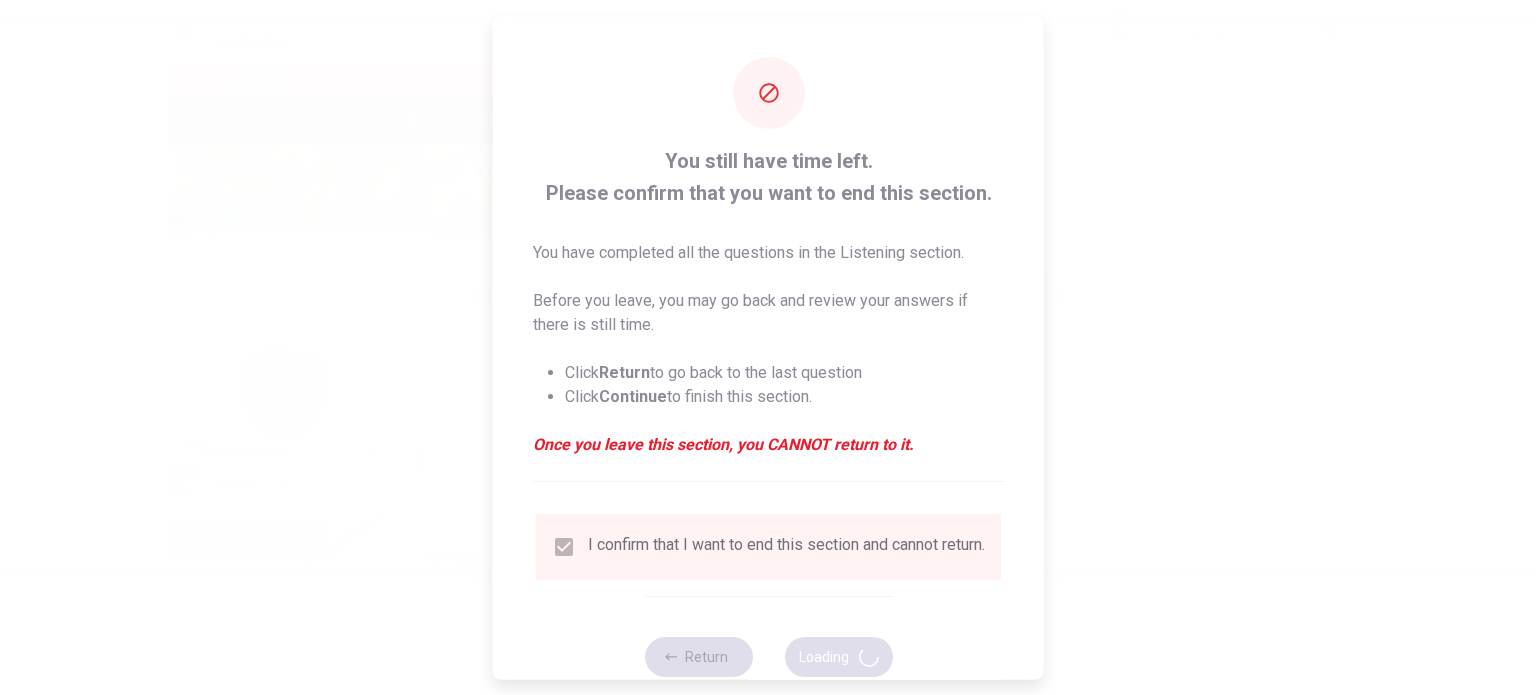 scroll, scrollTop: 0, scrollLeft: 0, axis: both 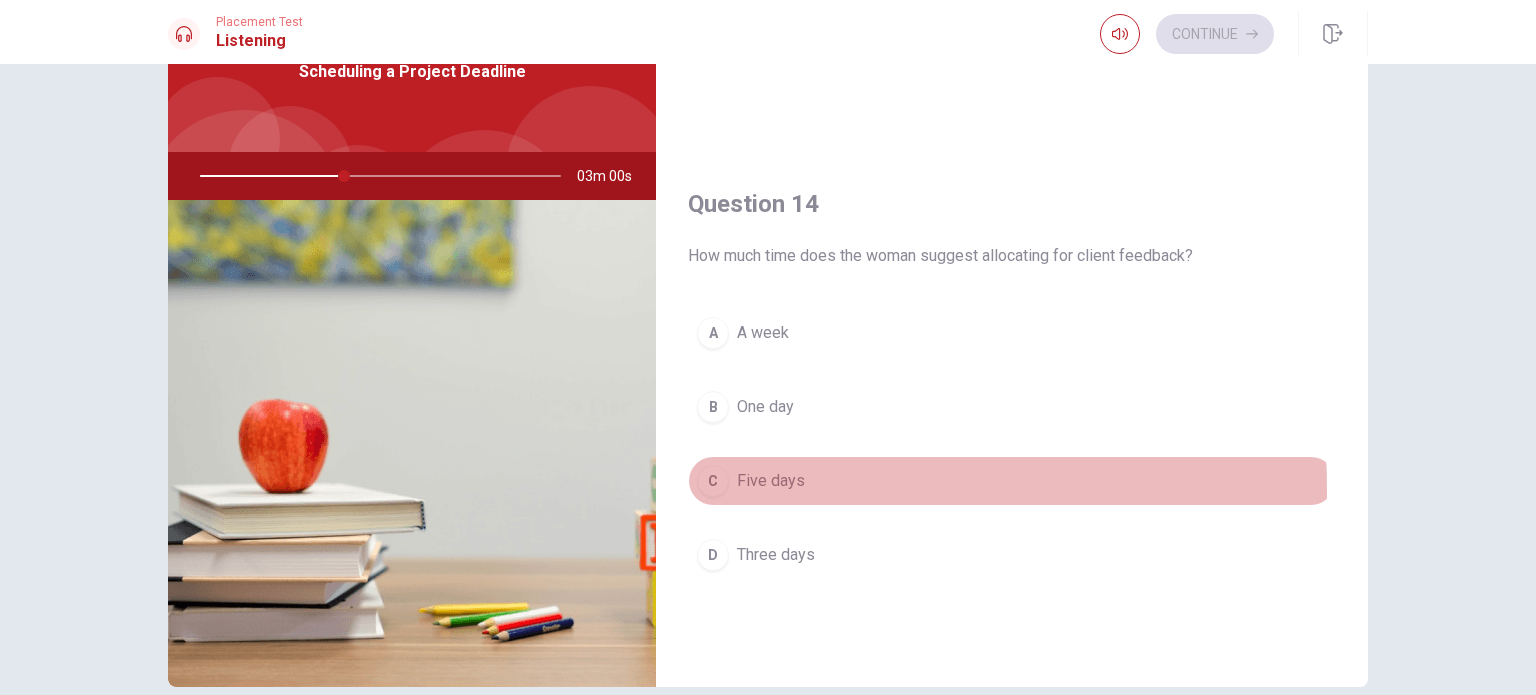 click on "Five days" at bounding box center [771, 481] 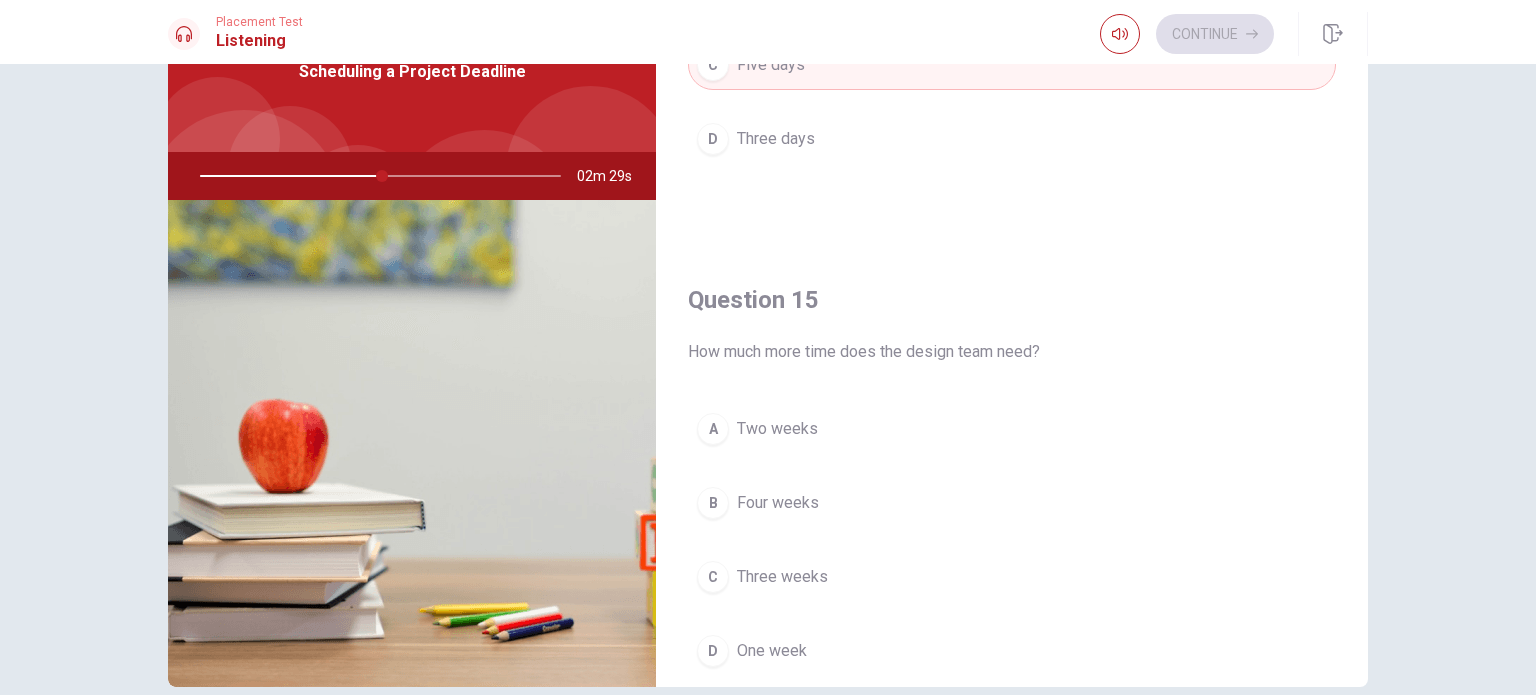 scroll, scrollTop: 1798, scrollLeft: 0, axis: vertical 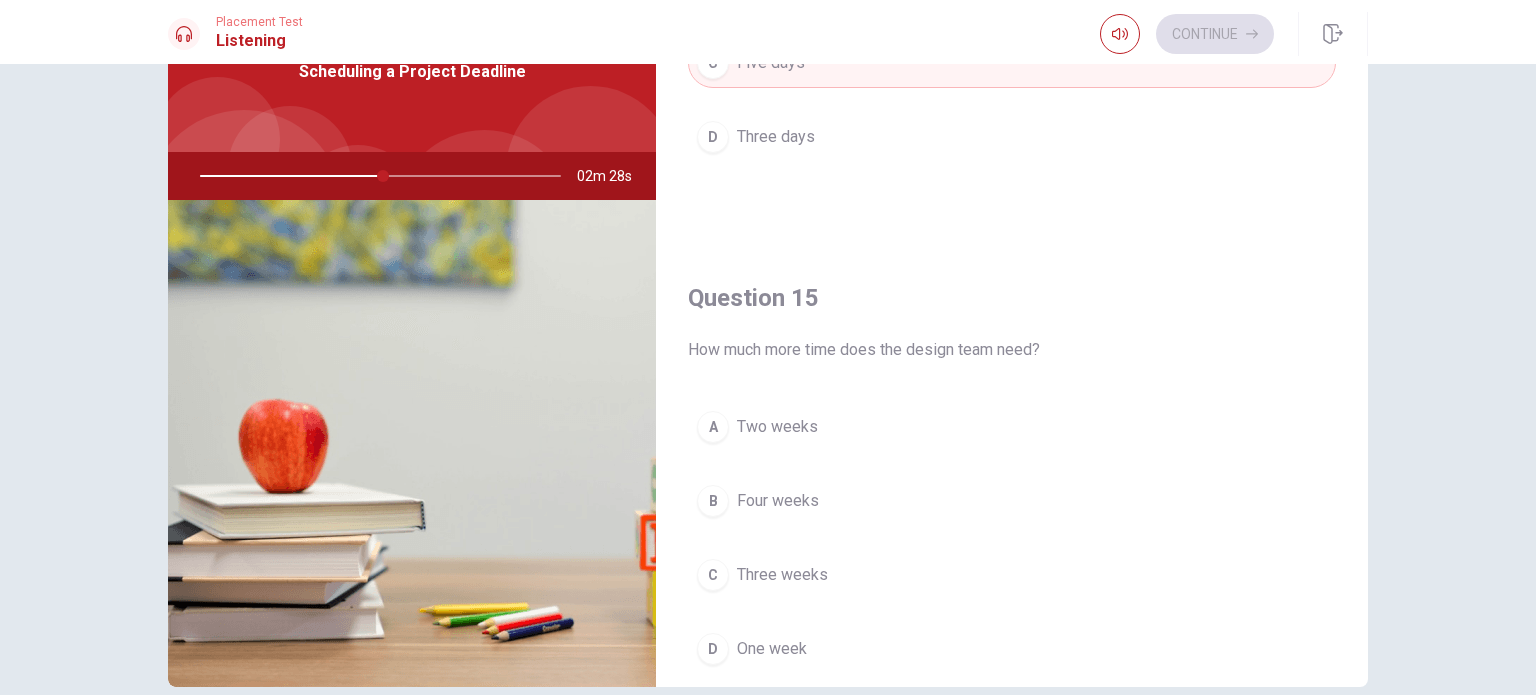 click on "Two weeks" at bounding box center [777, 427] 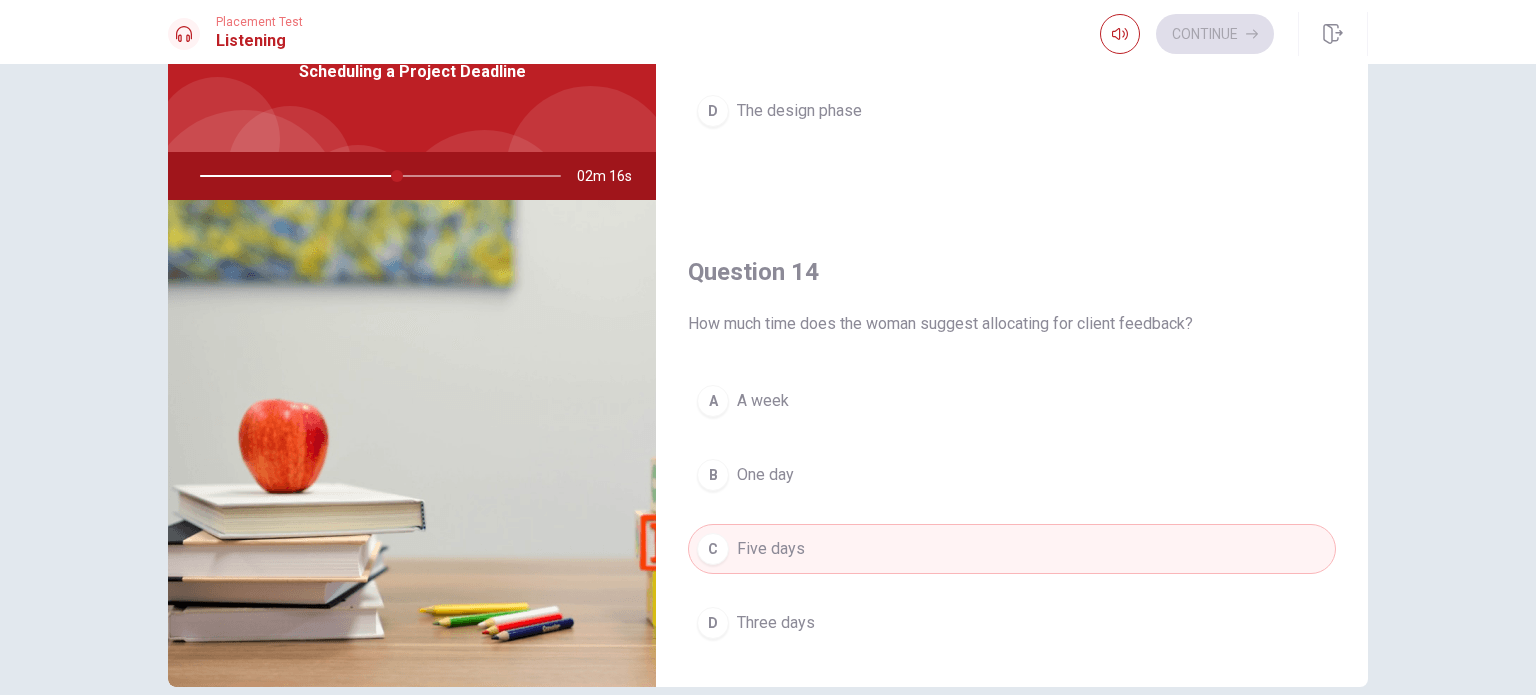 scroll, scrollTop: 1312, scrollLeft: 0, axis: vertical 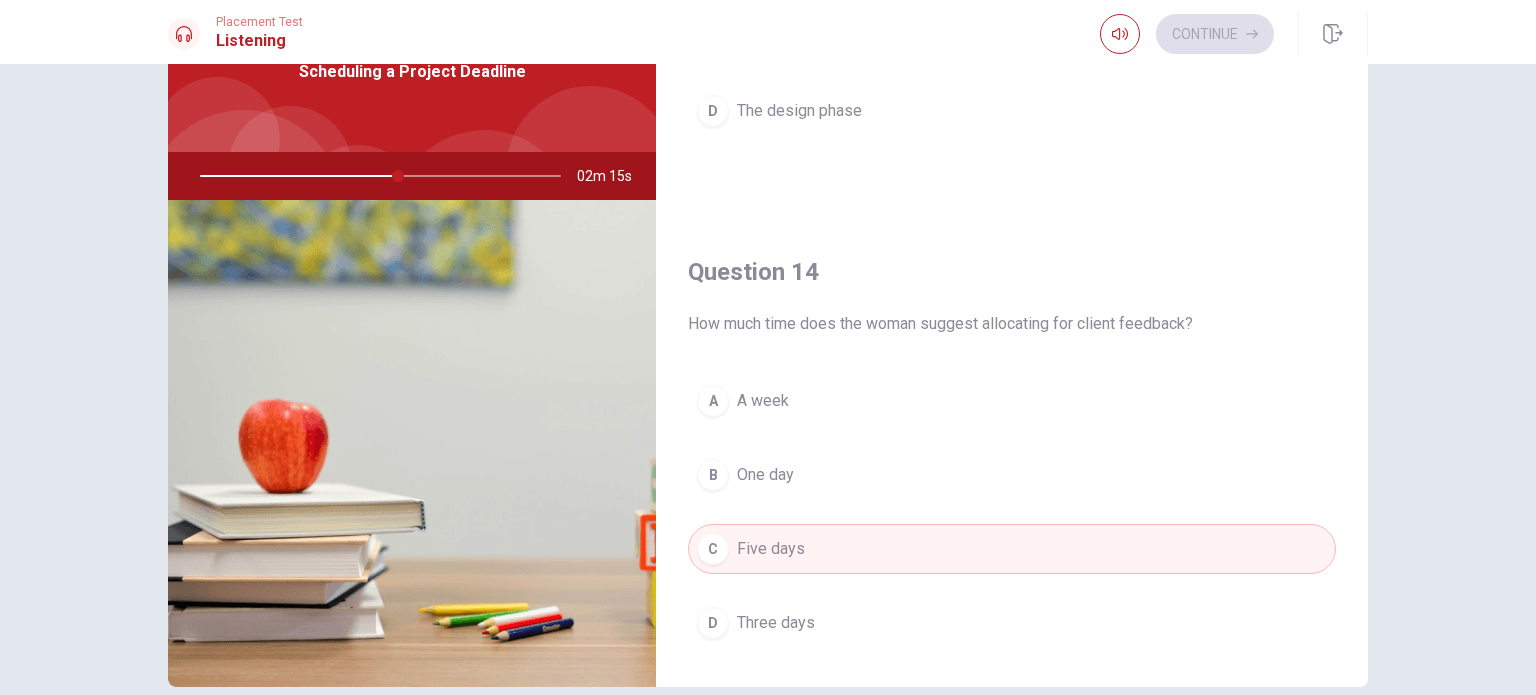 click on "Three days" at bounding box center (776, 623) 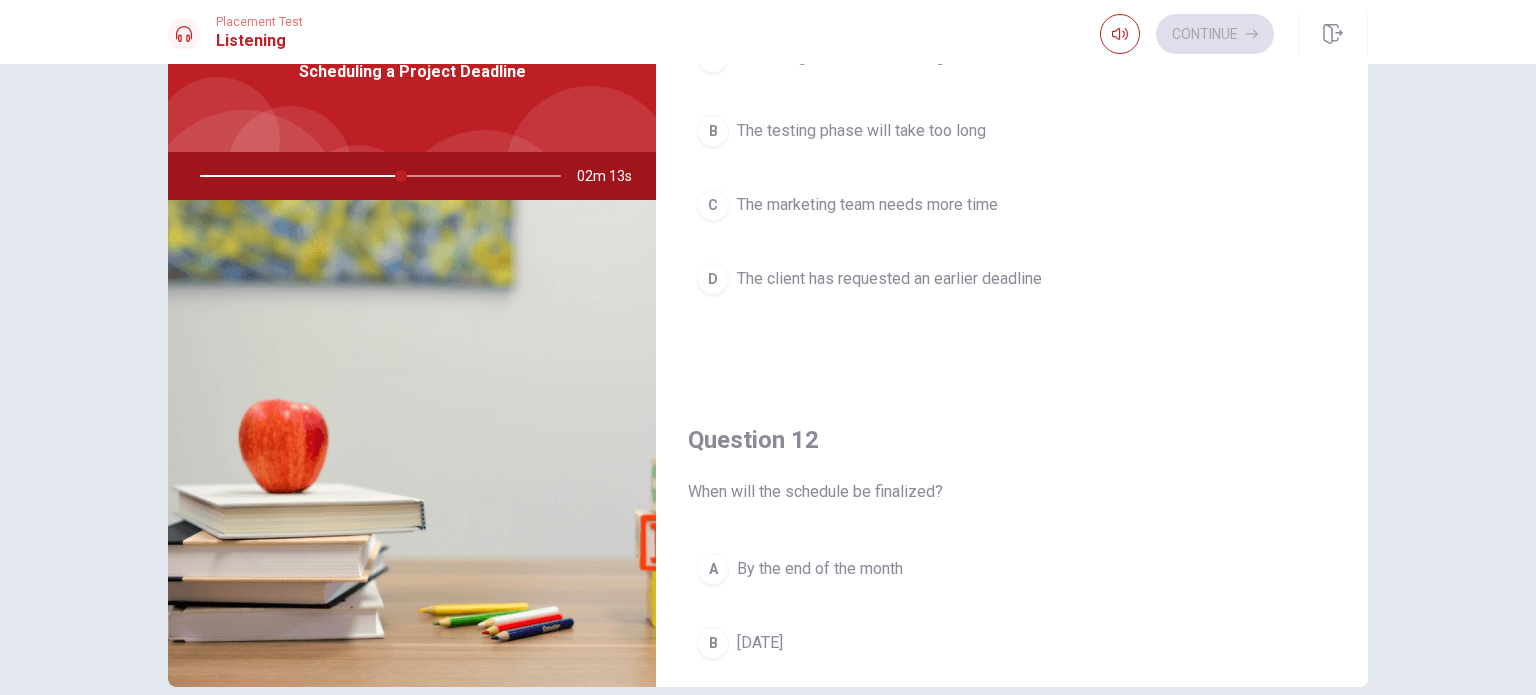 scroll, scrollTop: 0, scrollLeft: 0, axis: both 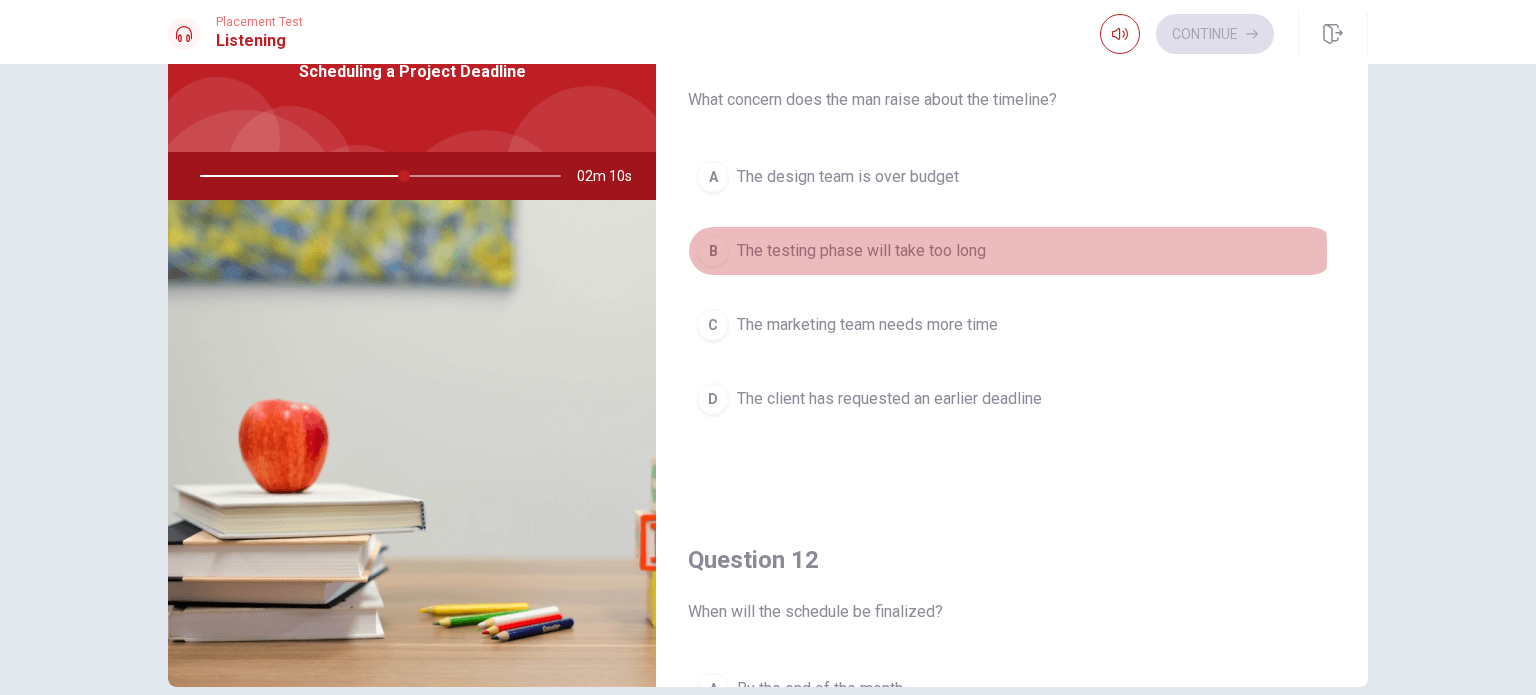 click on "The testing phase will take too long" at bounding box center (861, 251) 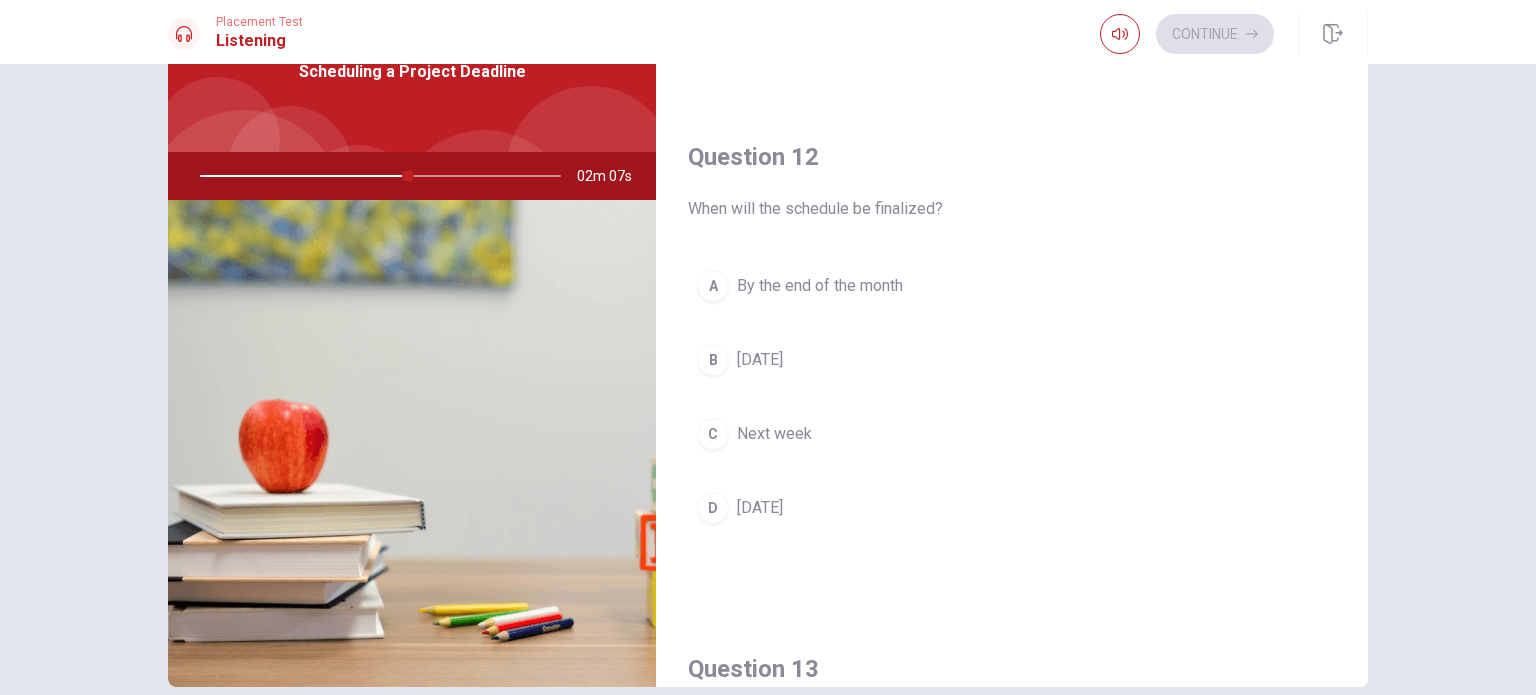 scroll, scrollTop: 406, scrollLeft: 0, axis: vertical 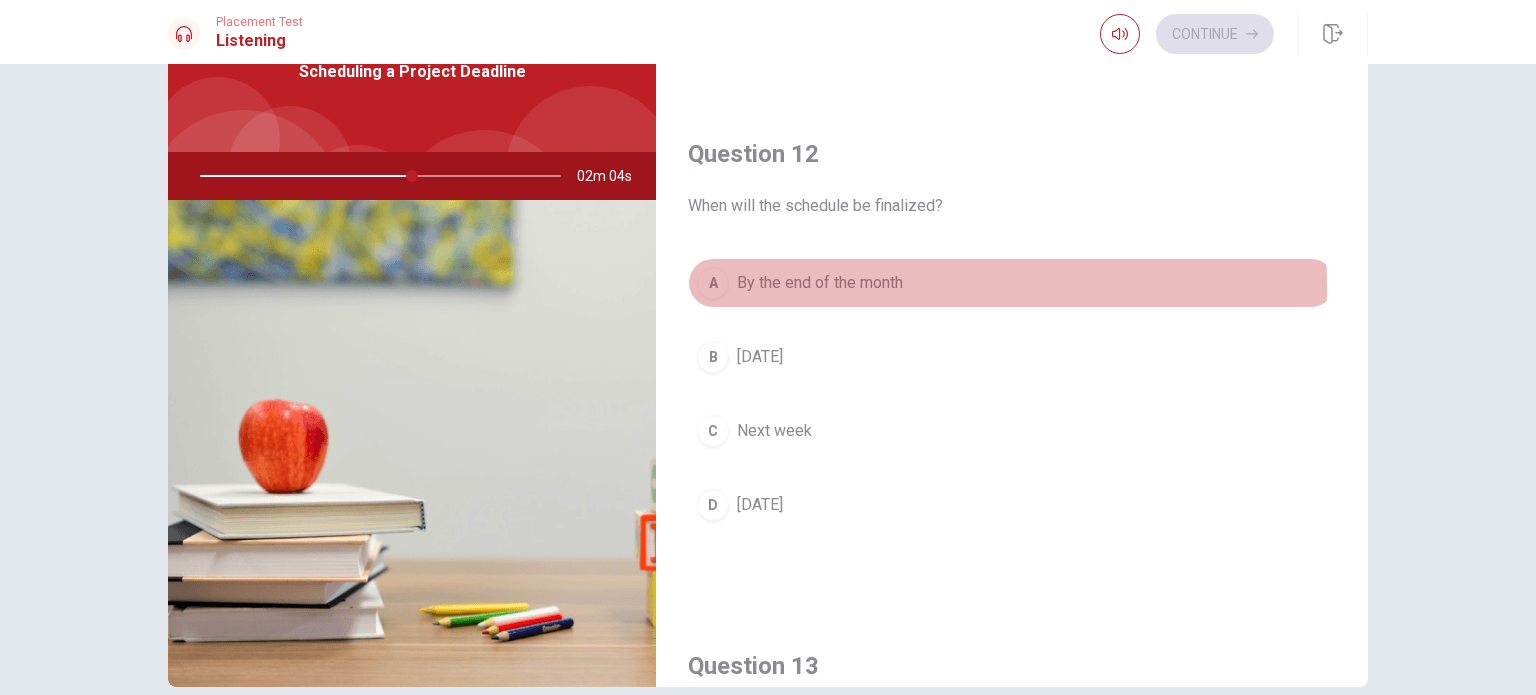 click on "By the end of the month" at bounding box center (820, 283) 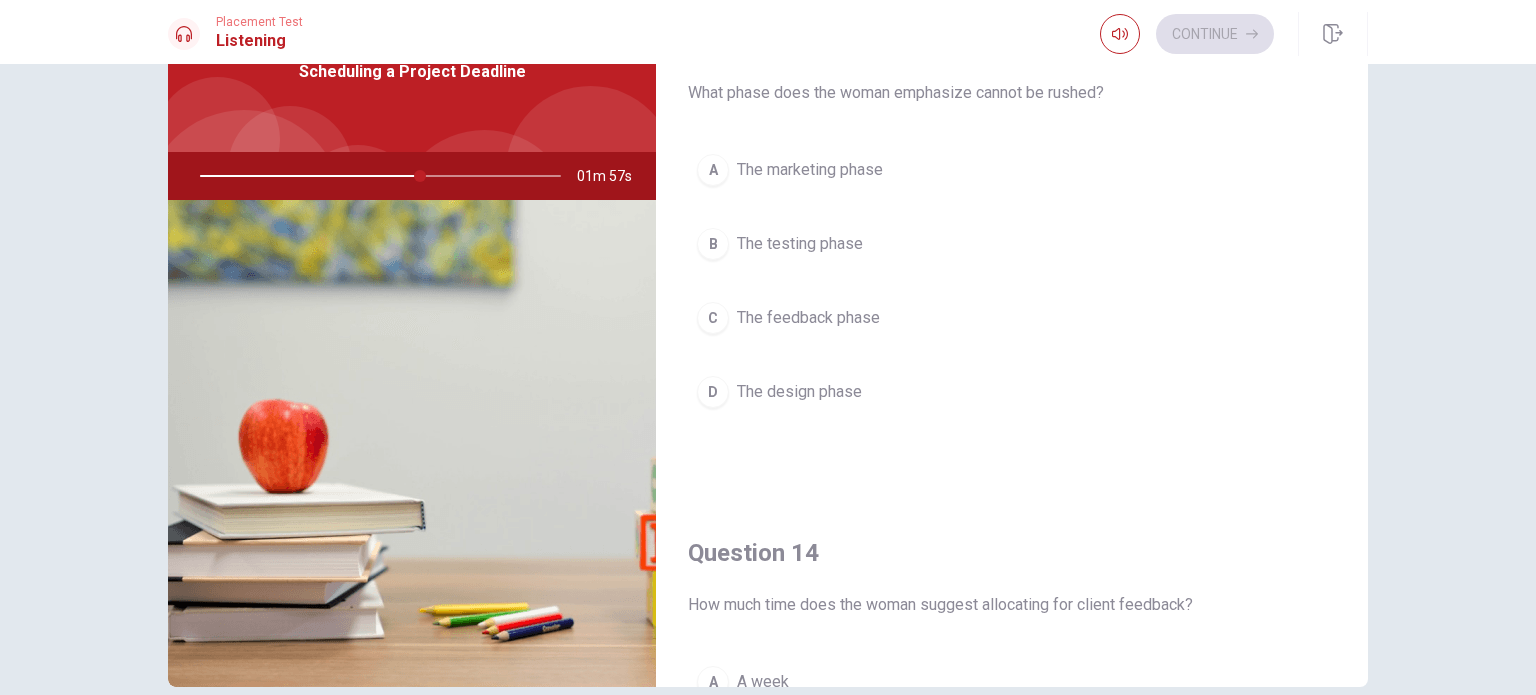 scroll, scrollTop: 1030, scrollLeft: 0, axis: vertical 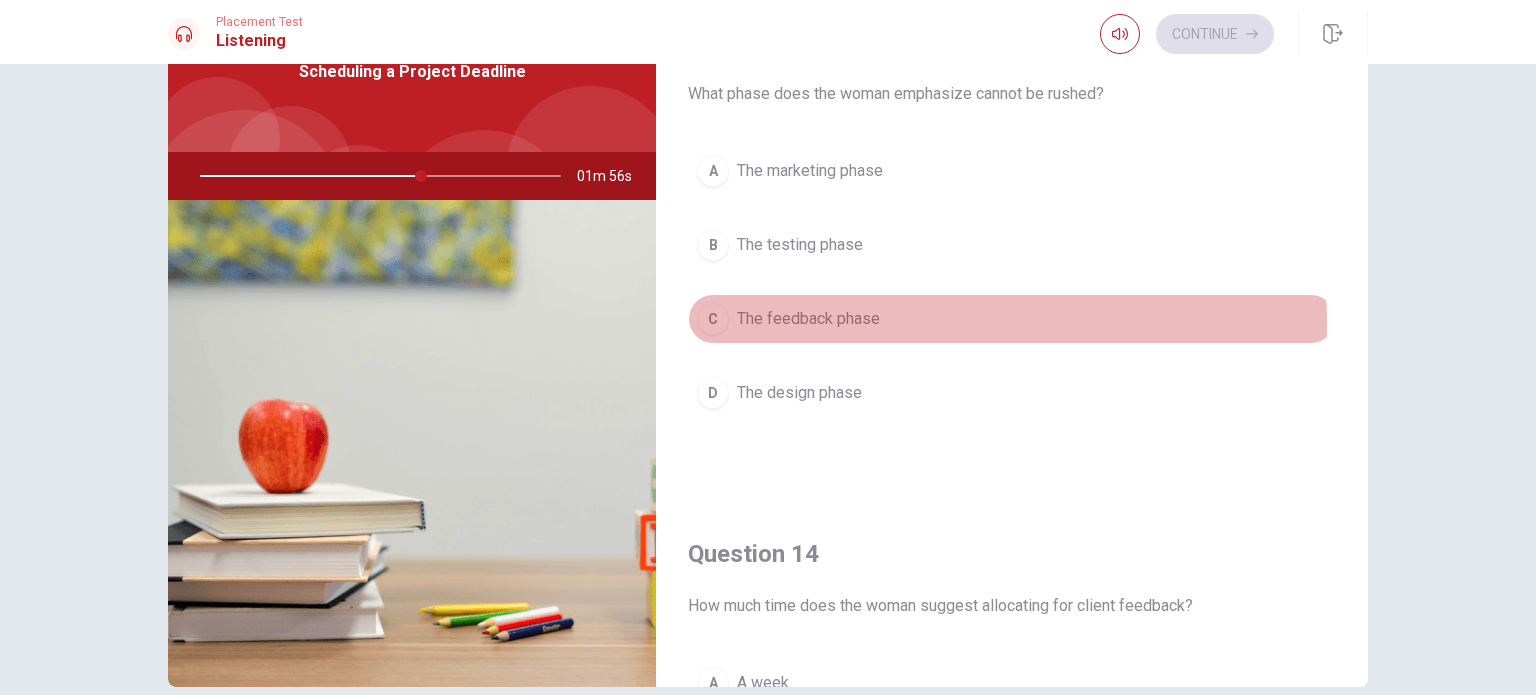 click on "The feedback phase" at bounding box center [808, 319] 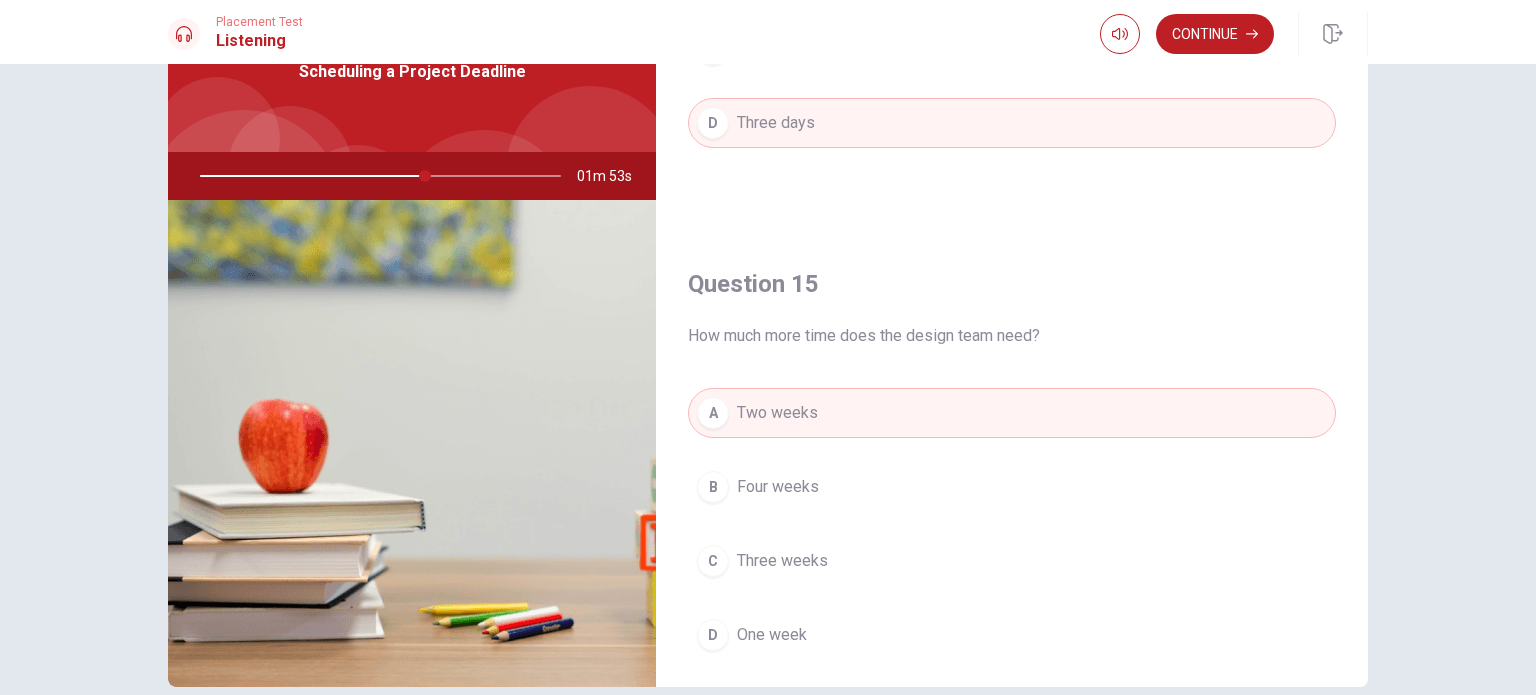scroll, scrollTop: 1856, scrollLeft: 0, axis: vertical 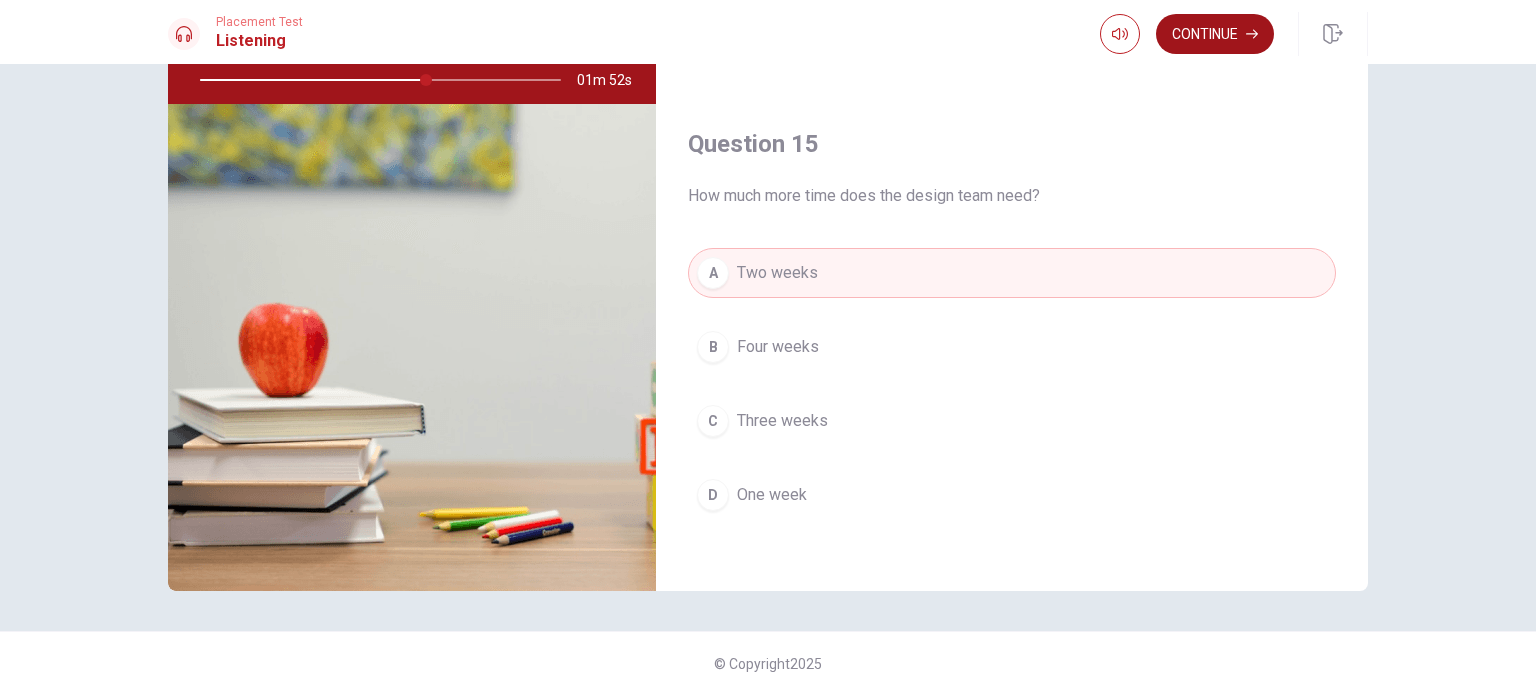 click on "Continue" at bounding box center (1215, 34) 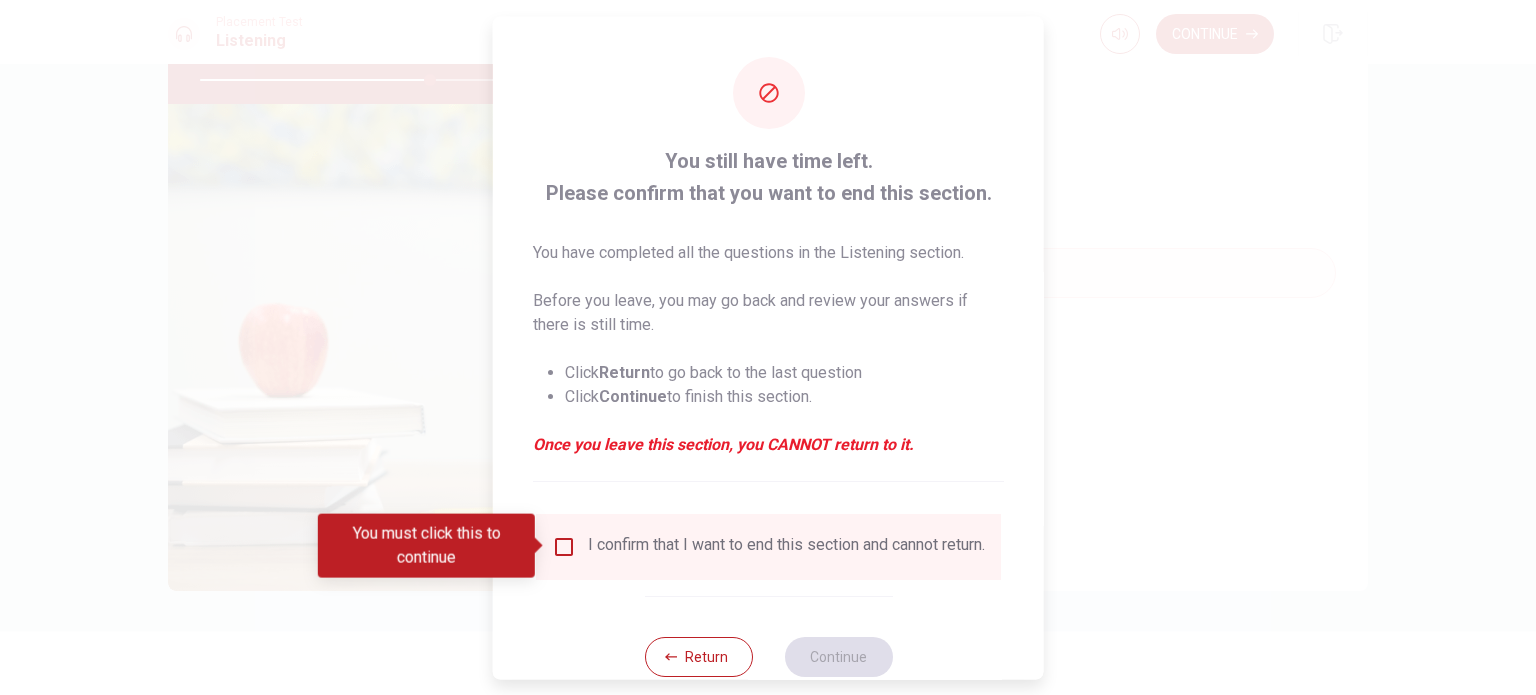 click on "I confirm that I want to end this section and cannot return." at bounding box center (768, 546) 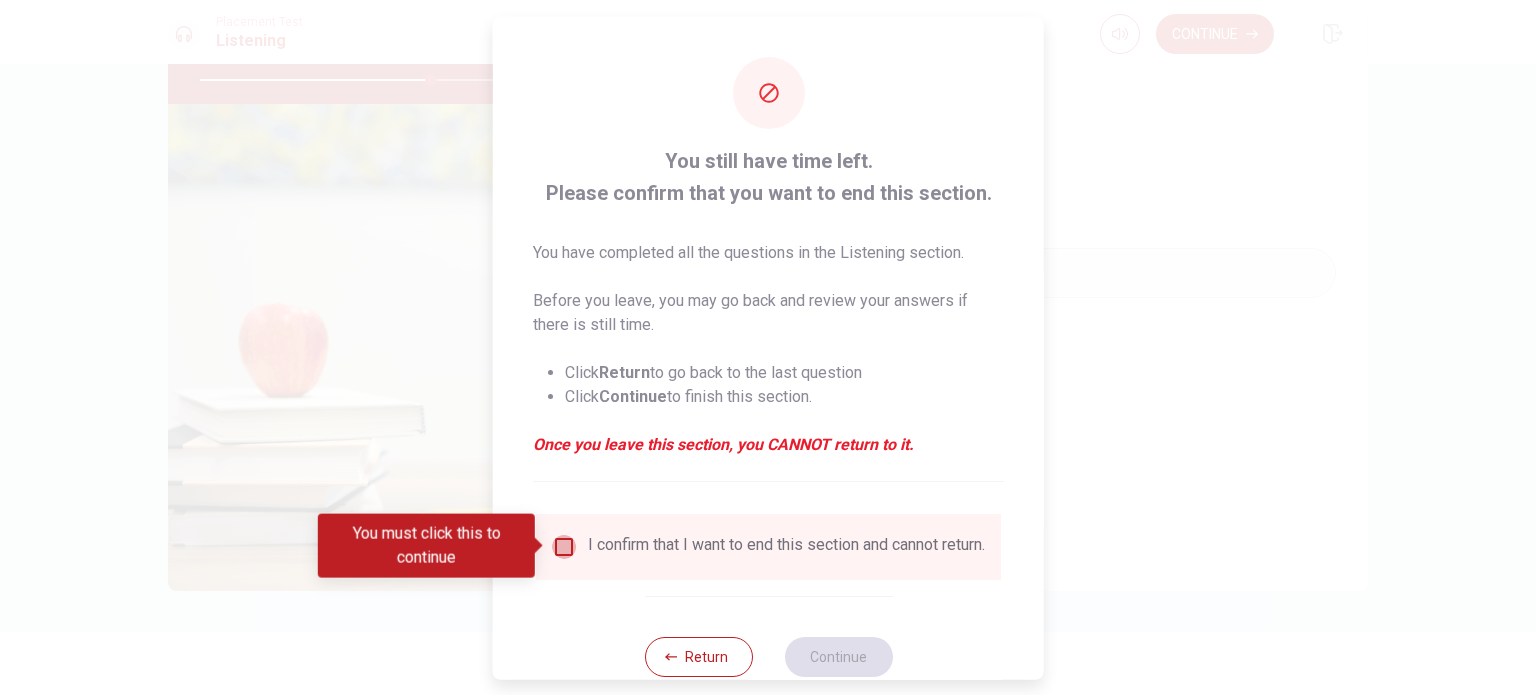 click at bounding box center (564, 546) 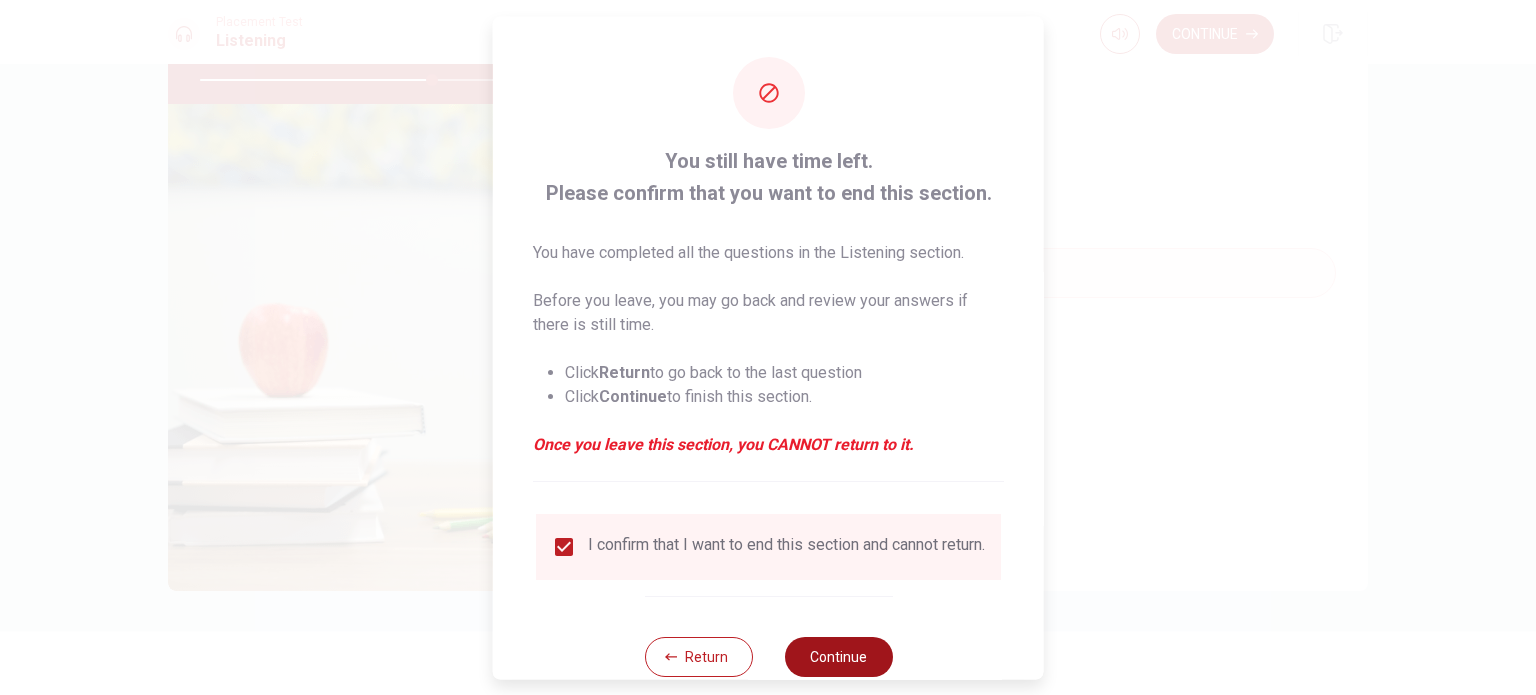 click on "Continue" at bounding box center (838, 656) 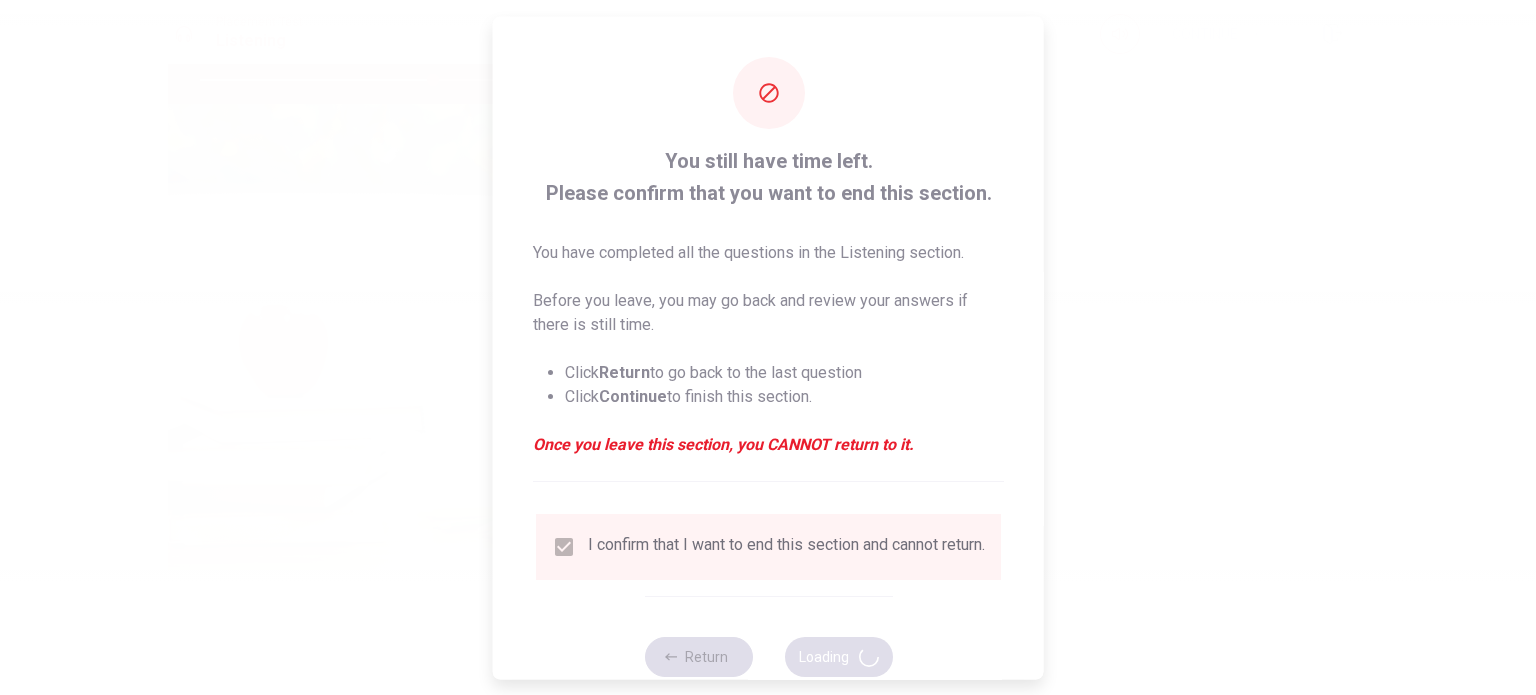 type on "65" 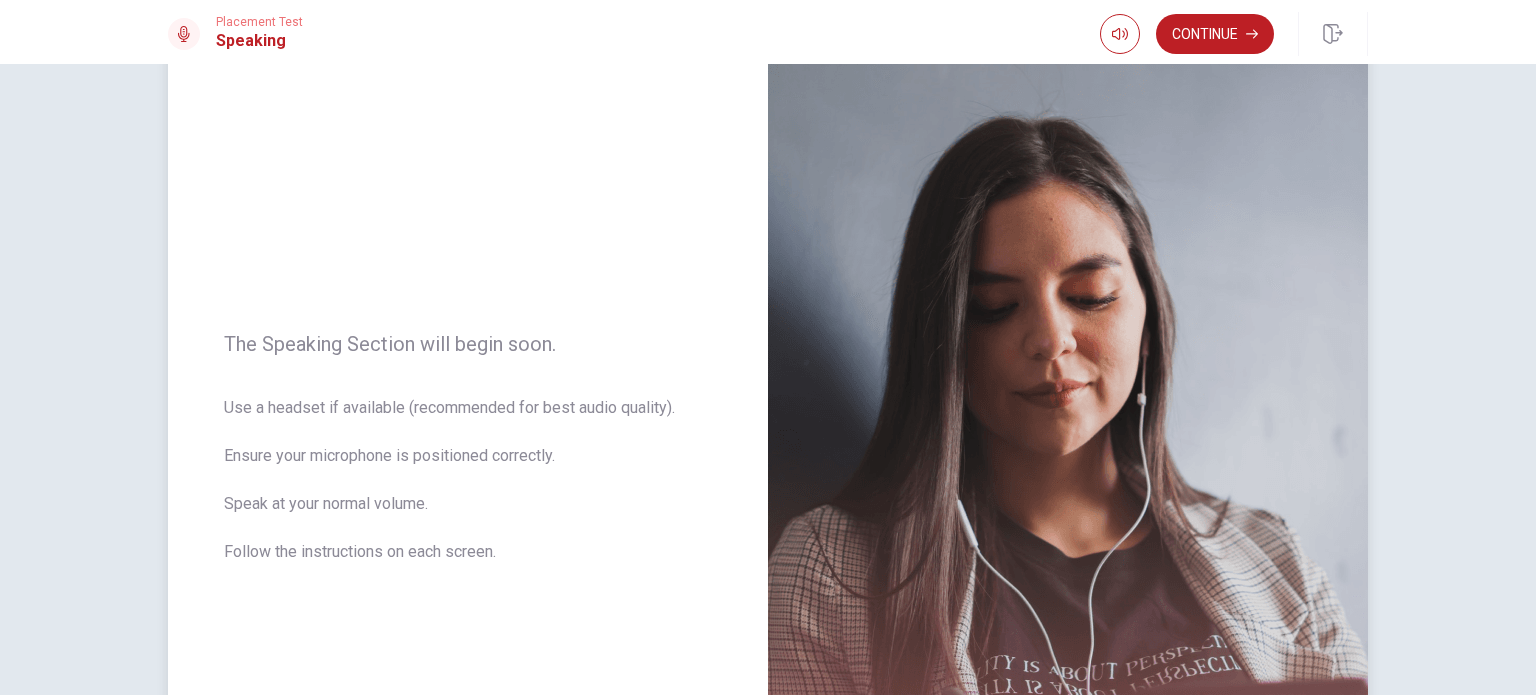 scroll, scrollTop: 172, scrollLeft: 0, axis: vertical 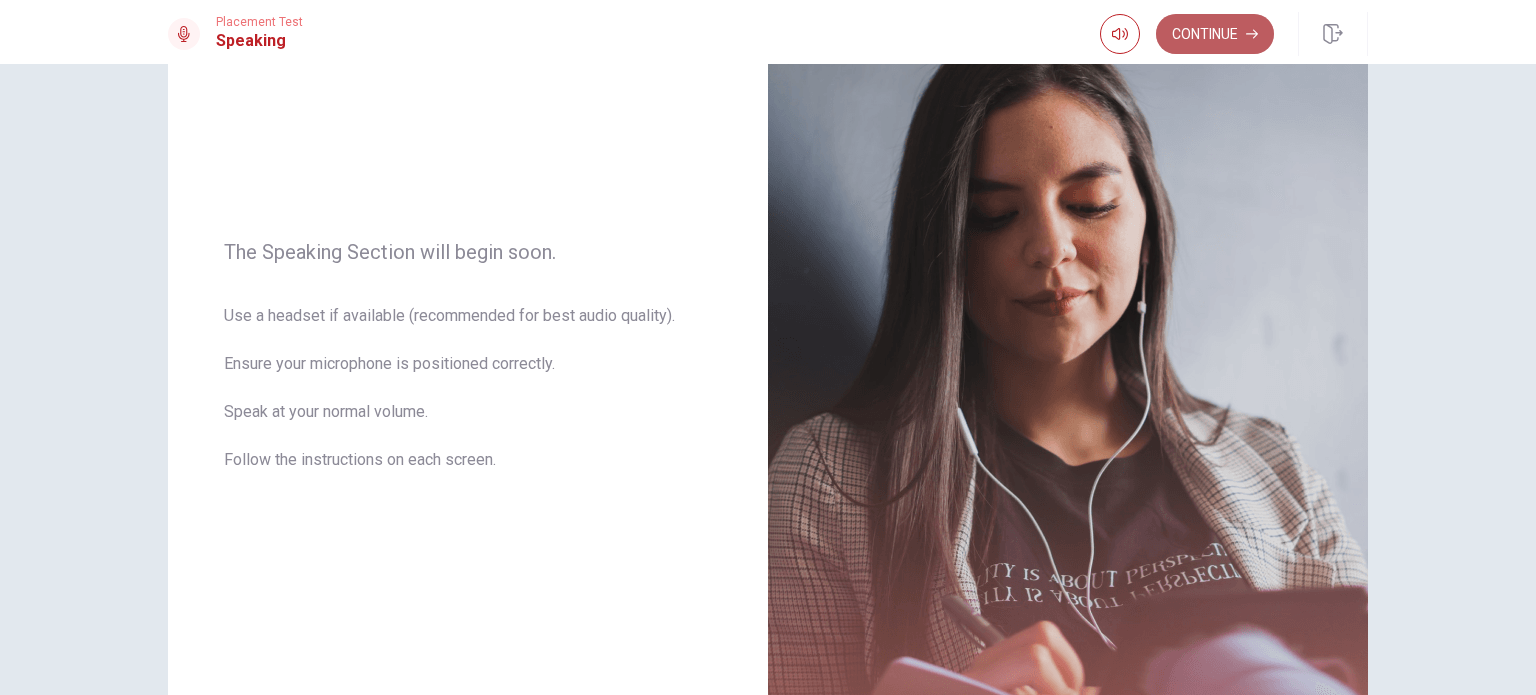 click on "Continue" at bounding box center [1215, 34] 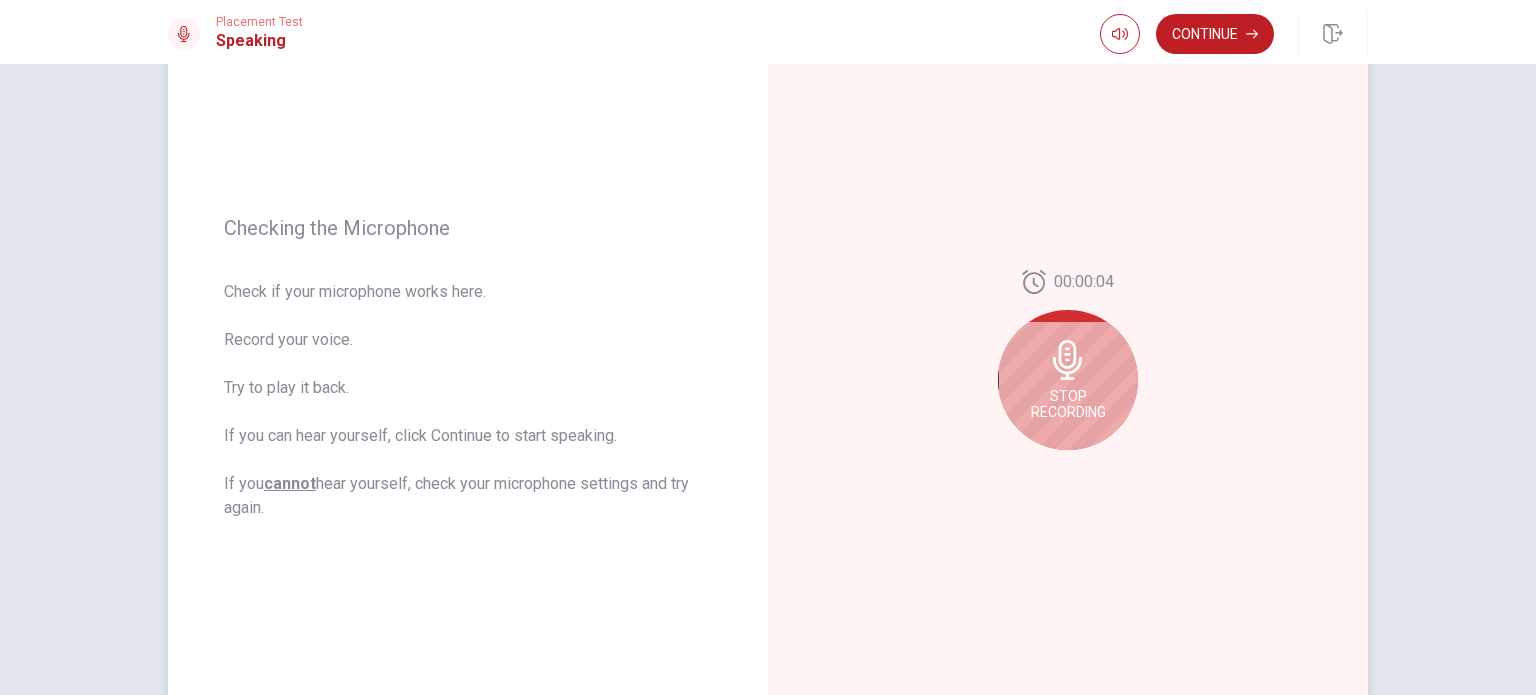 click 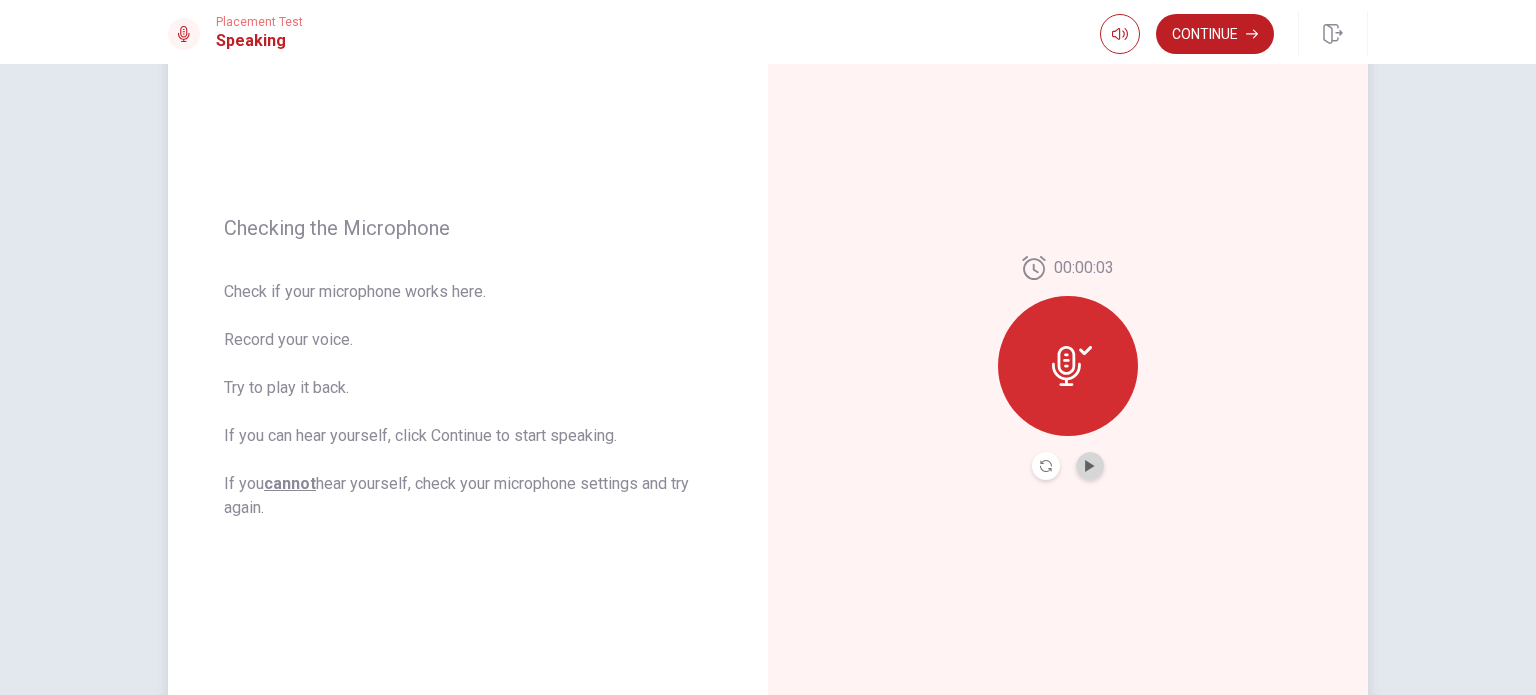 click at bounding box center (1090, 466) 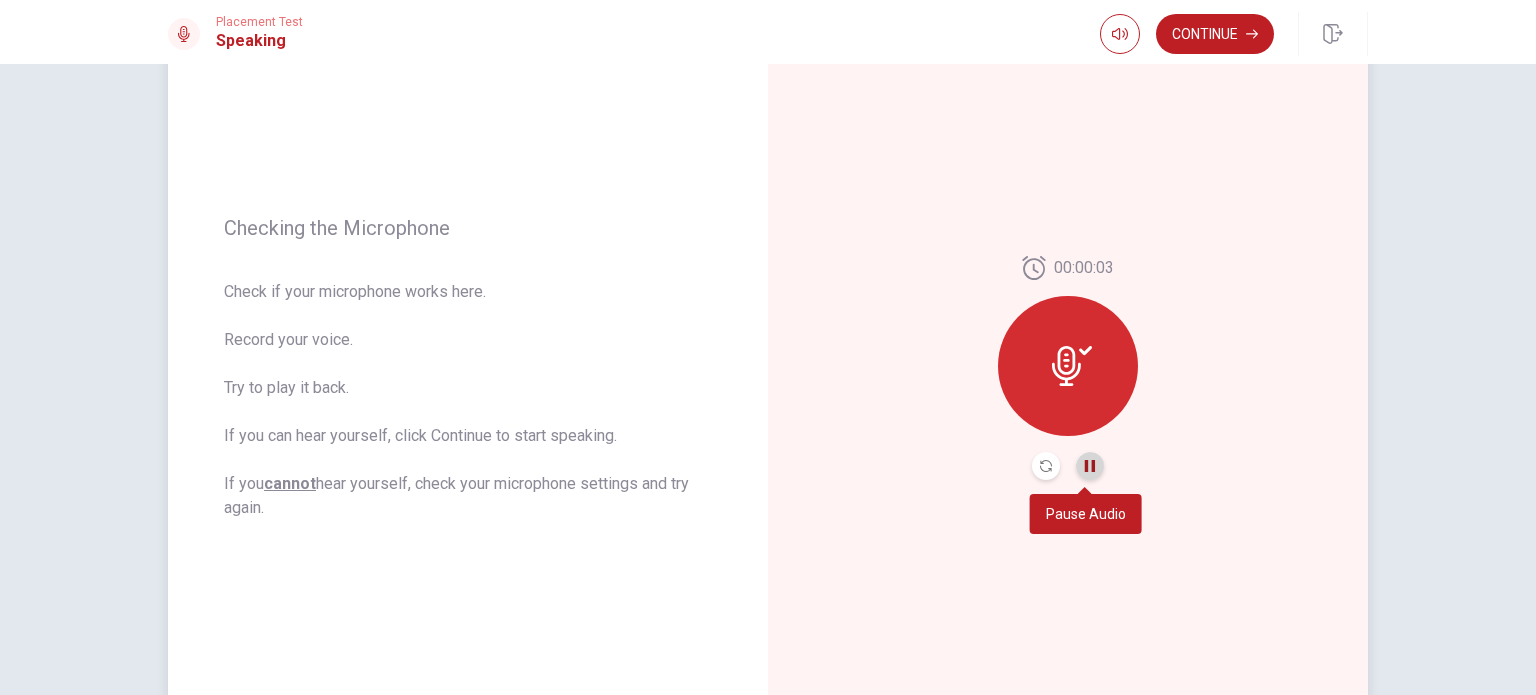 click 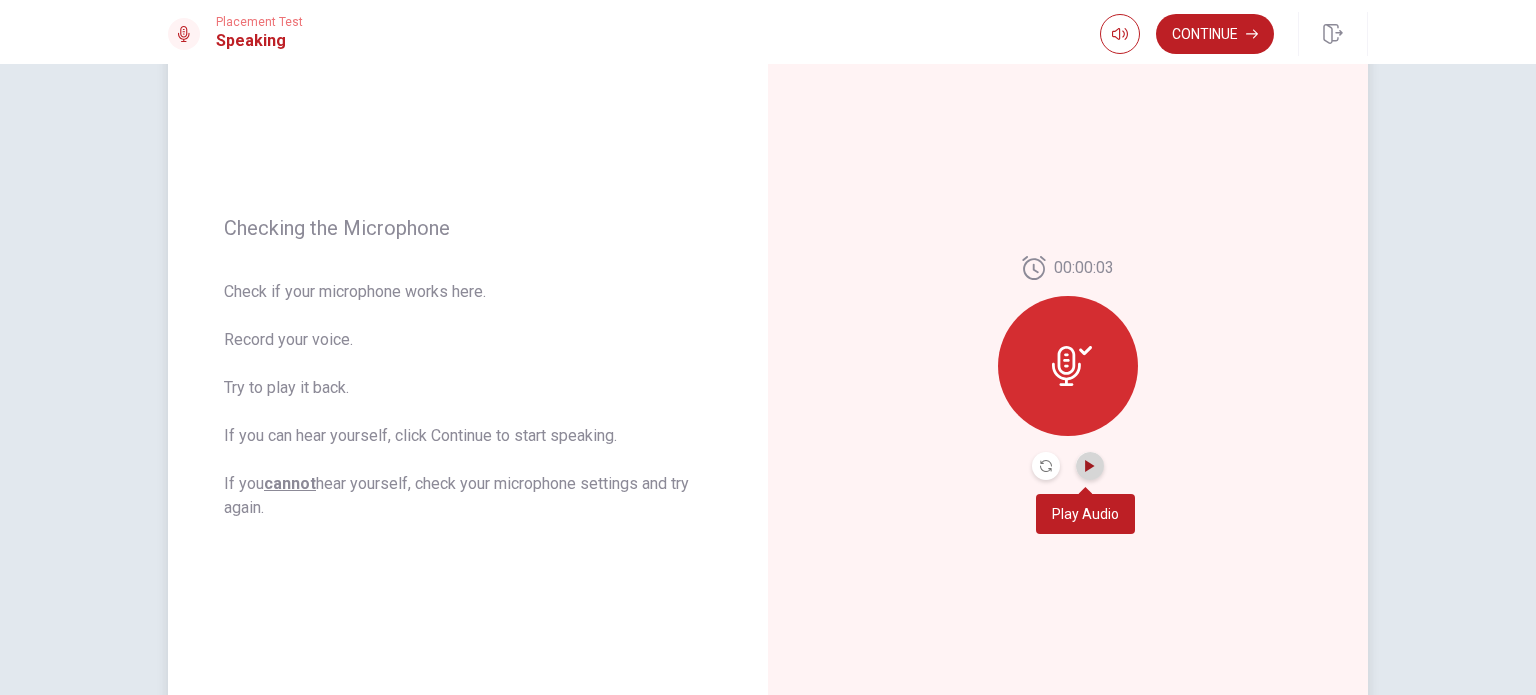 click 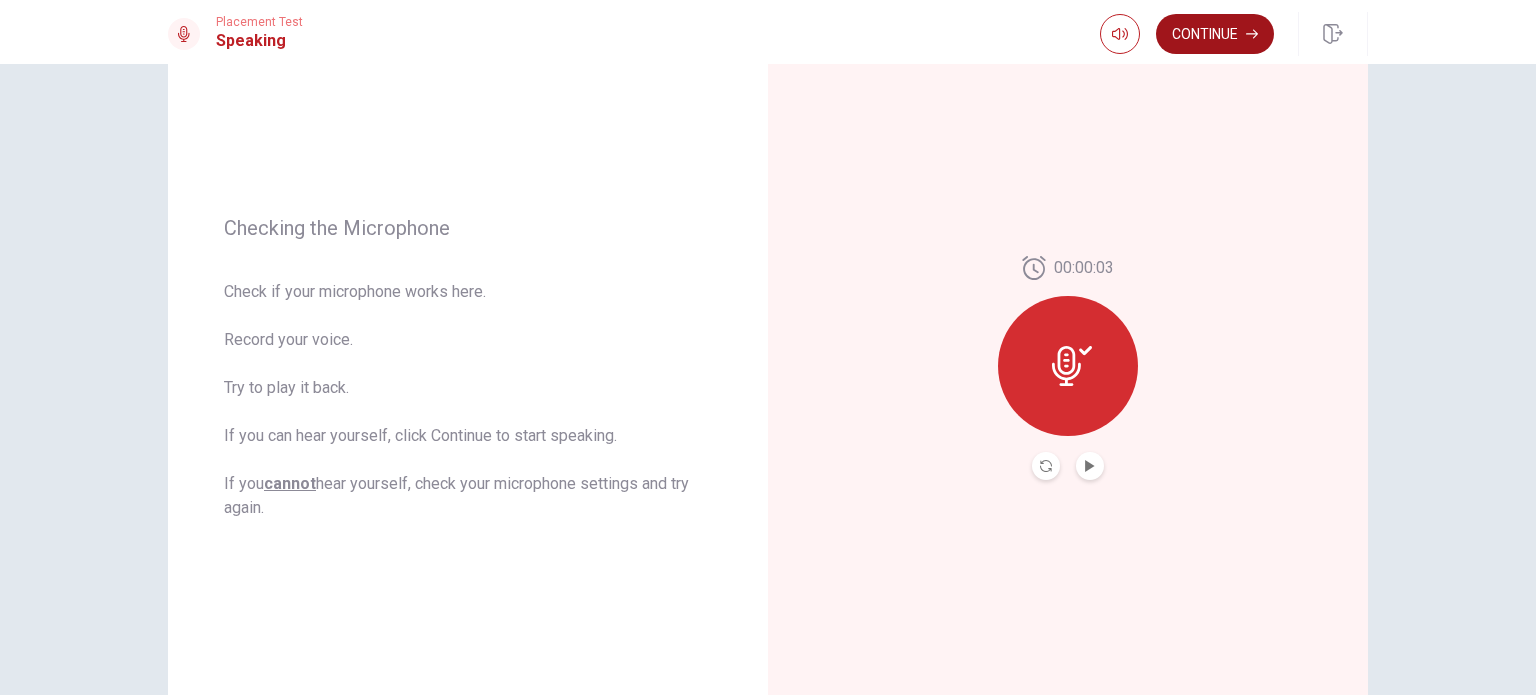 click on "Continue" at bounding box center [1215, 34] 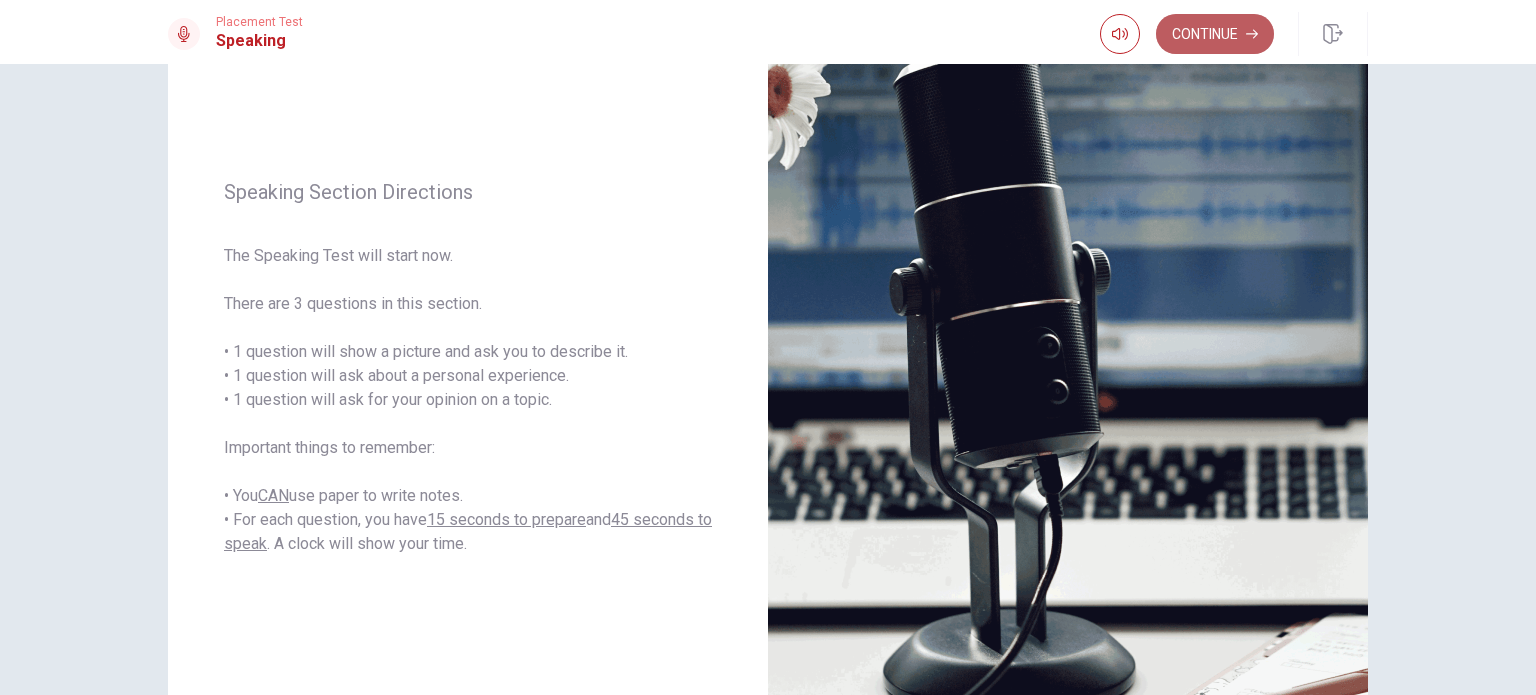 click on "Continue" at bounding box center (1215, 34) 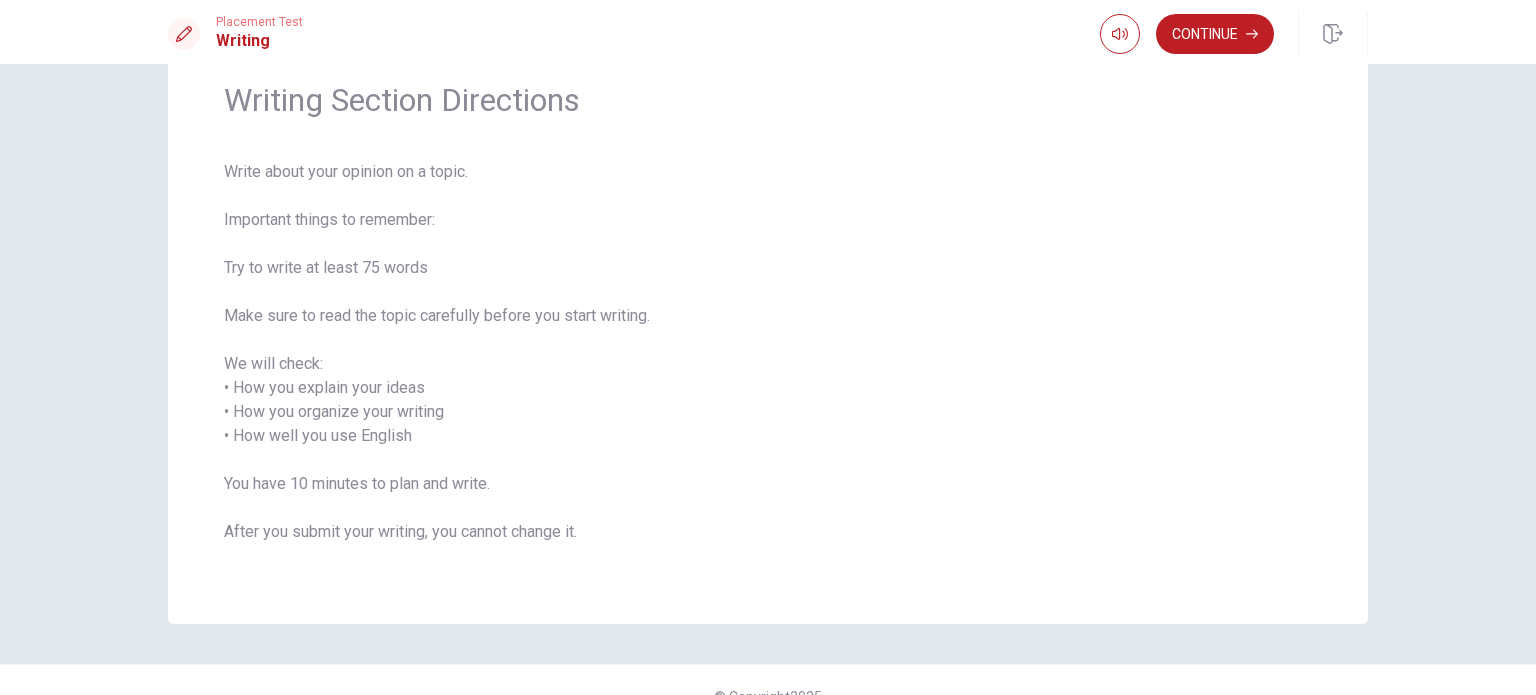 scroll, scrollTop: 82, scrollLeft: 0, axis: vertical 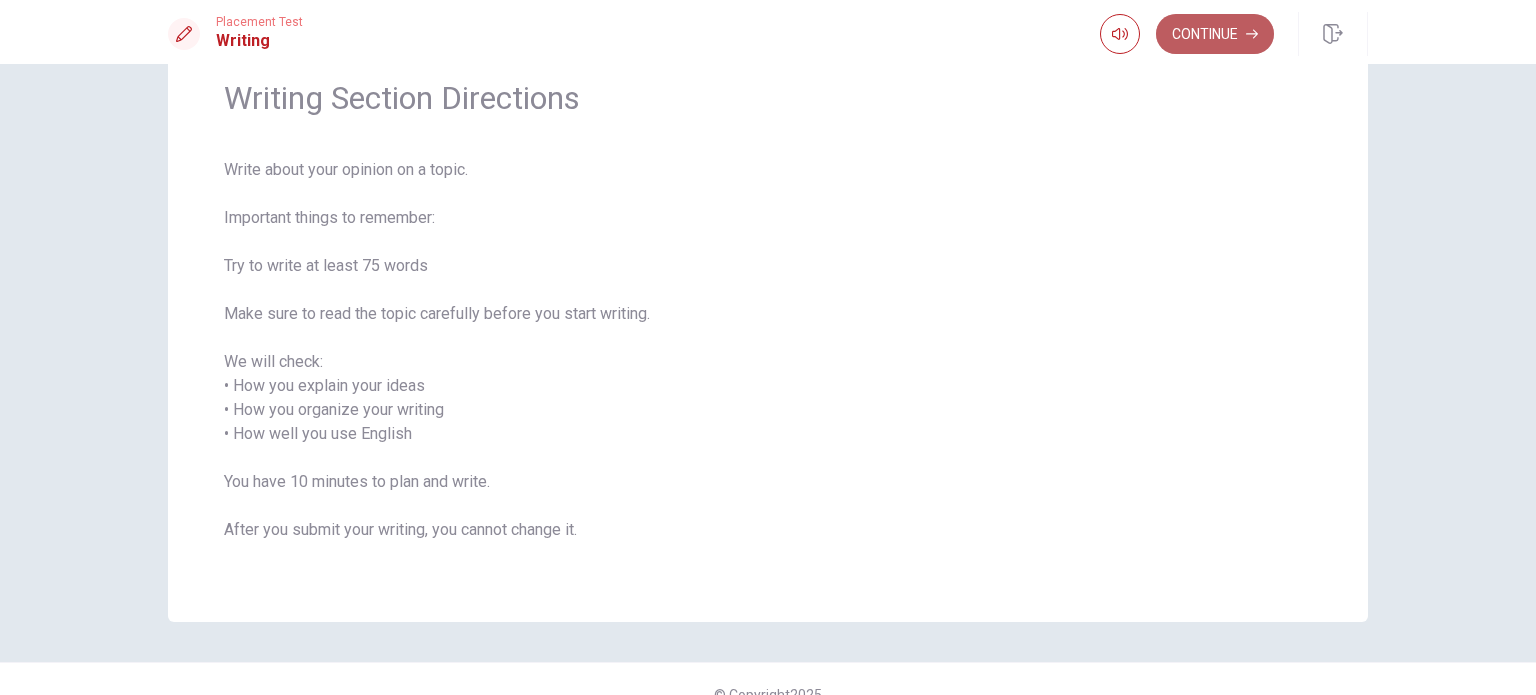 click on "Continue" at bounding box center [1215, 34] 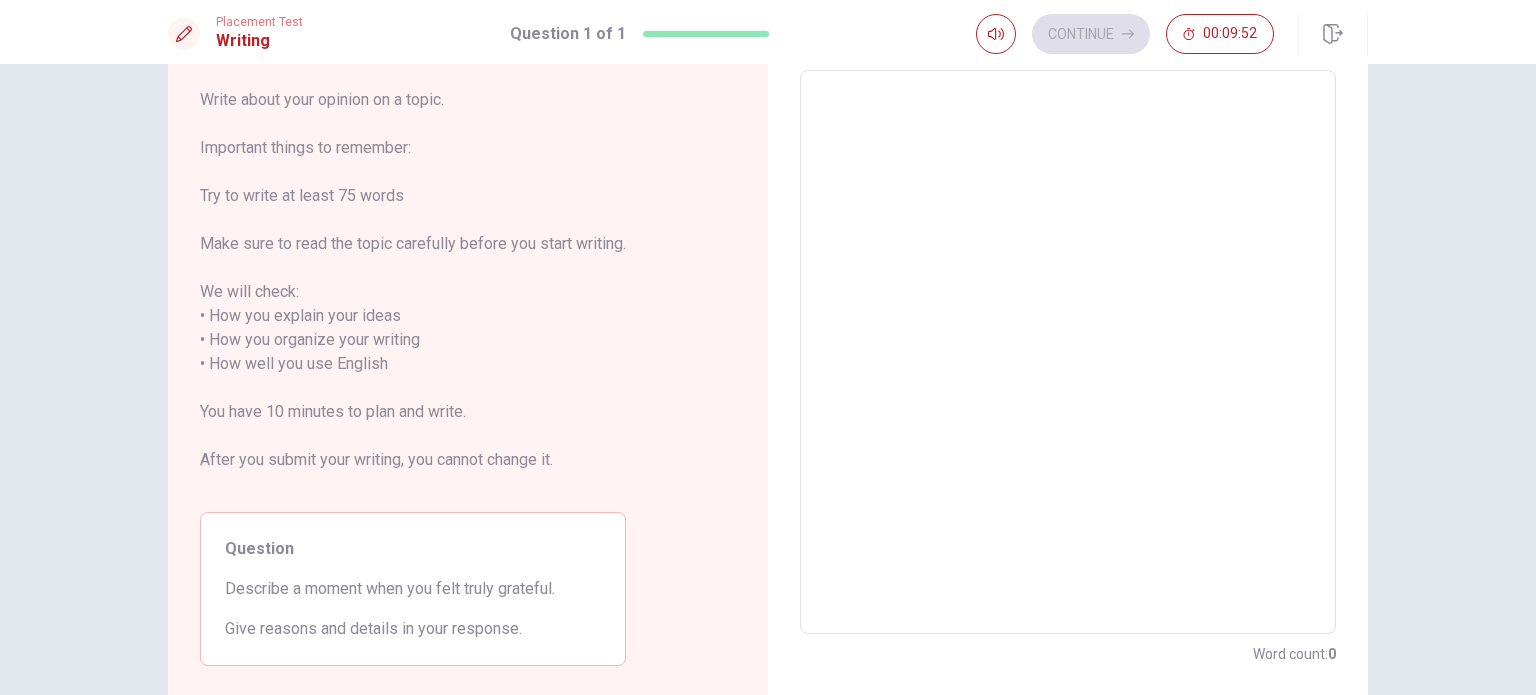scroll, scrollTop: 0, scrollLeft: 0, axis: both 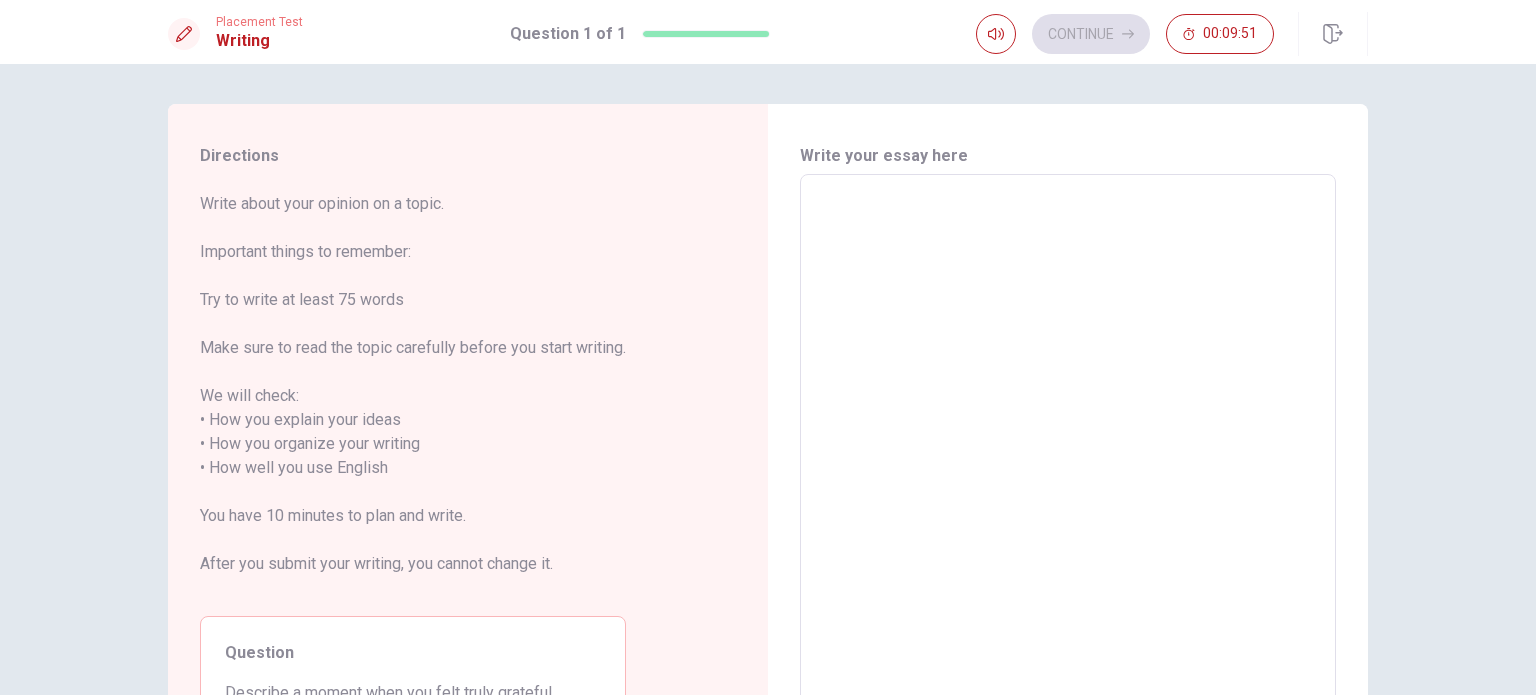 type on "k" 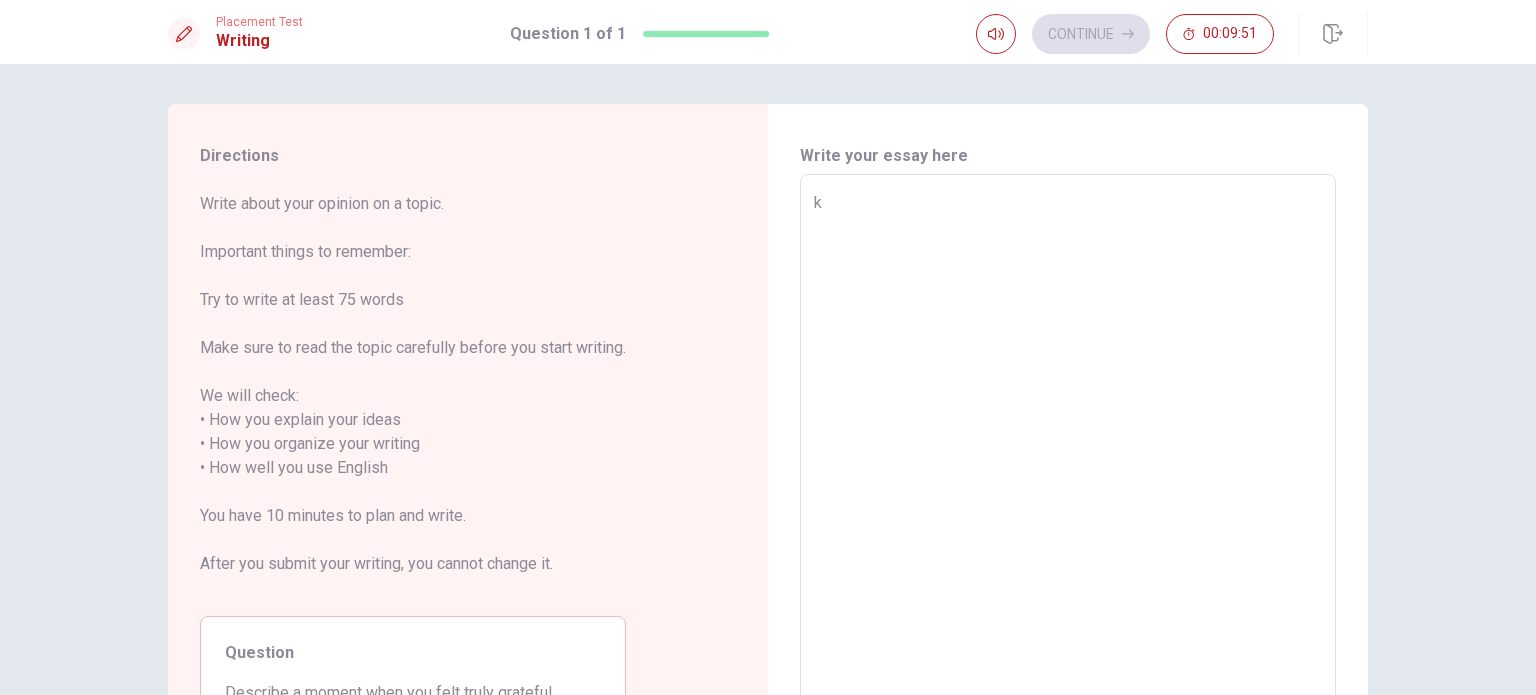 type on "x" 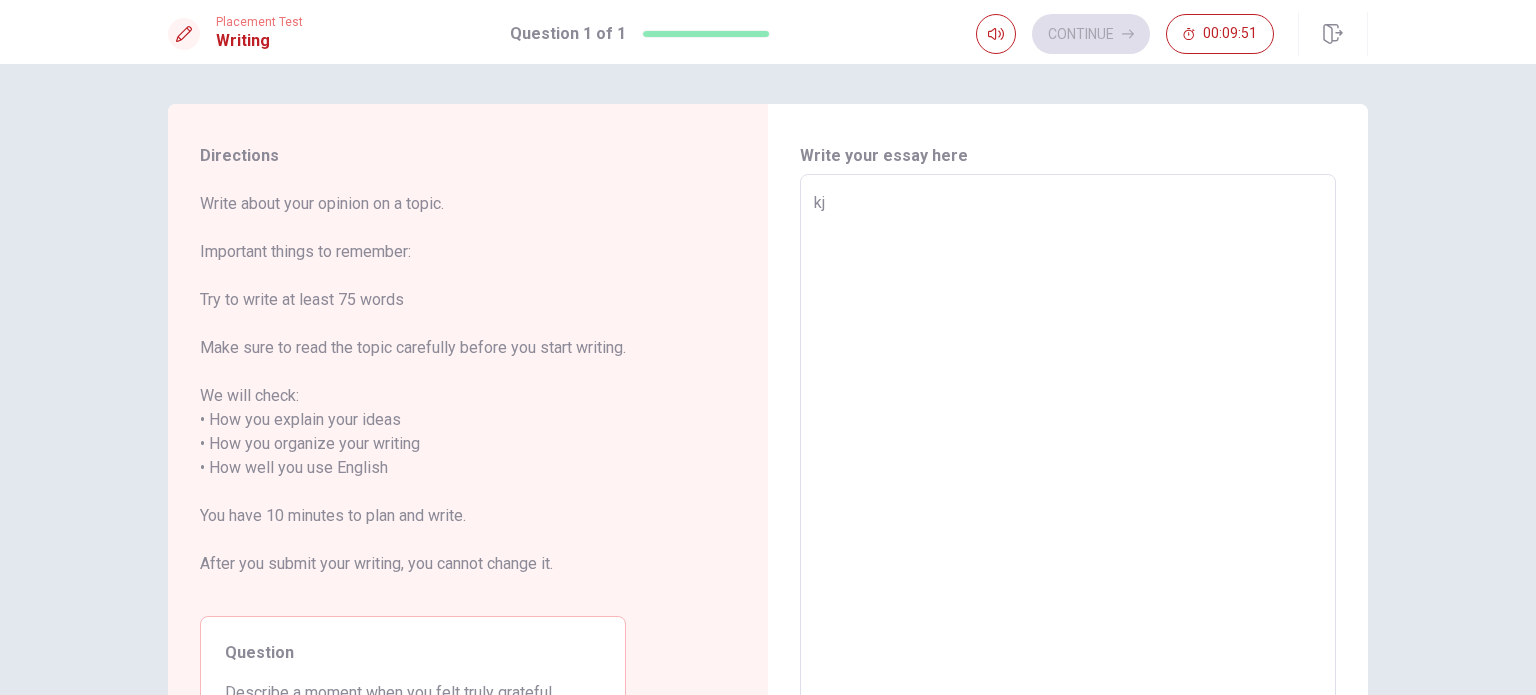 type on "x" 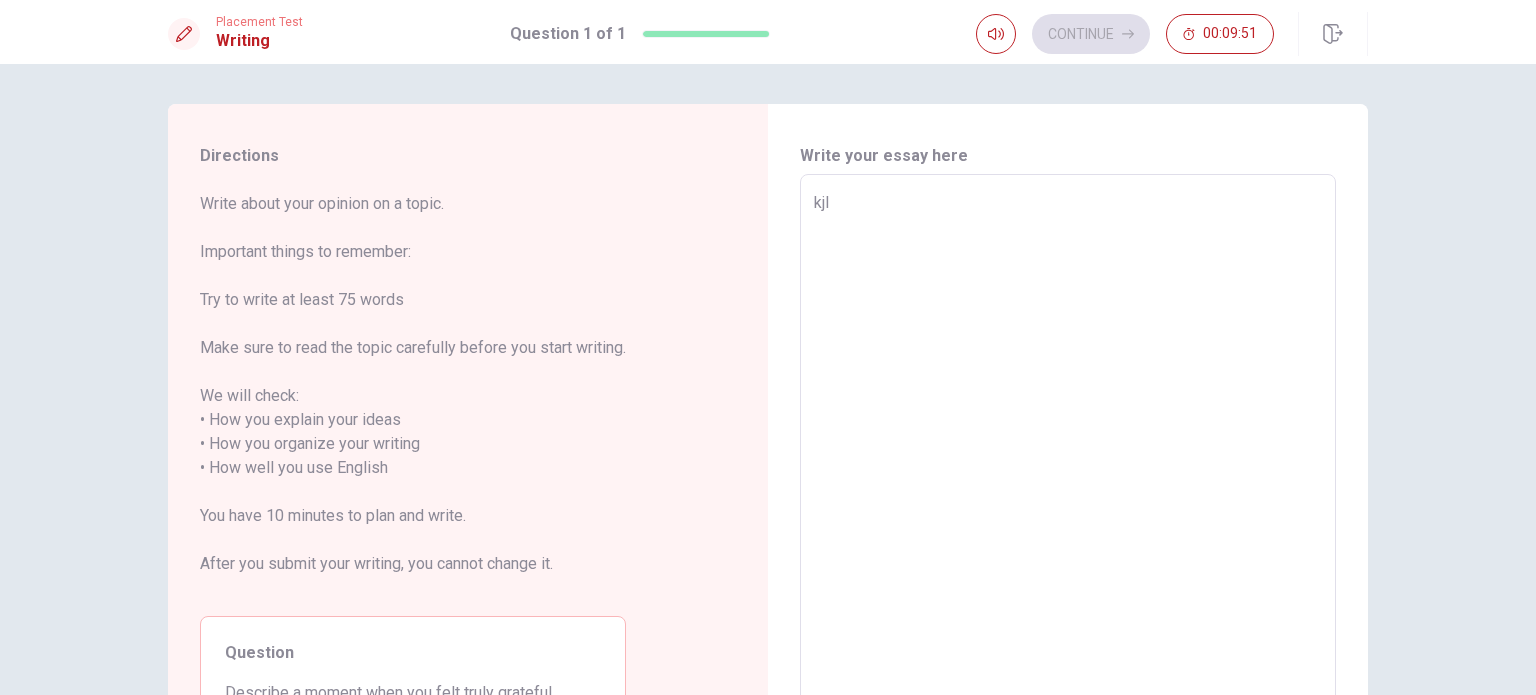 type on "x" 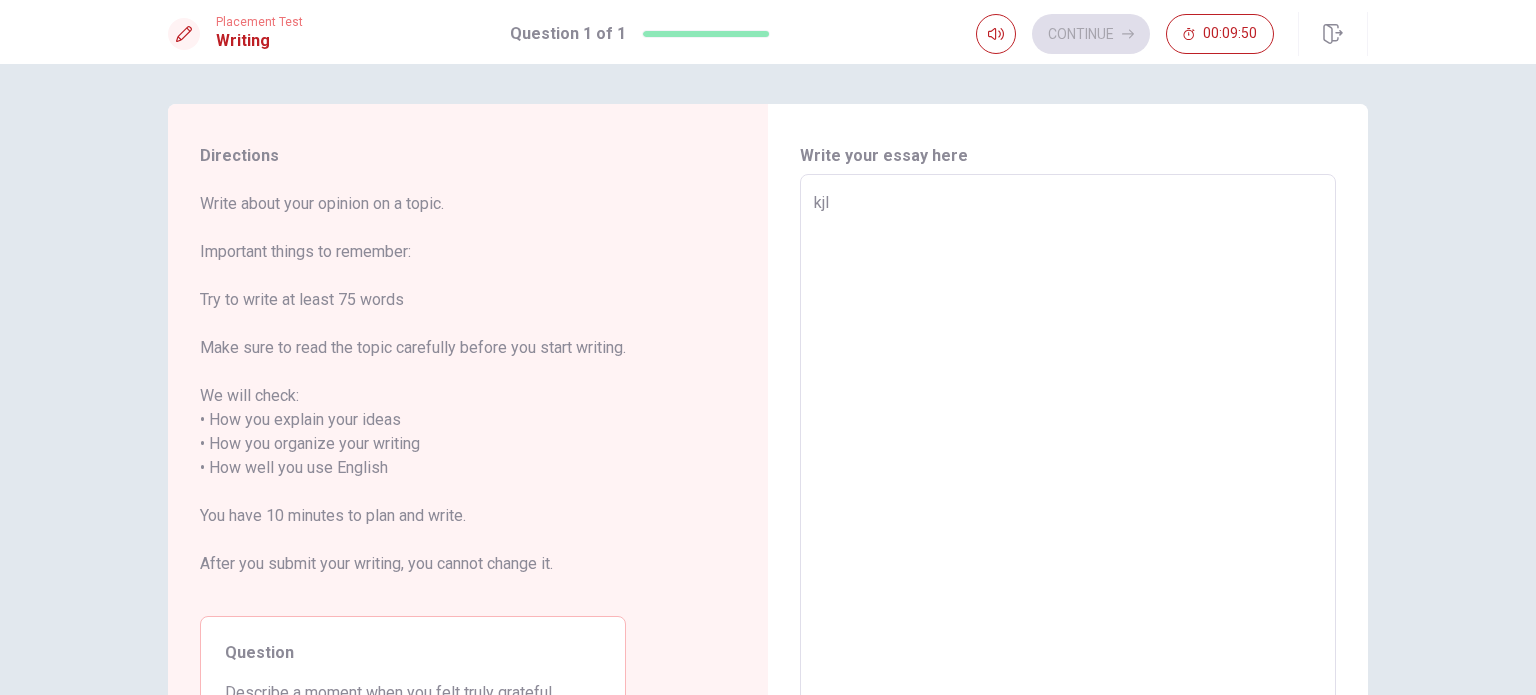 type on "kj" 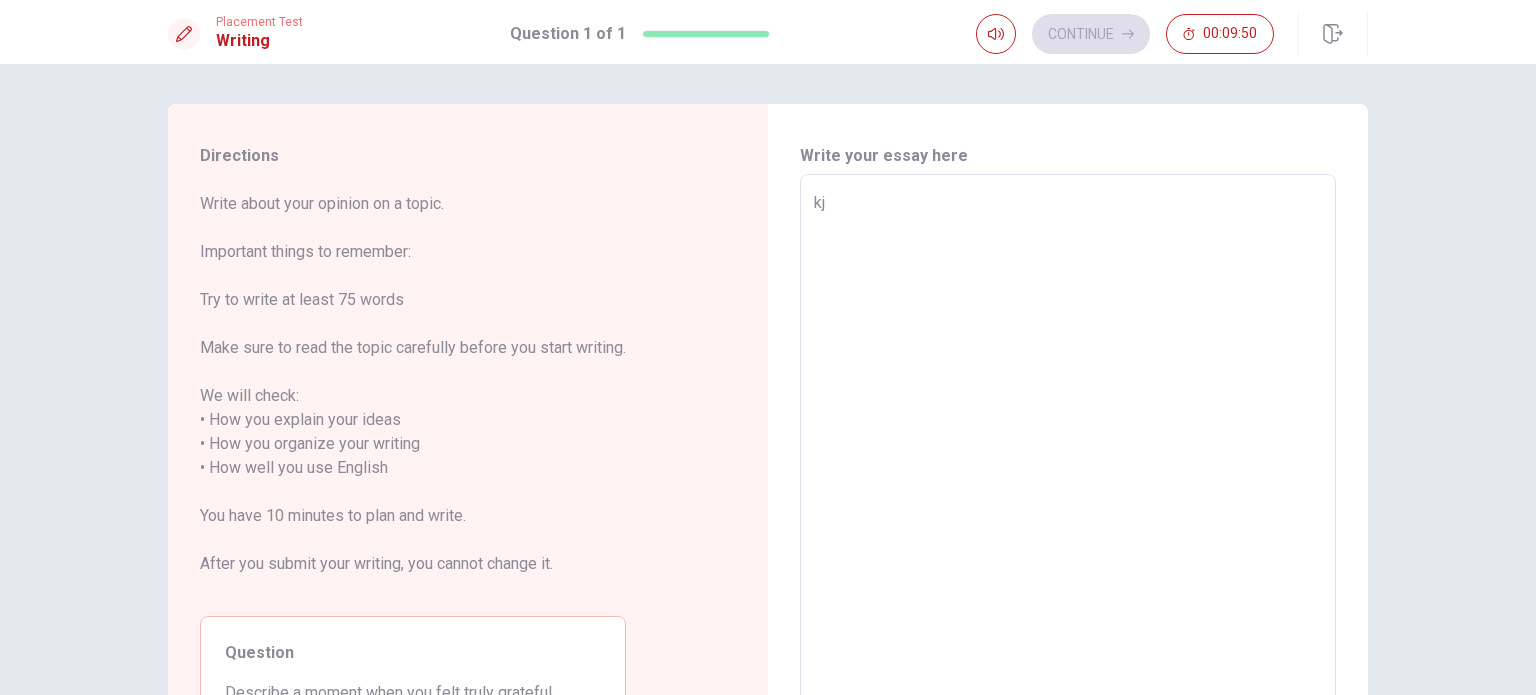 type on "x" 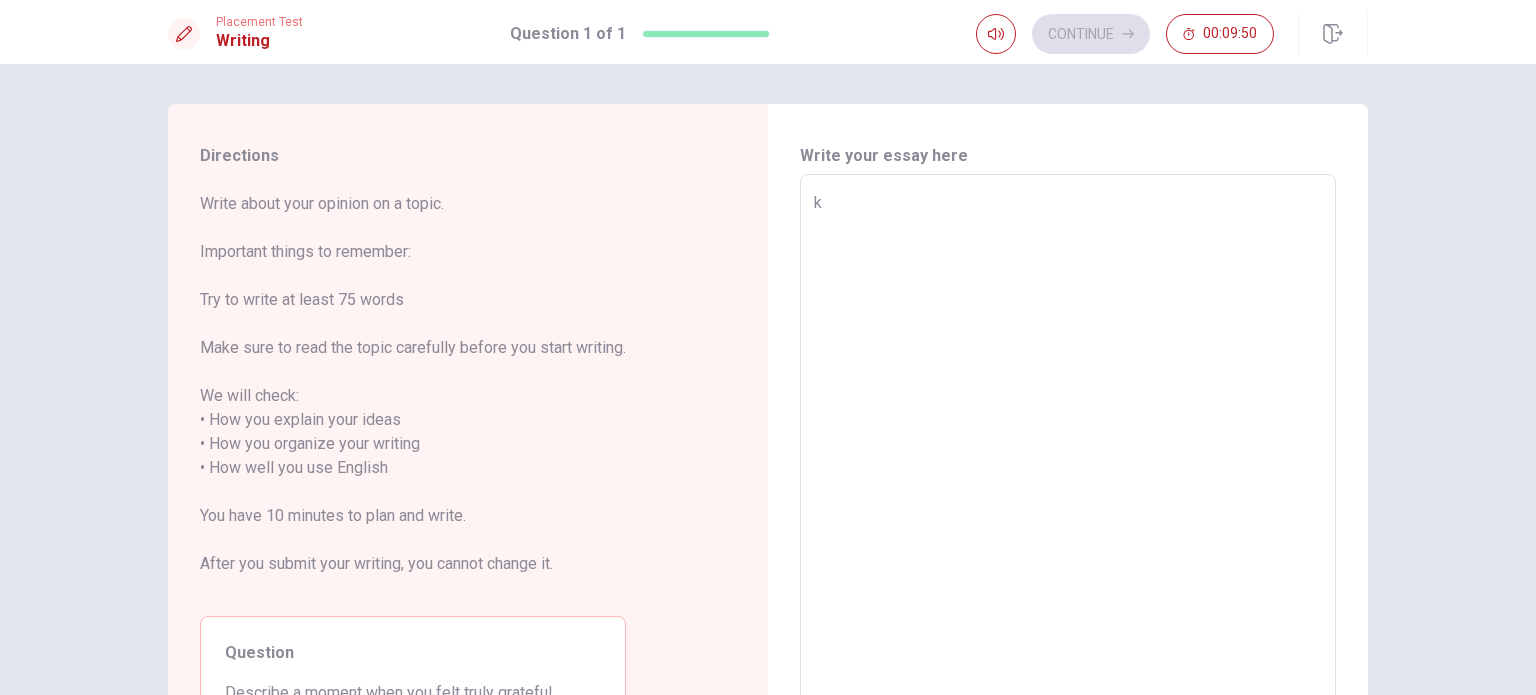 type on "x" 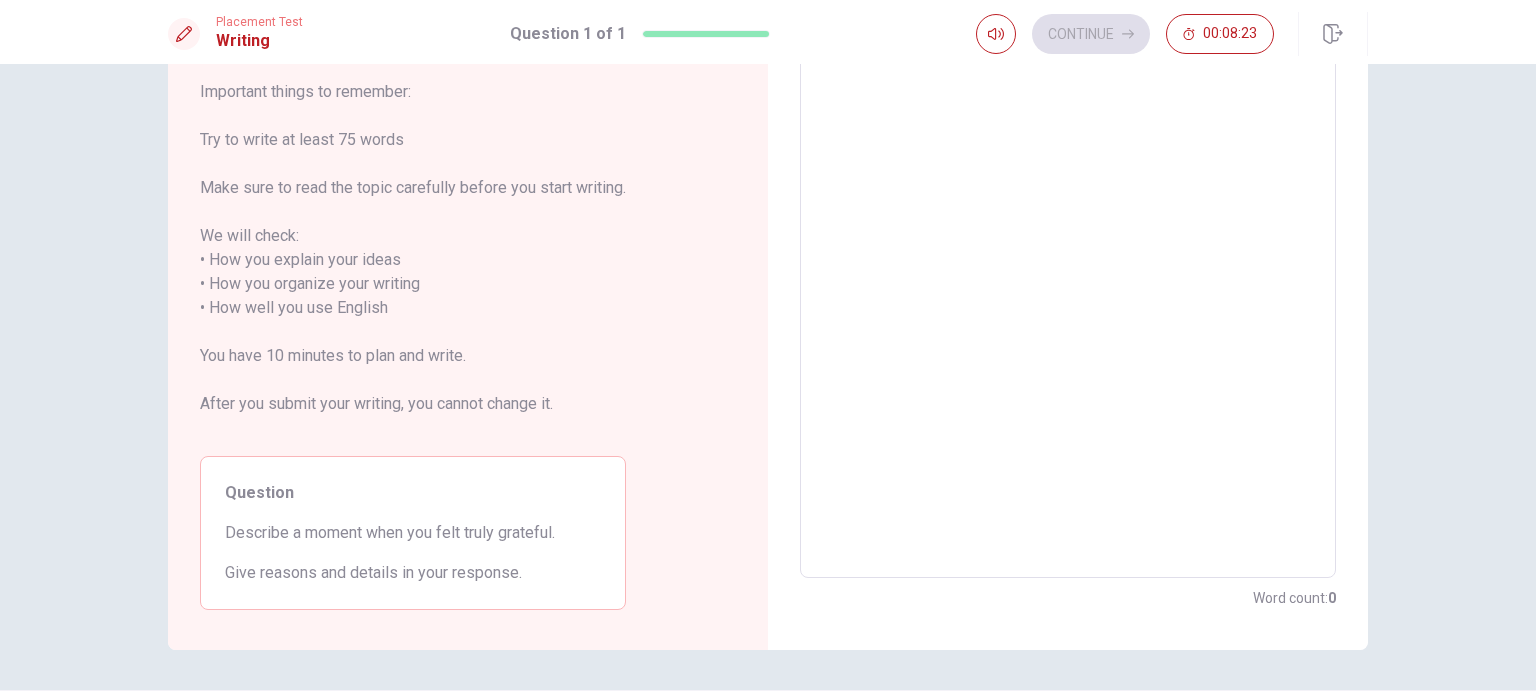 scroll, scrollTop: 0, scrollLeft: 0, axis: both 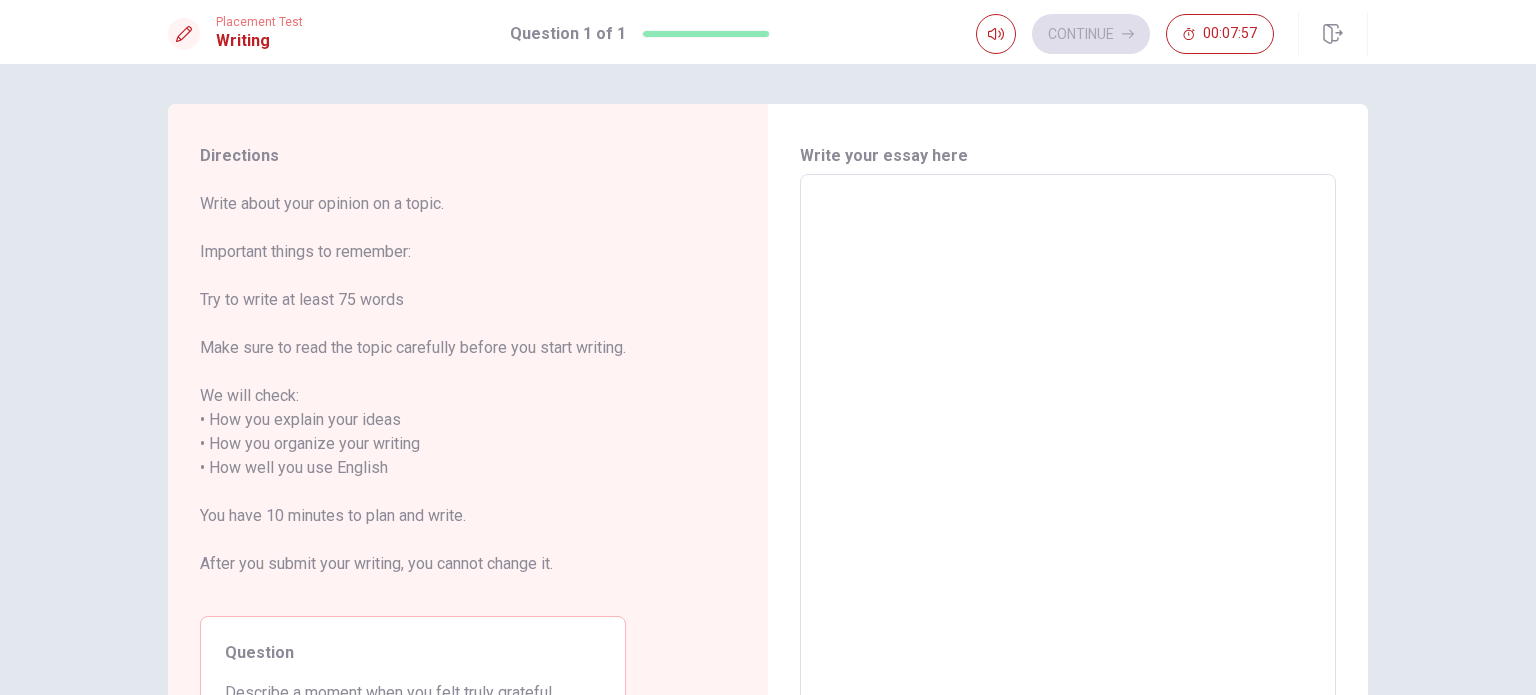 type on "4" 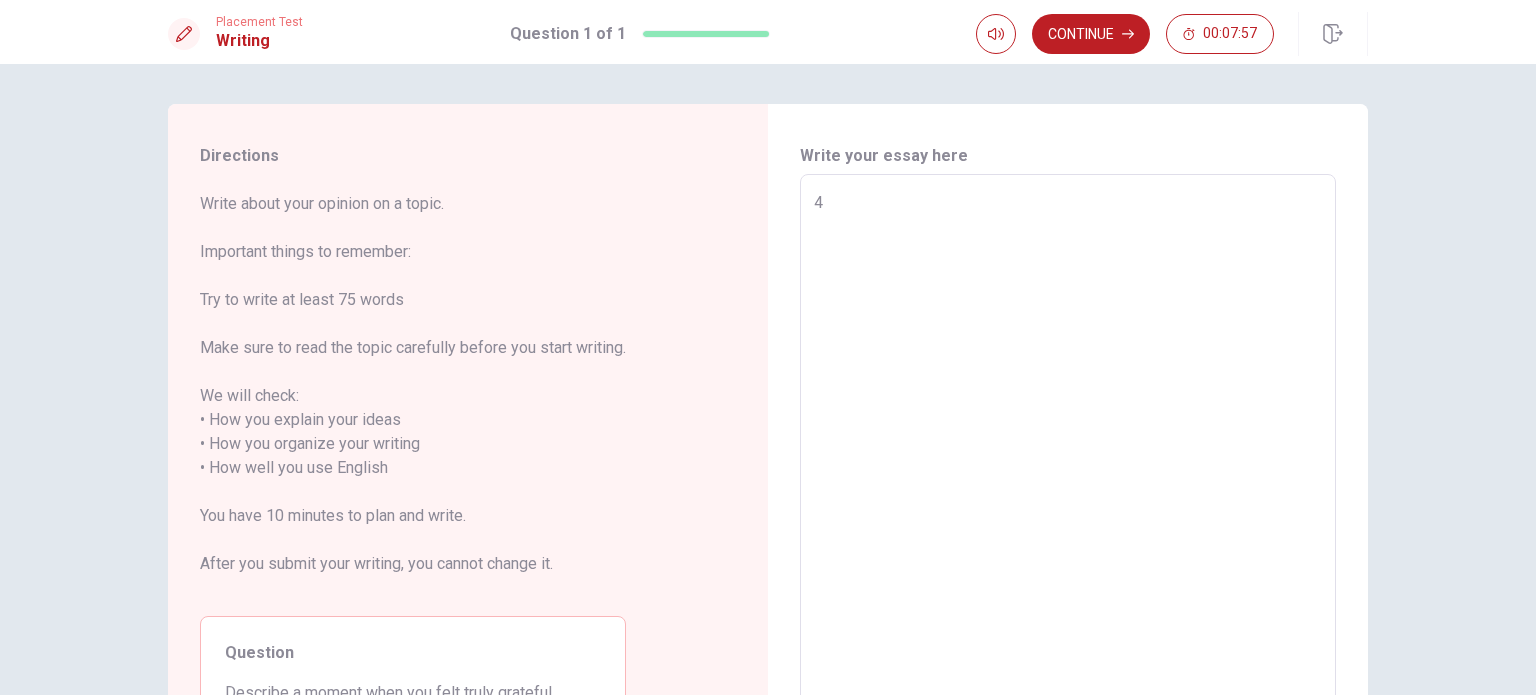 type on "x" 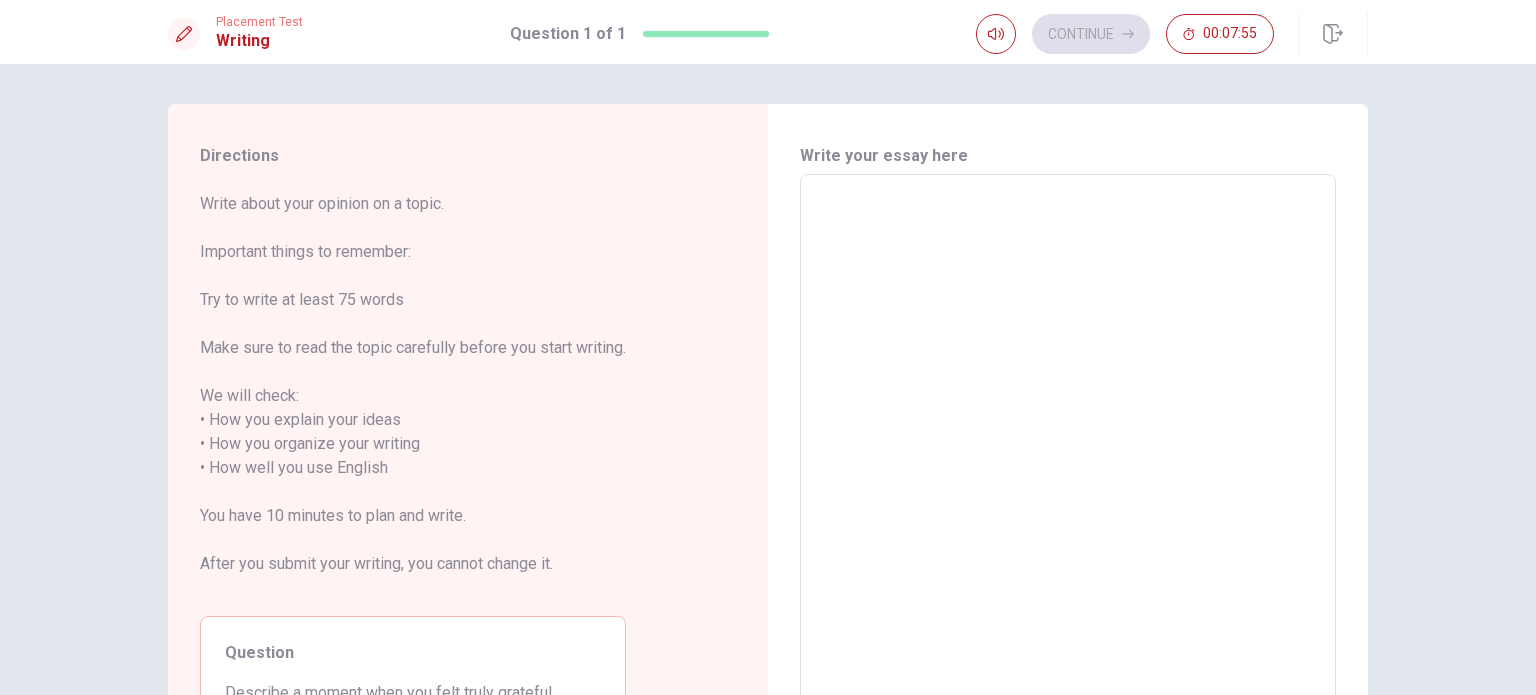 type on "o" 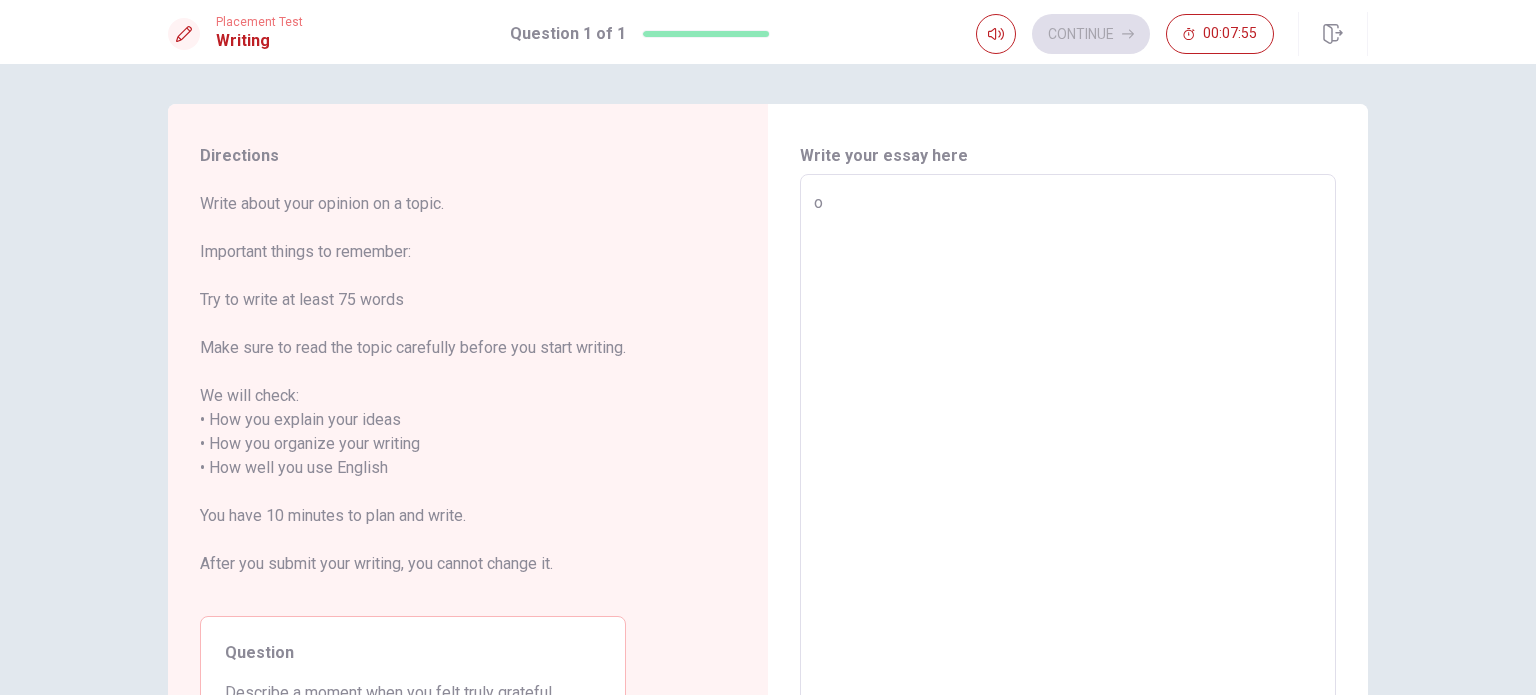 type on "x" 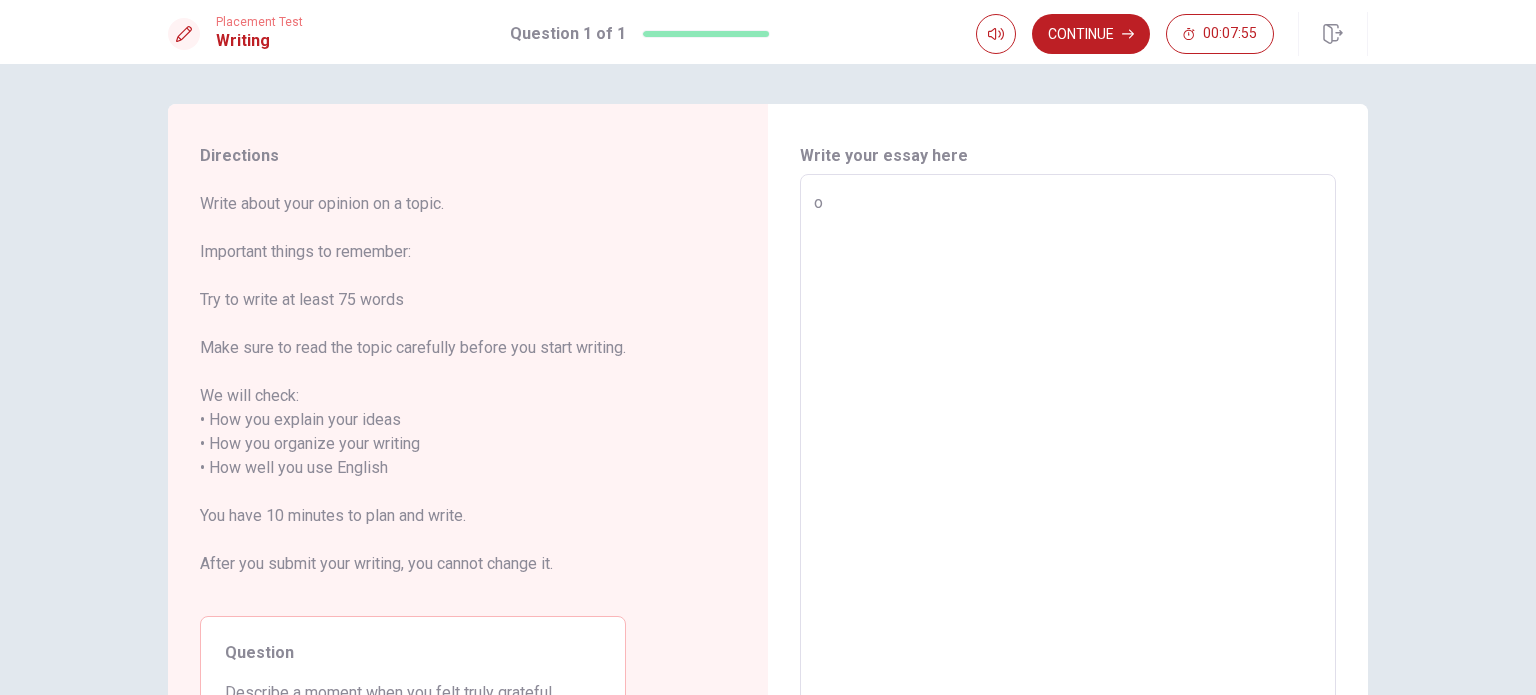 type on "on" 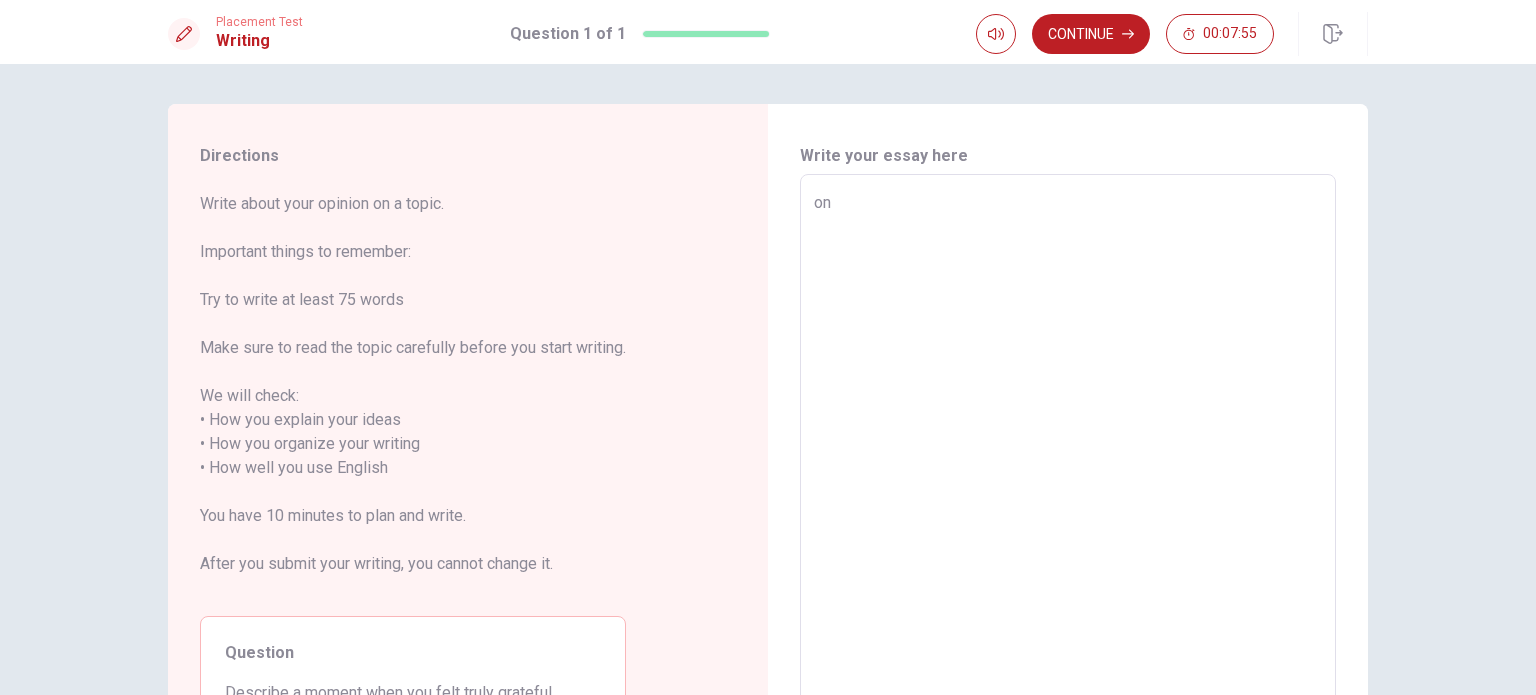 type on "one" 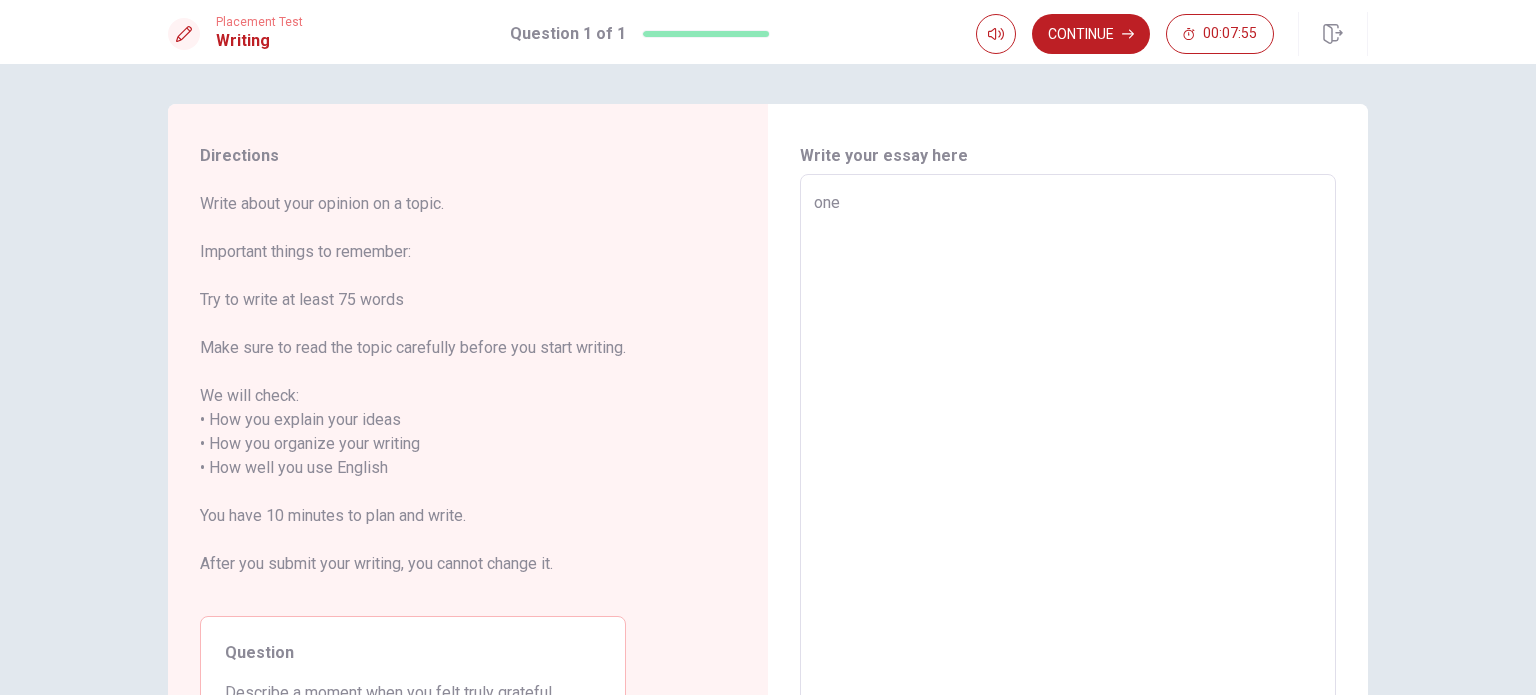 type on "x" 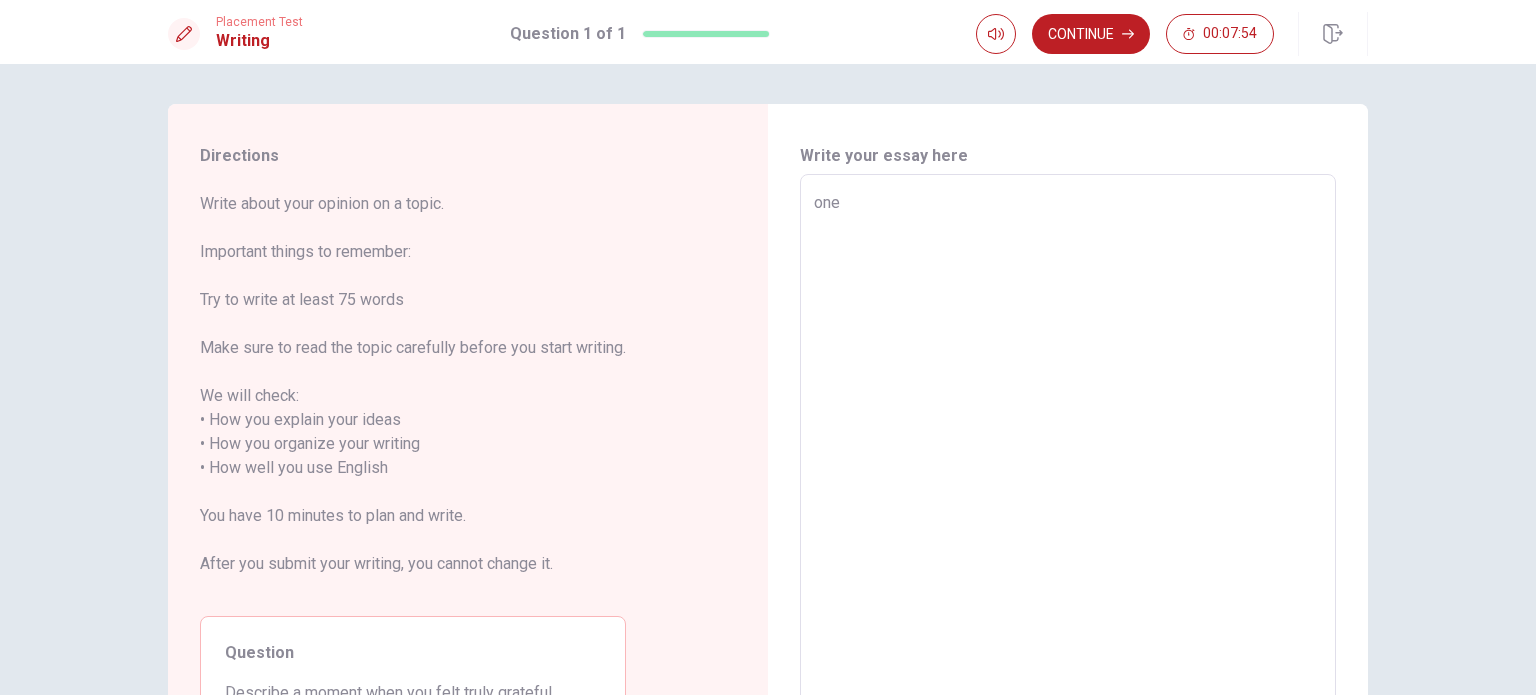 type on "one" 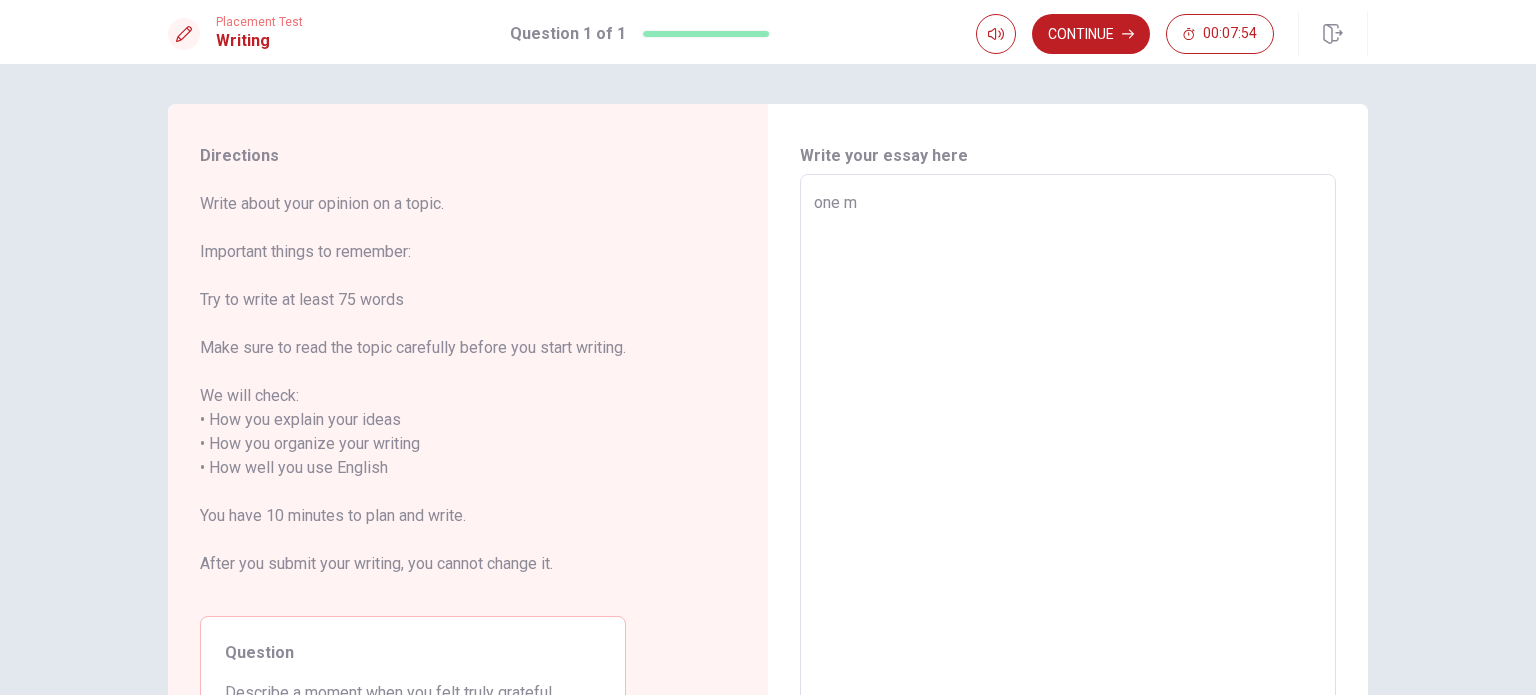 type on "x" 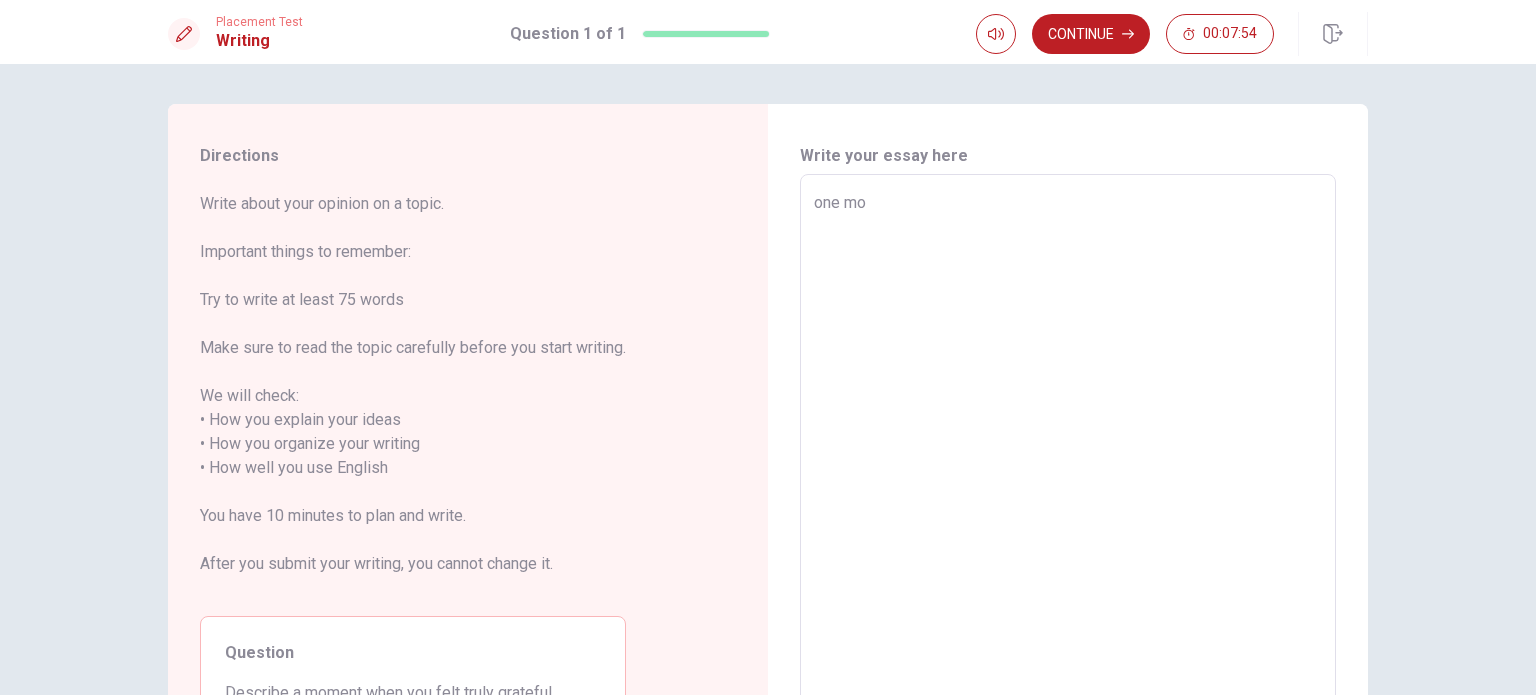 type on "x" 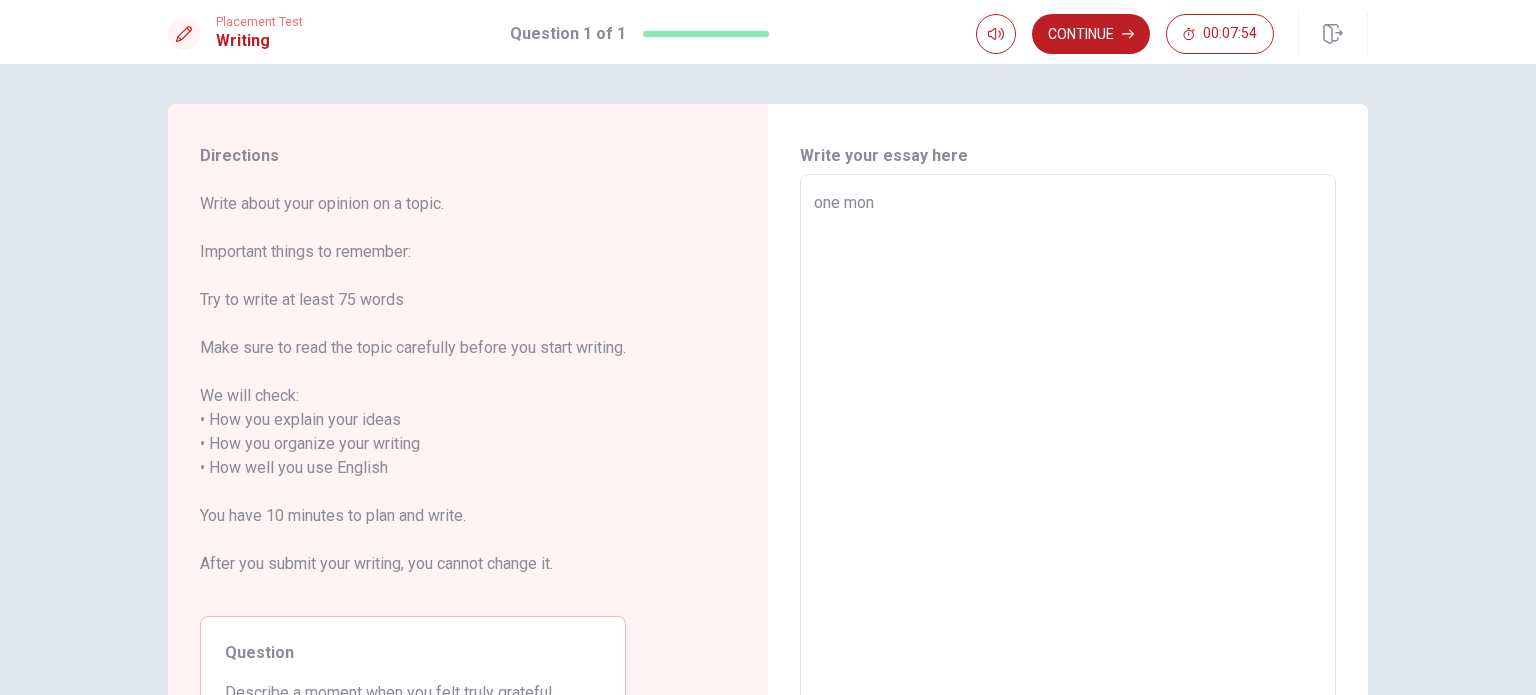type on "x" 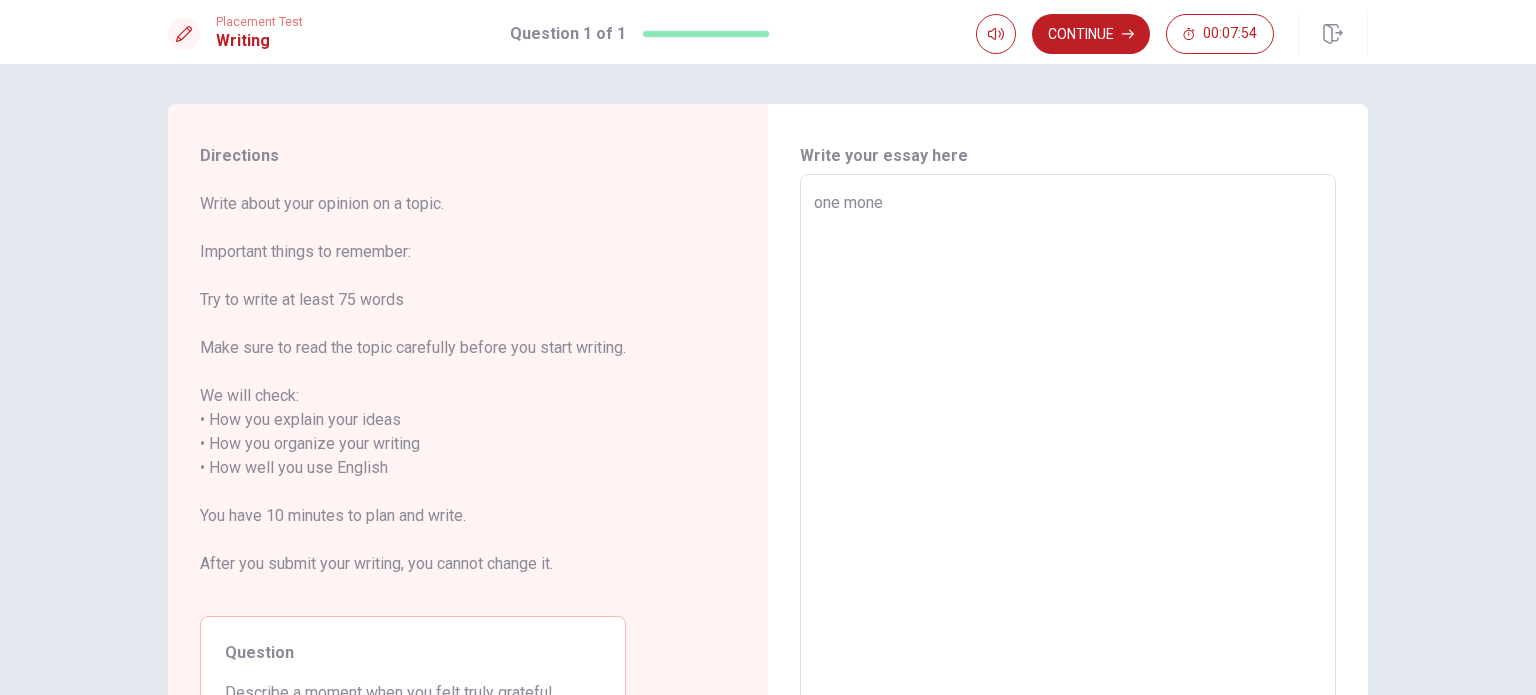 type on "x" 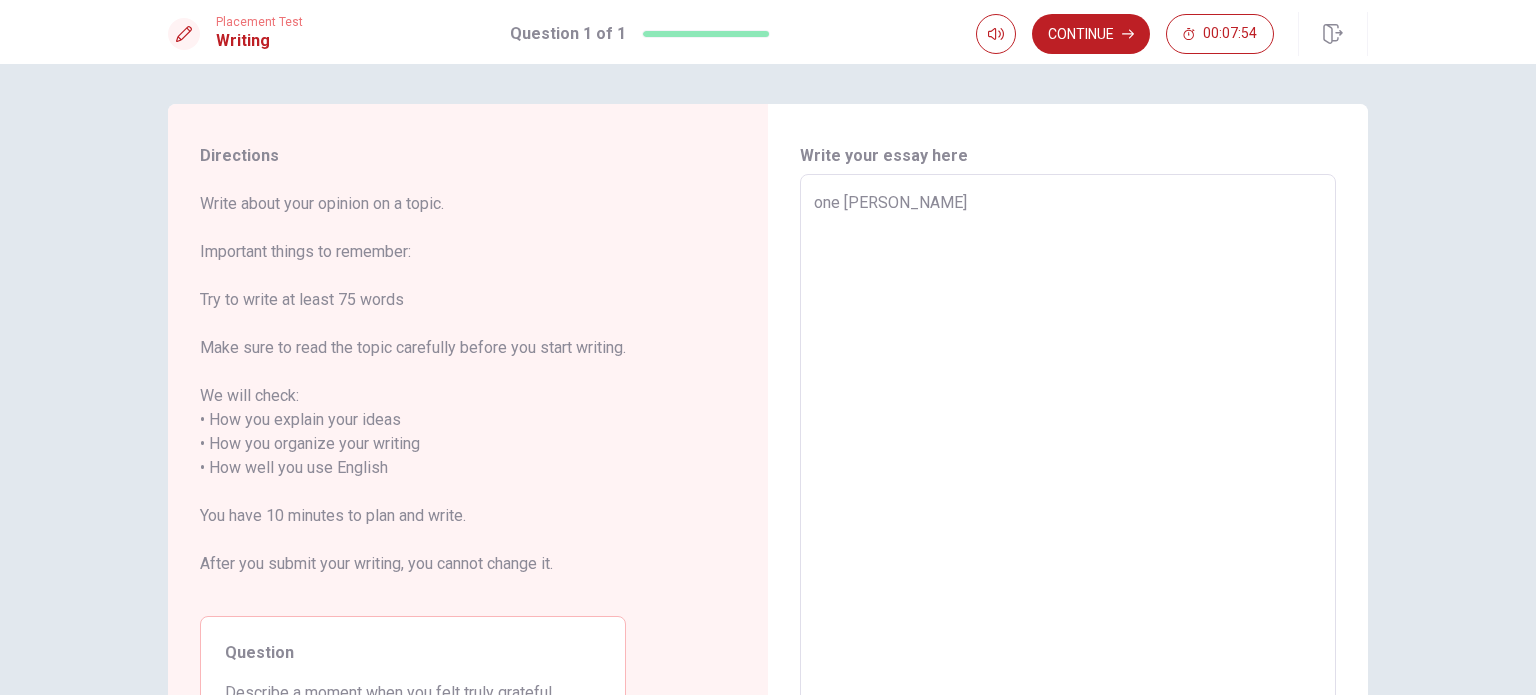 type on "x" 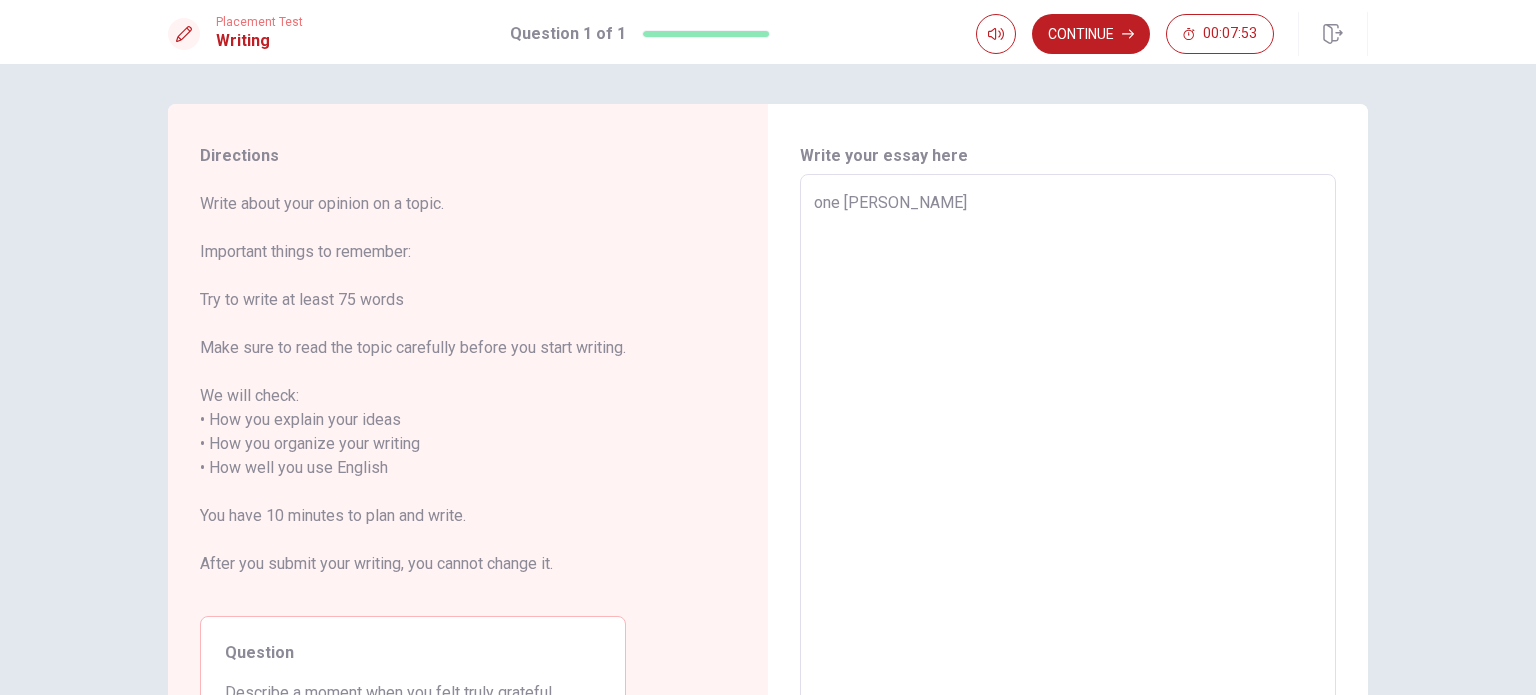 type on "one monent" 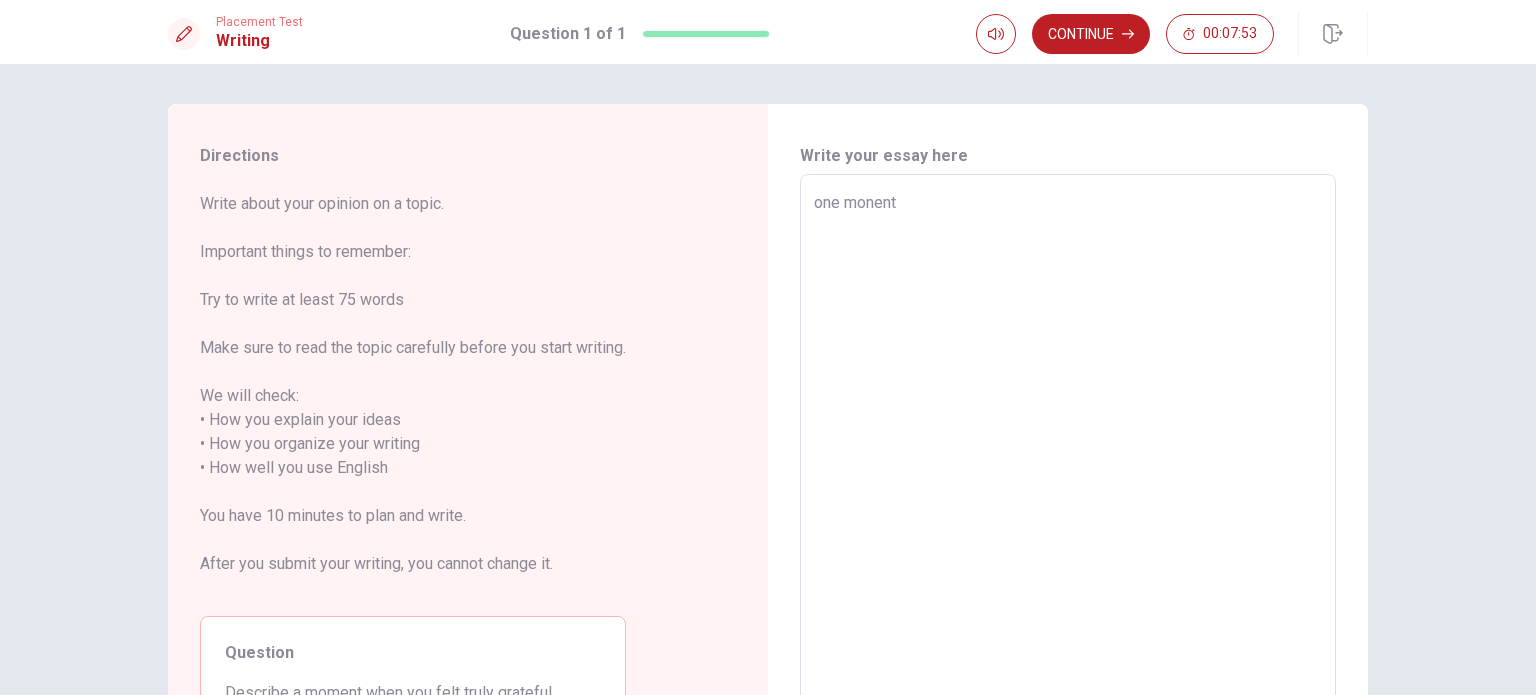 type on "x" 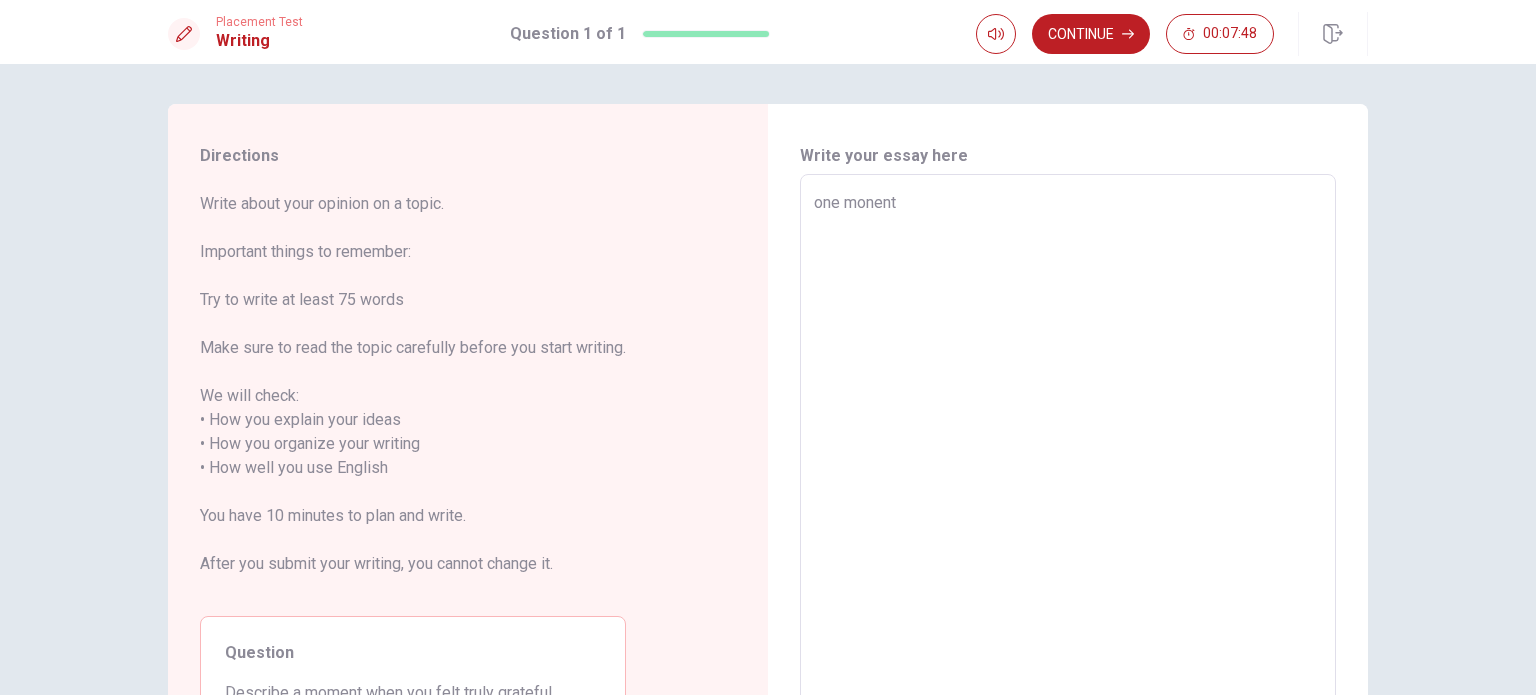 type on "x" 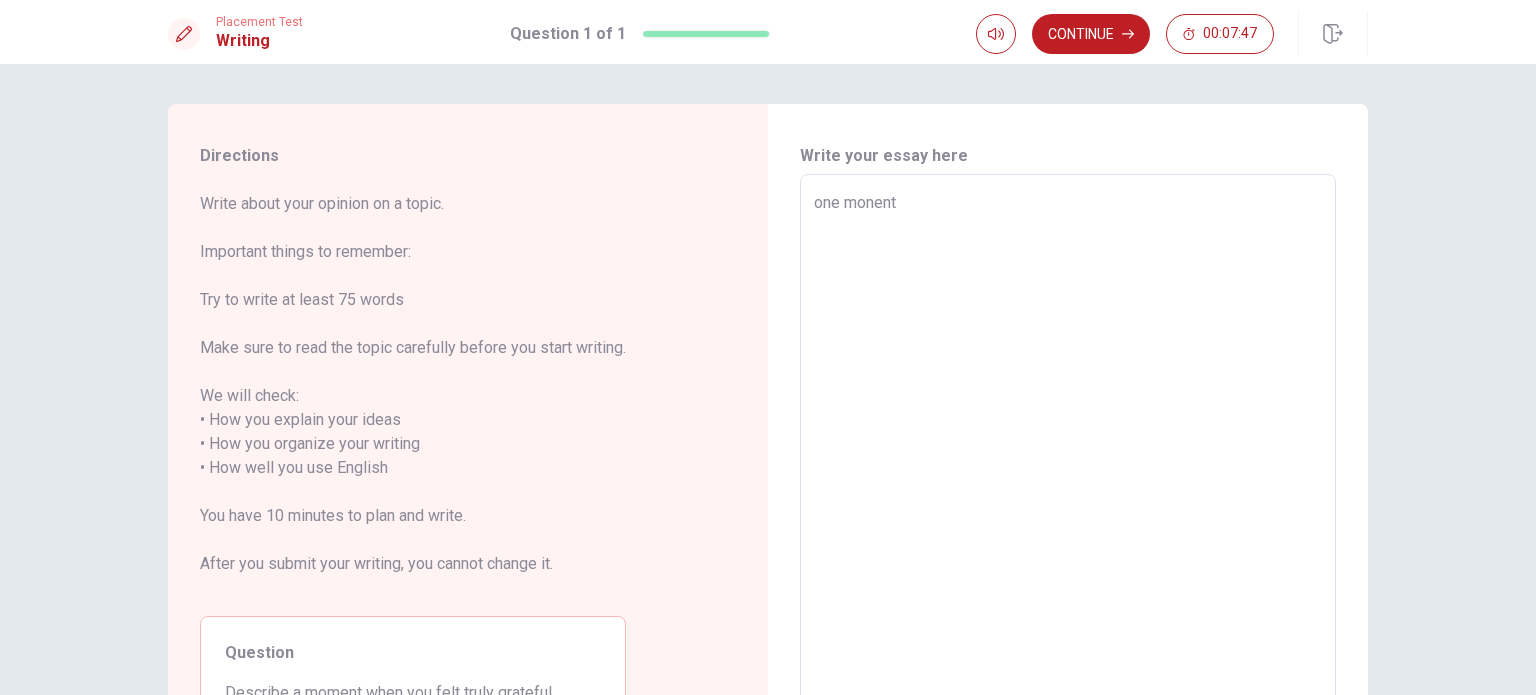type on "one monent i" 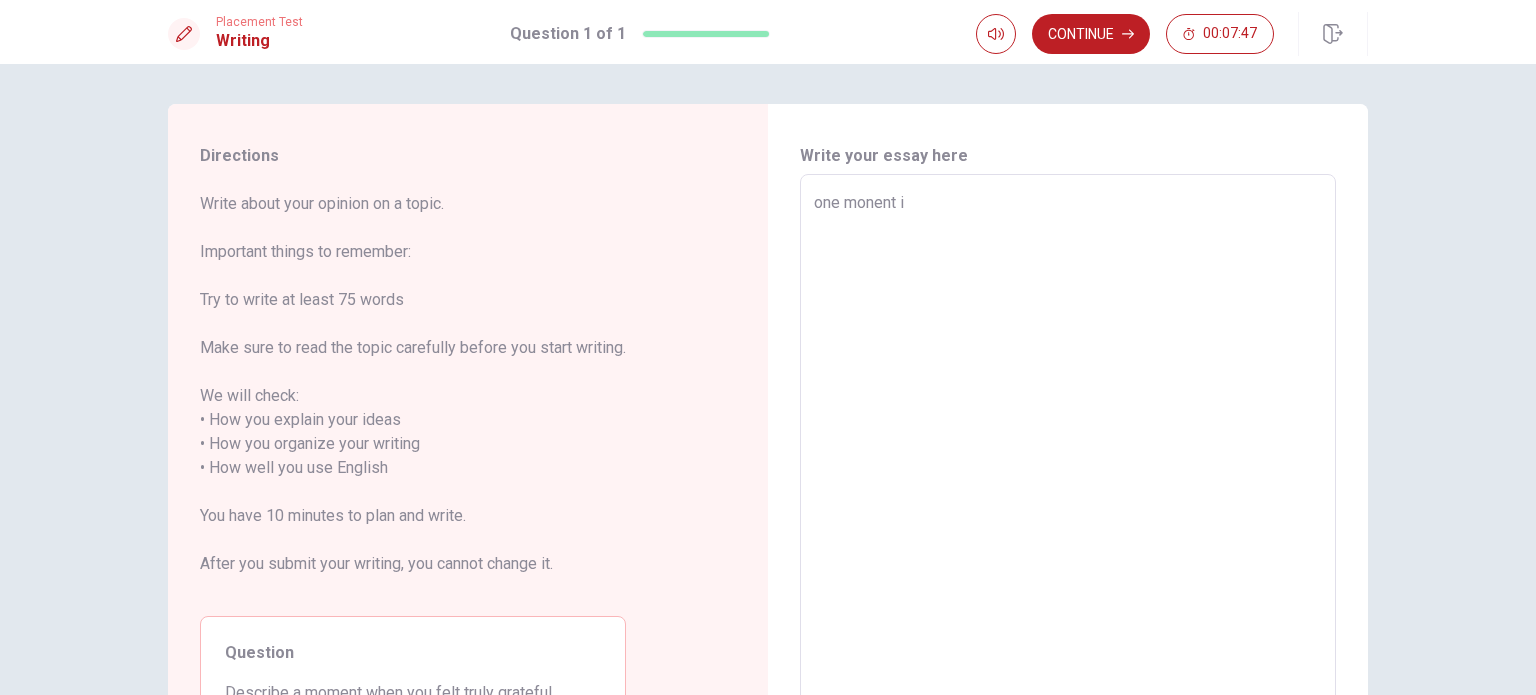 type on "x" 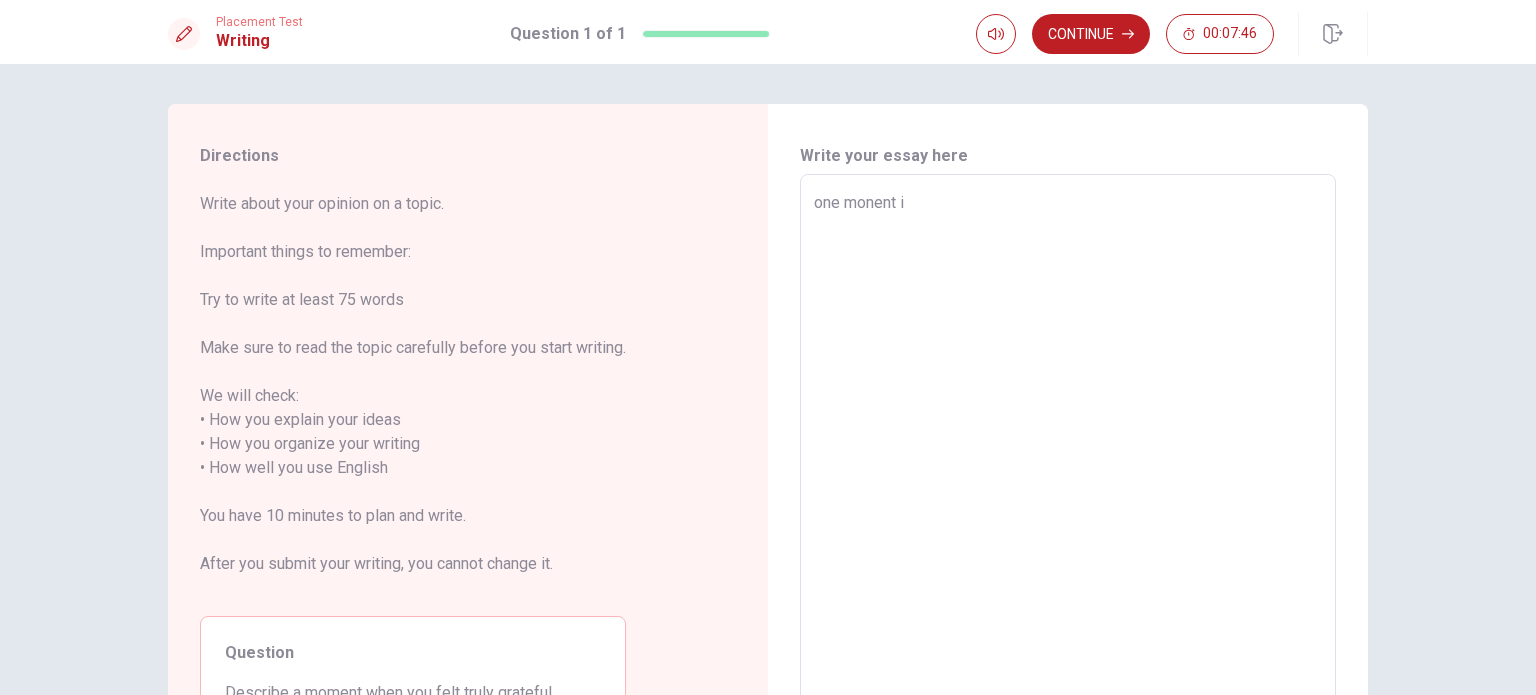 type on "one monent i f" 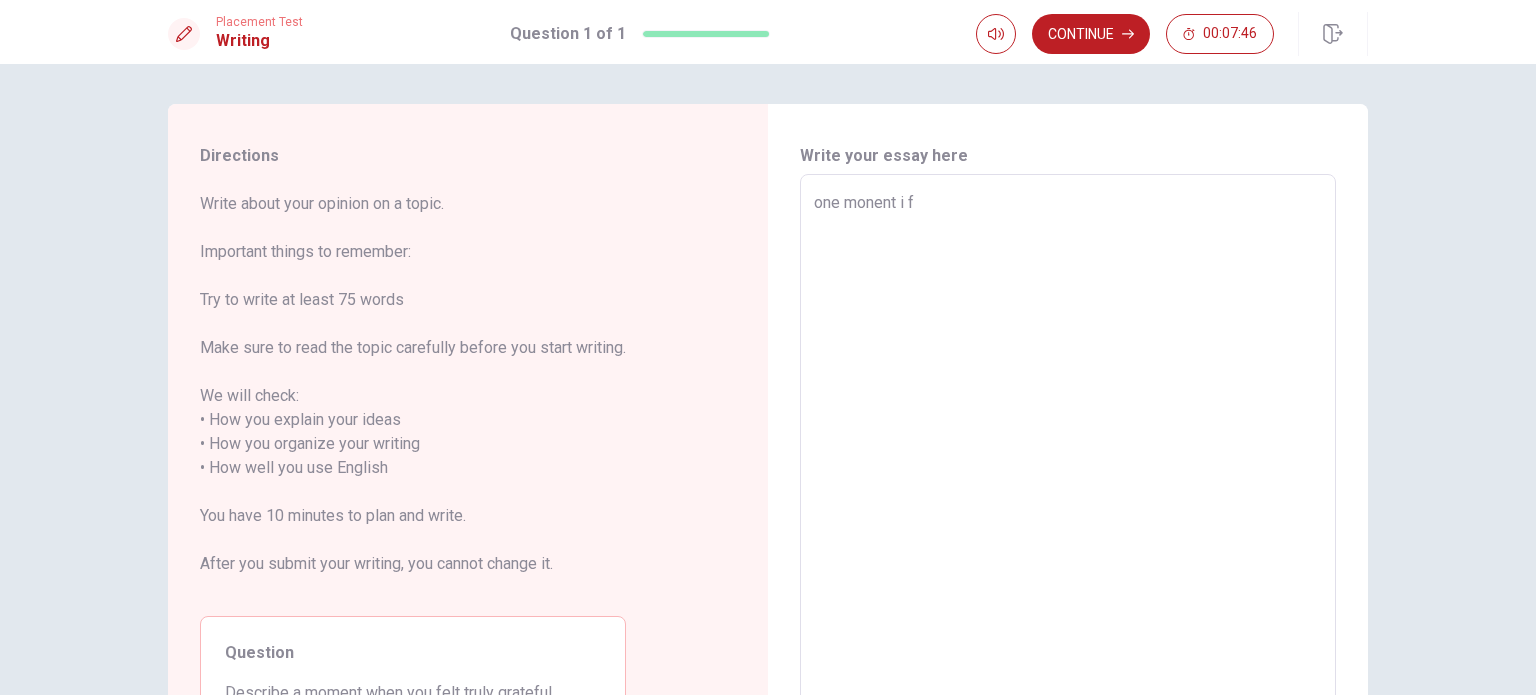 type on "x" 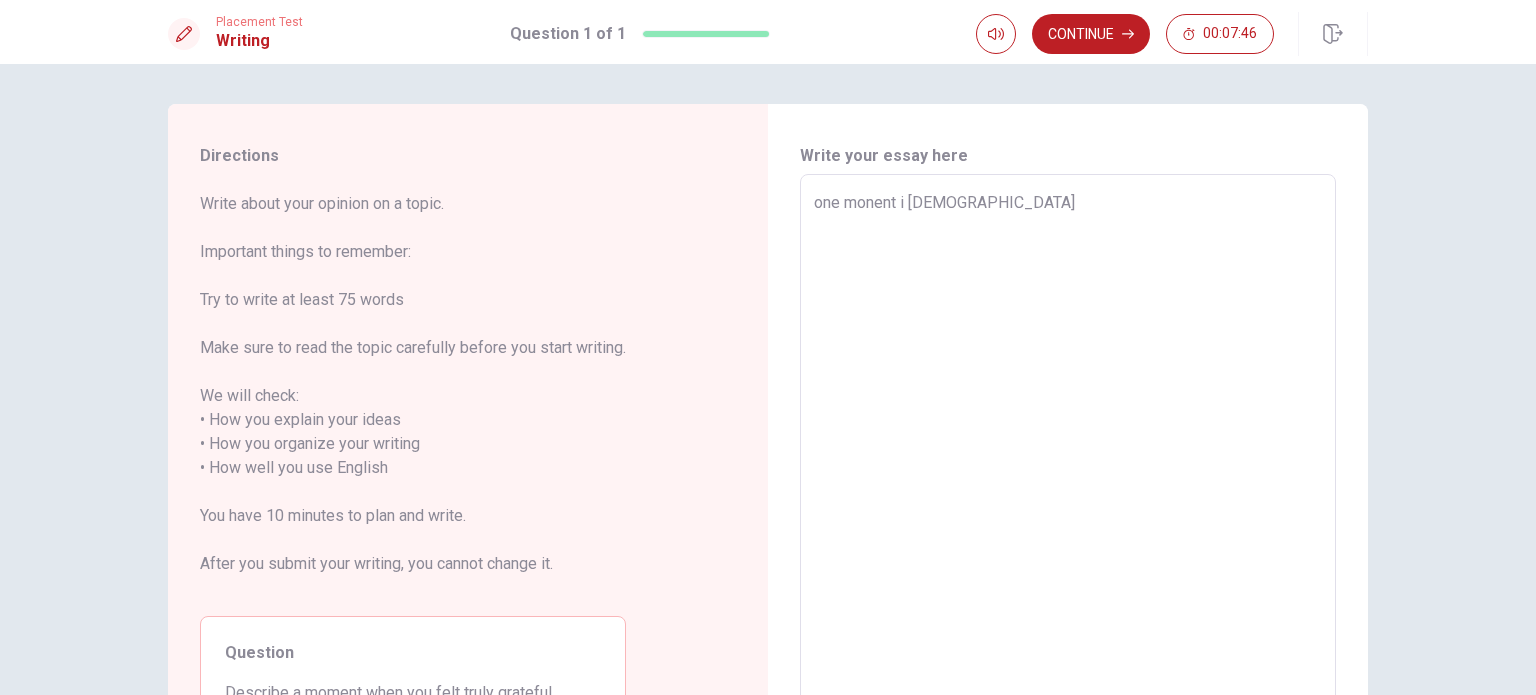 type on "x" 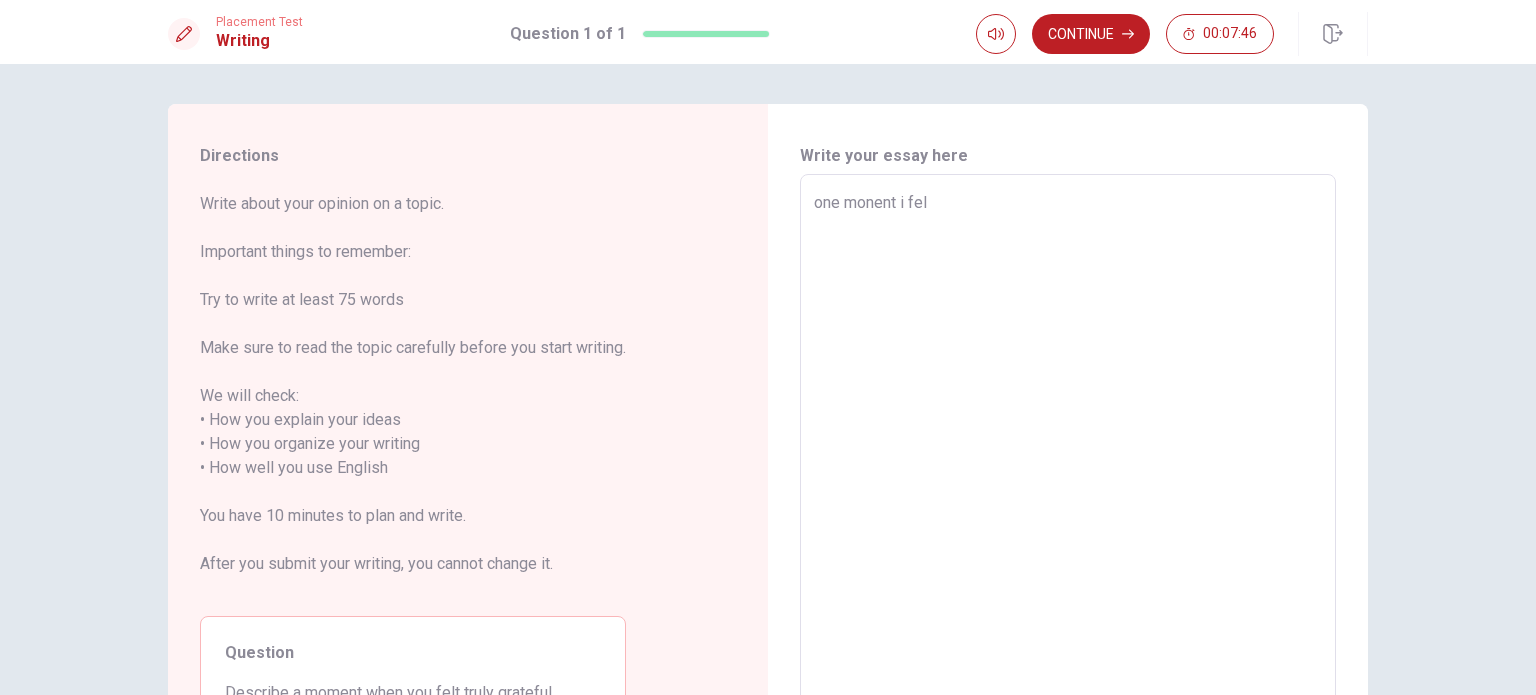 type on "x" 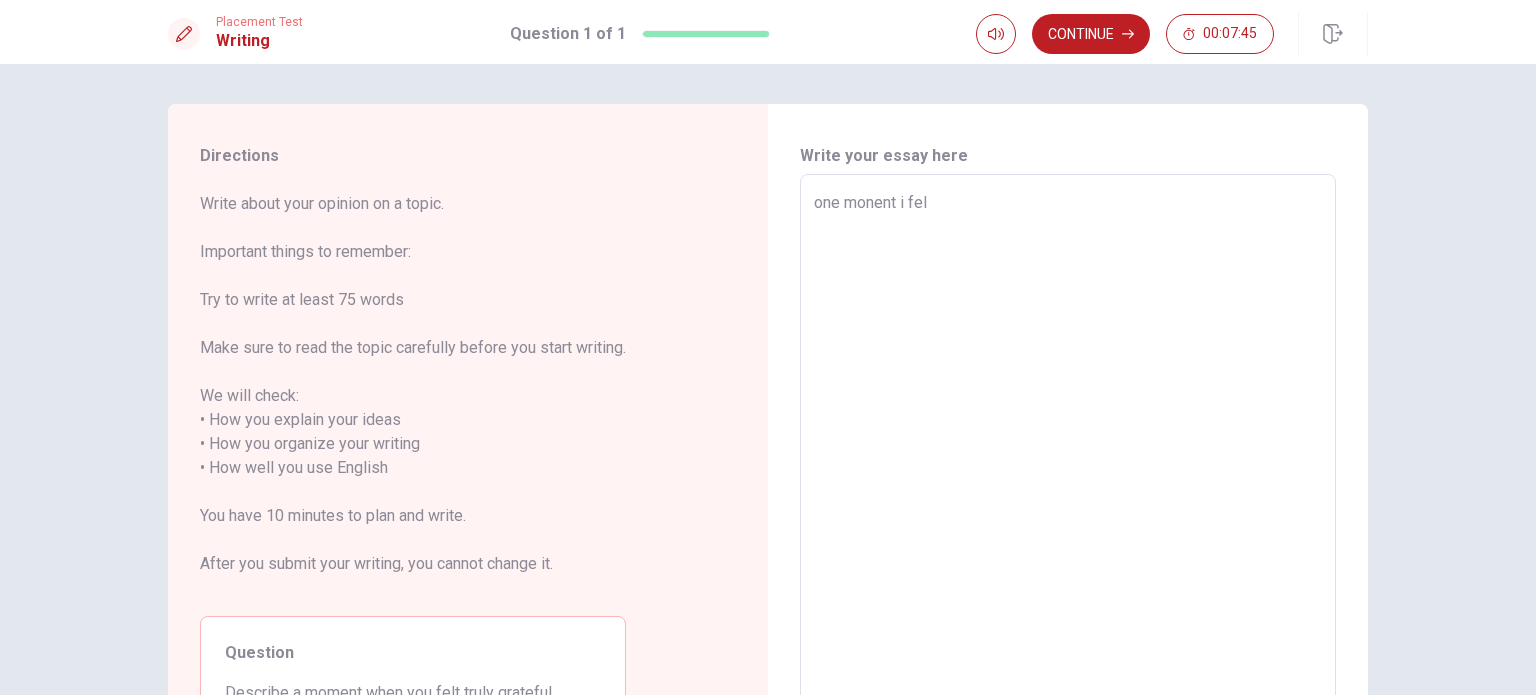 type on "one monent i felt" 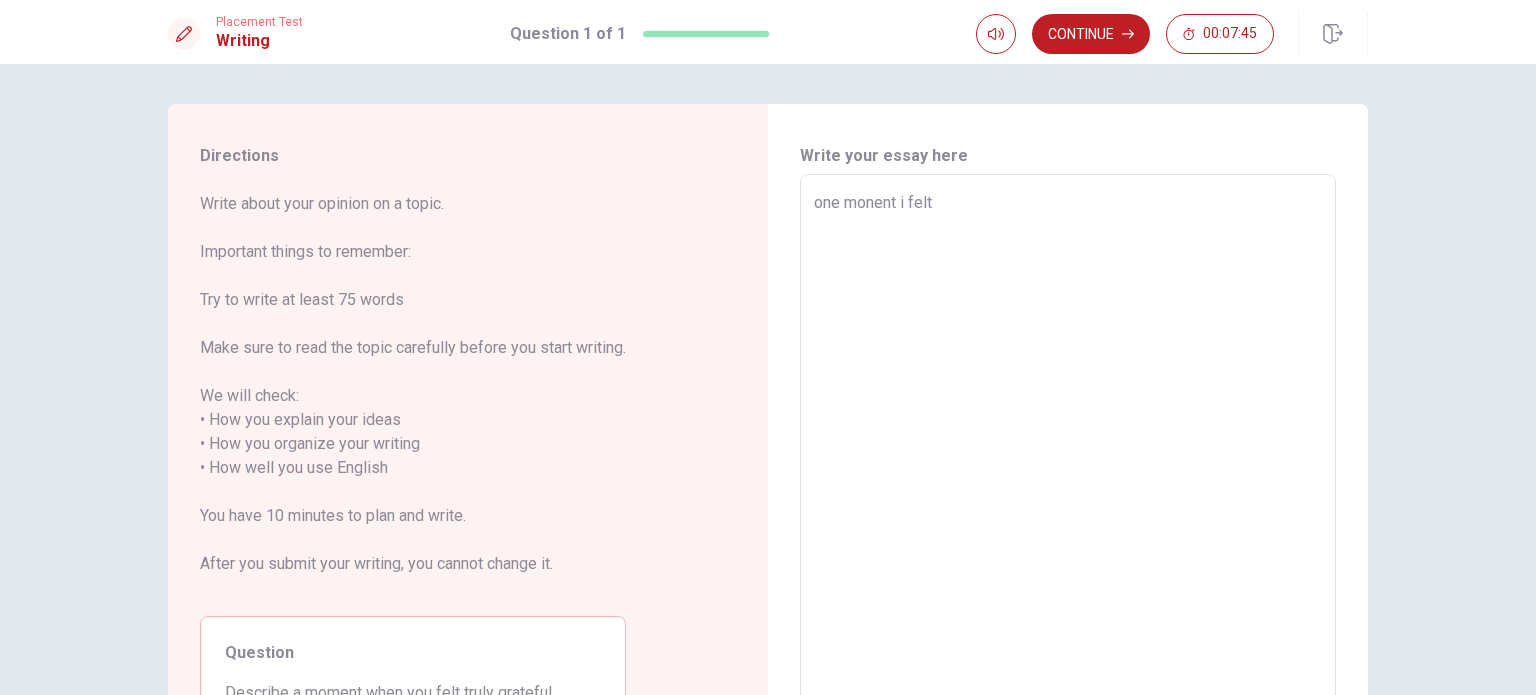 type on "x" 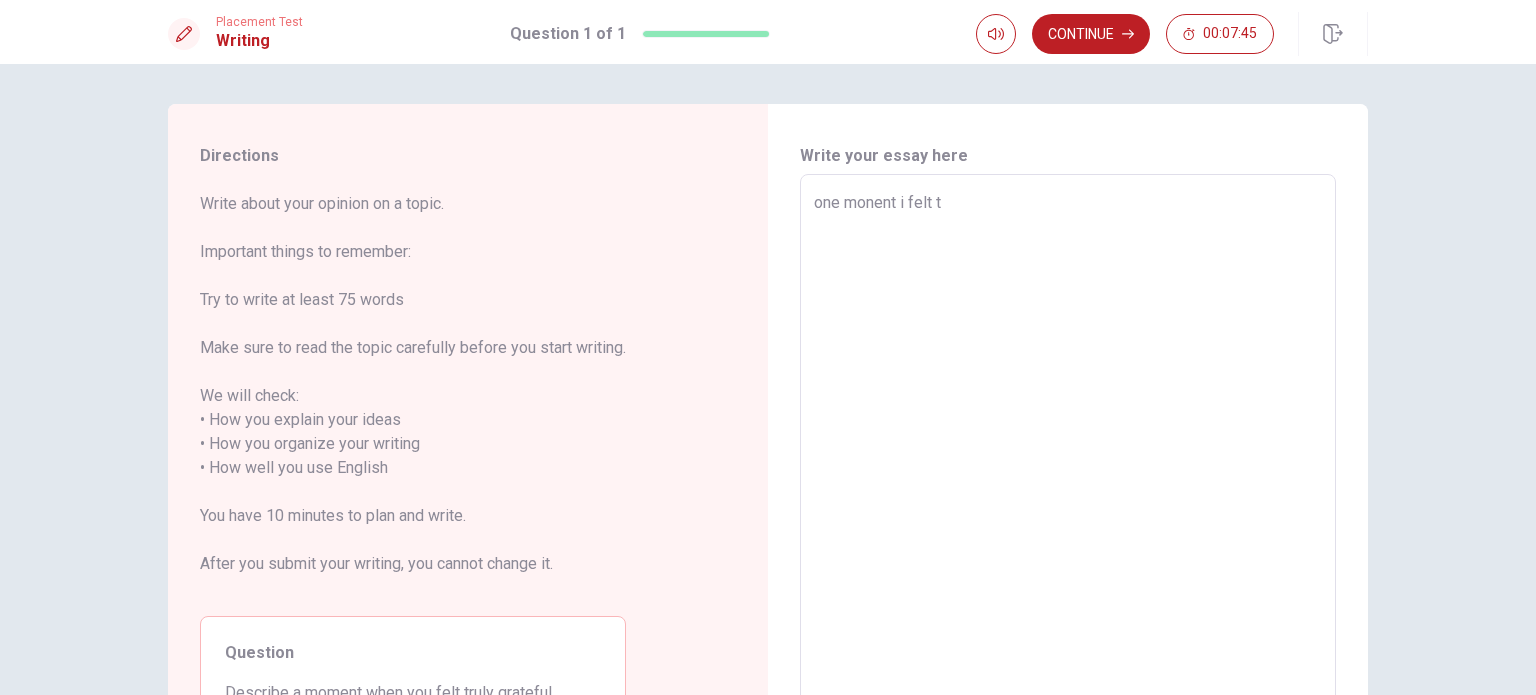 type on "x" 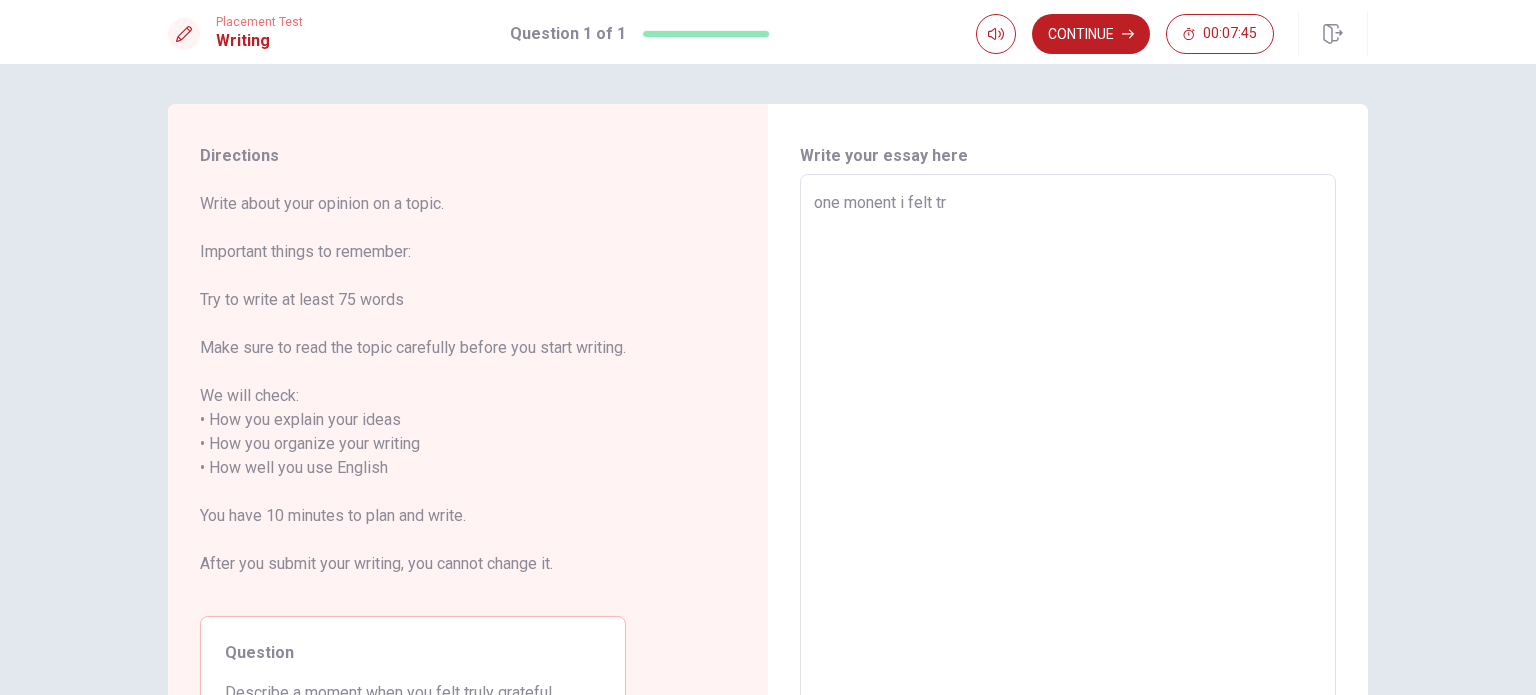 type on "x" 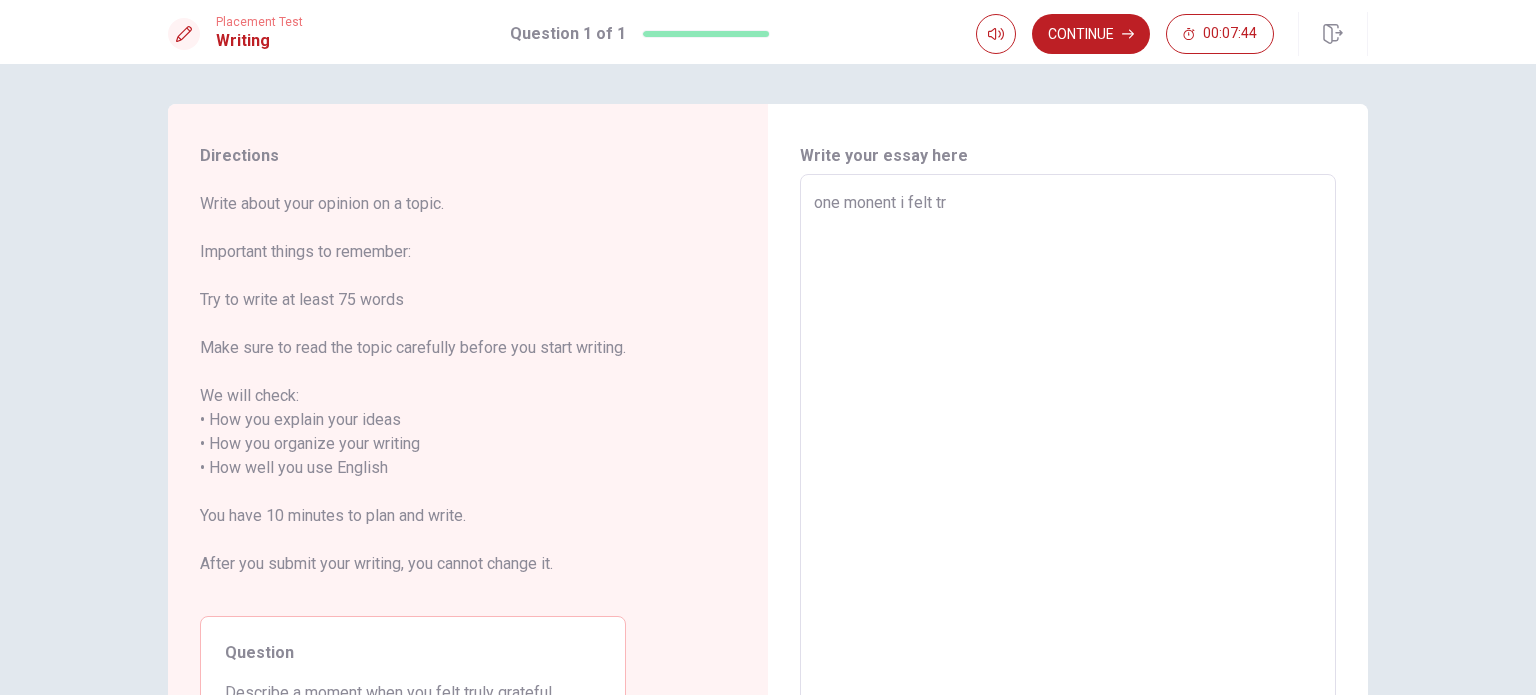 type on "one monent i felt tru" 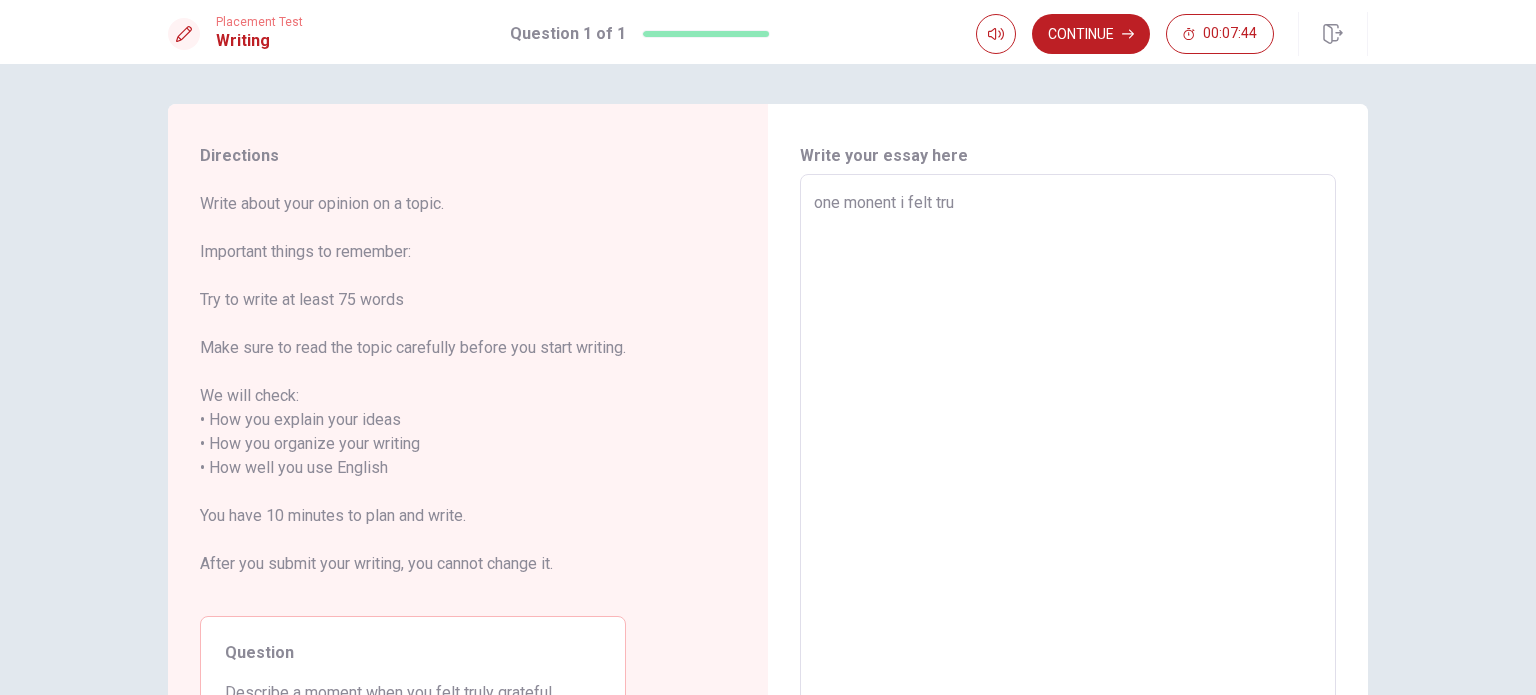 type on "x" 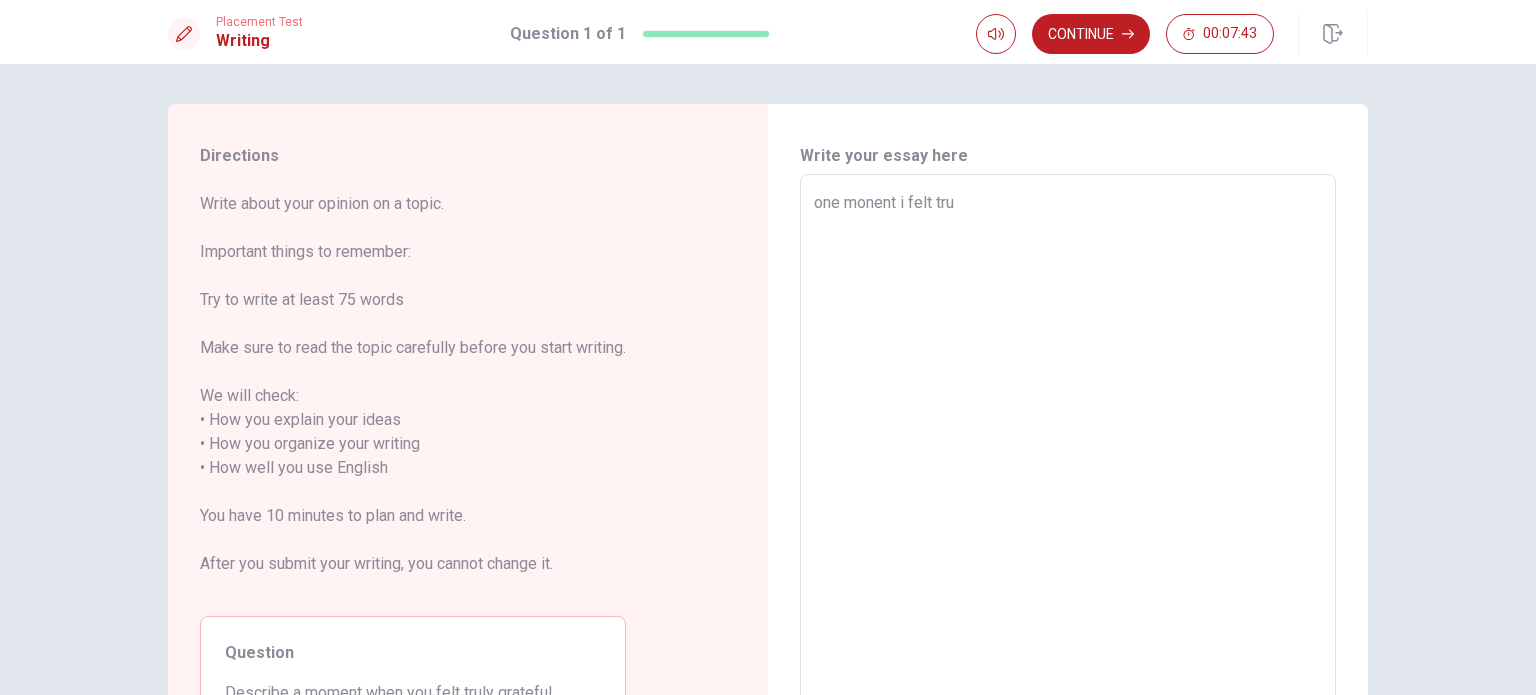 type on "one monent i felt trul" 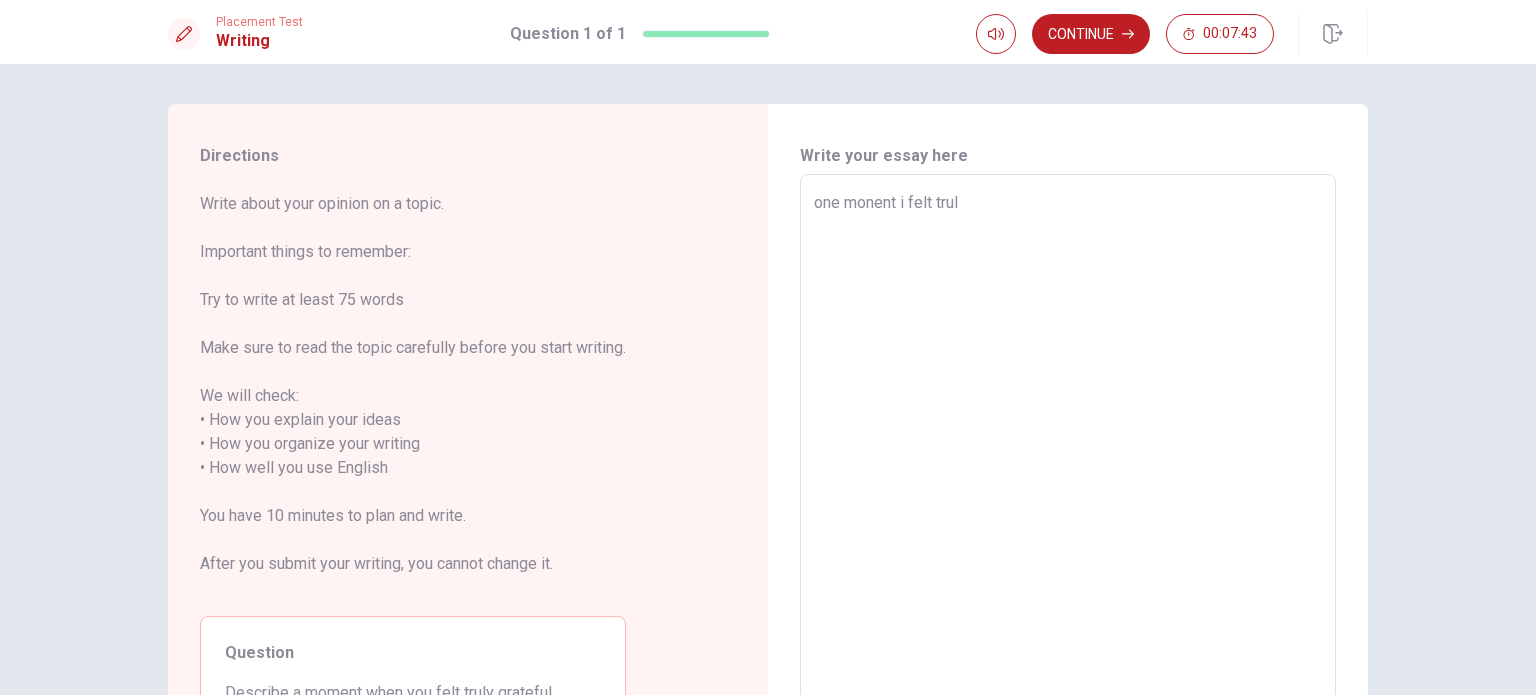 type on "x" 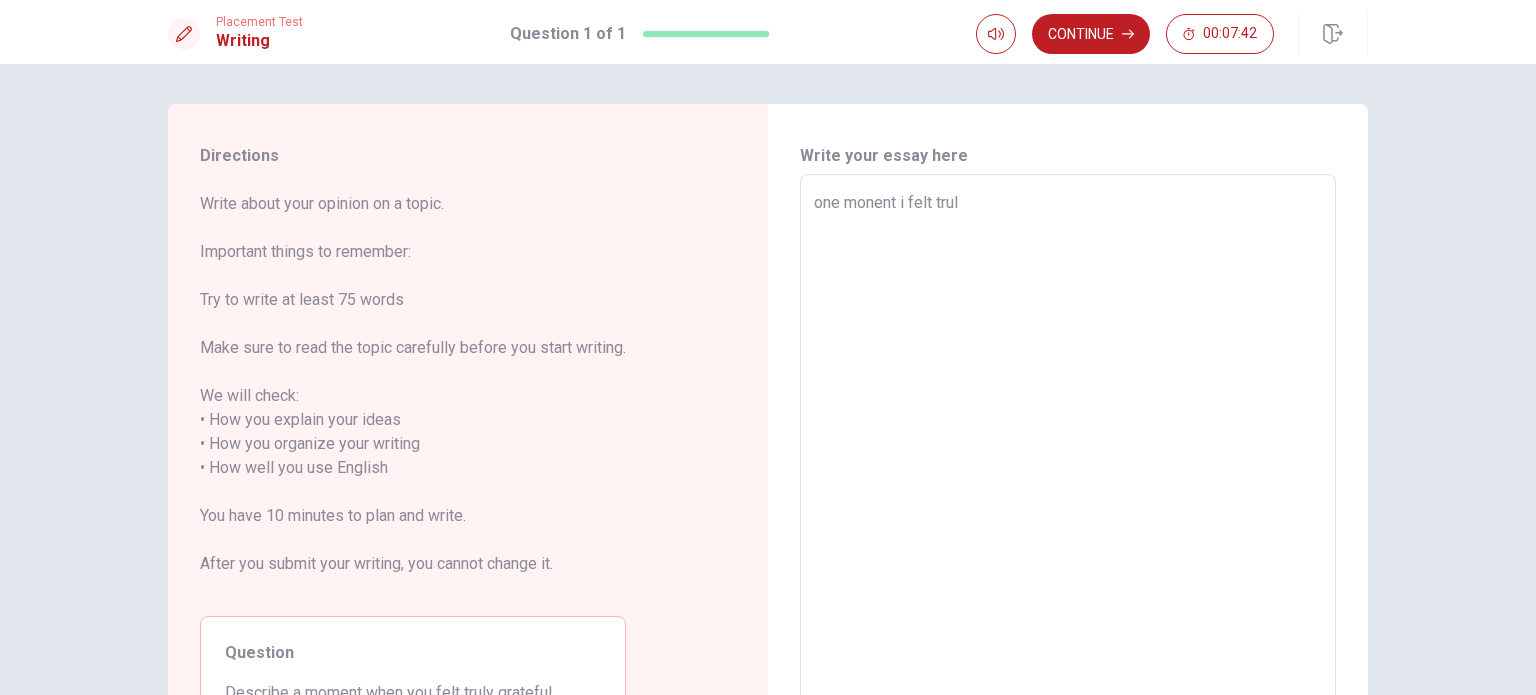 type on "one monent i felt truly" 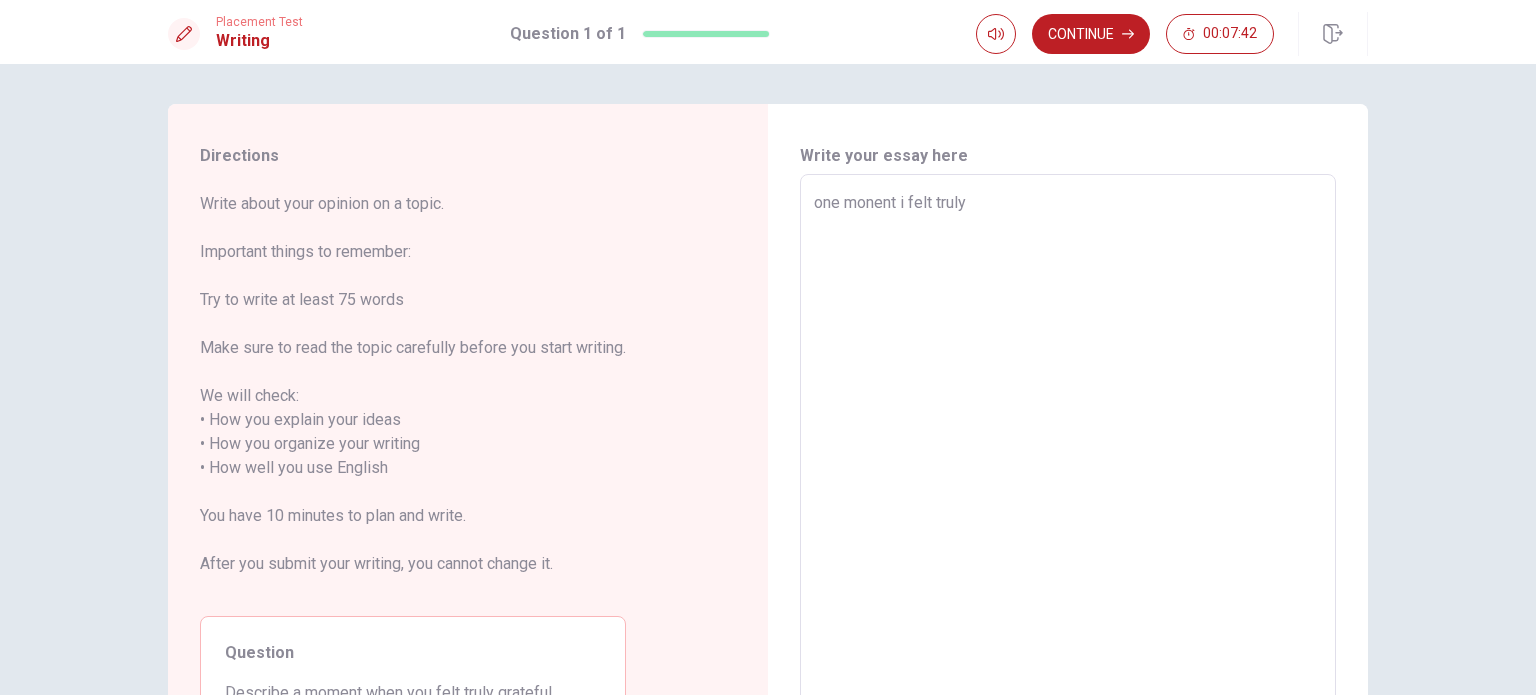 type on "x" 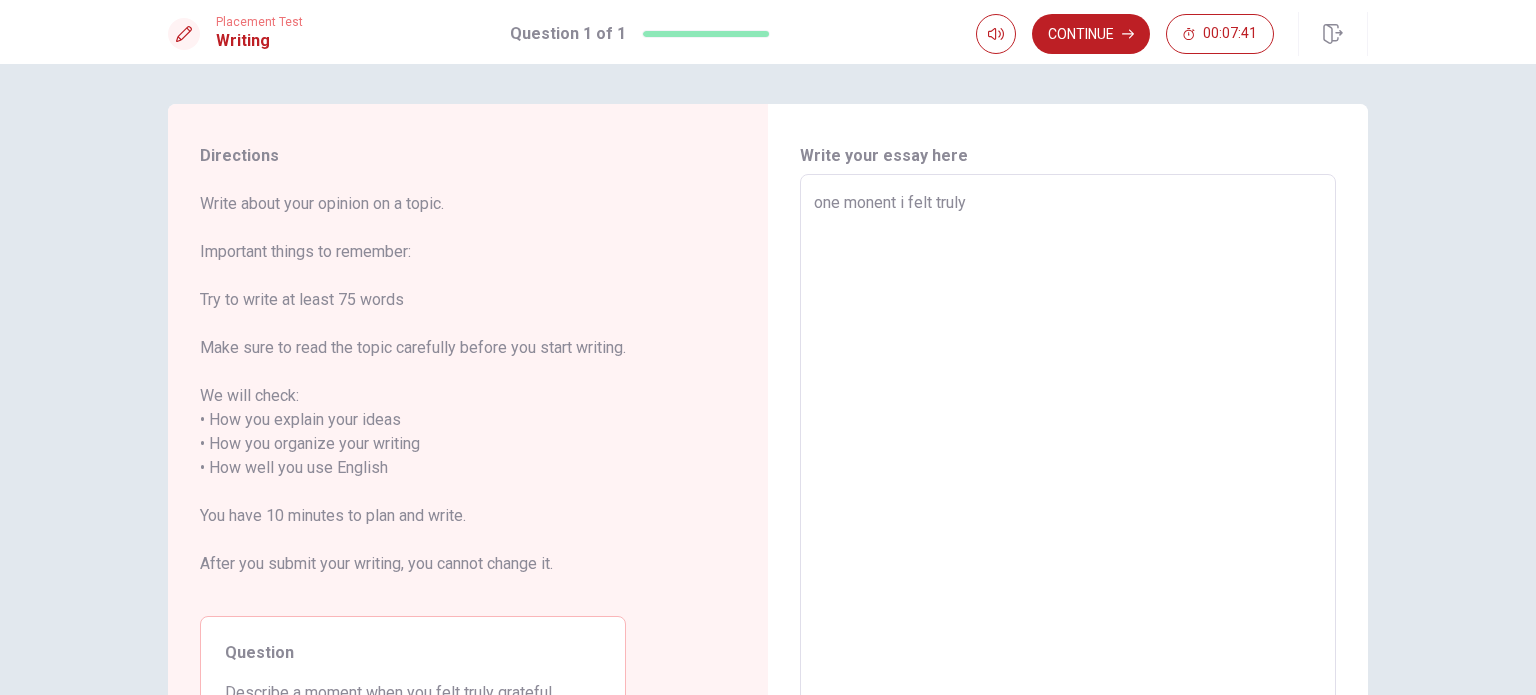type on "one monent i felt truly g" 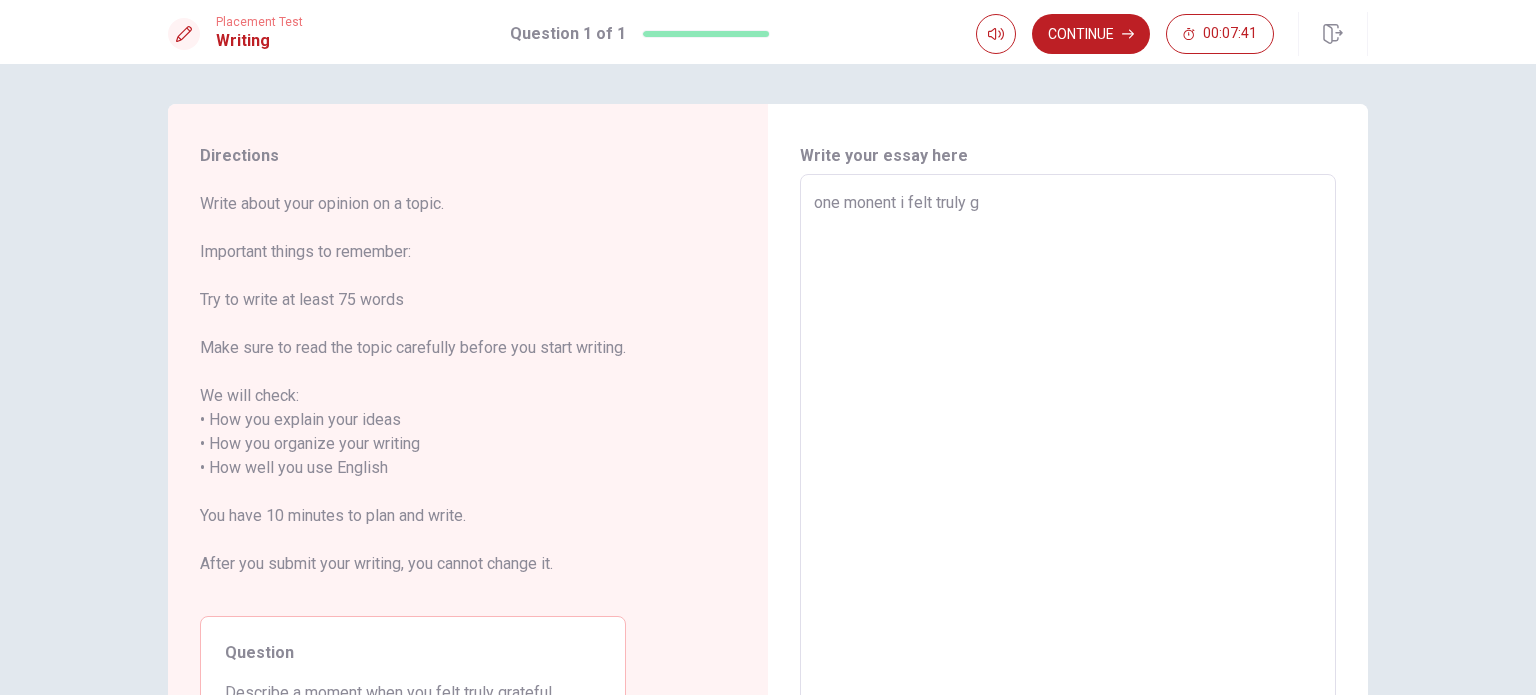 type on "x" 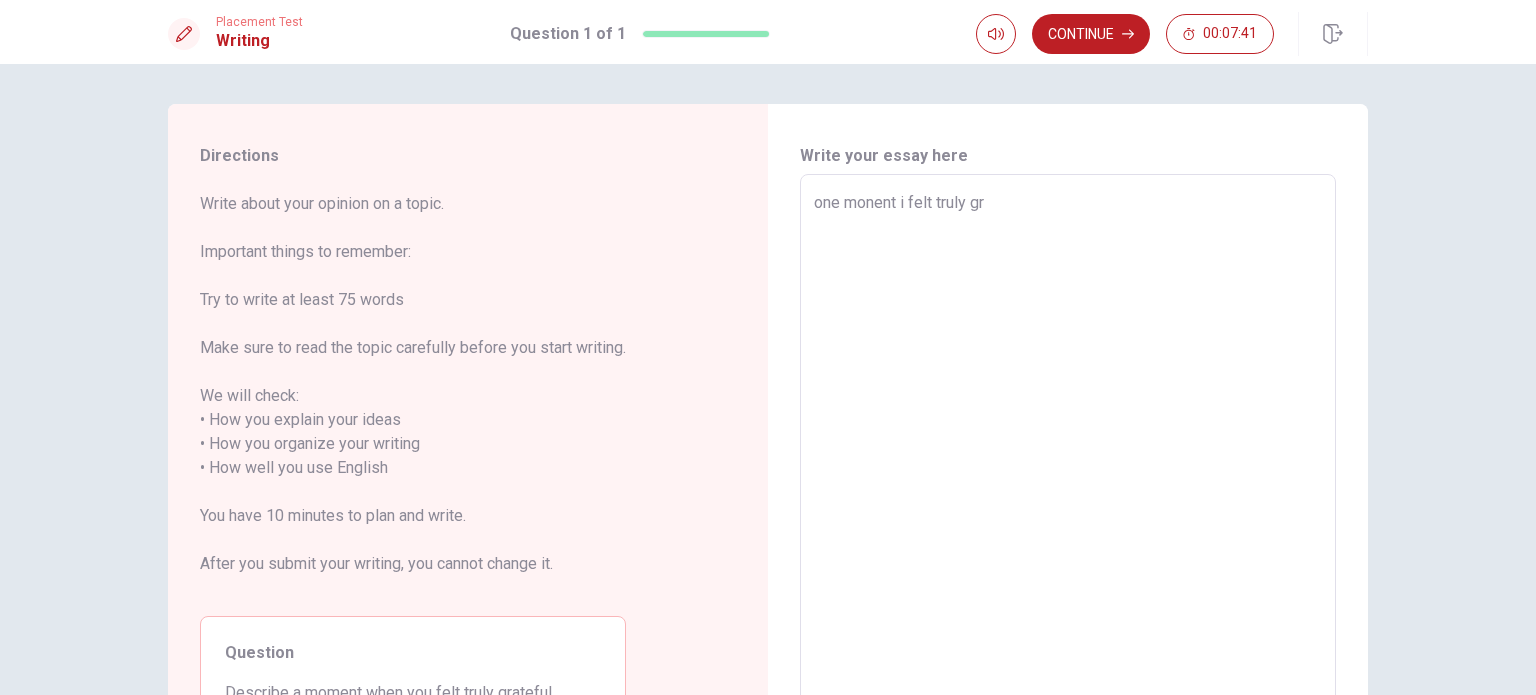 type on "x" 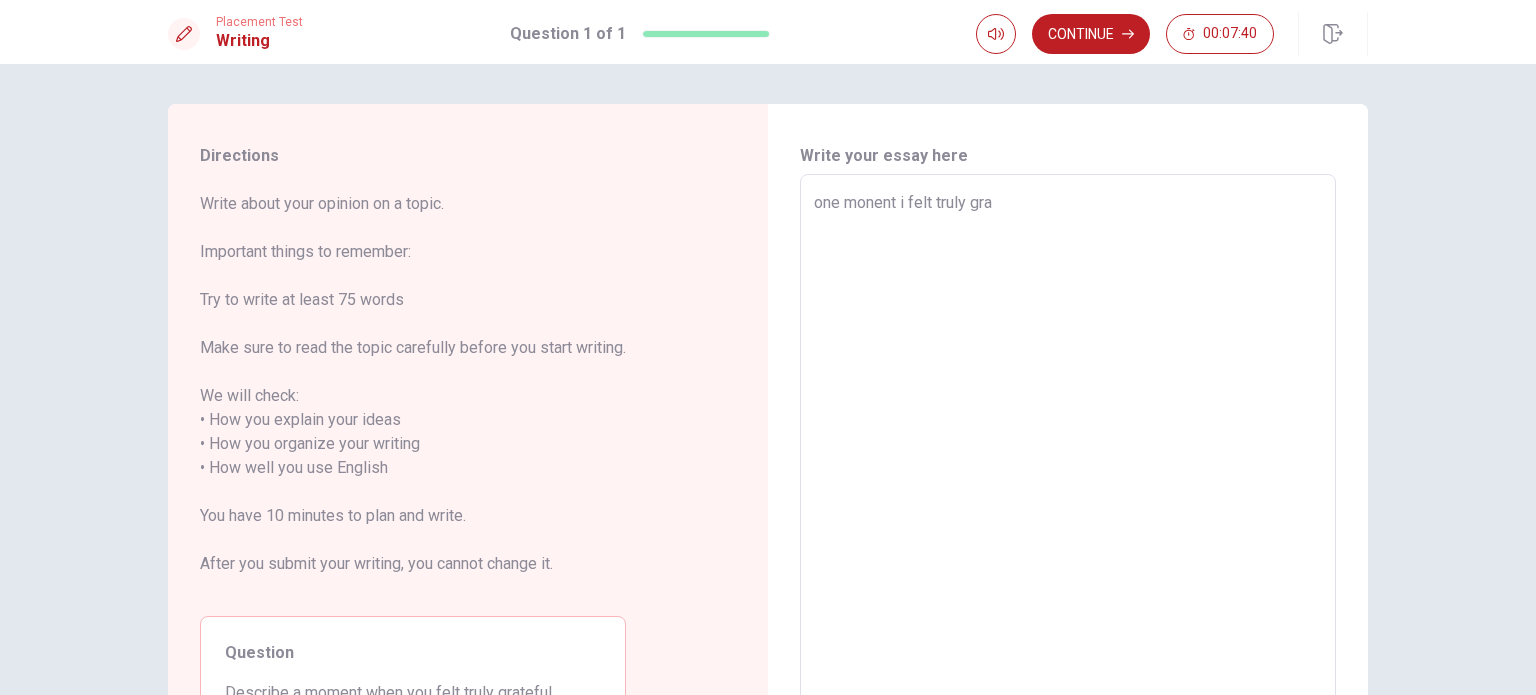 type on "x" 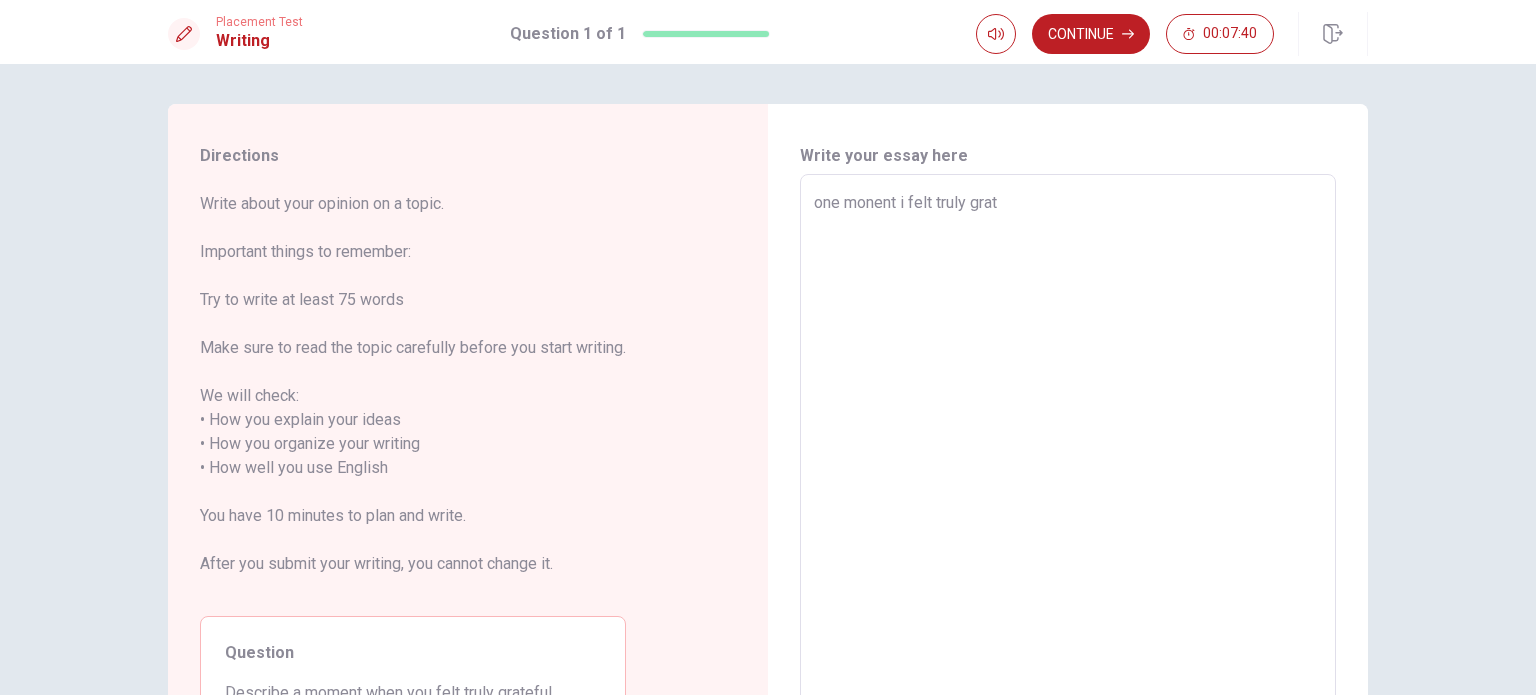 type on "x" 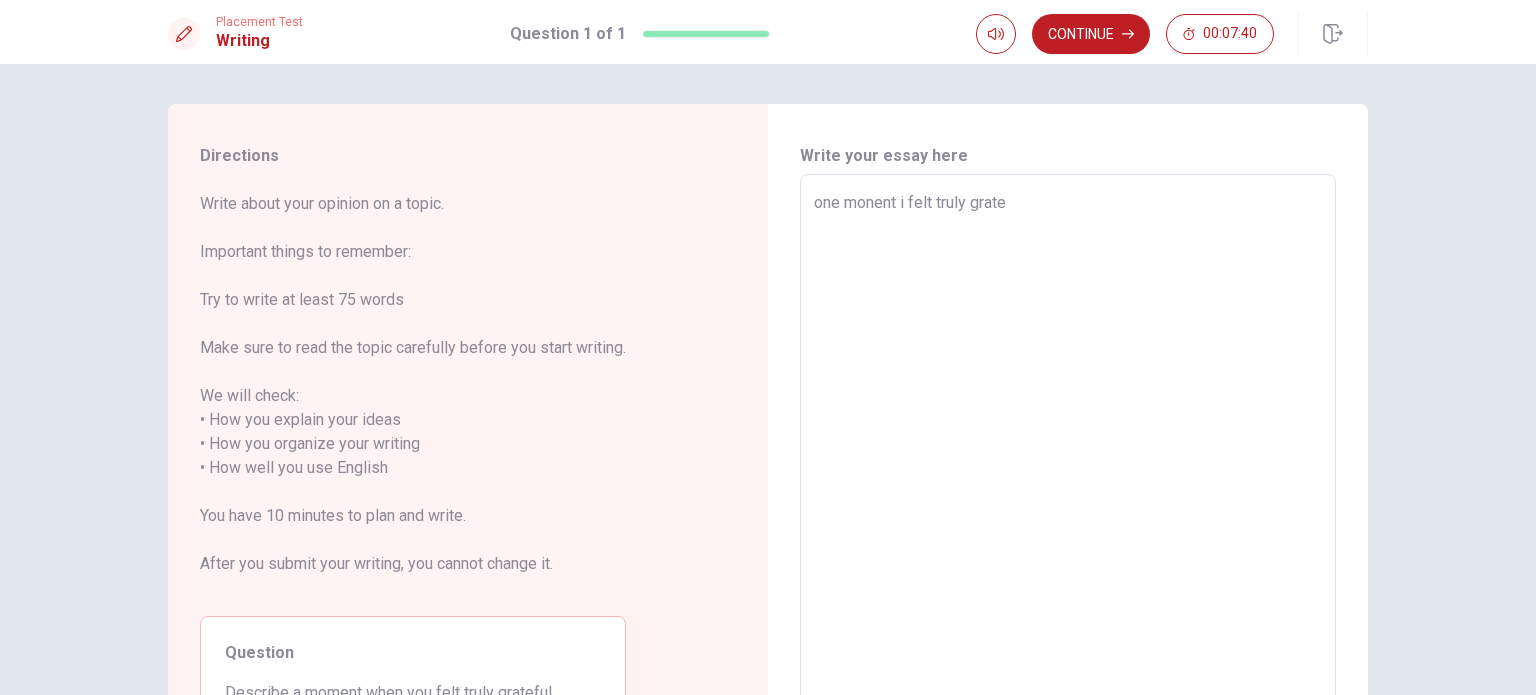 type on "x" 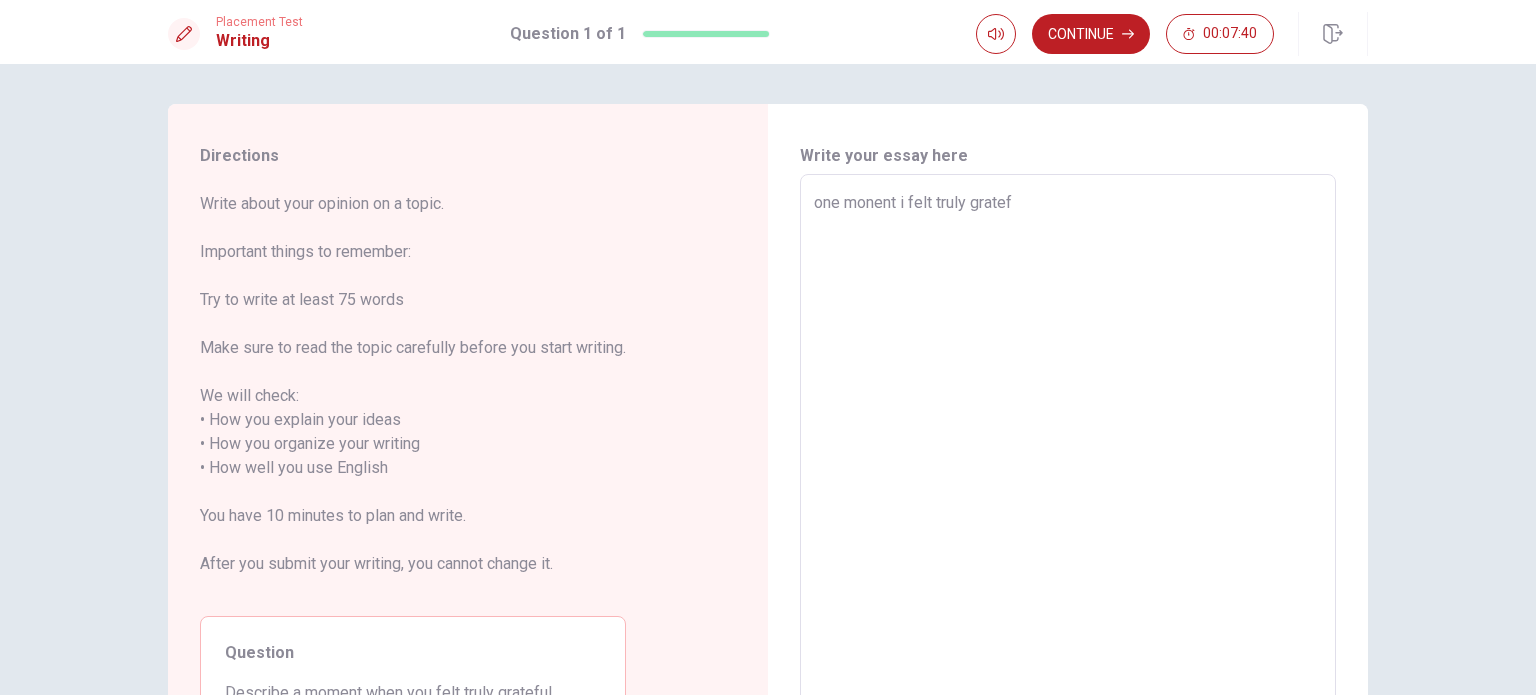 type on "x" 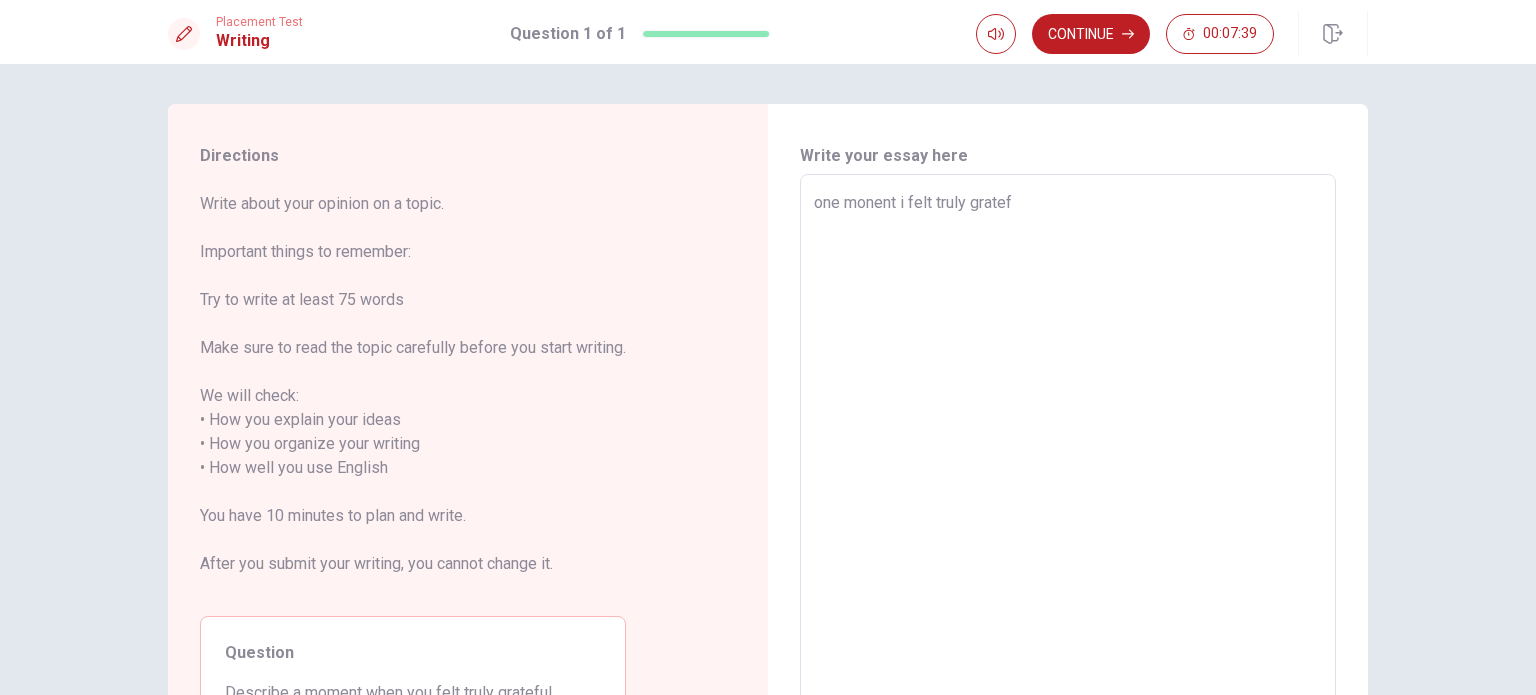 type on "one monent i felt truly gratefu" 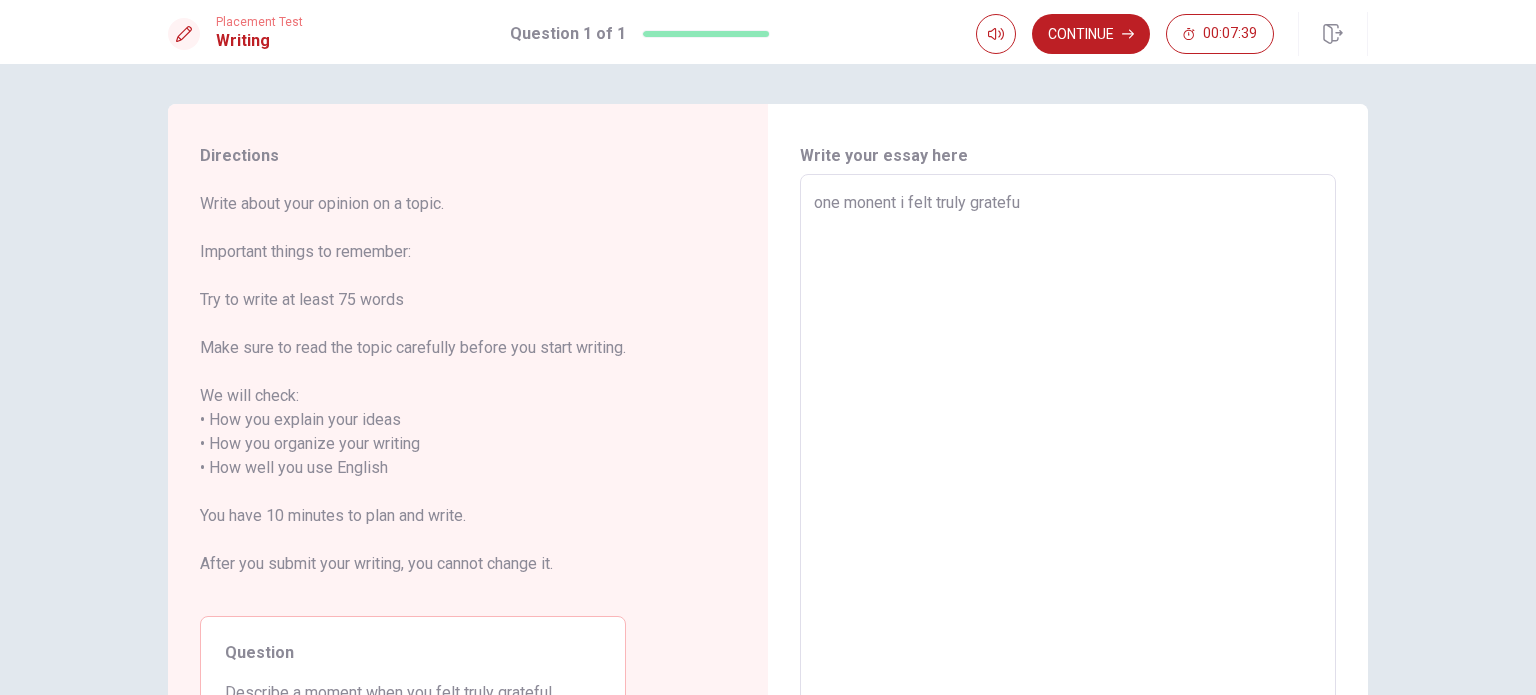 type on "x" 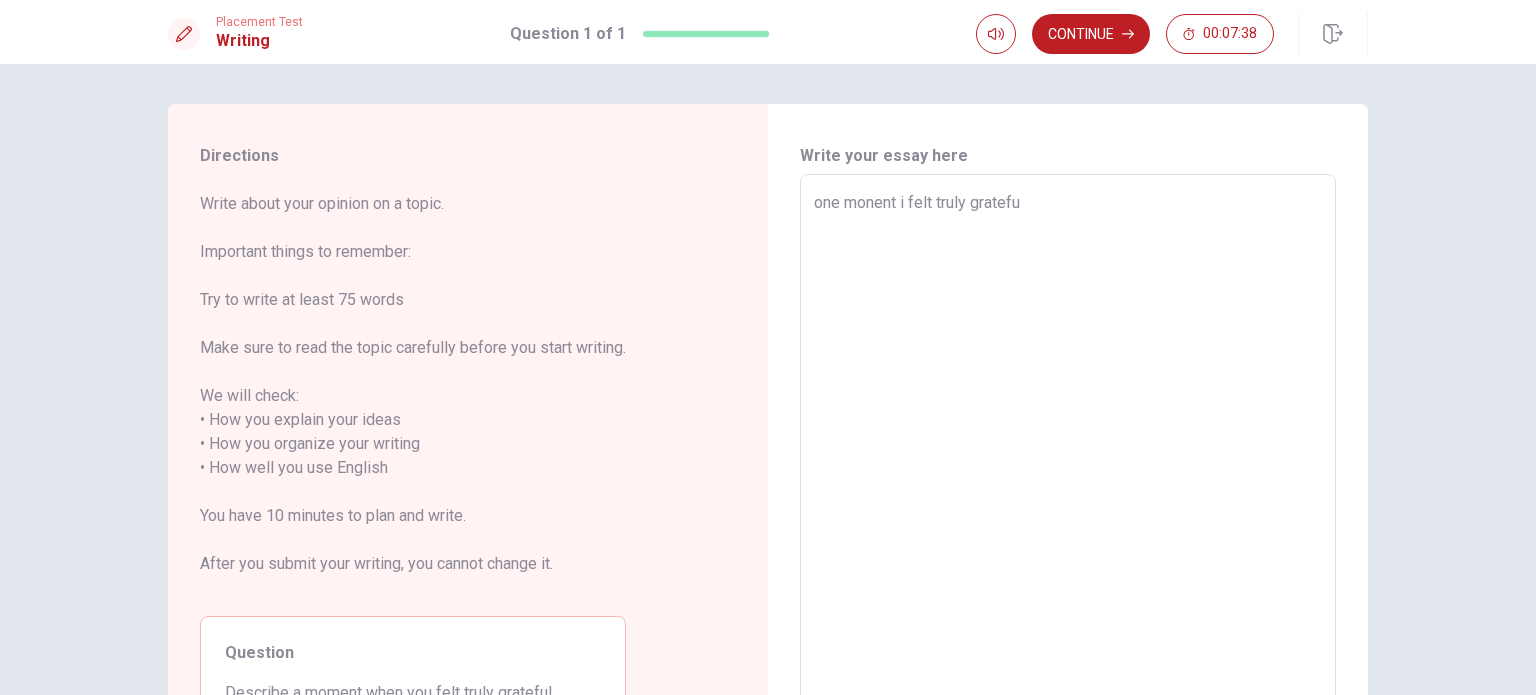 type on "one monent i felt truly grateful" 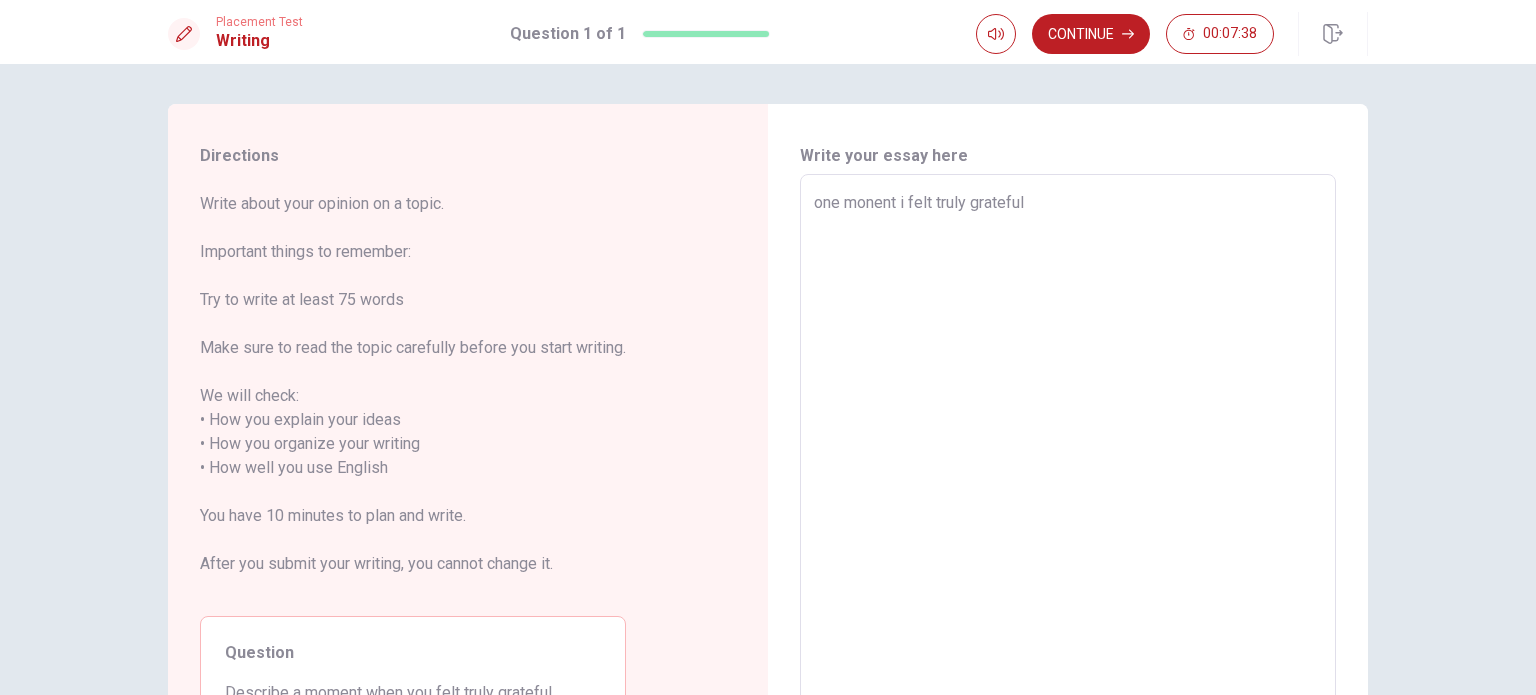type on "x" 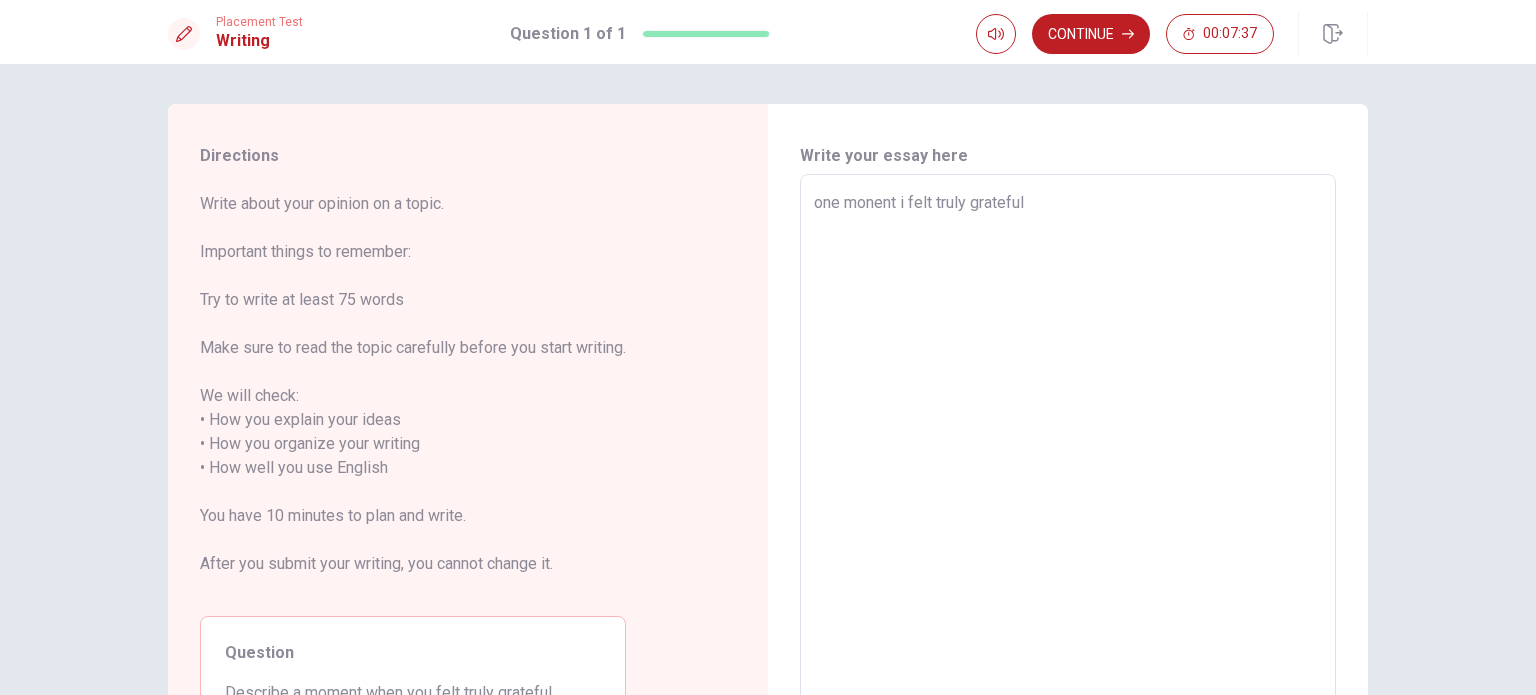 type on "one monent i felt truly grateful w" 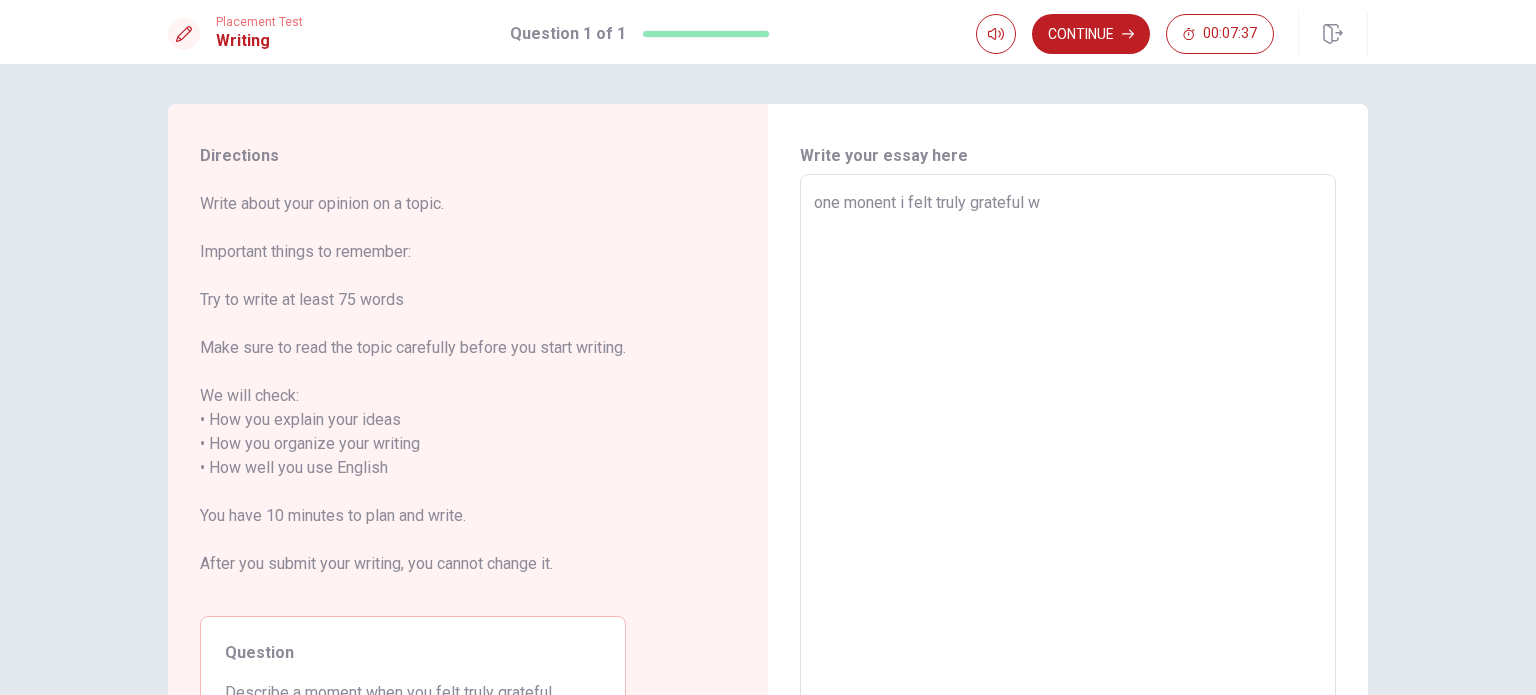 type on "x" 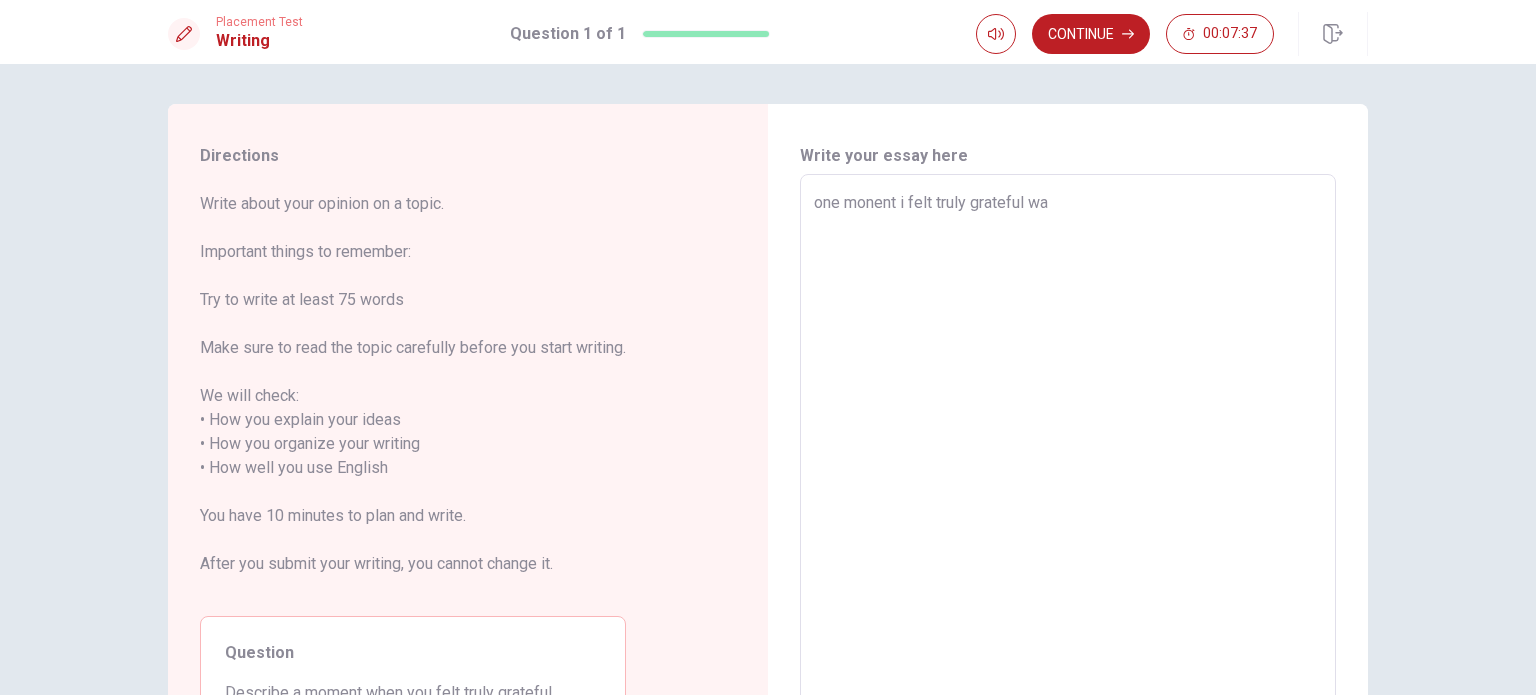 type on "x" 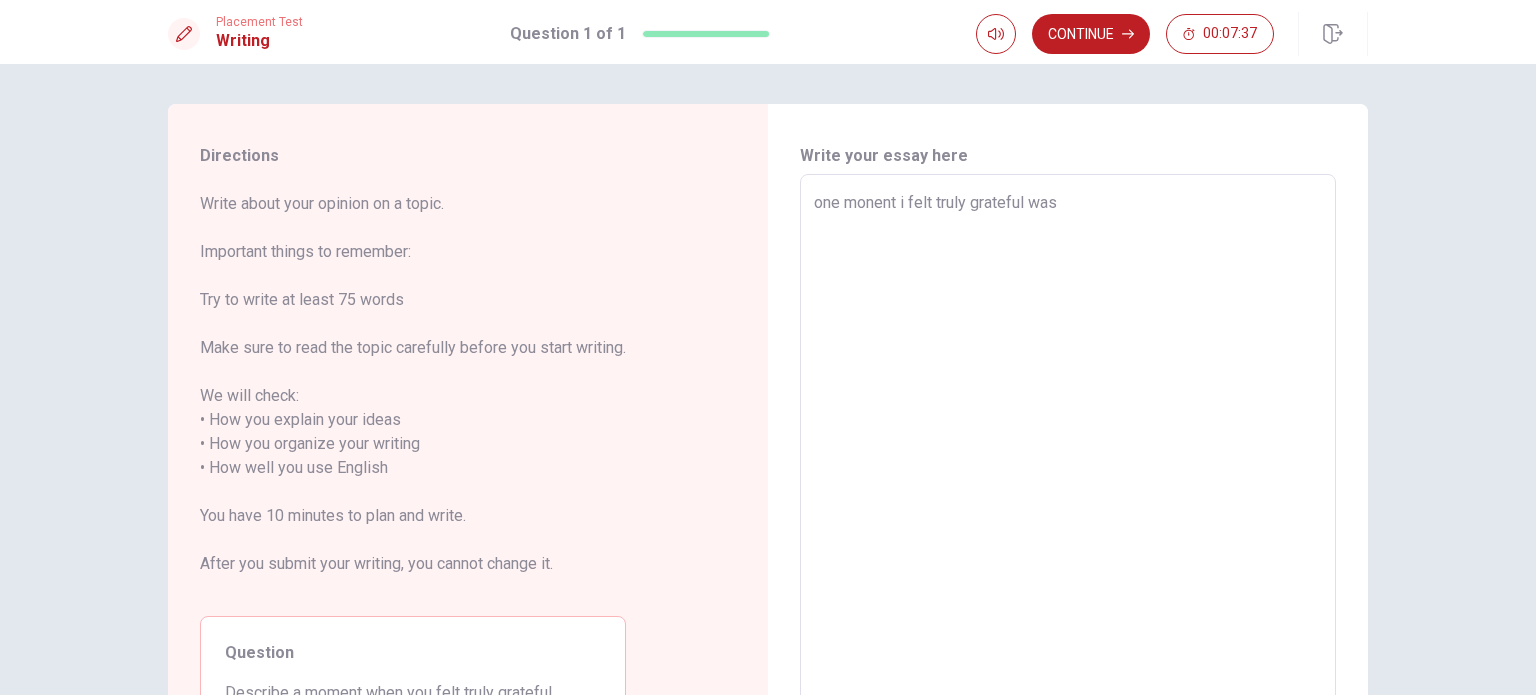 type on "x" 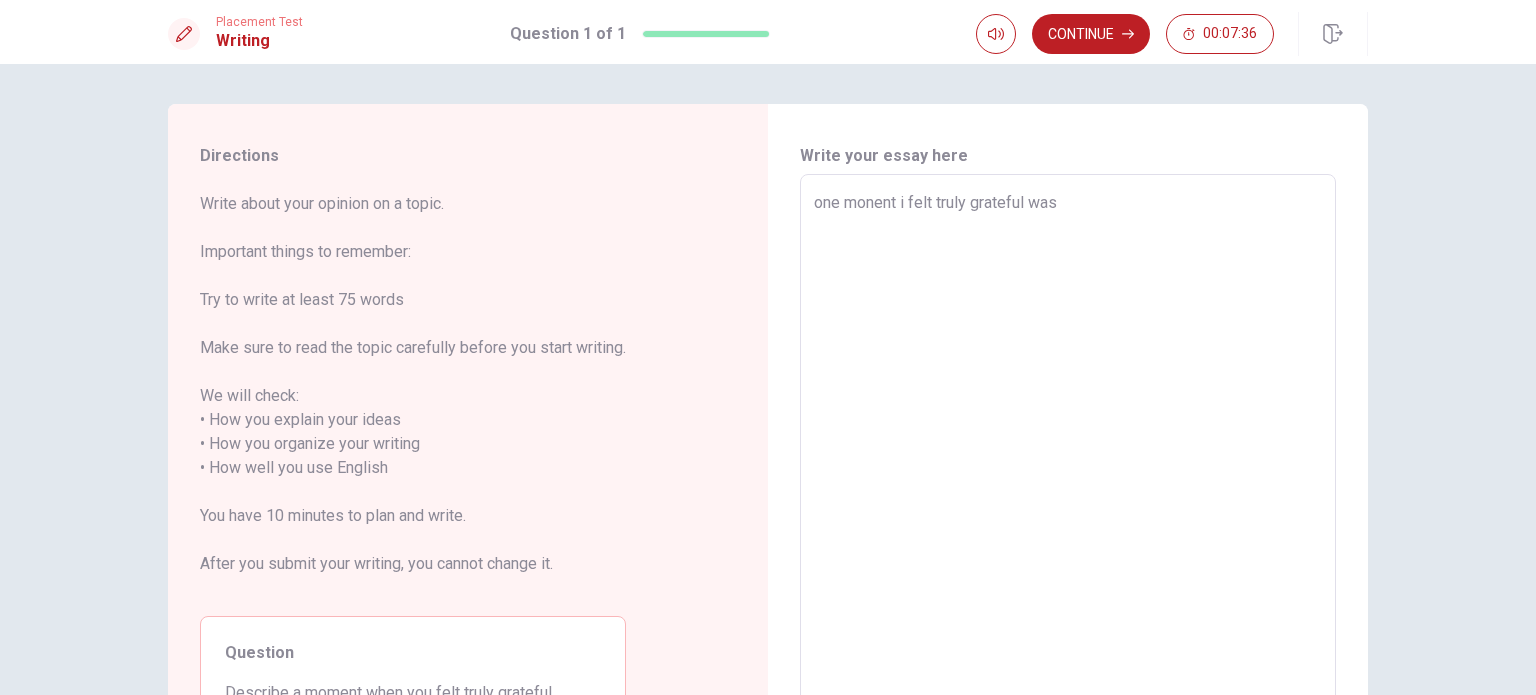 type on "one monent i felt truly grateful was" 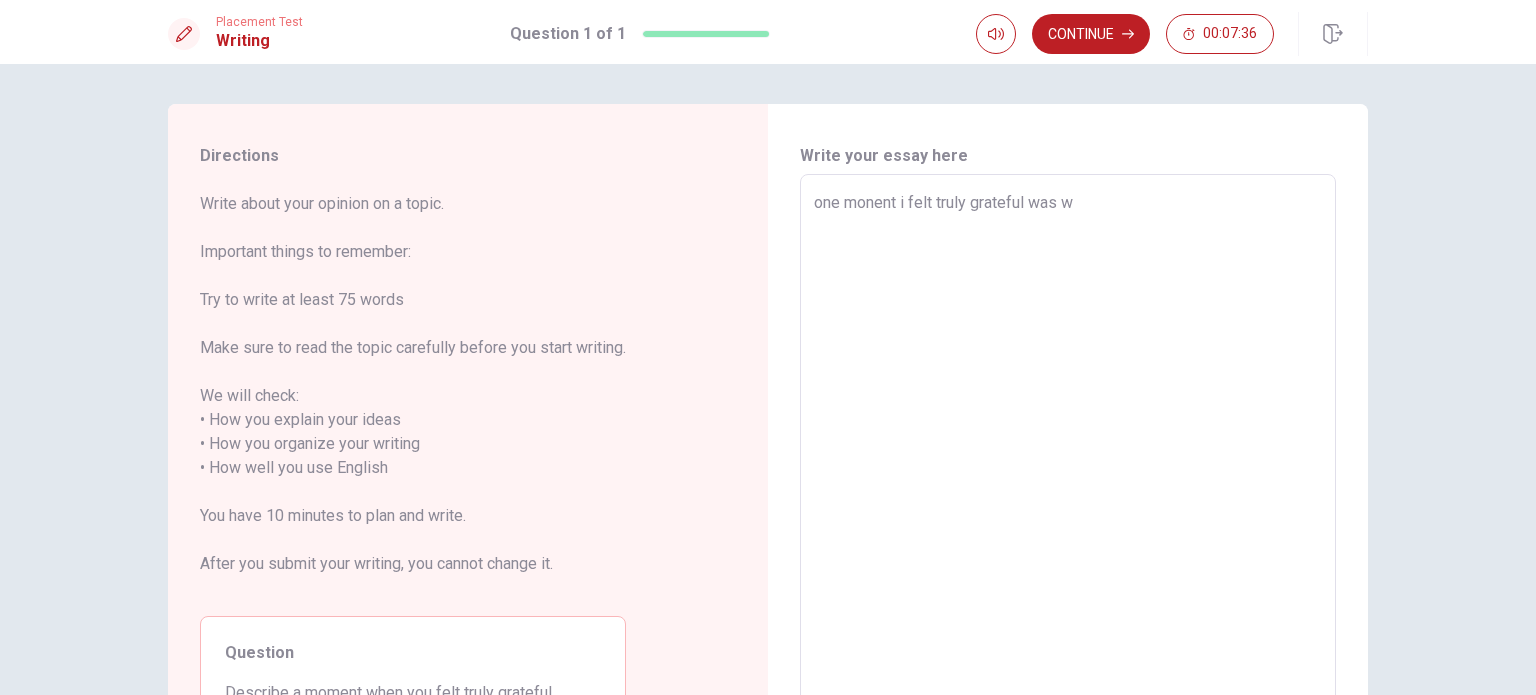 type on "x" 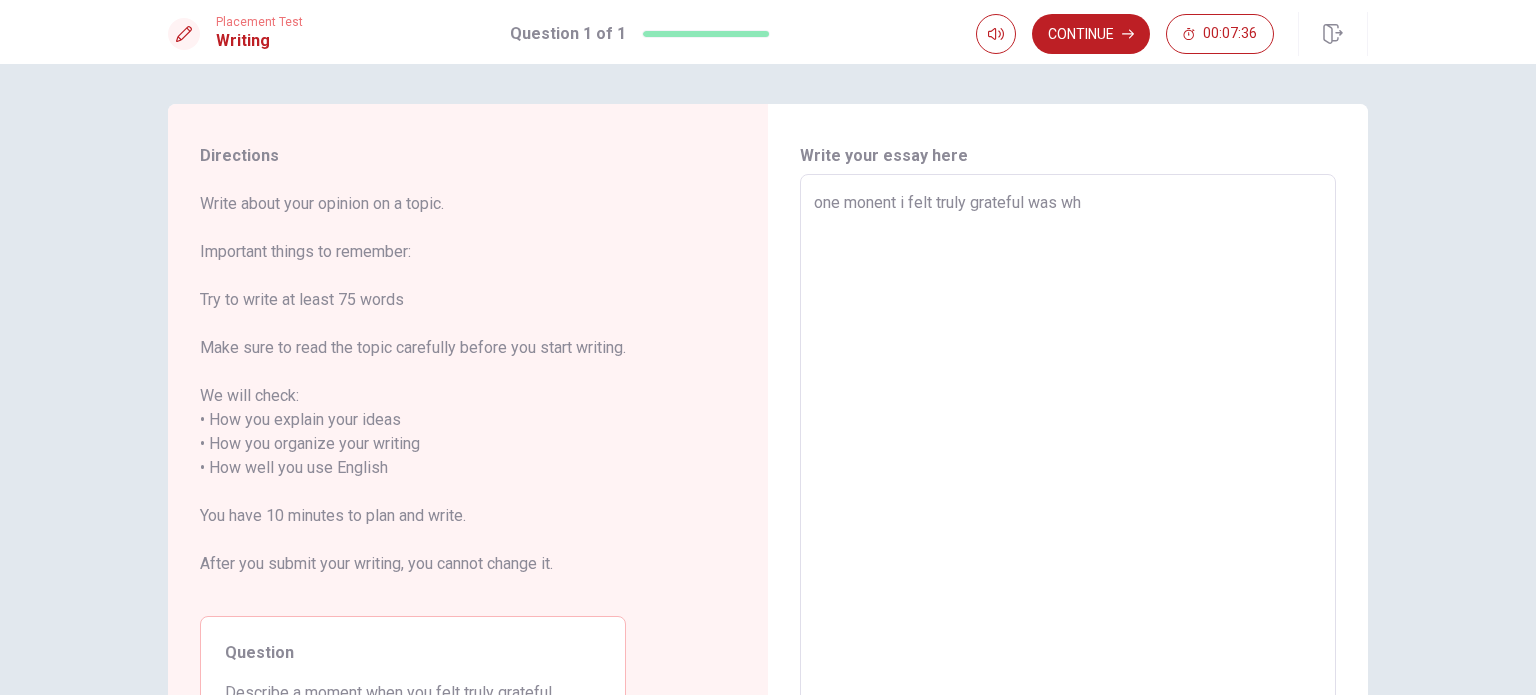 type on "x" 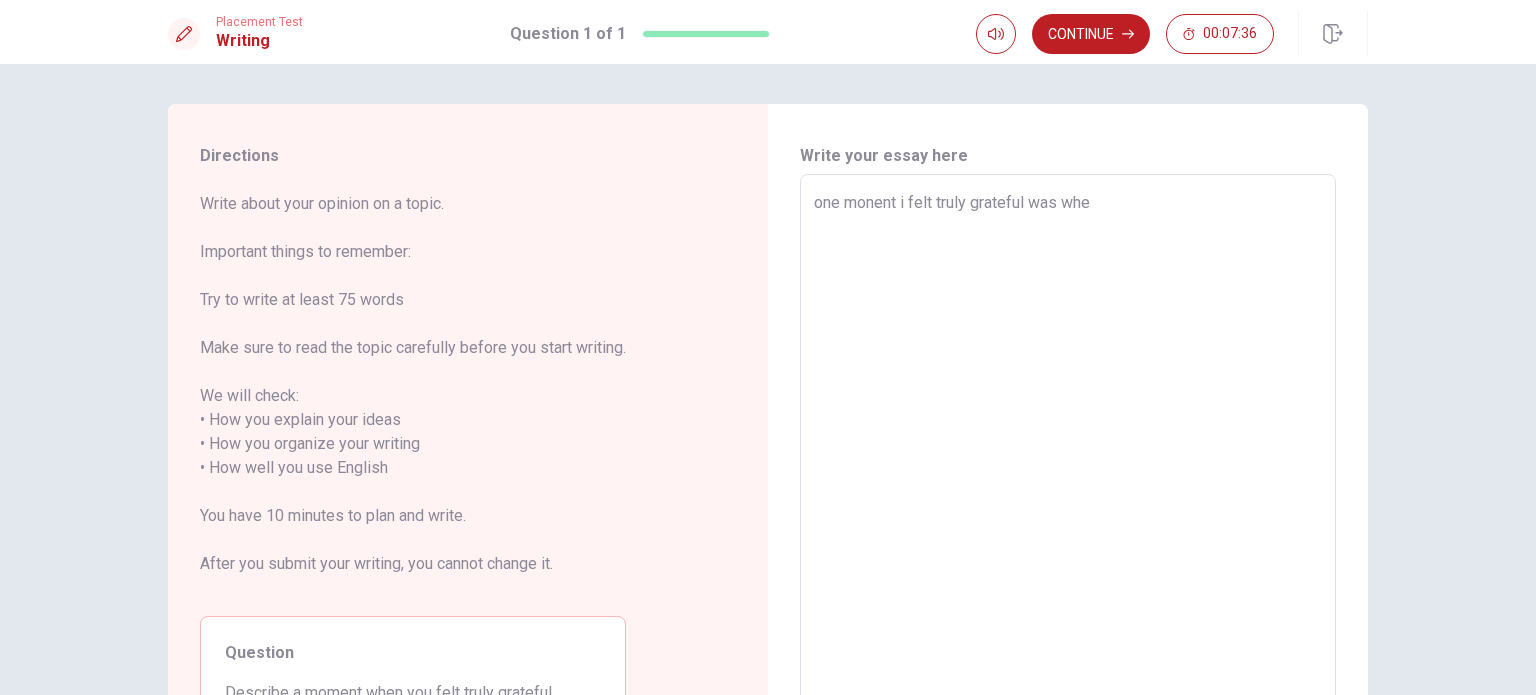 type on "x" 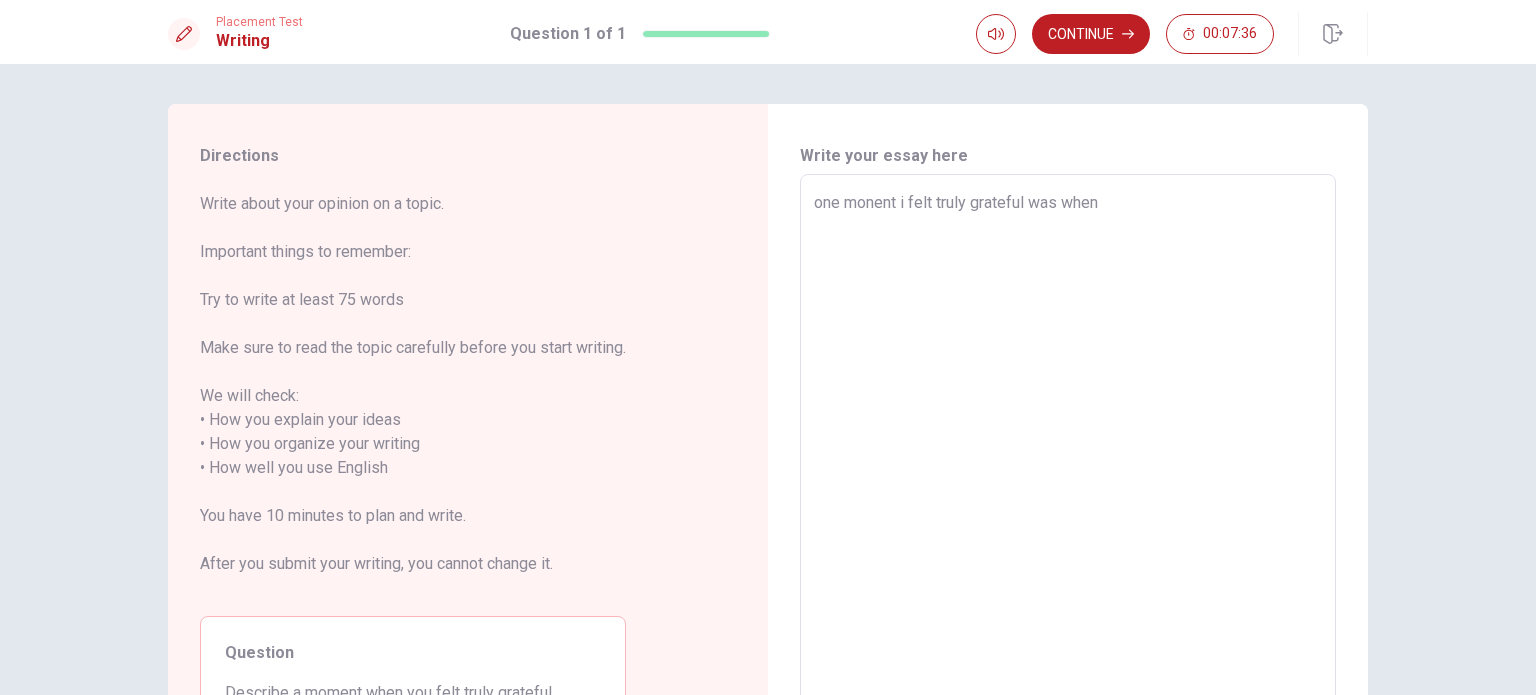 type on "x" 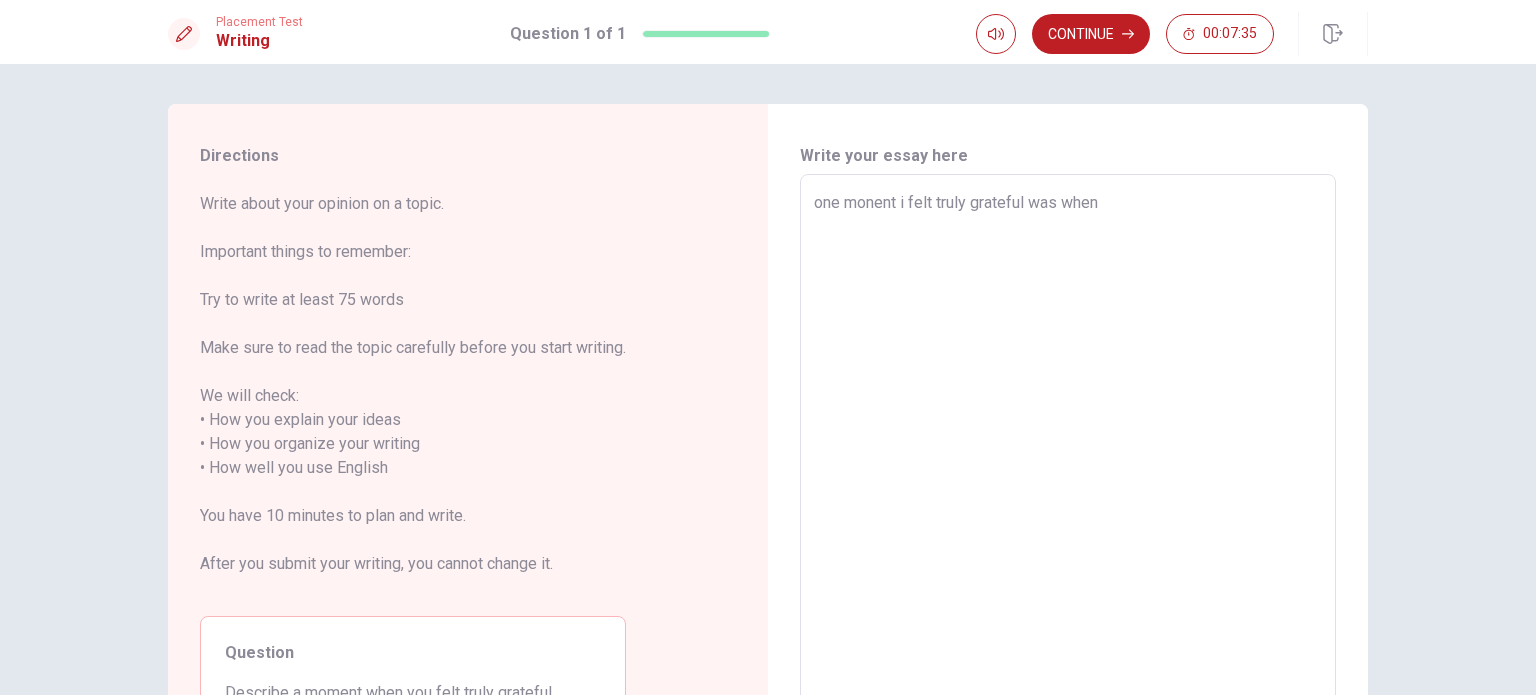 type on "one monent i felt truly grateful was when" 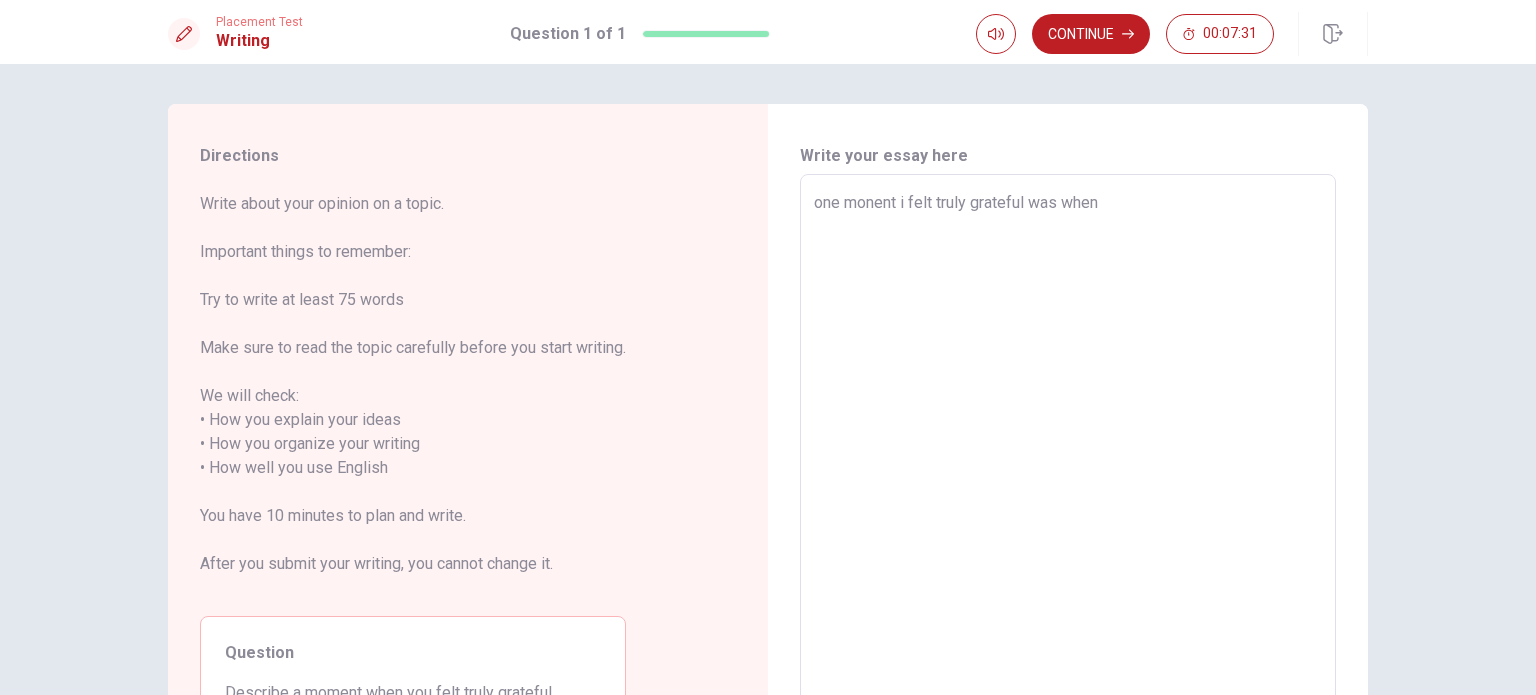 type on "x" 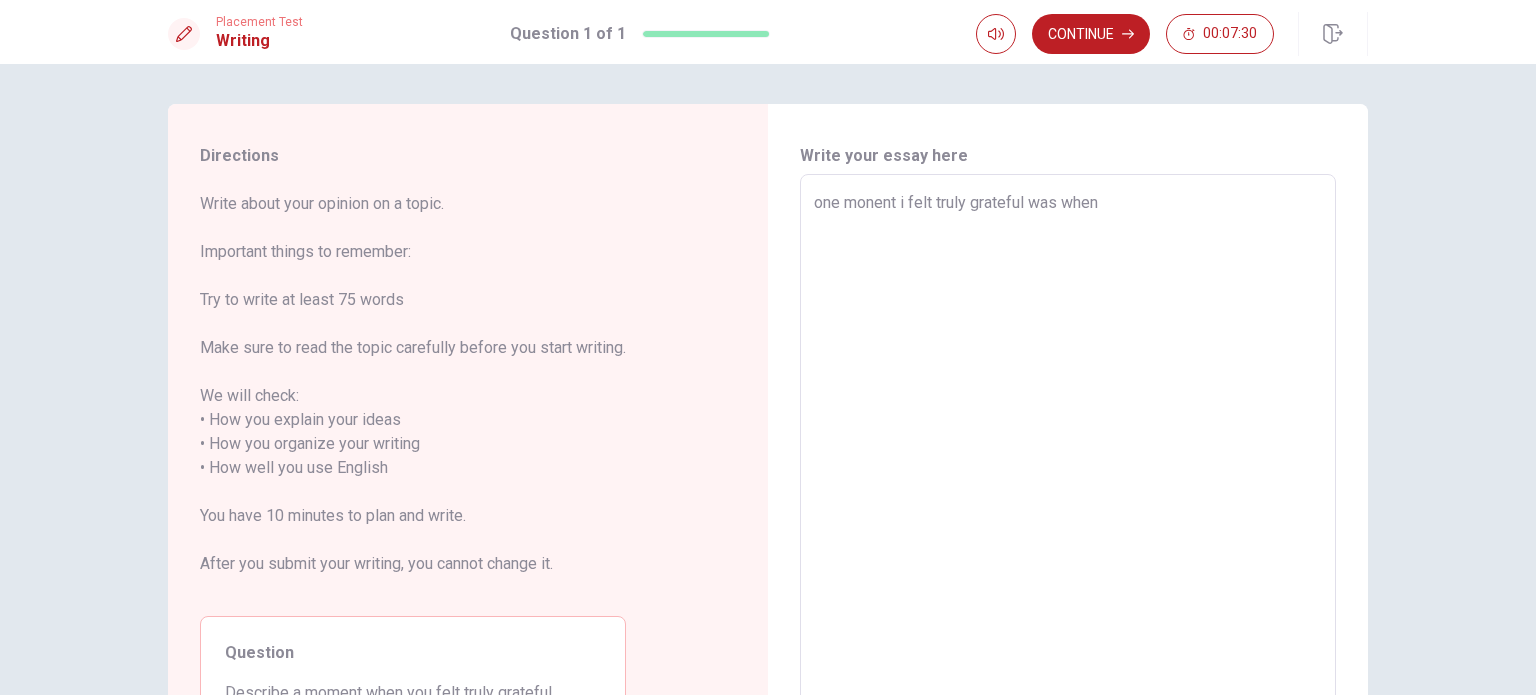 type on "one monent i felt truly grateful was when i" 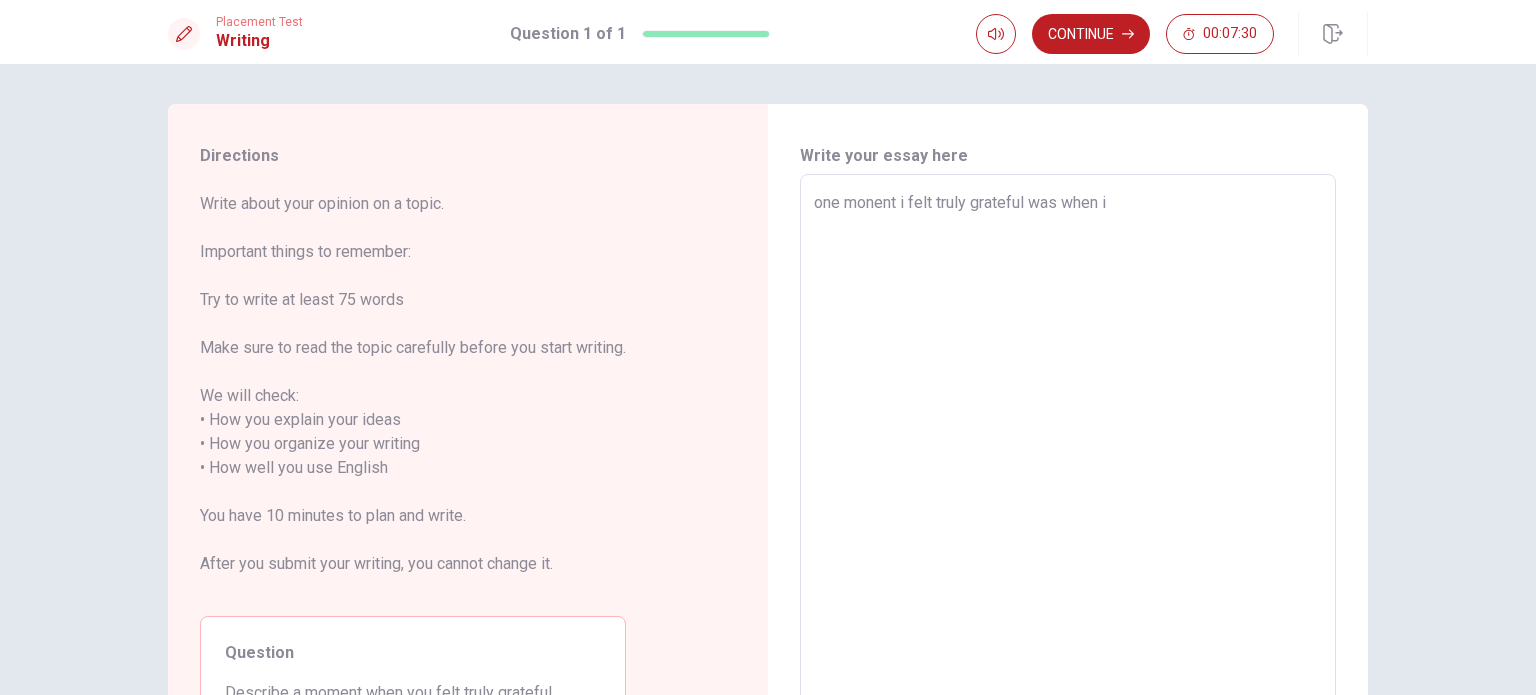 type on "x" 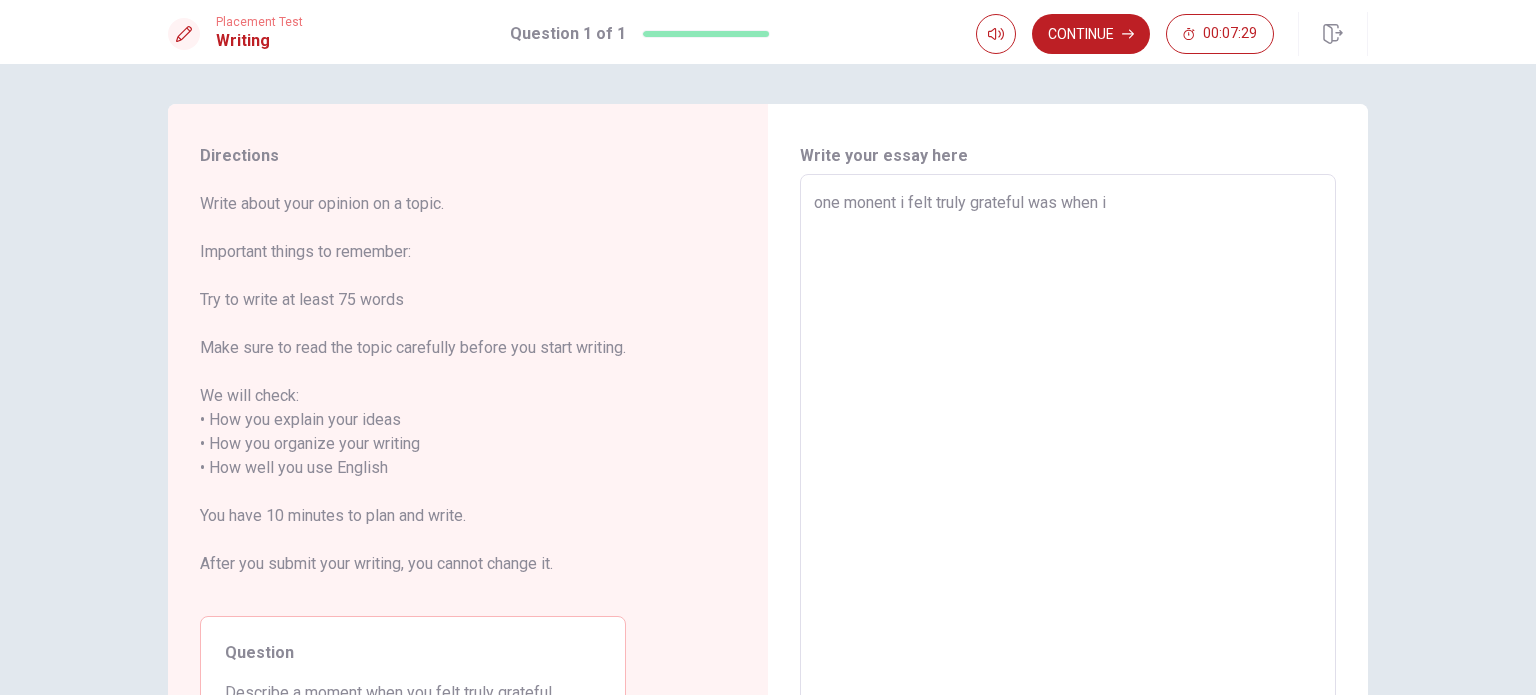 type on "x" 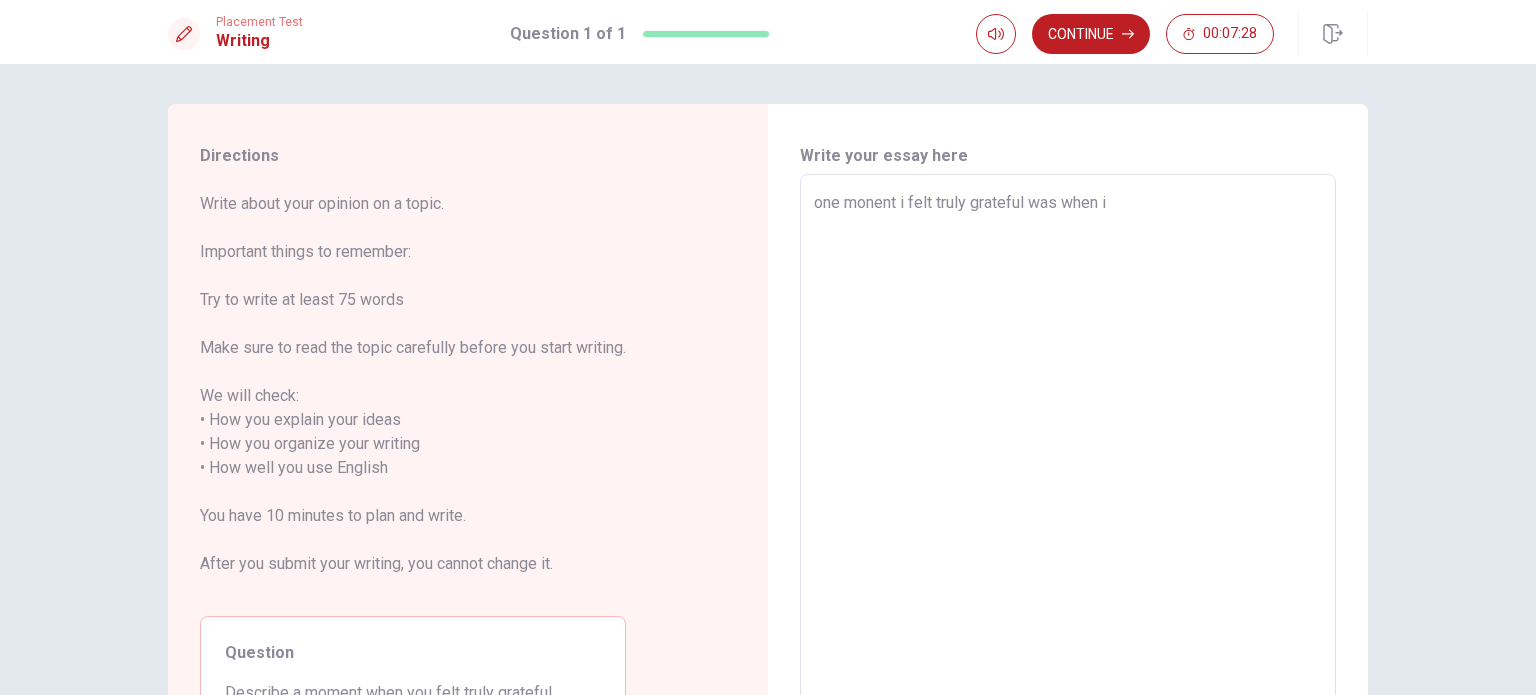 type on "one monent i felt truly grateful was when i" 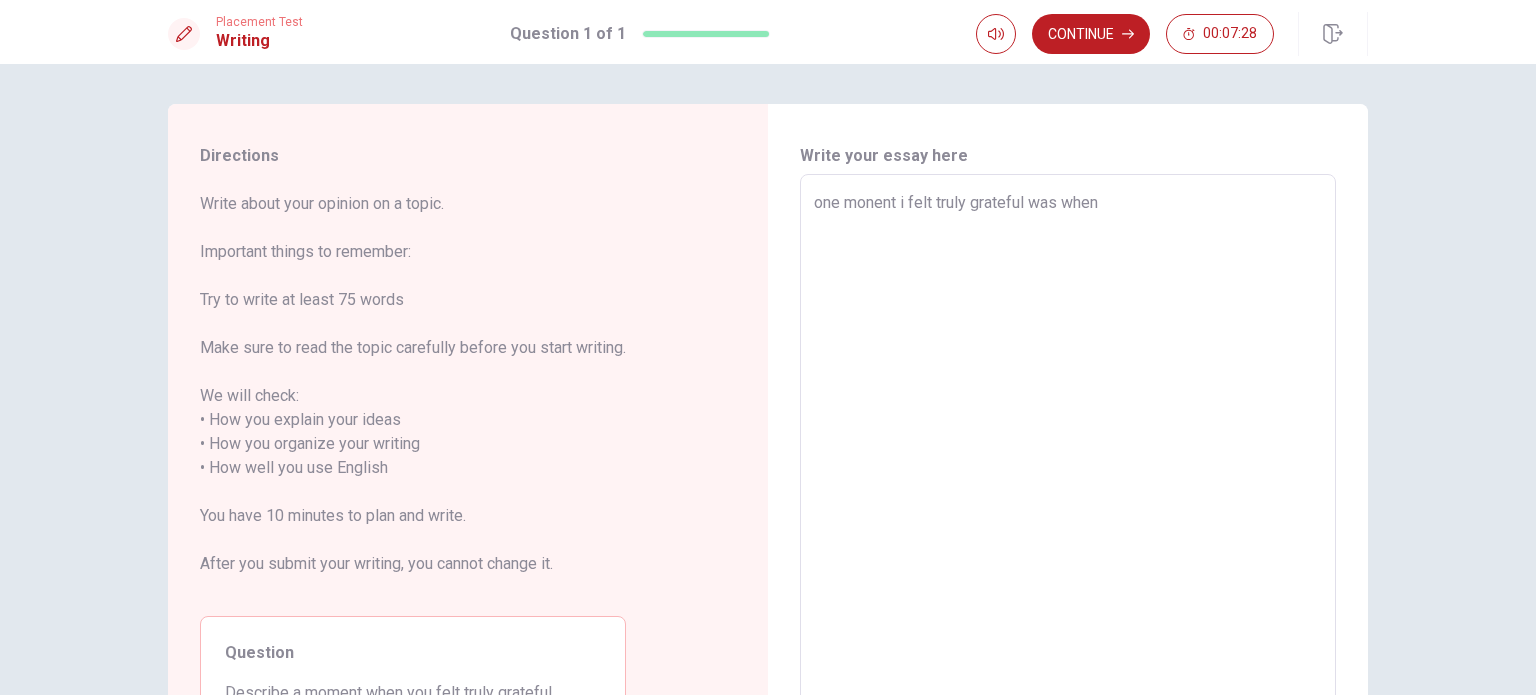 type on "x" 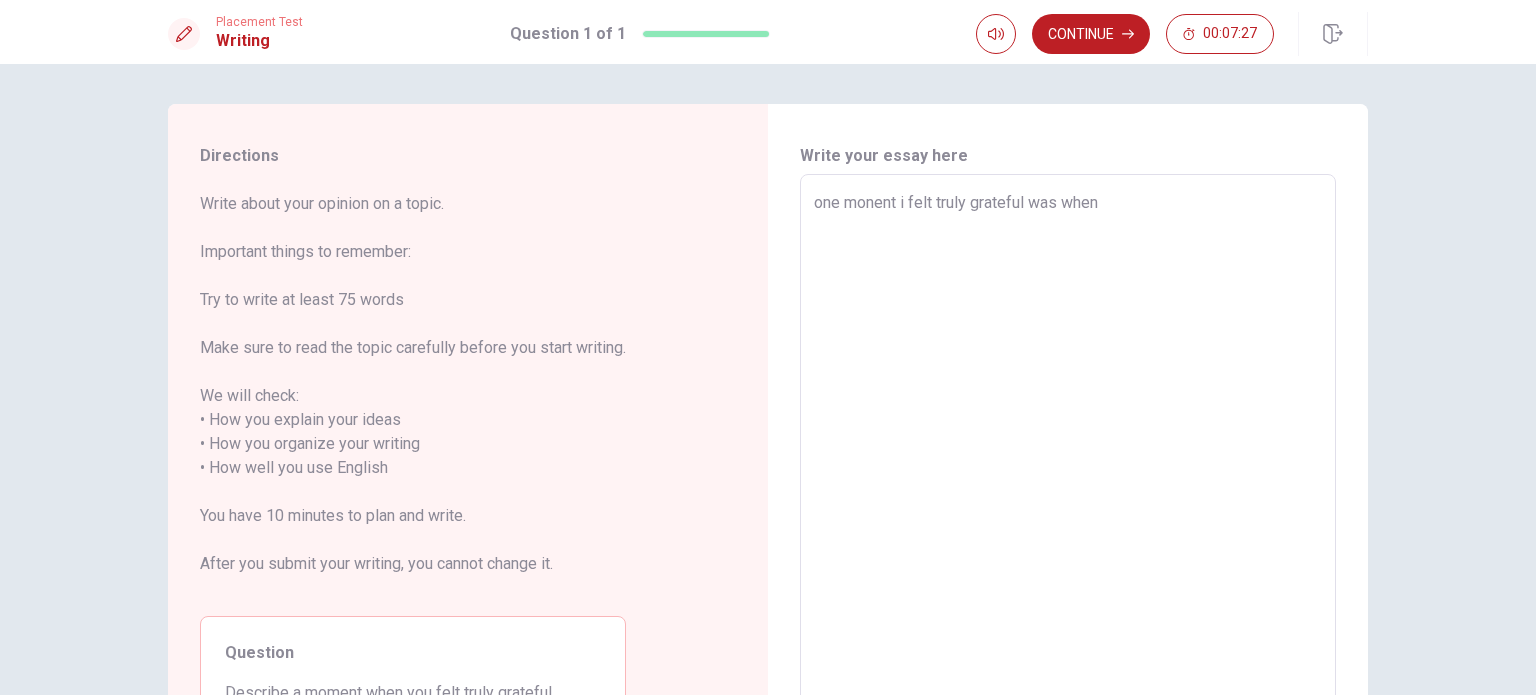 type on "one monent i felt truly grateful was when I" 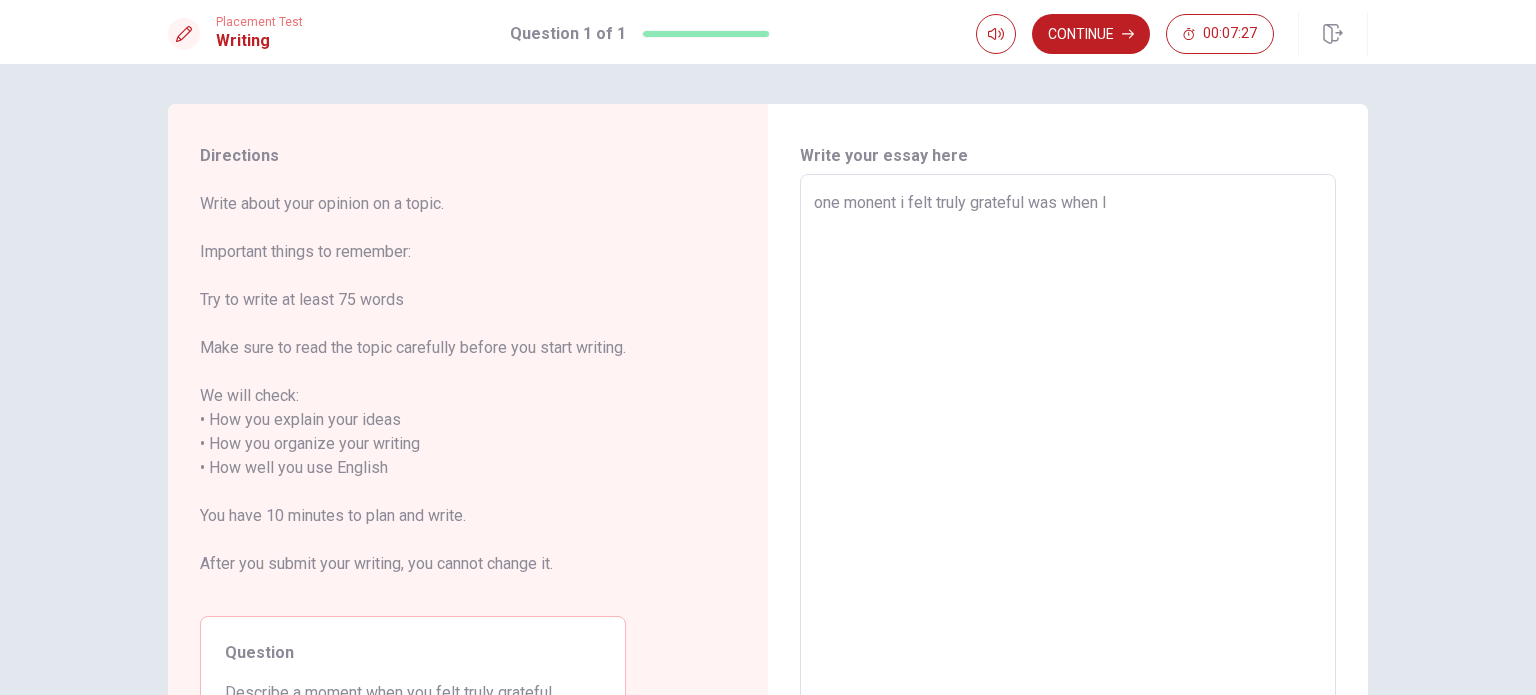 type on "x" 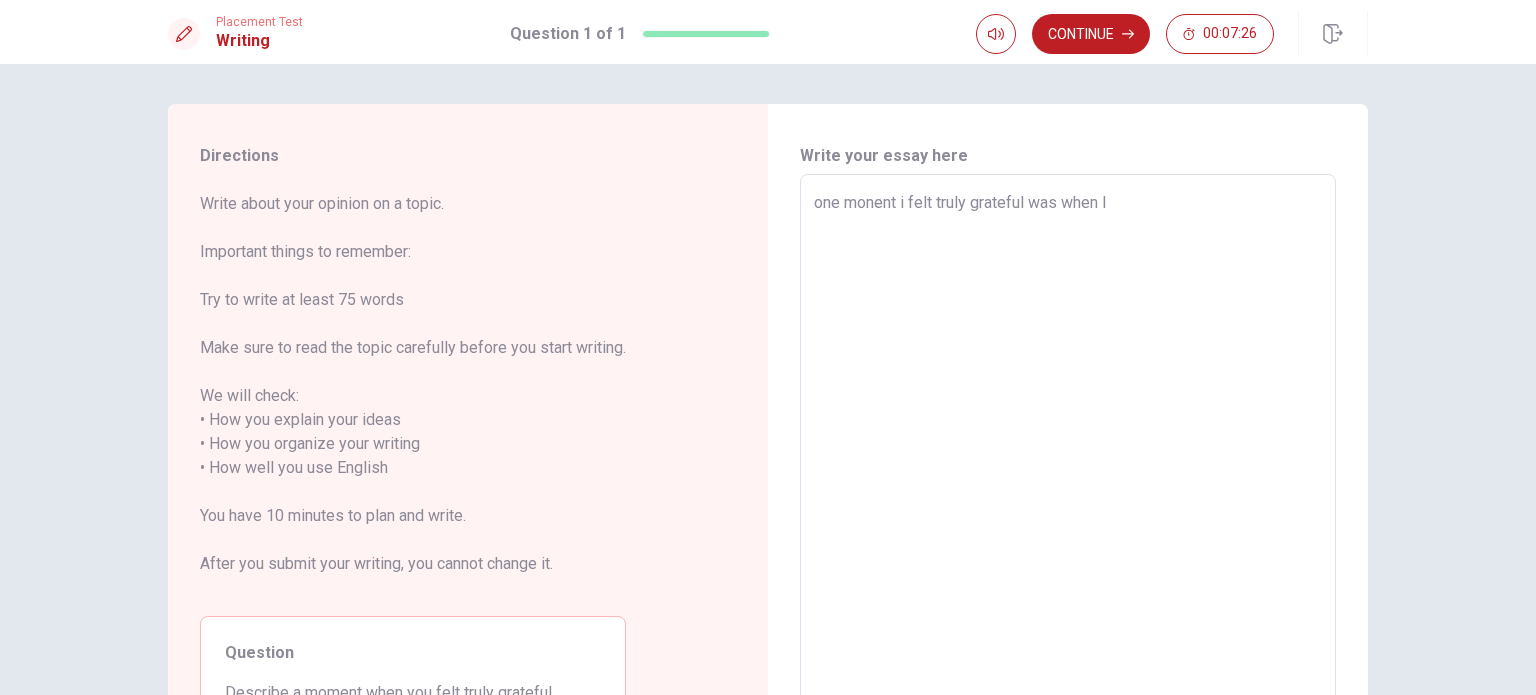 type on "one monent i felt truly grateful was when I" 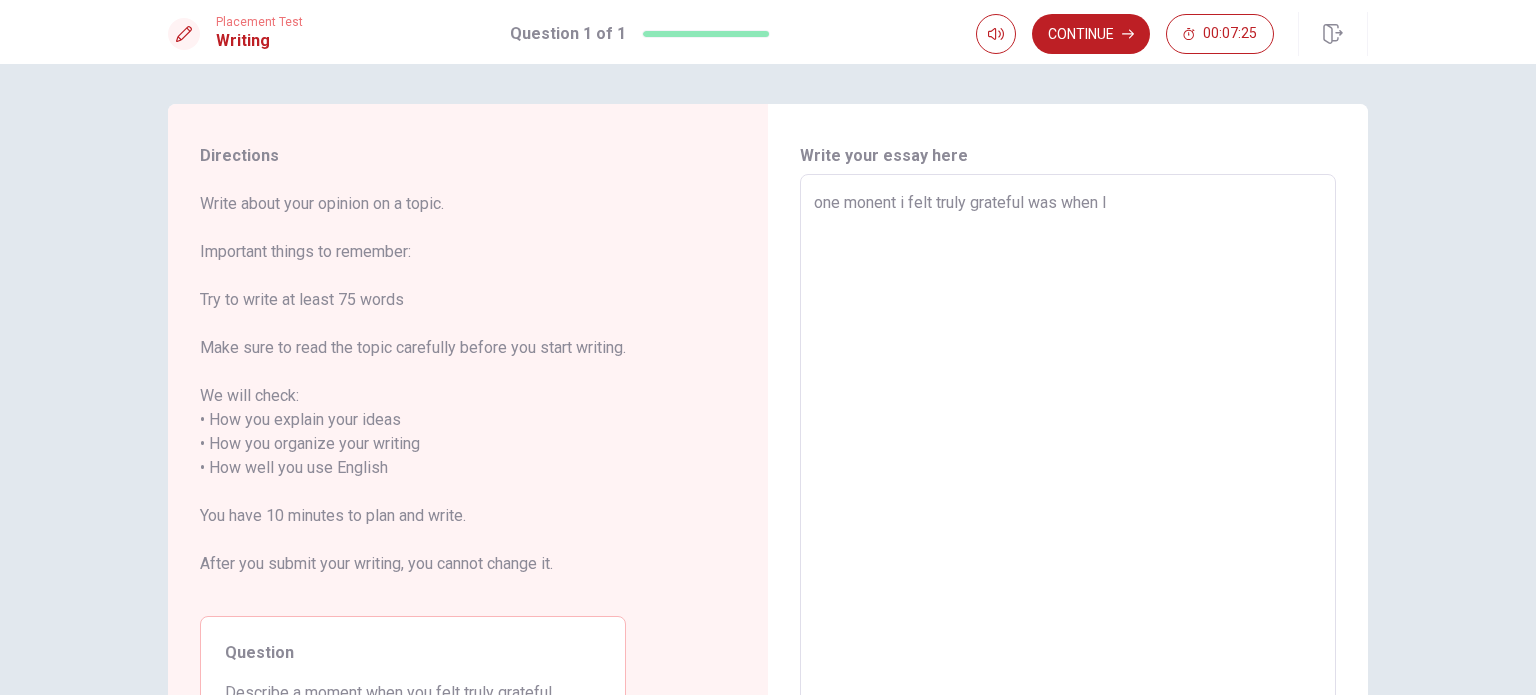 type on "one monent i felt truly grateful was when I w" 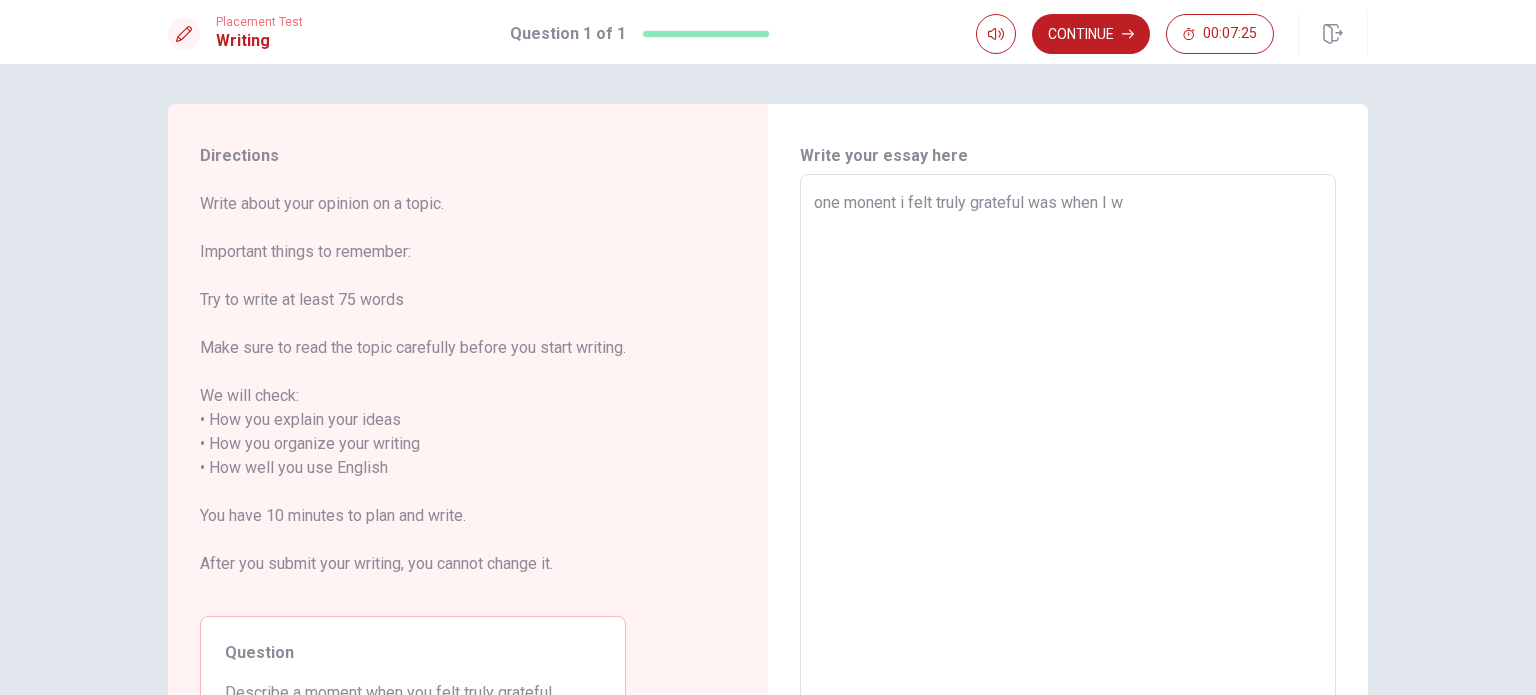 type on "x" 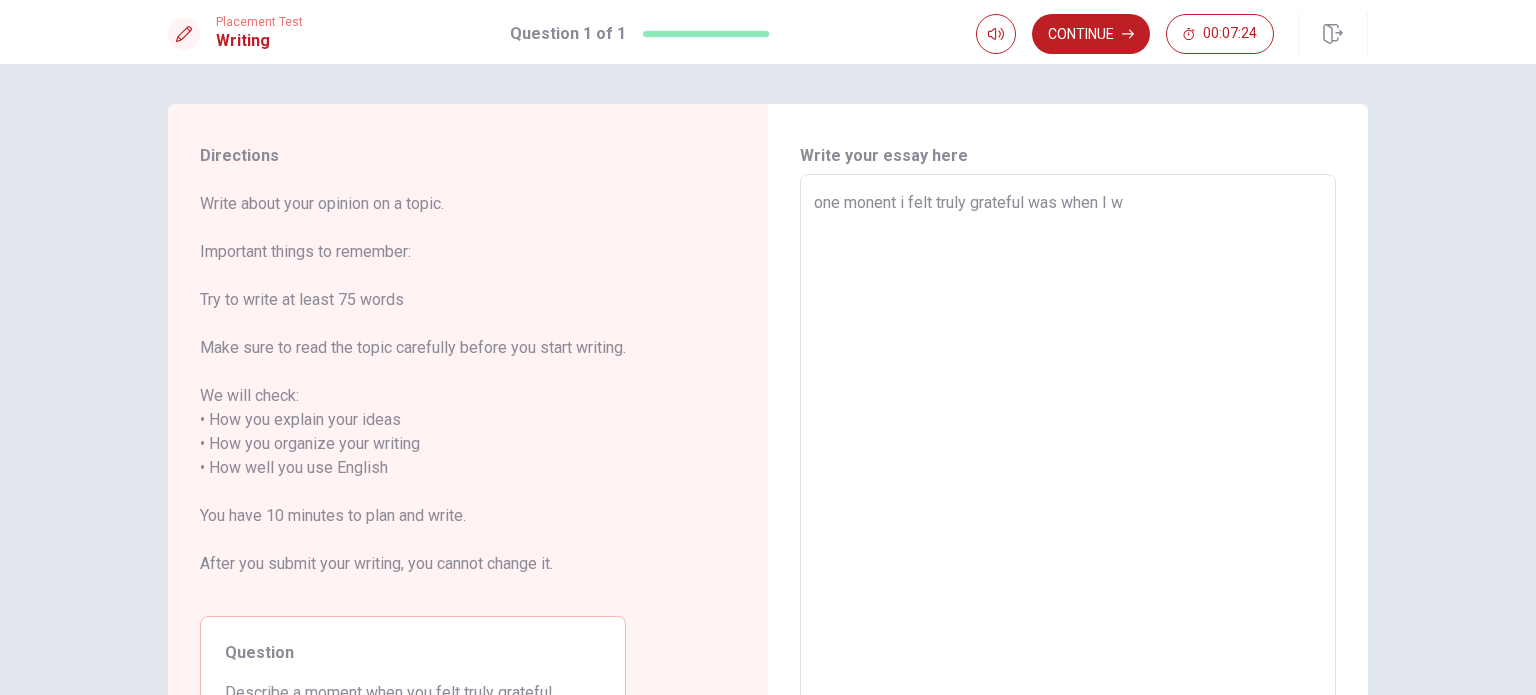 type on "one monent i felt truly grateful was when I we" 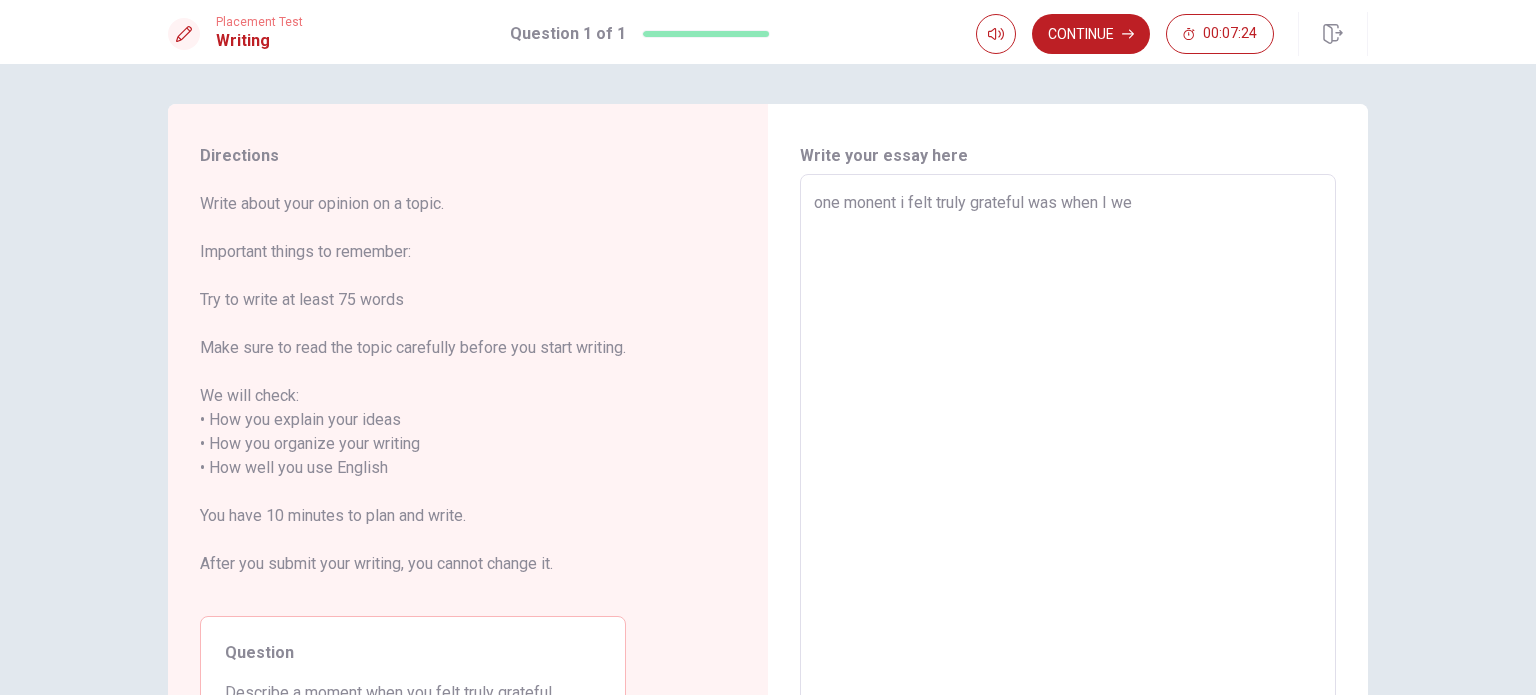 type on "x" 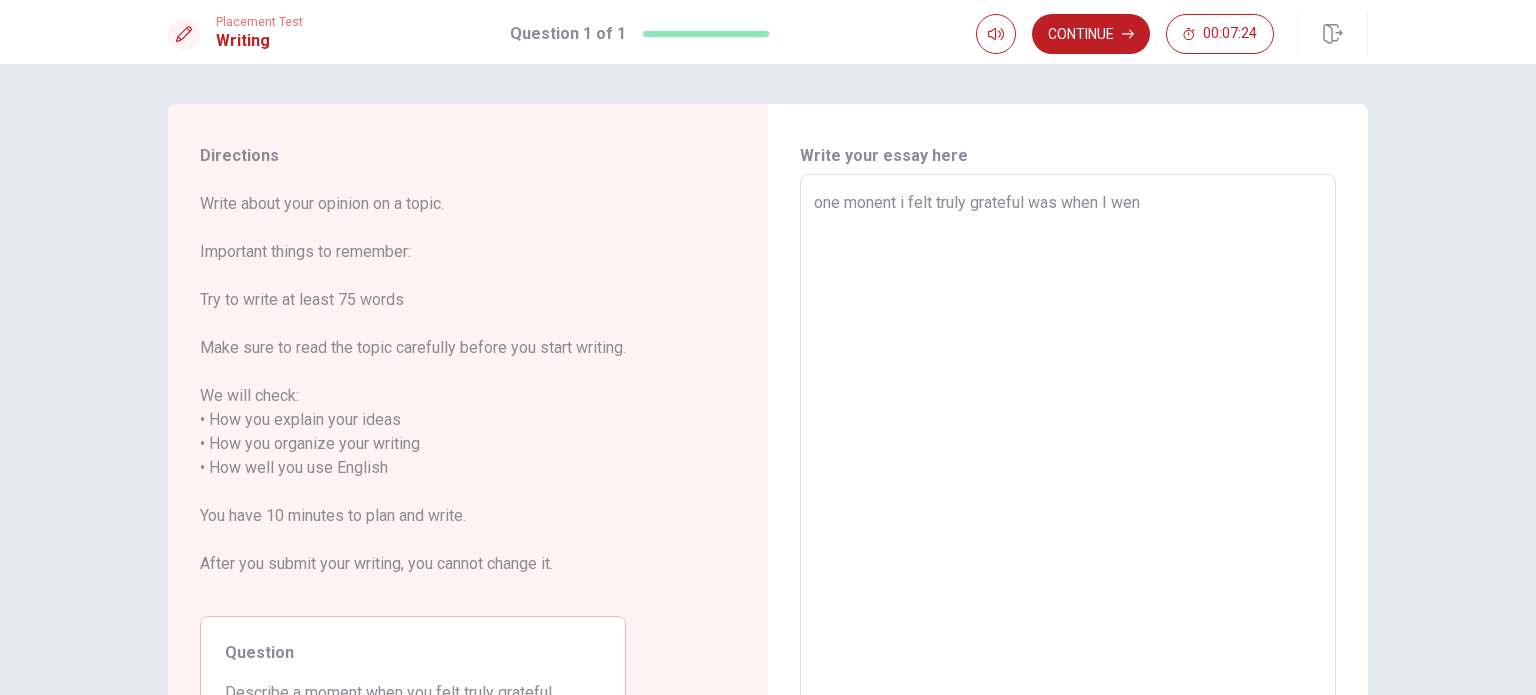 type on "x" 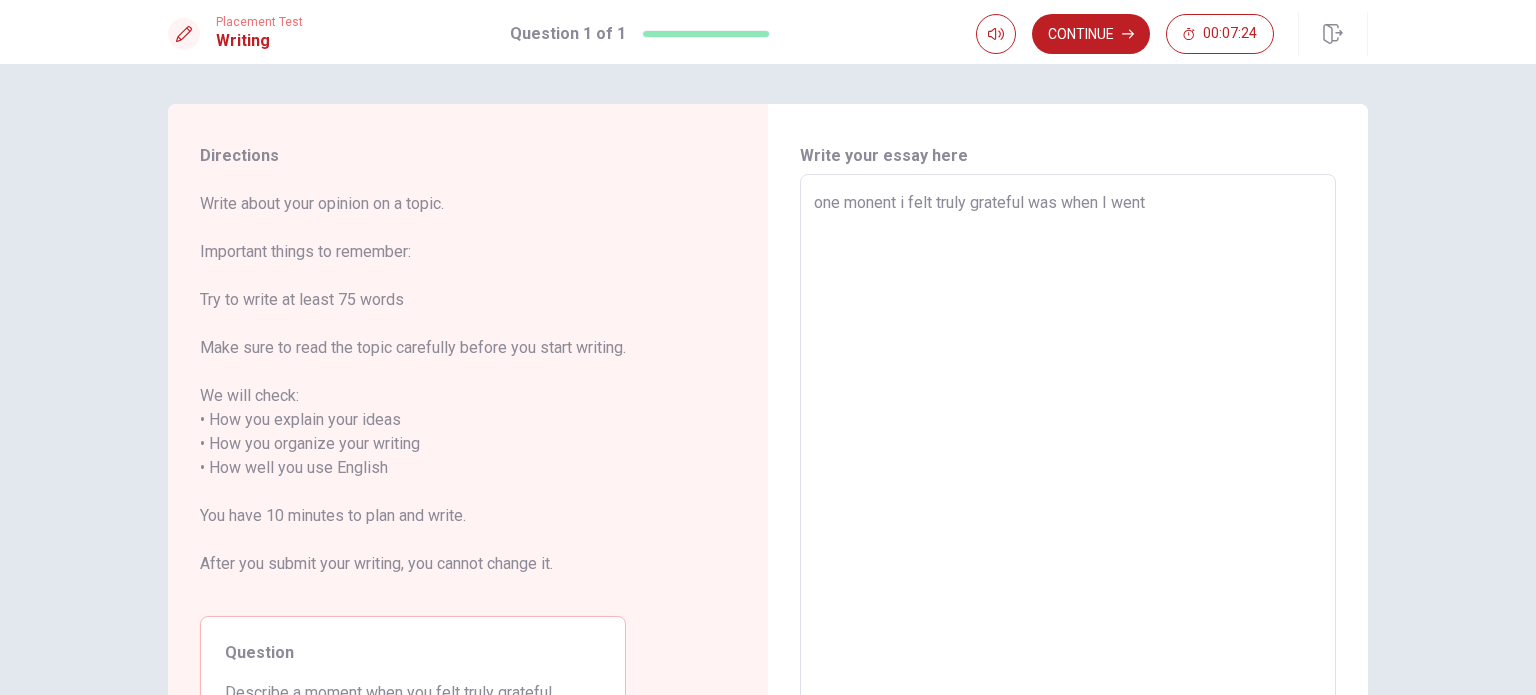 type on "x" 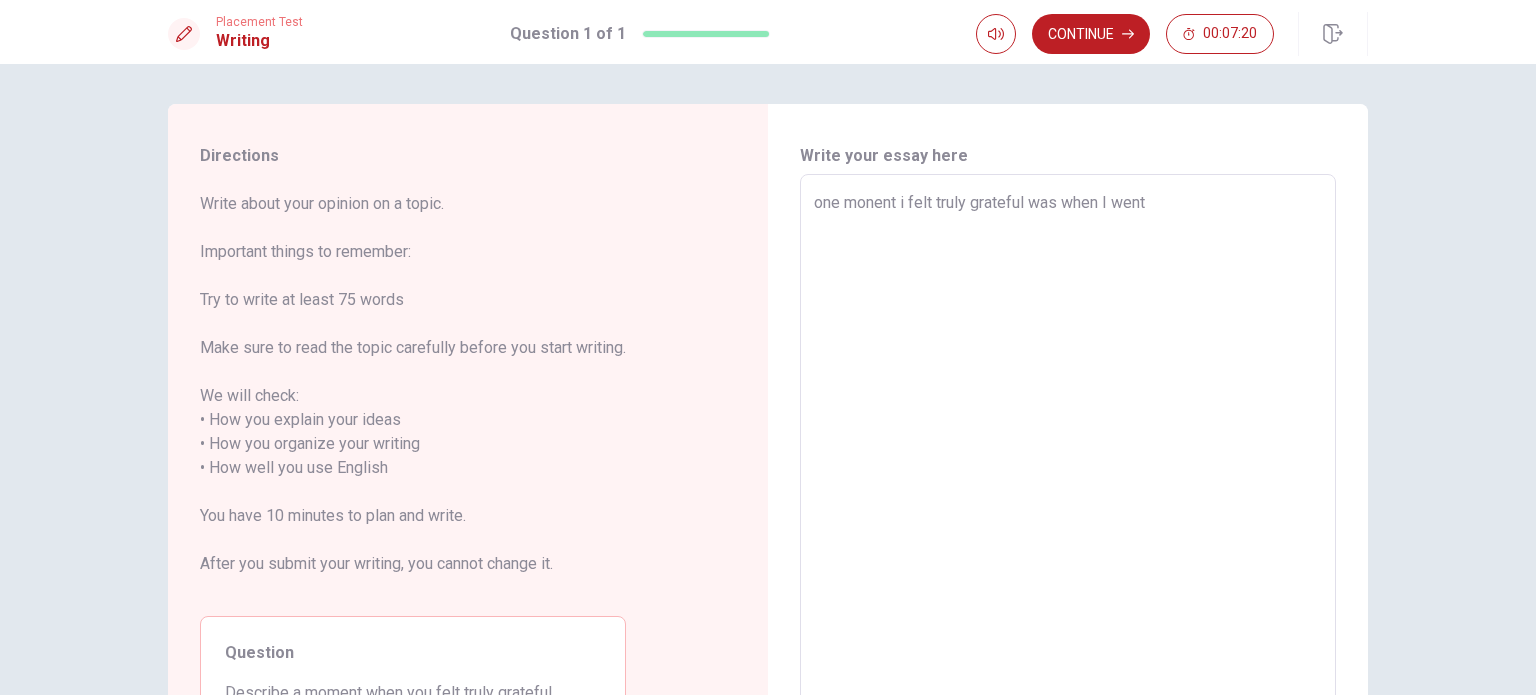 type on "x" 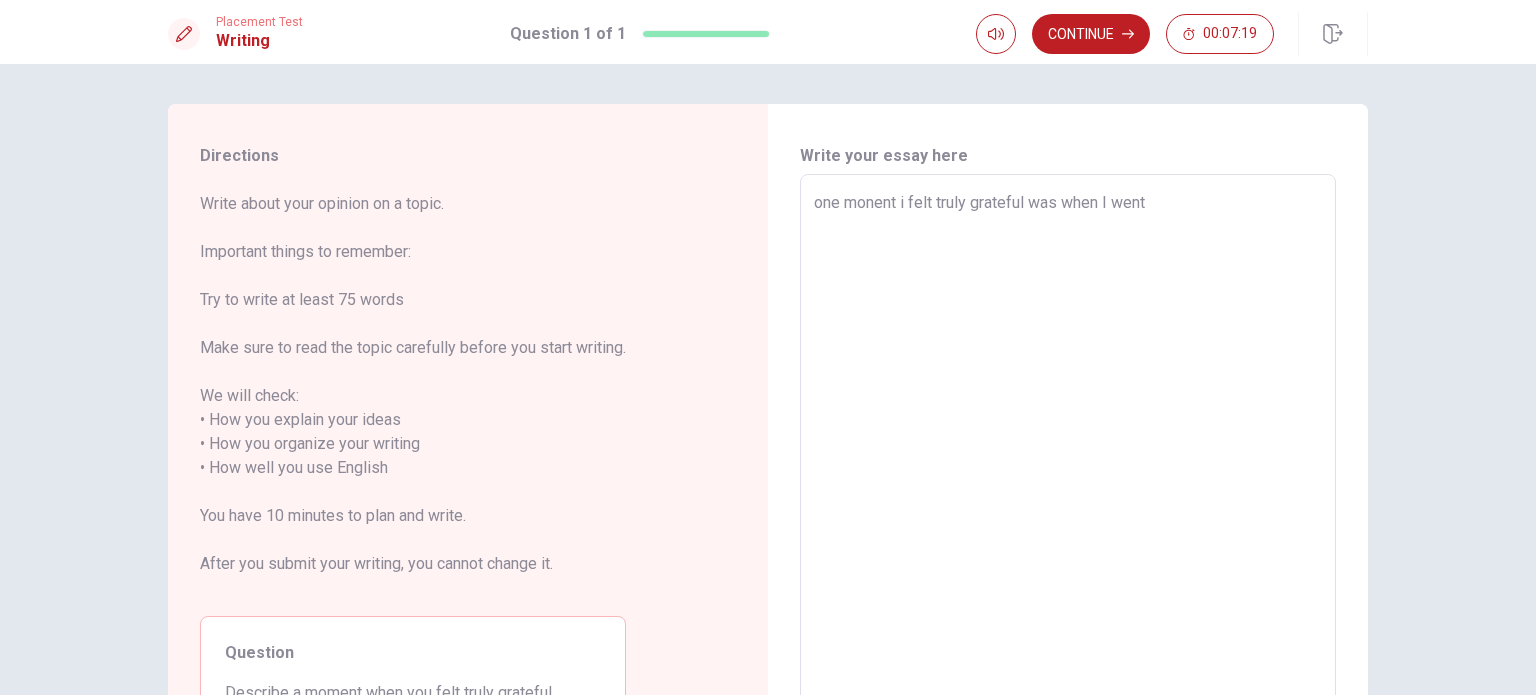 type on "one monent i felt truly grateful was when I went t" 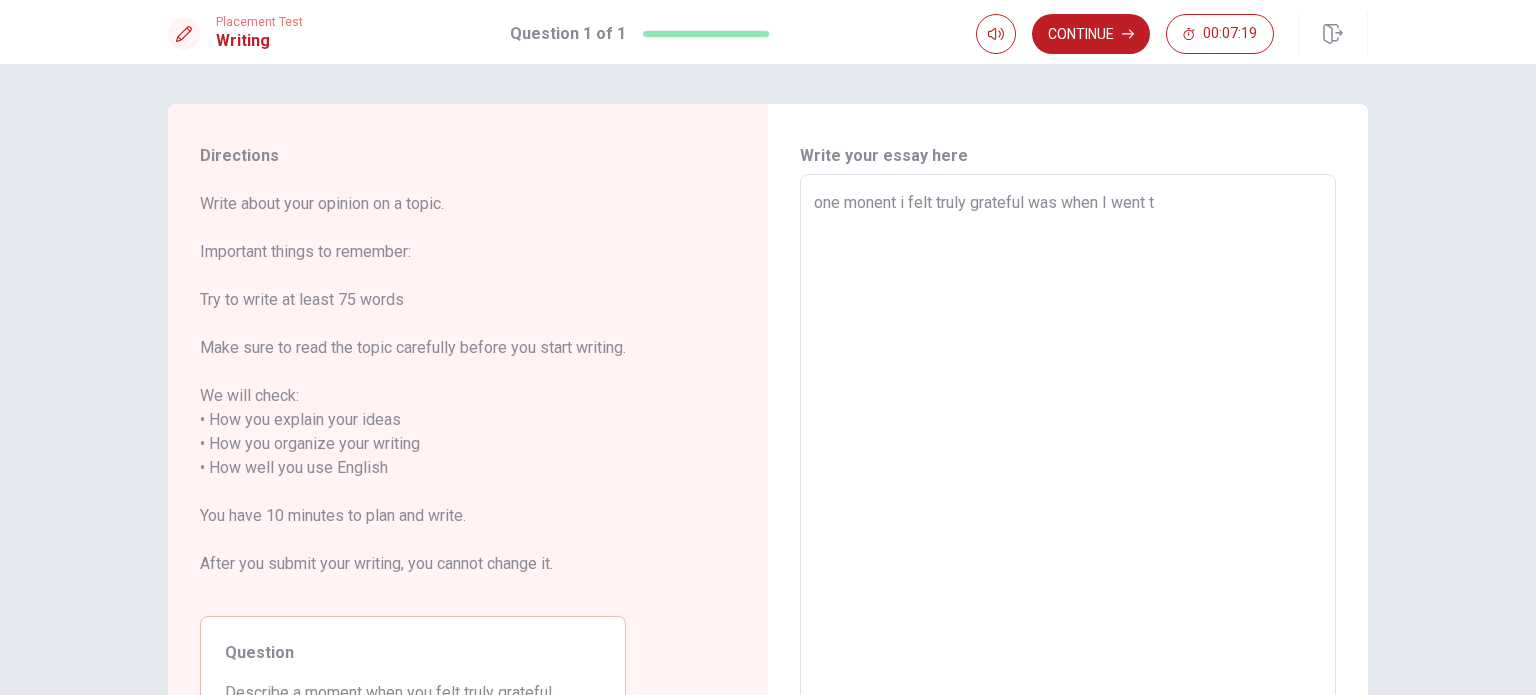 type on "x" 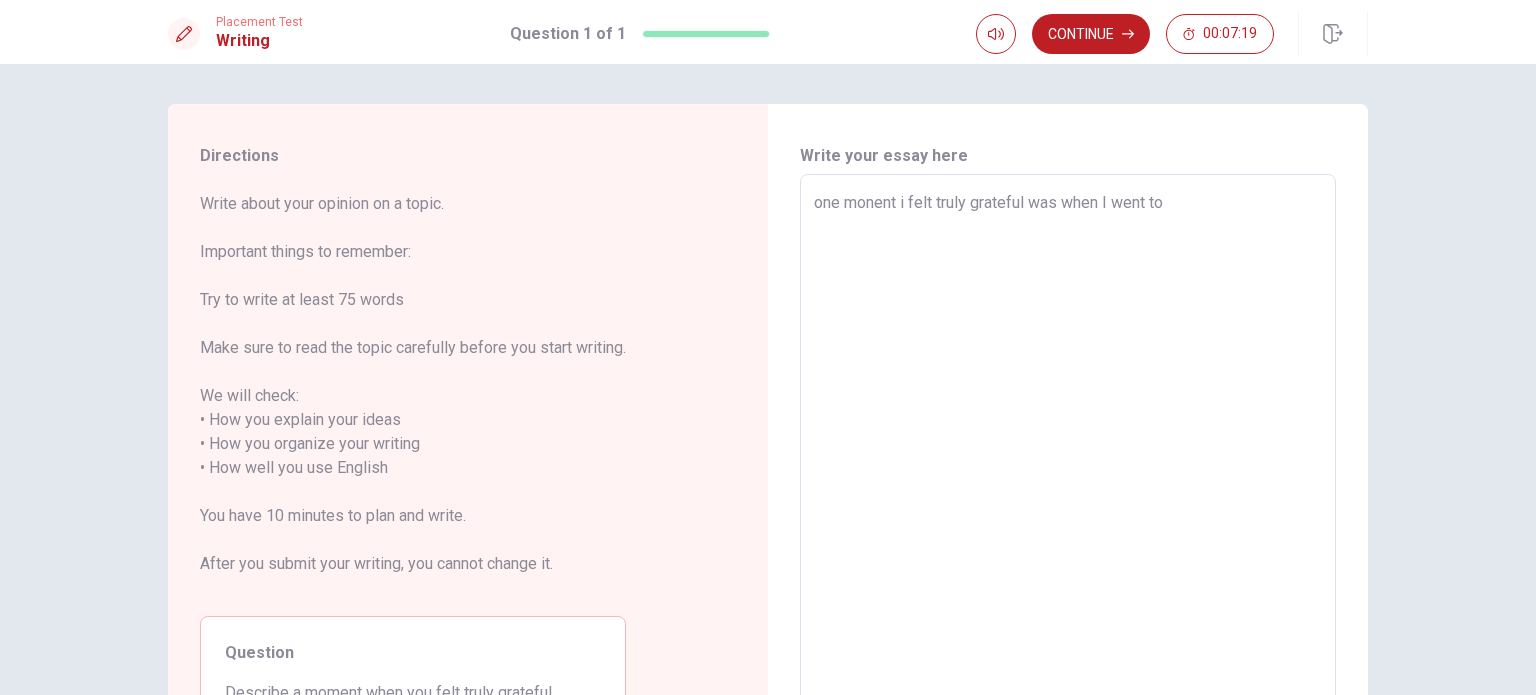 type on "x" 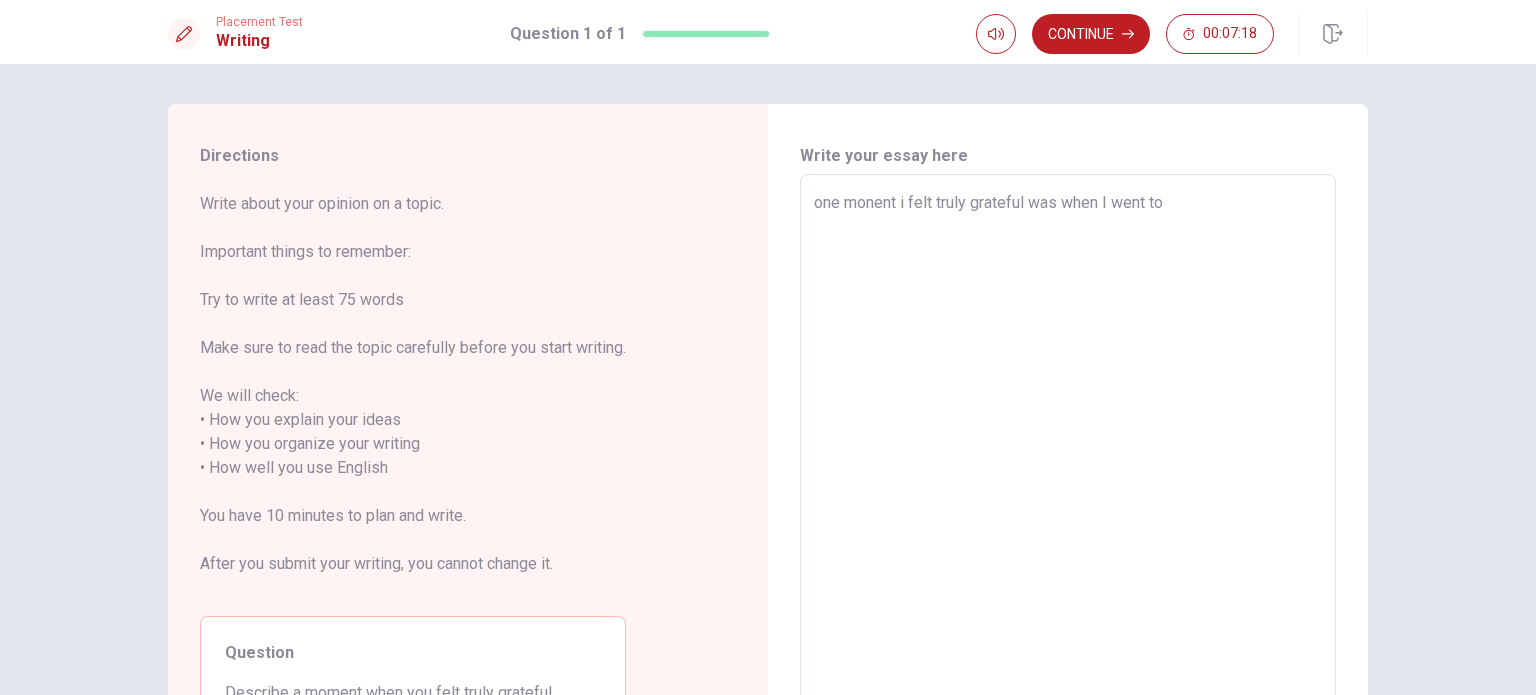 type on "one monent i felt truly grateful was when I went to" 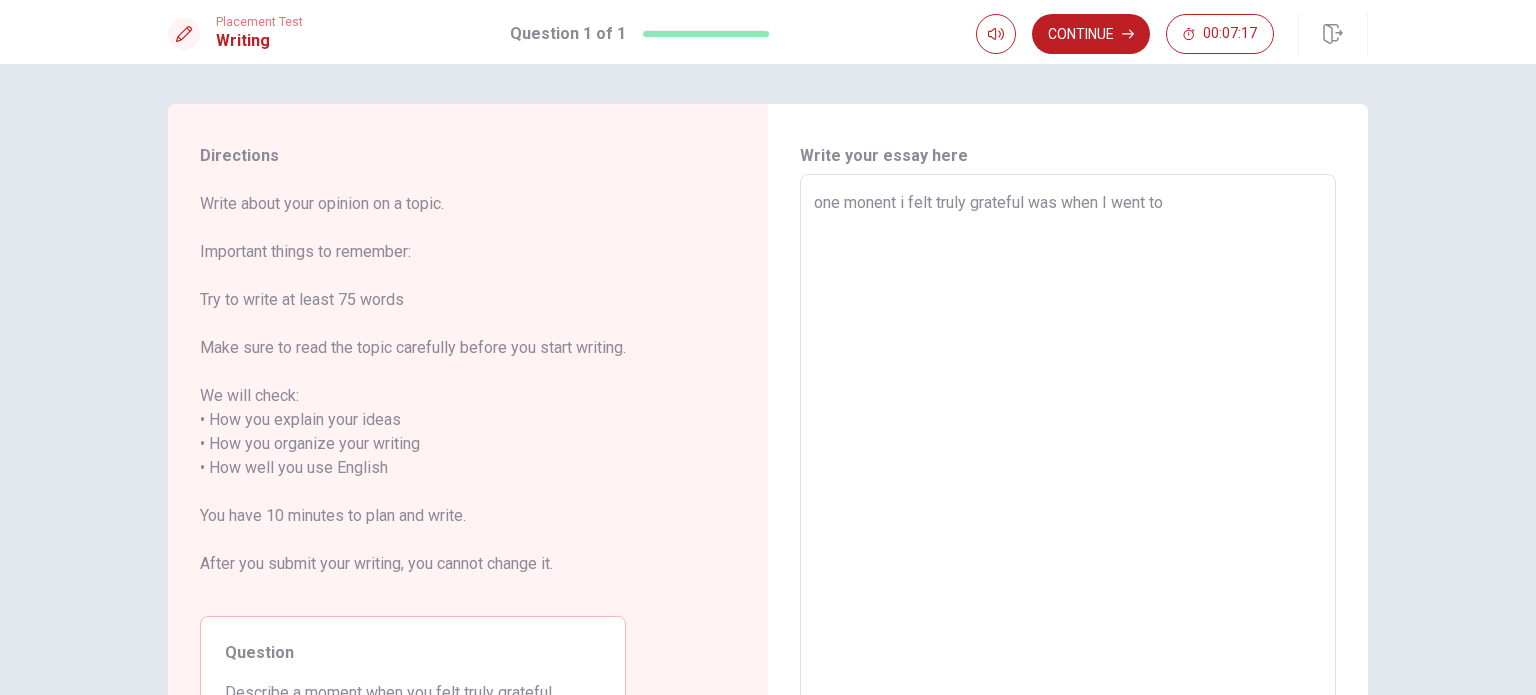 type on "x" 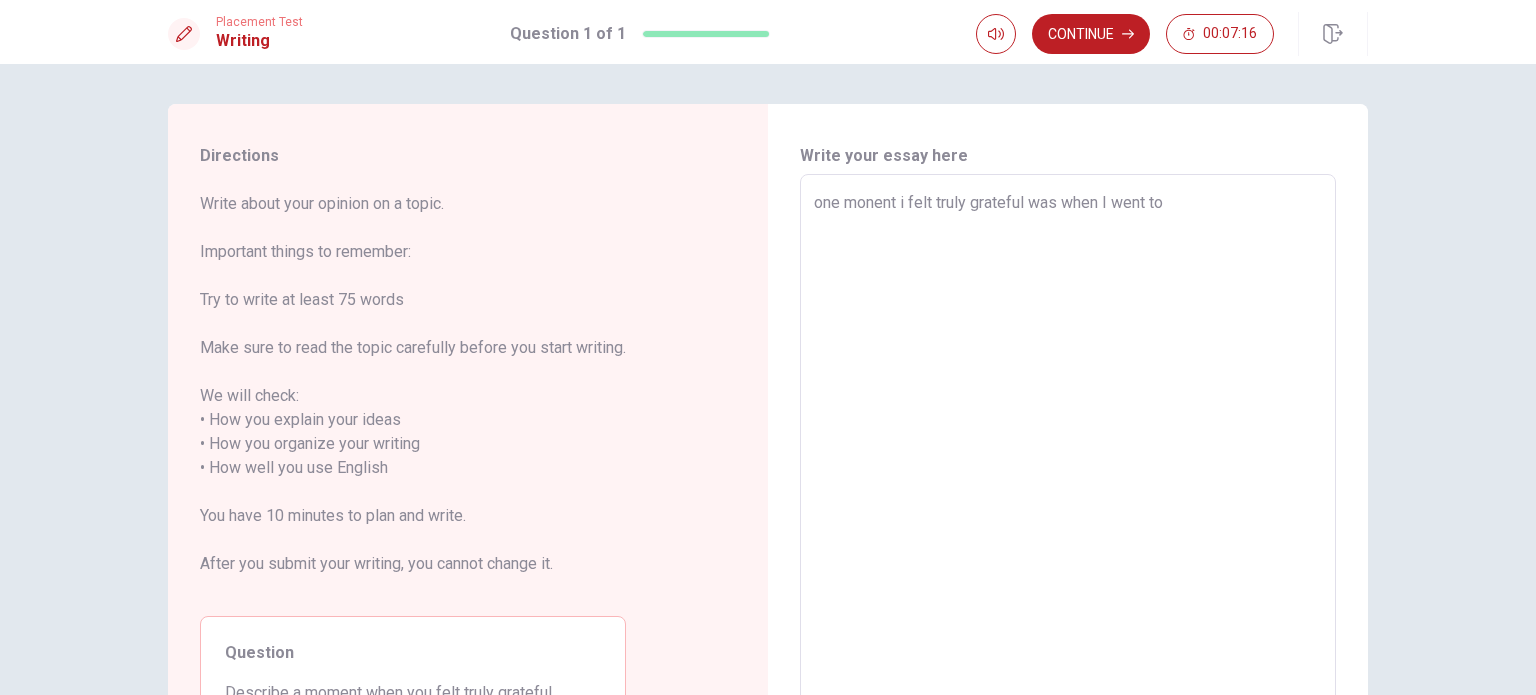 type on "one monent i felt truly grateful was when I went to m" 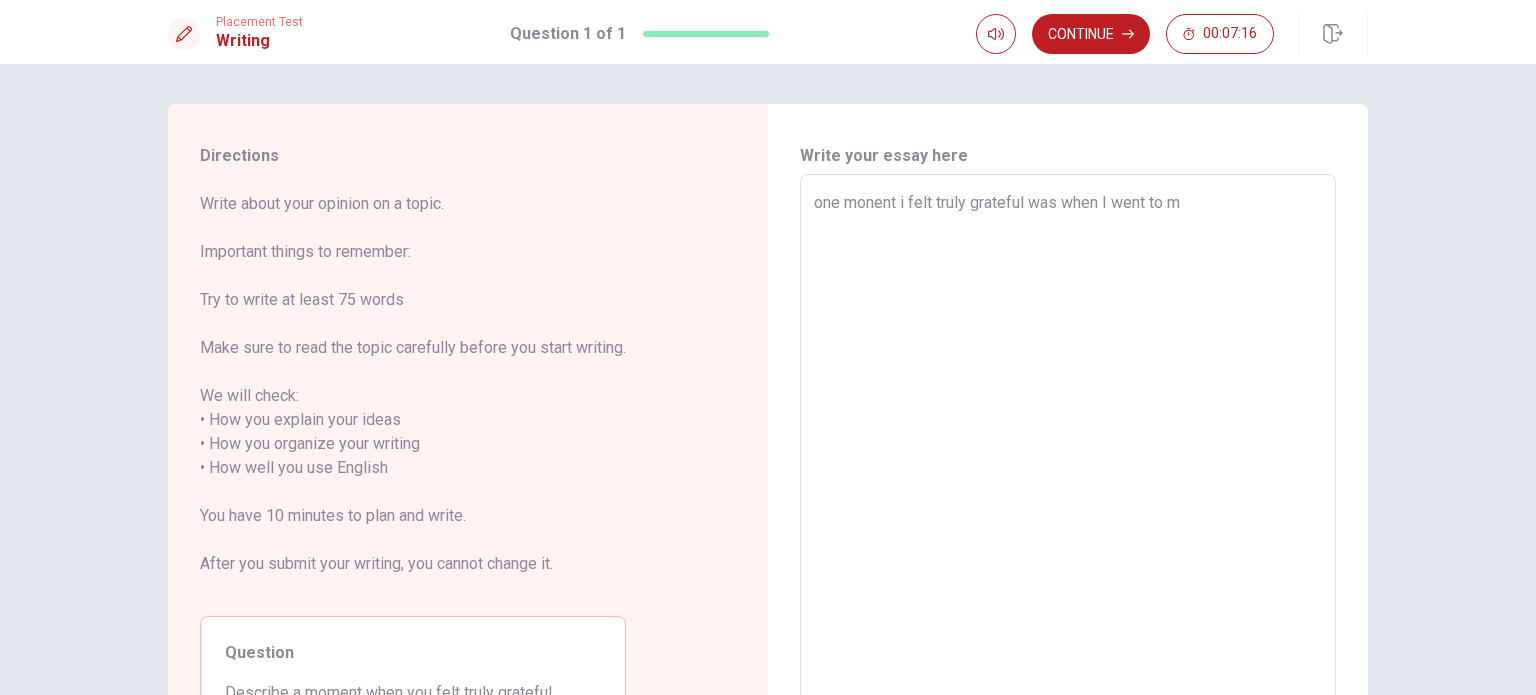 type on "x" 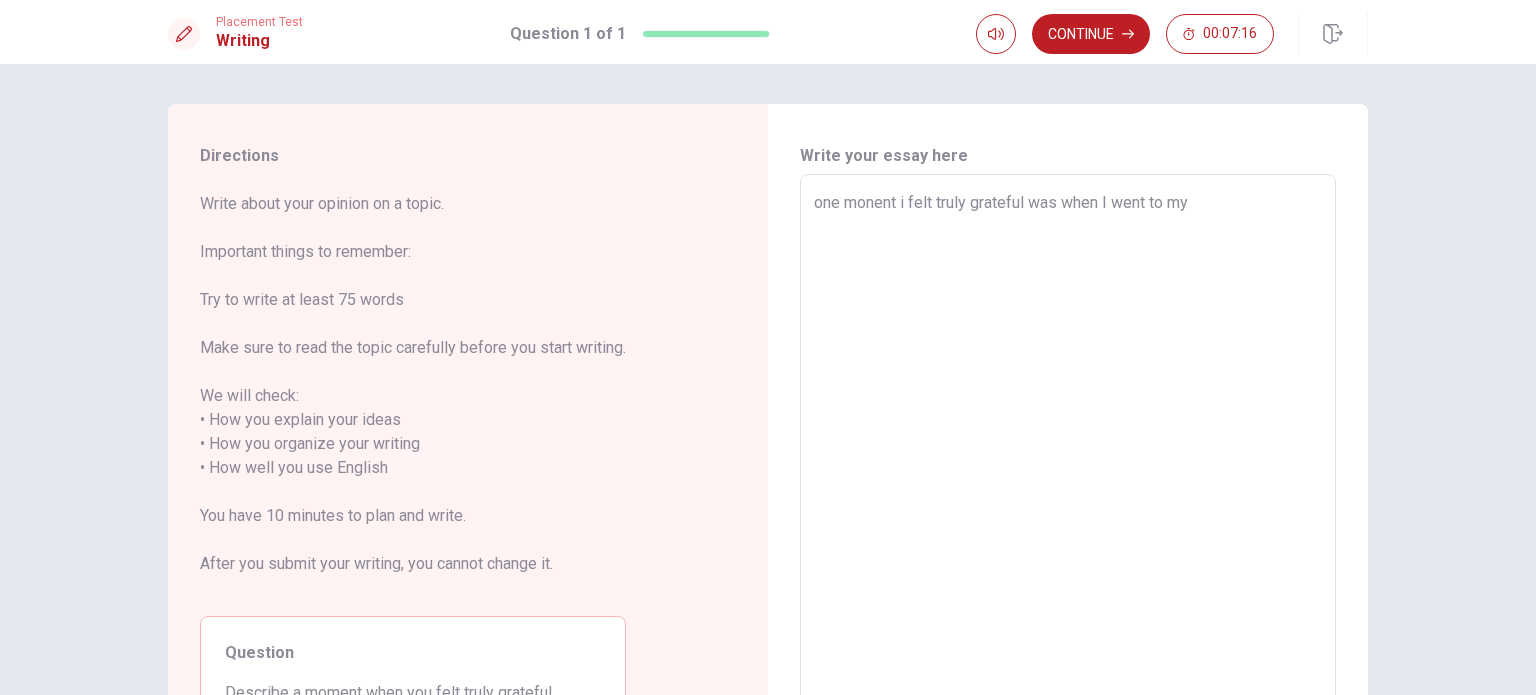 type on "x" 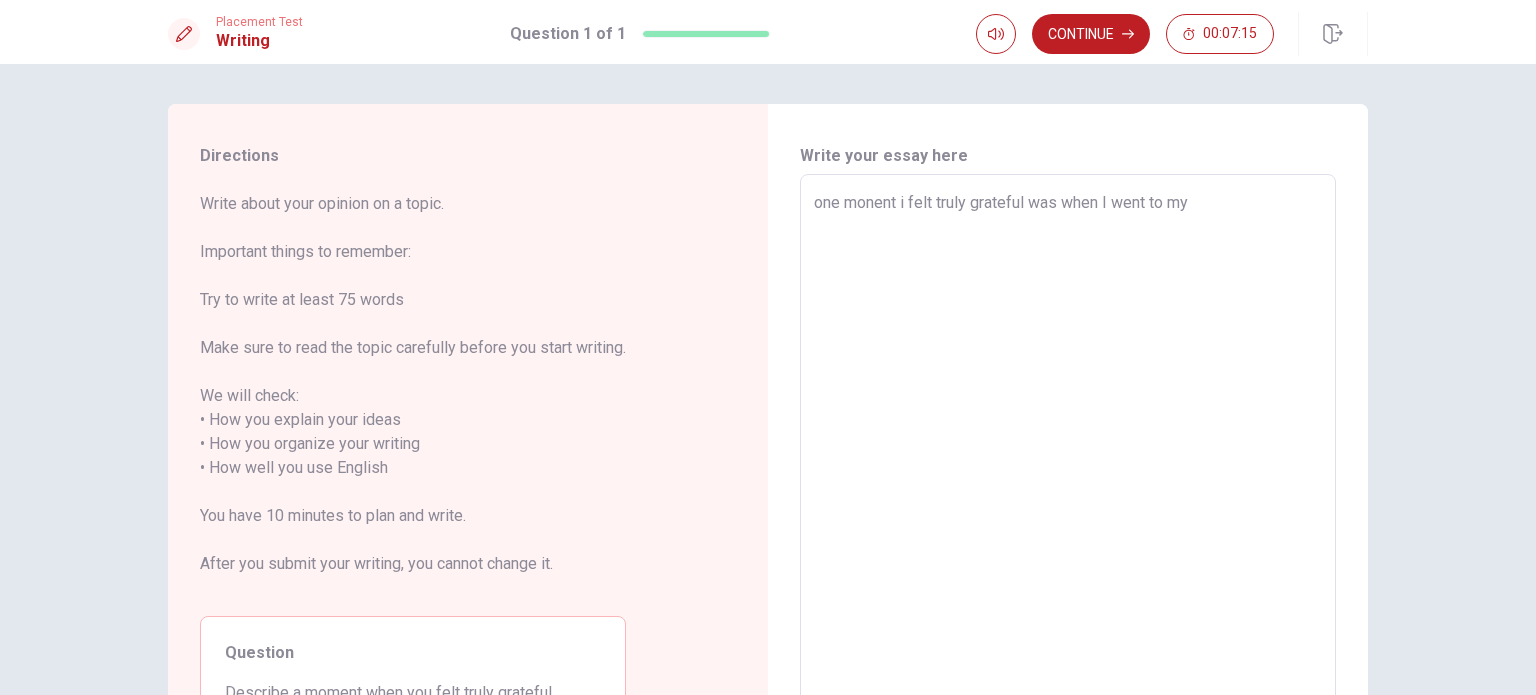 type on "one monent i felt truly grateful was when I went to my o" 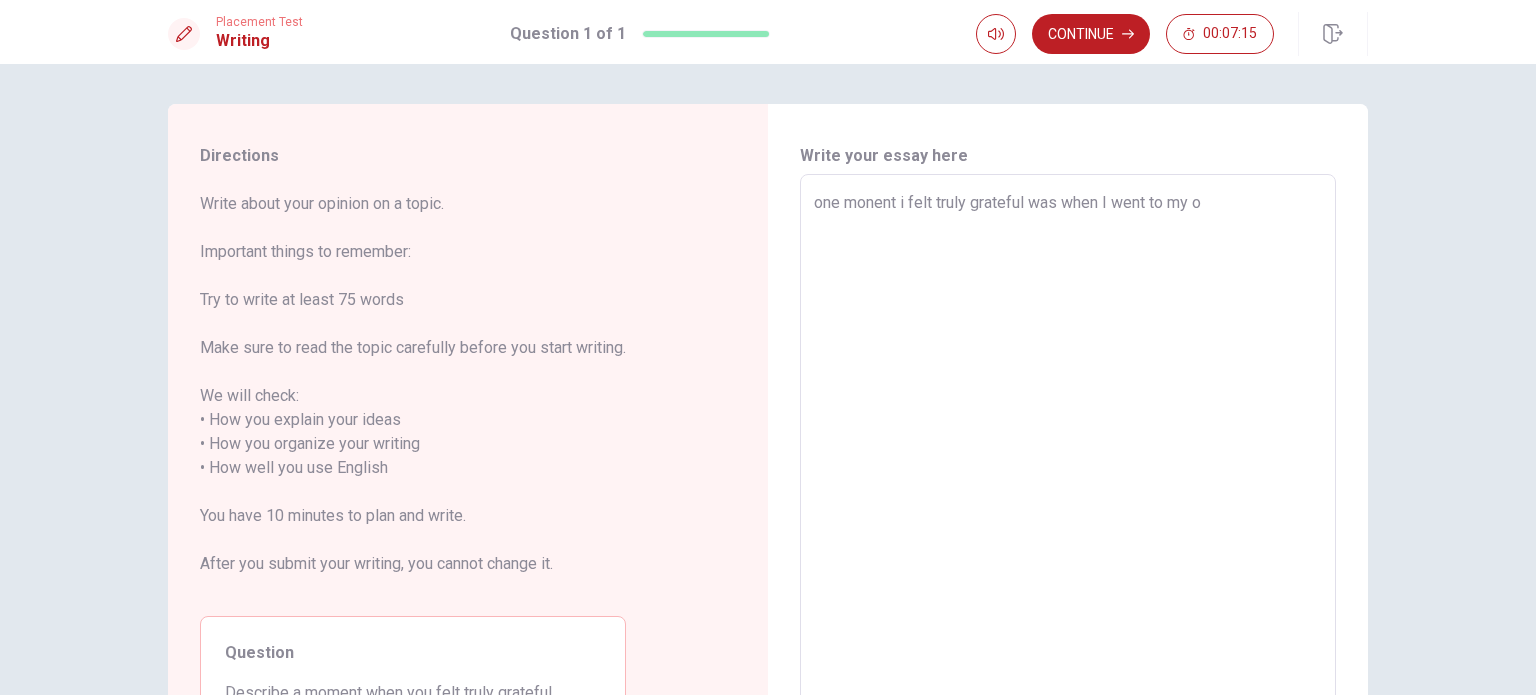 type on "x" 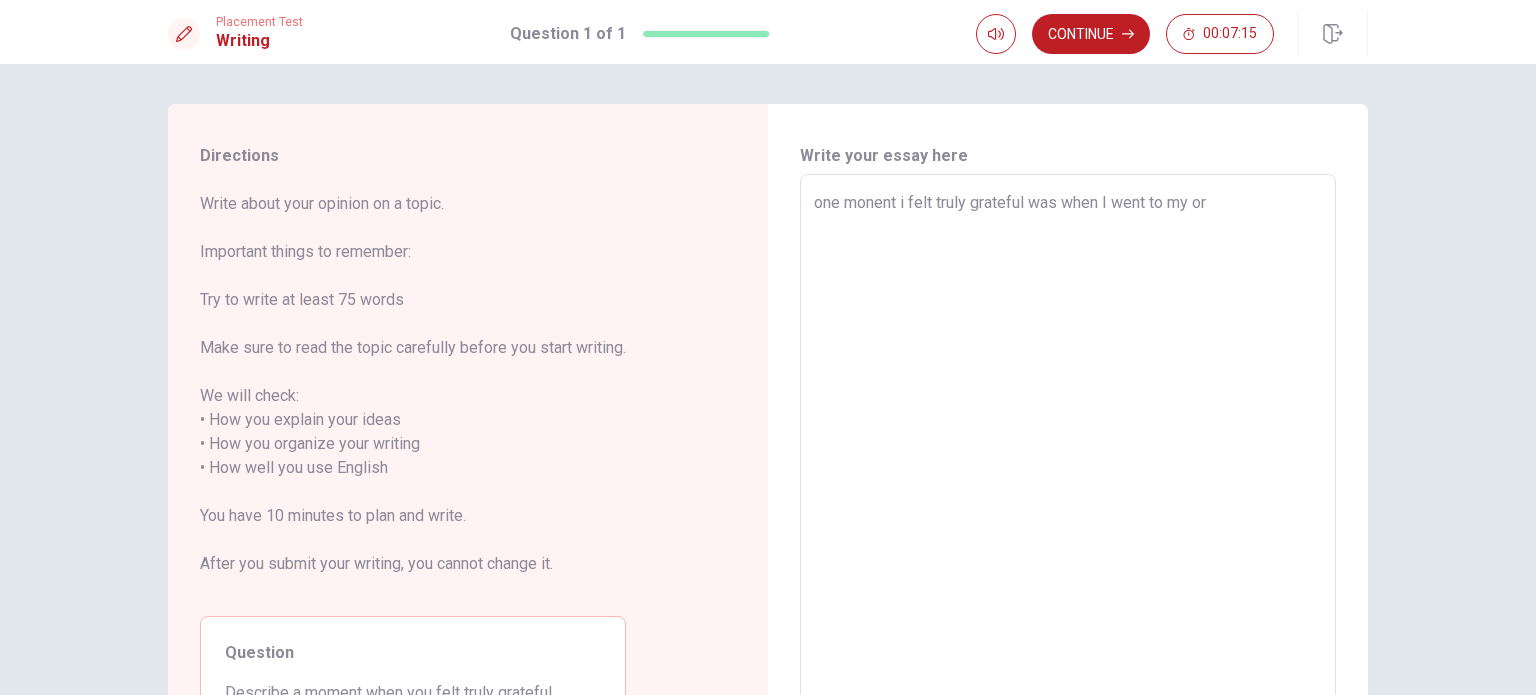 type on "x" 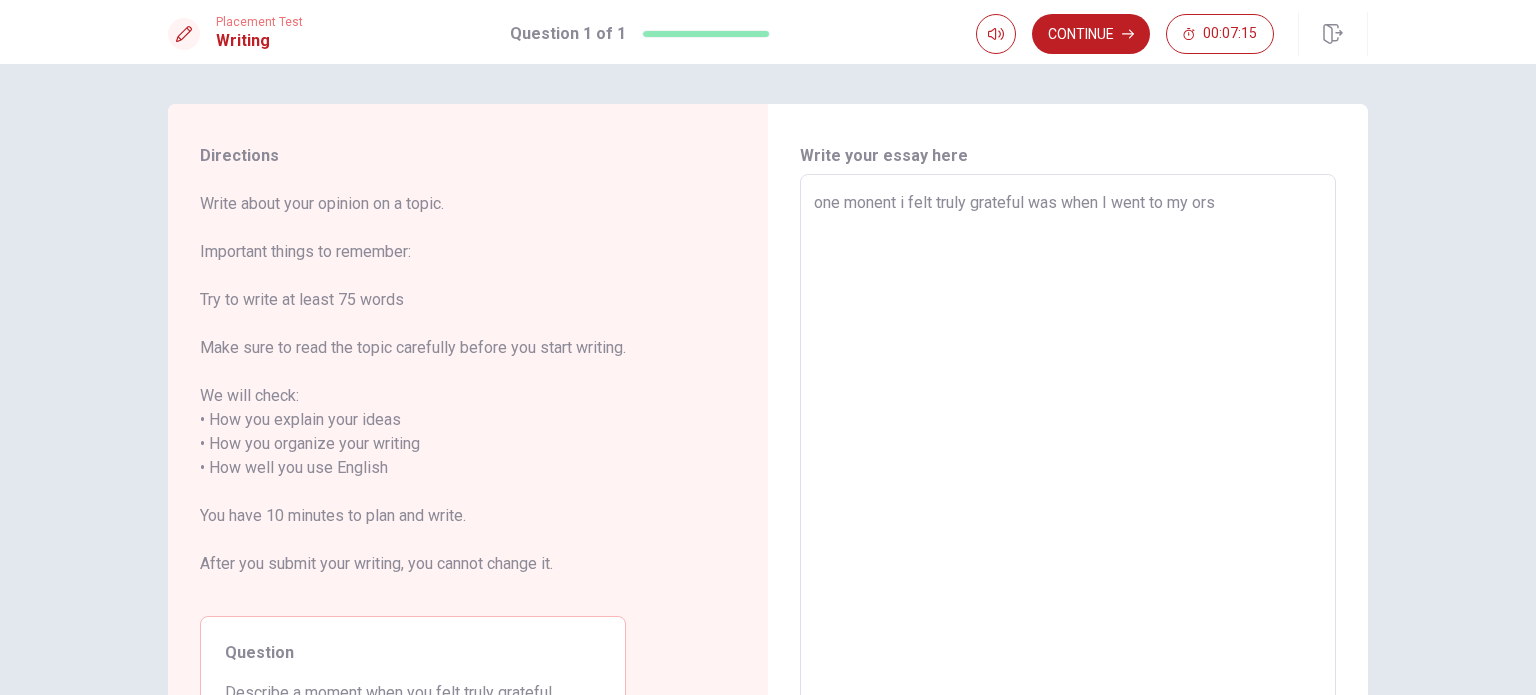 type on "x" 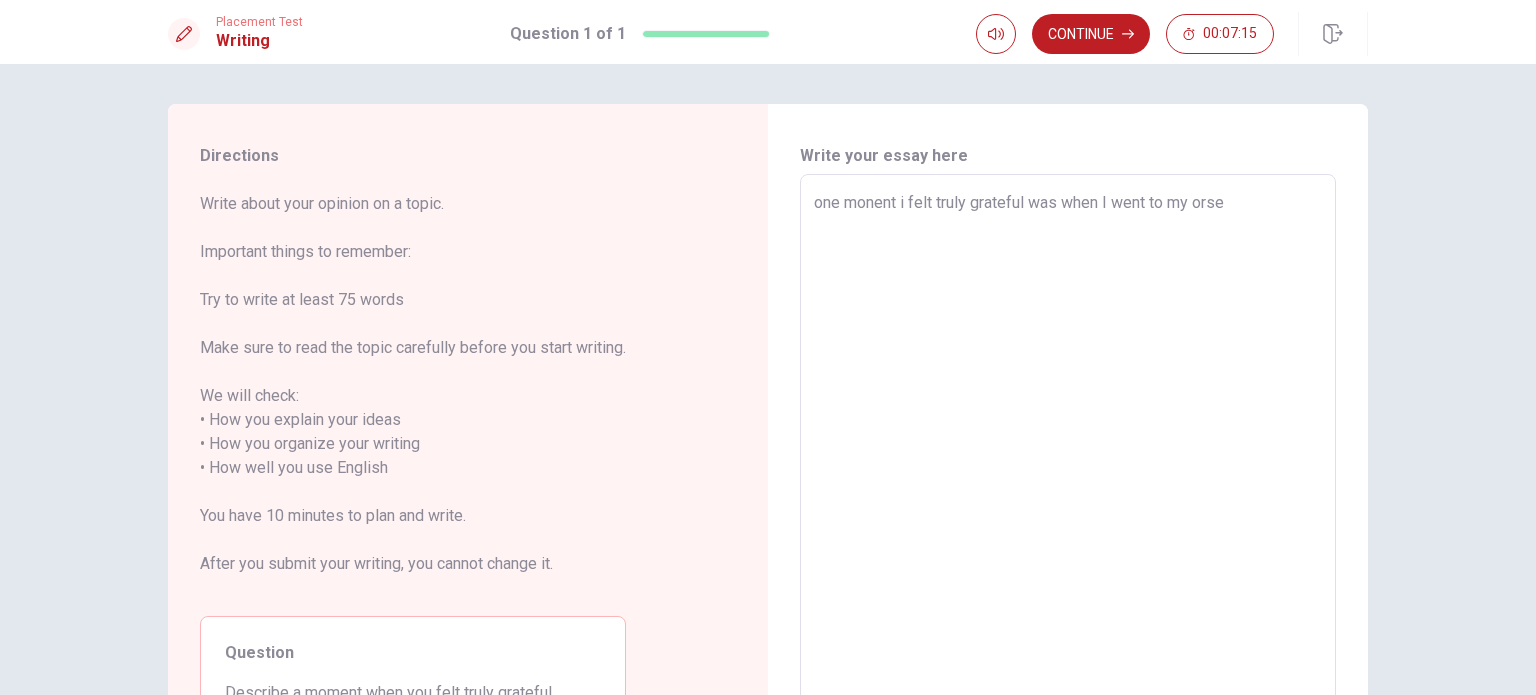 type on "x" 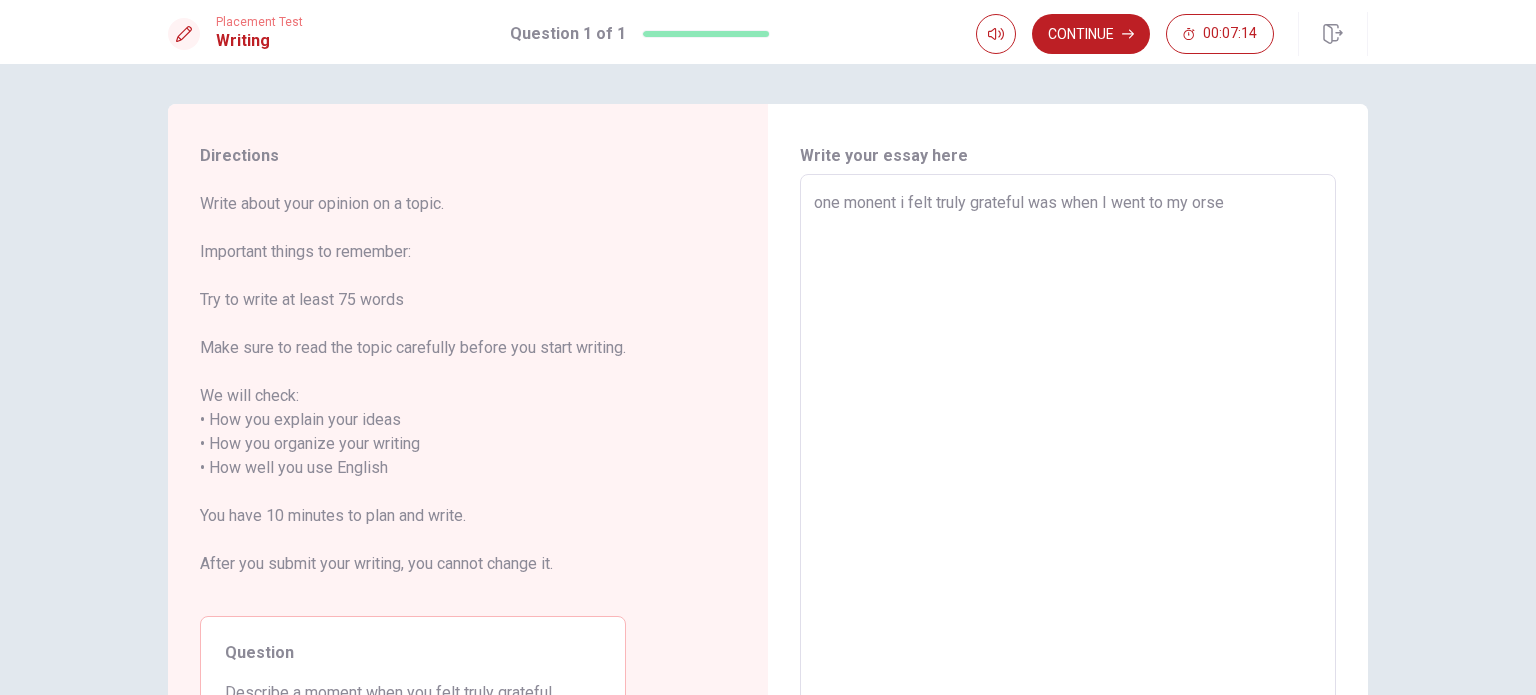 type on "one monent i felt truly grateful was when I went to my [PERSON_NAME]" 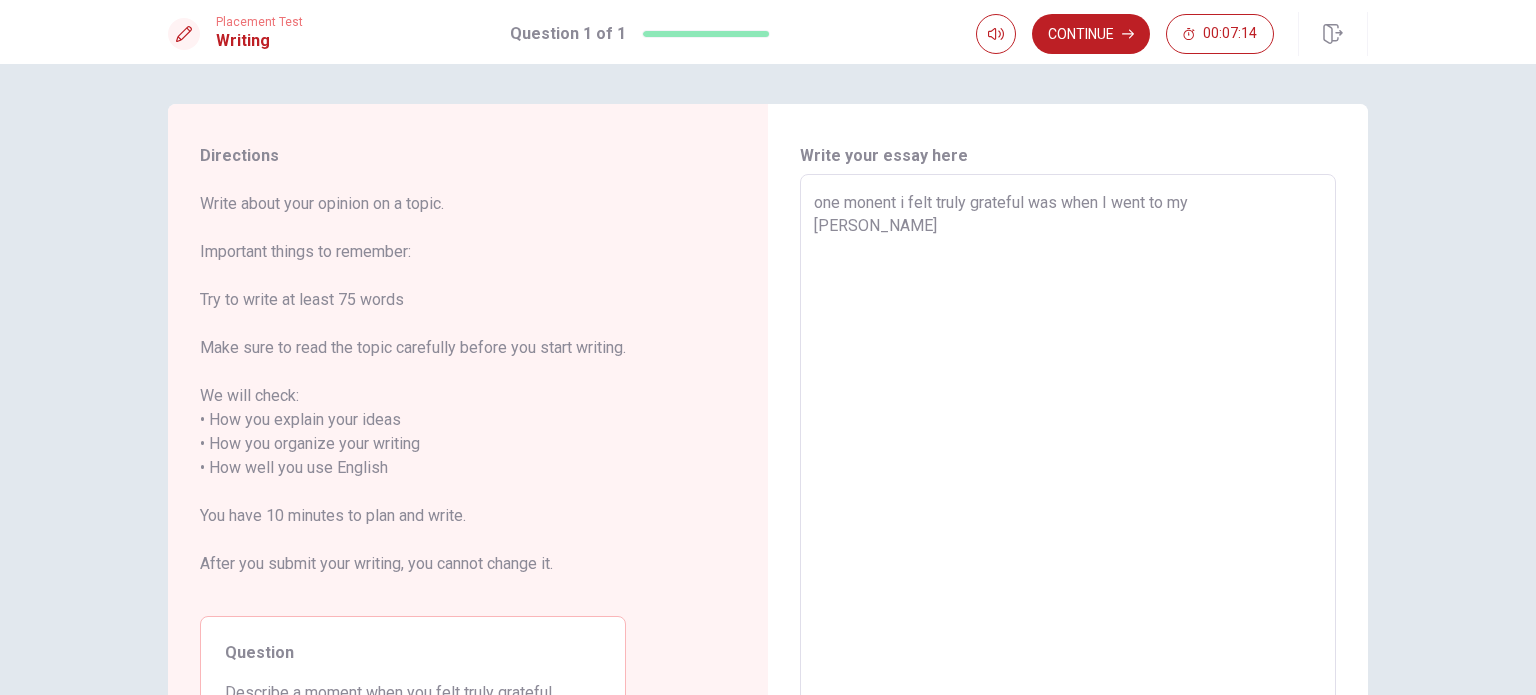 type on "x" 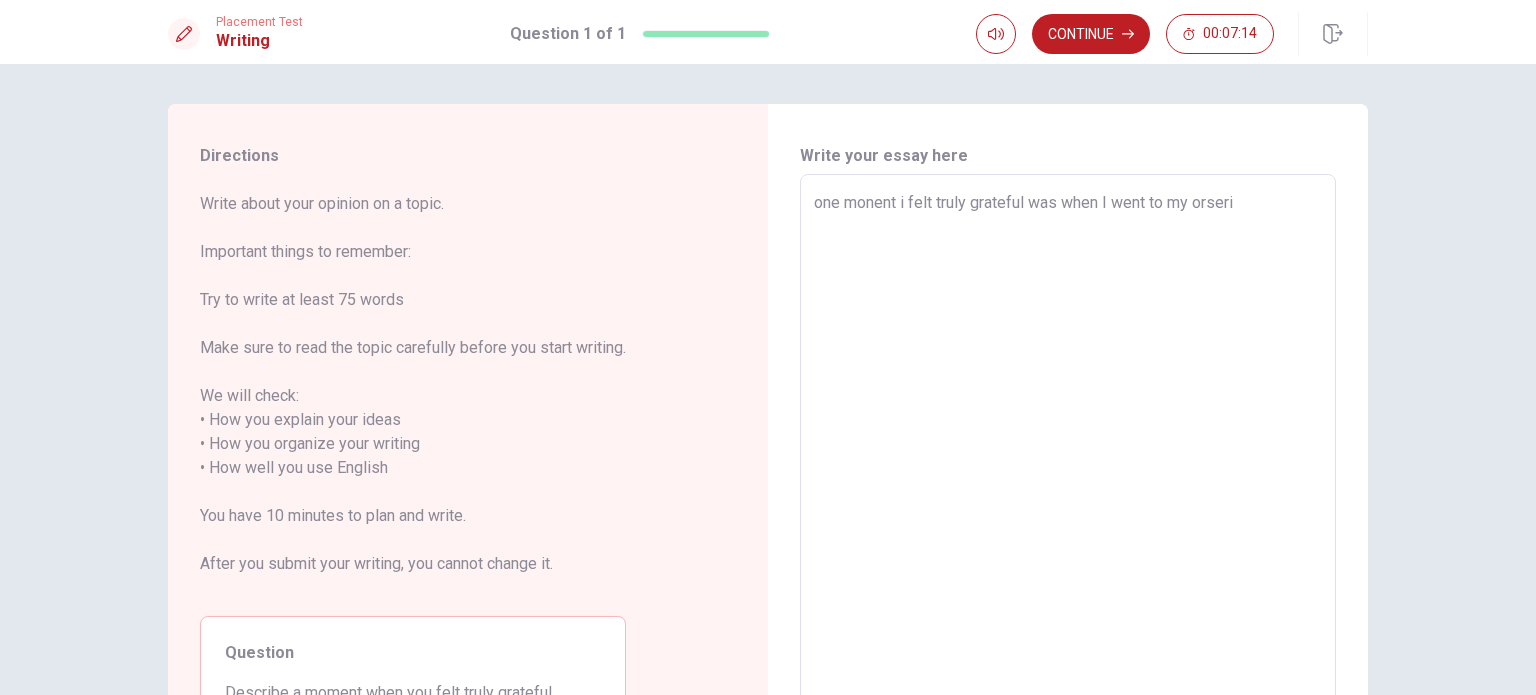 type on "x" 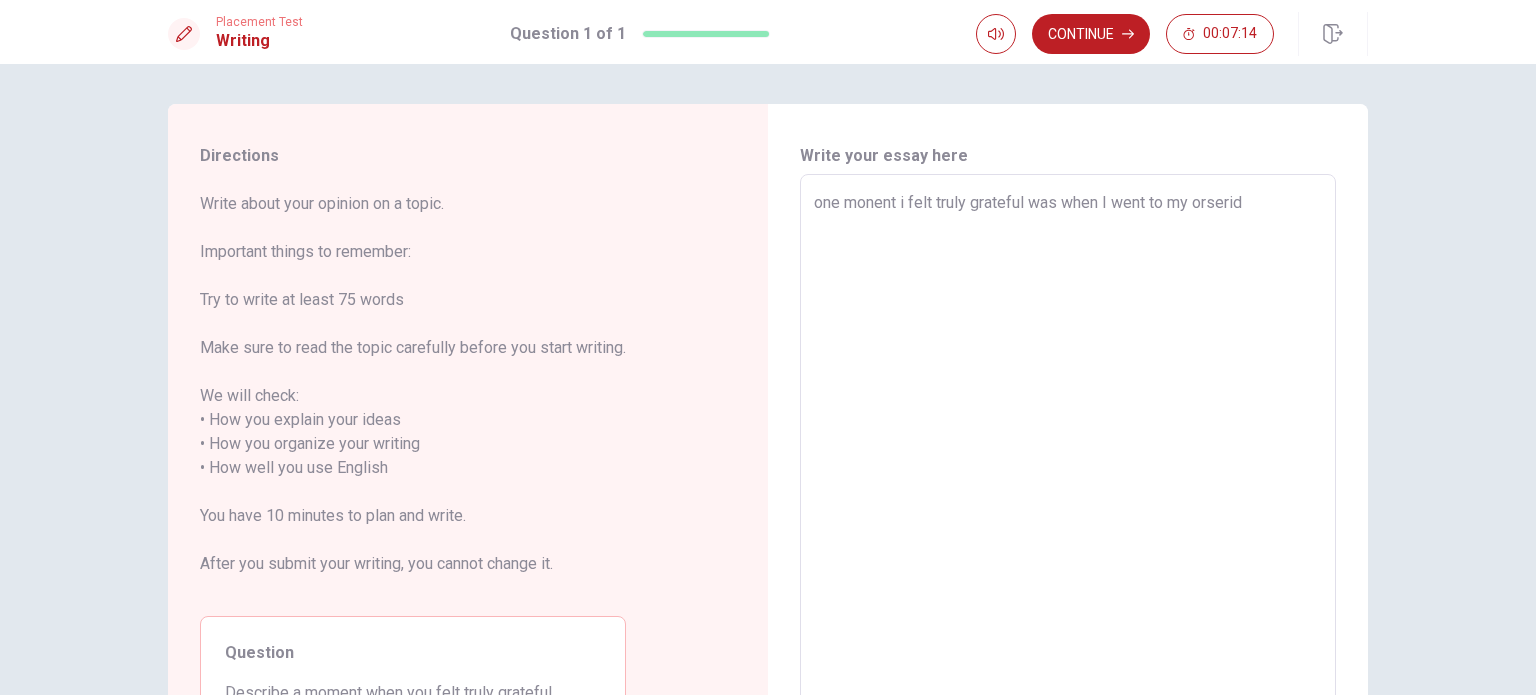 type on "x" 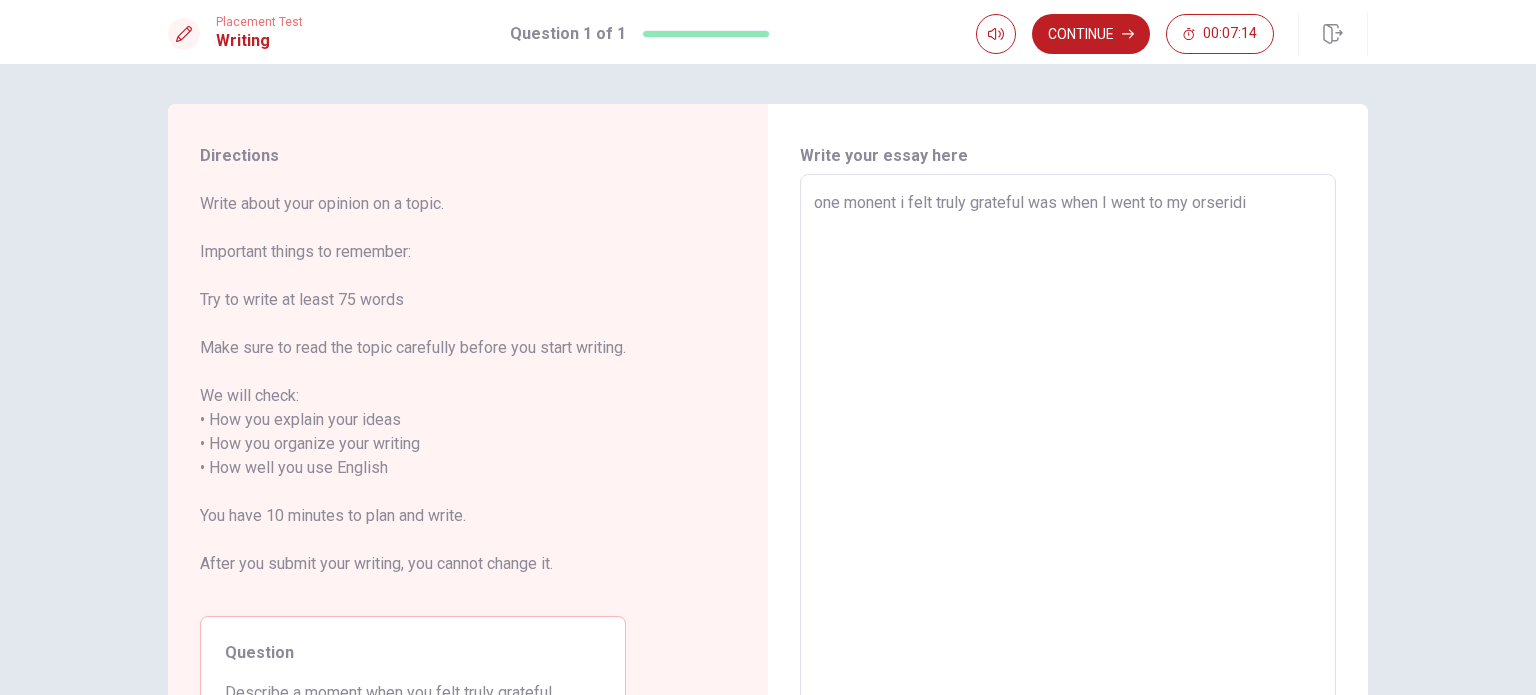 type on "x" 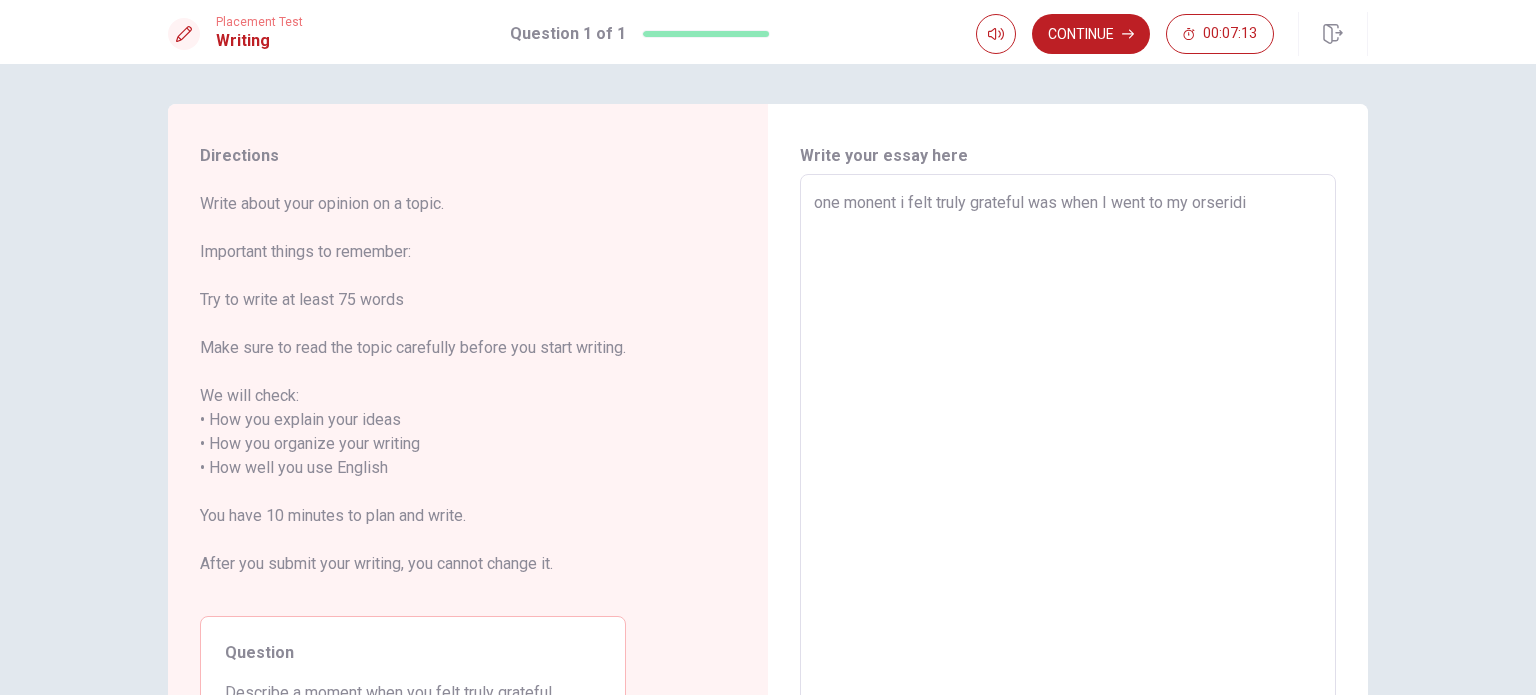 type on "one monent i felt truly grateful was when I went to my orseridin" 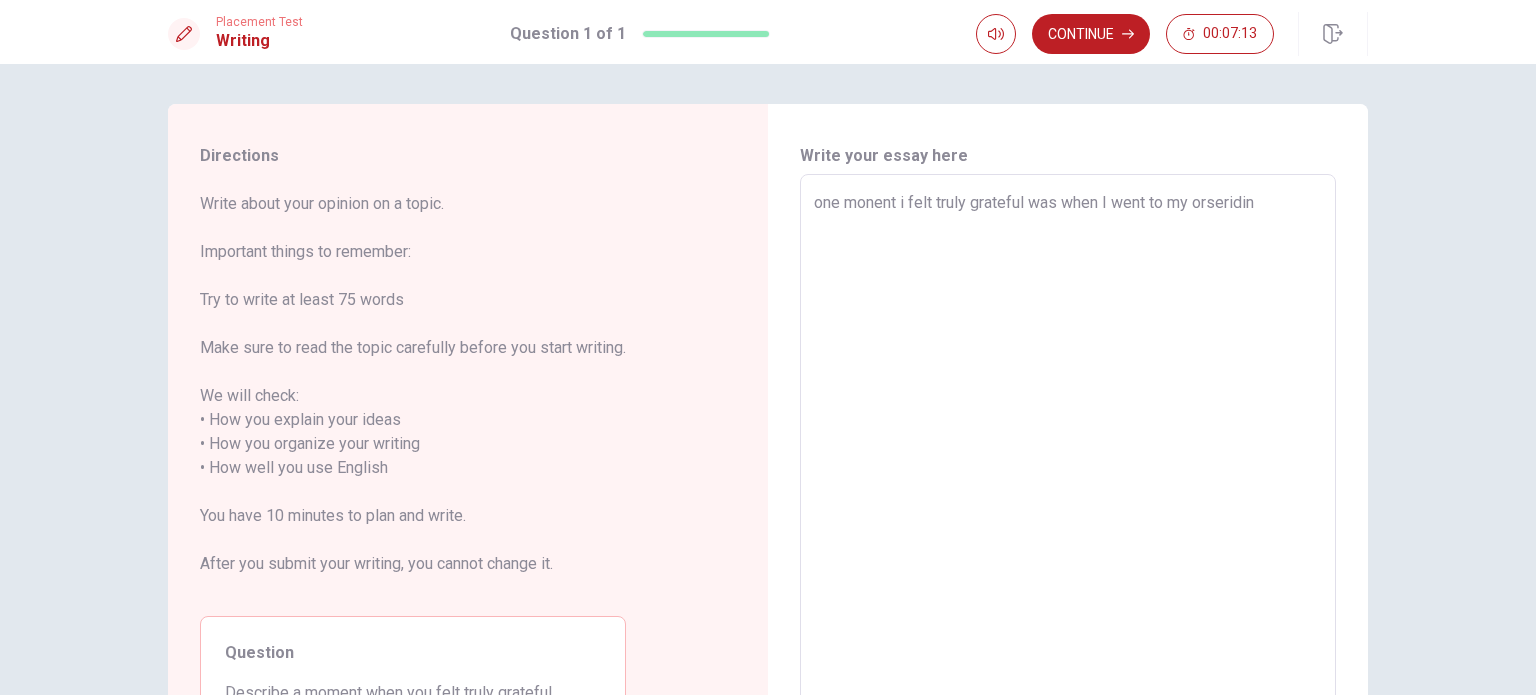 type on "x" 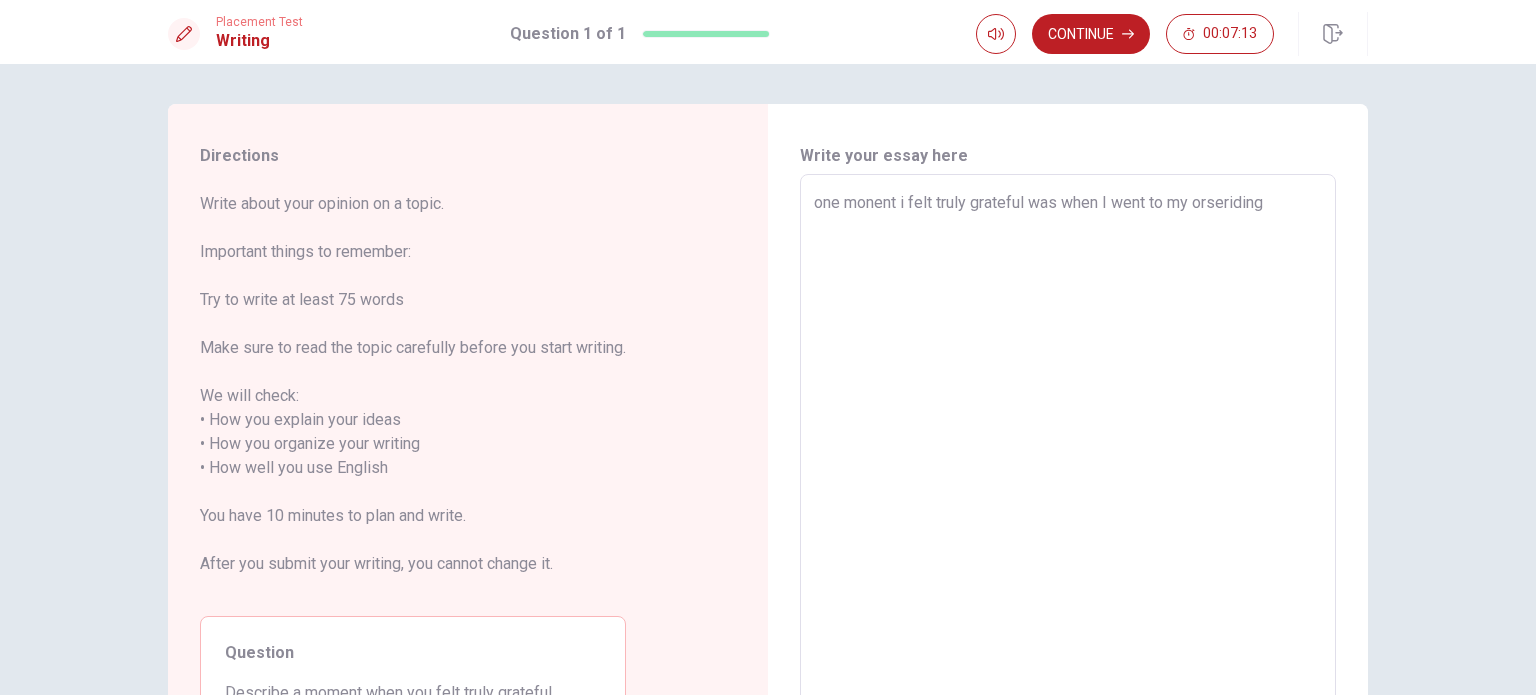 type on "x" 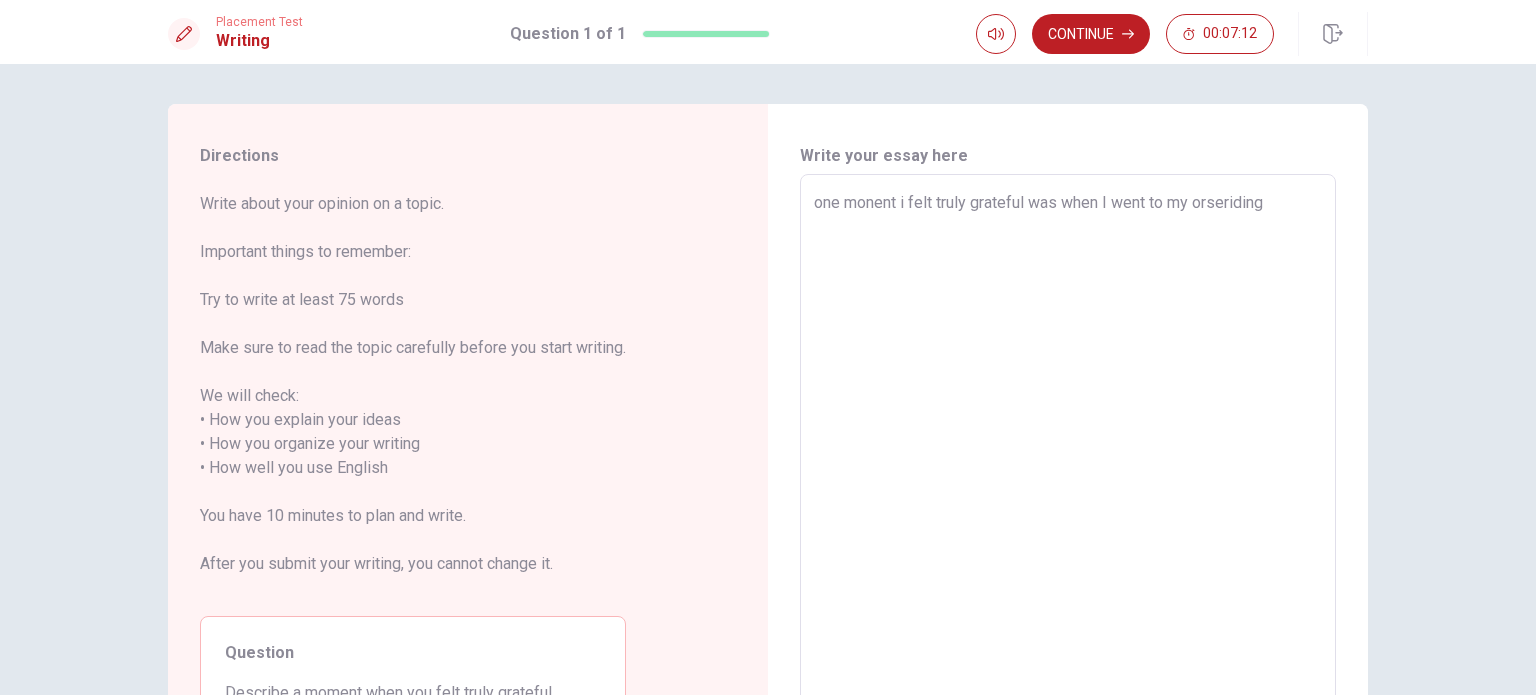 type on "one monent i felt truly grateful was when I went to my orseriding s" 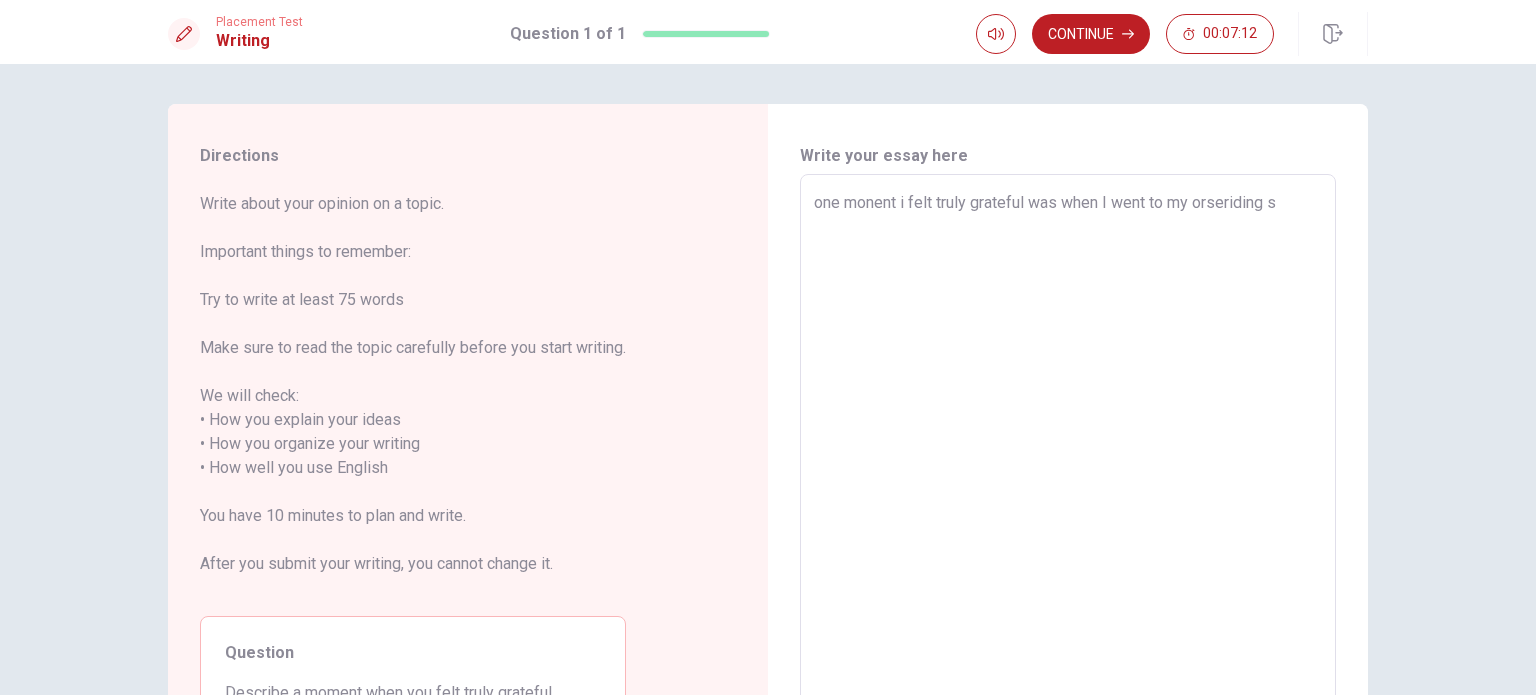 type on "x" 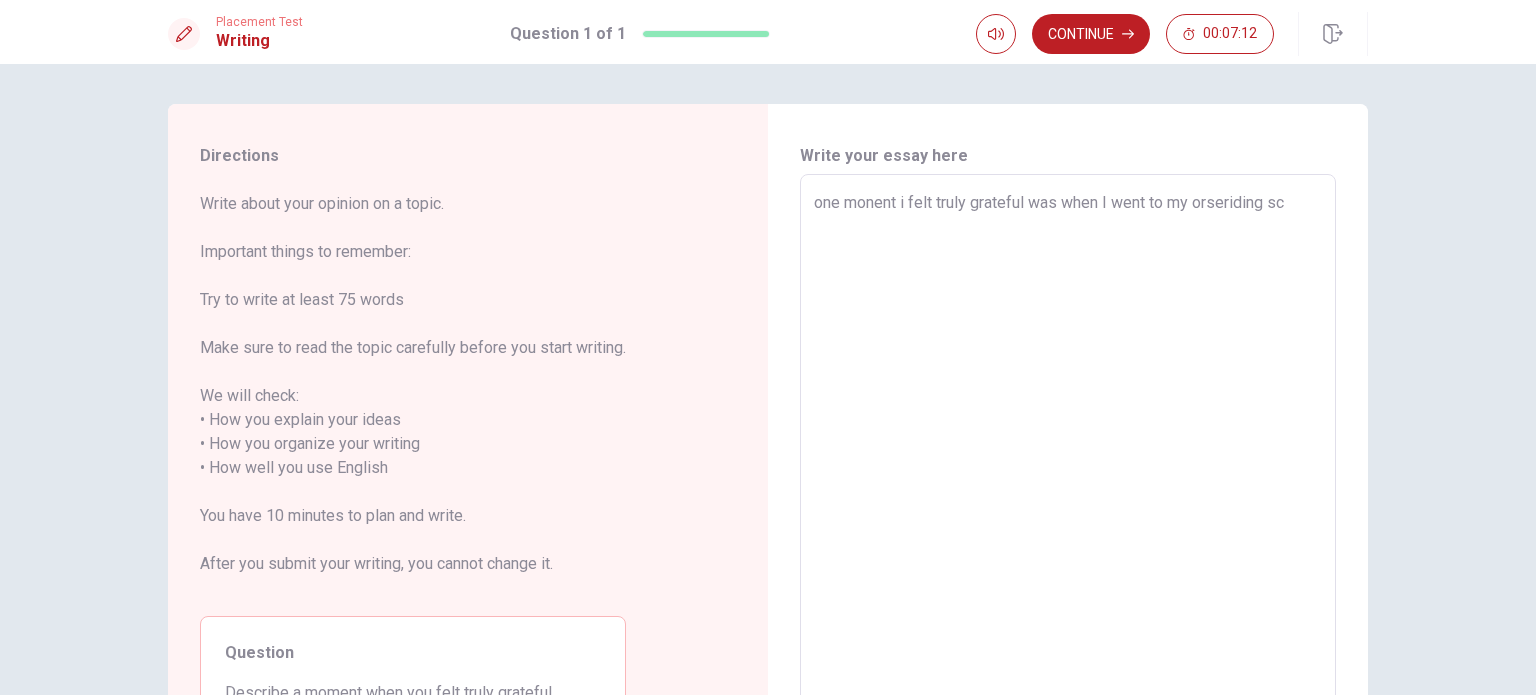 type on "x" 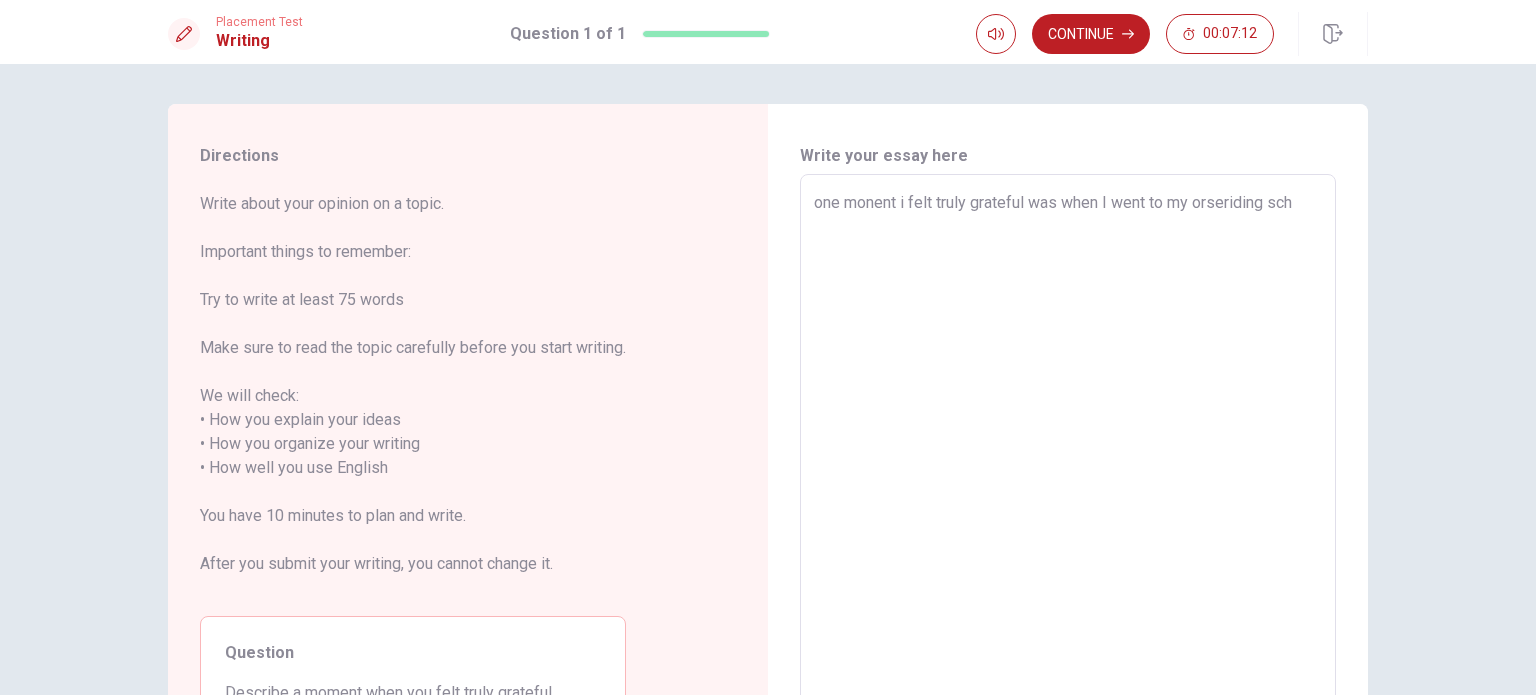 type on "x" 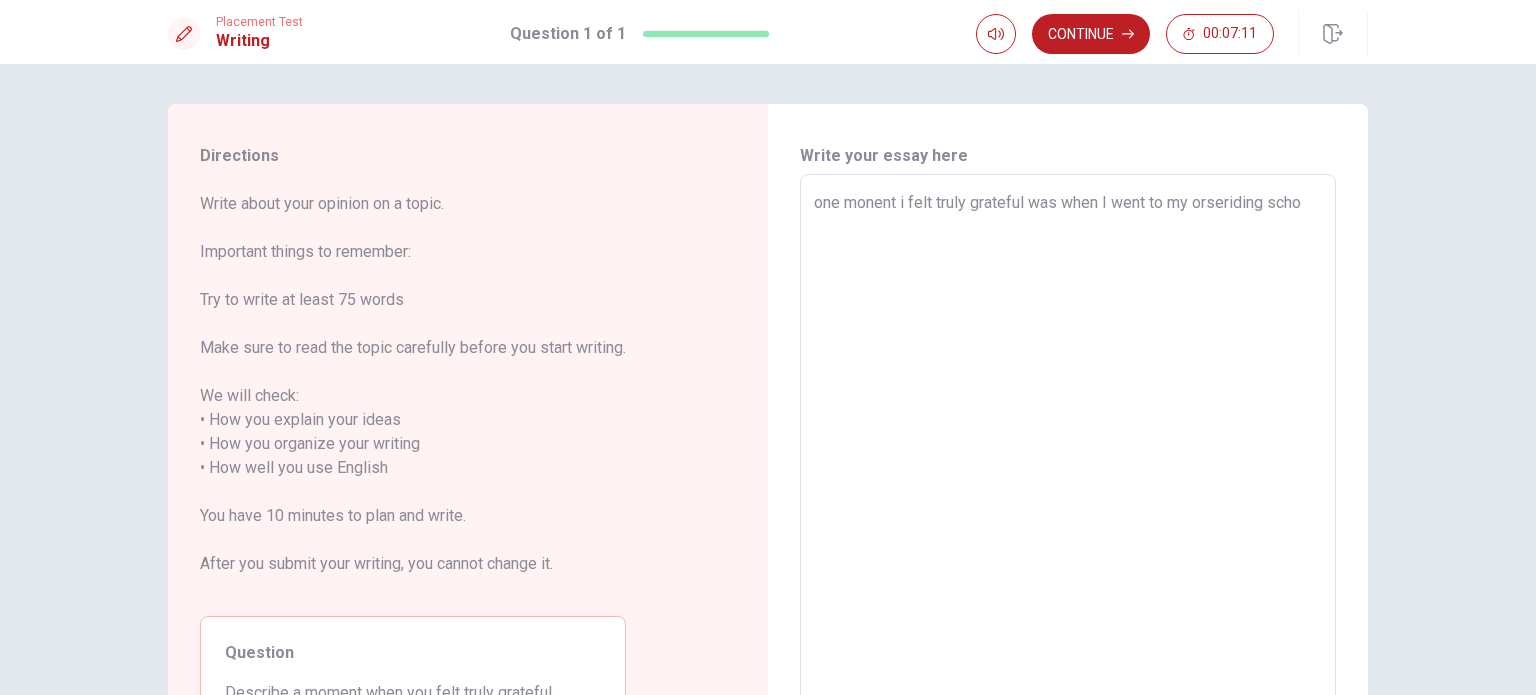 type on "x" 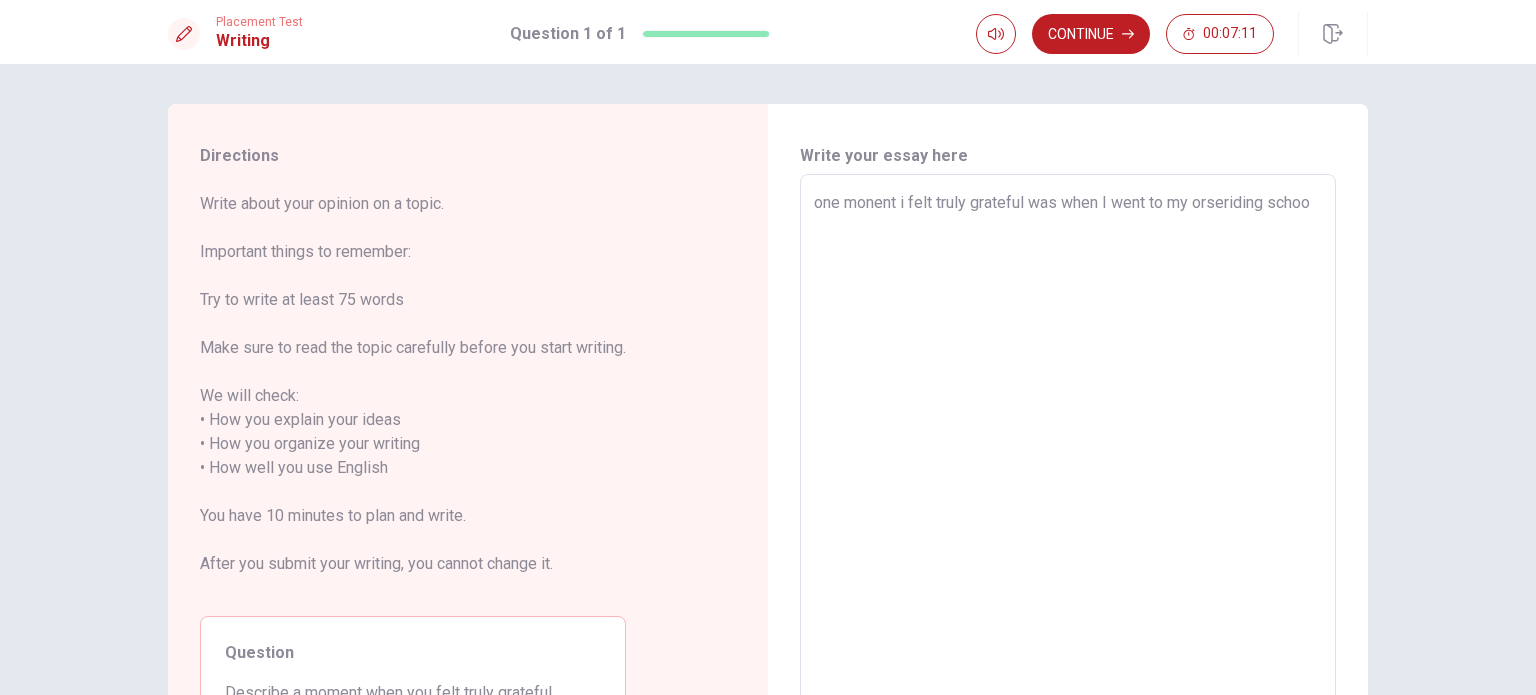 type on "x" 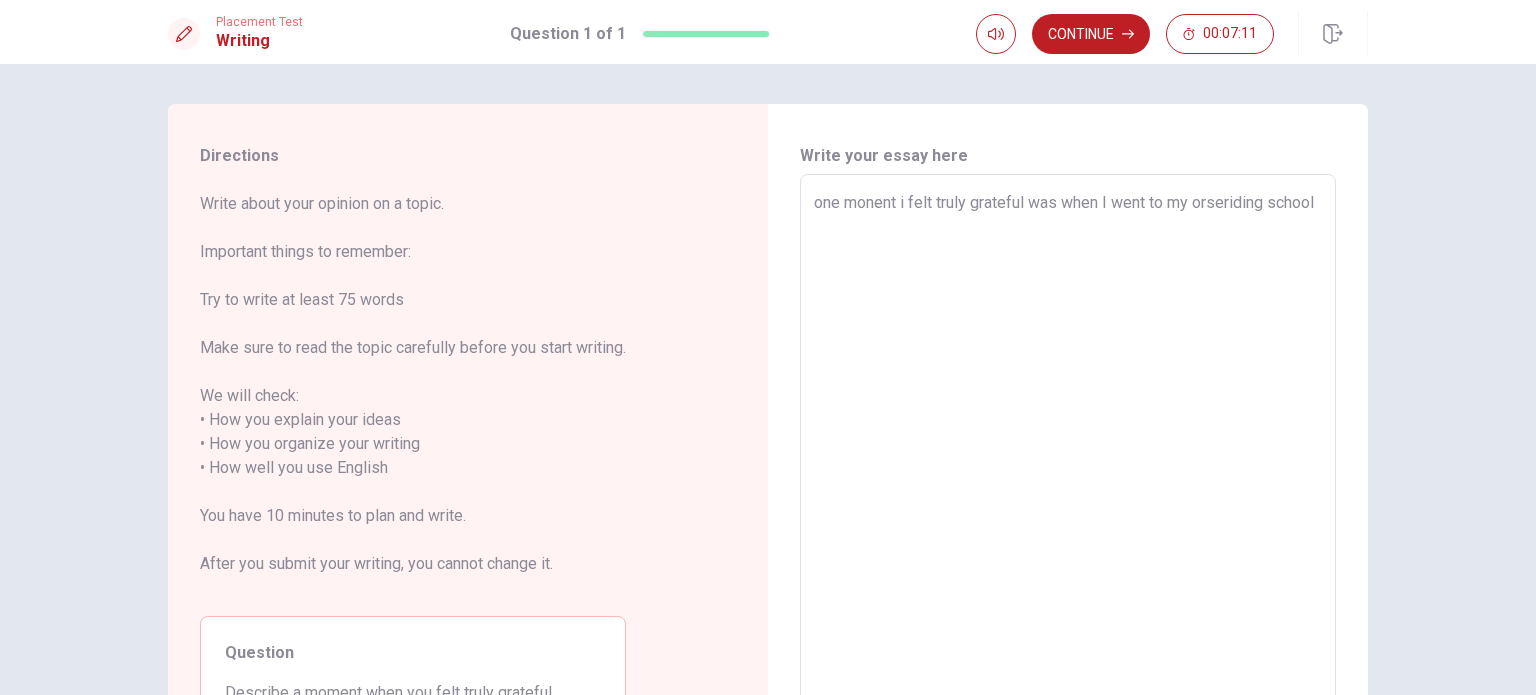 type on "x" 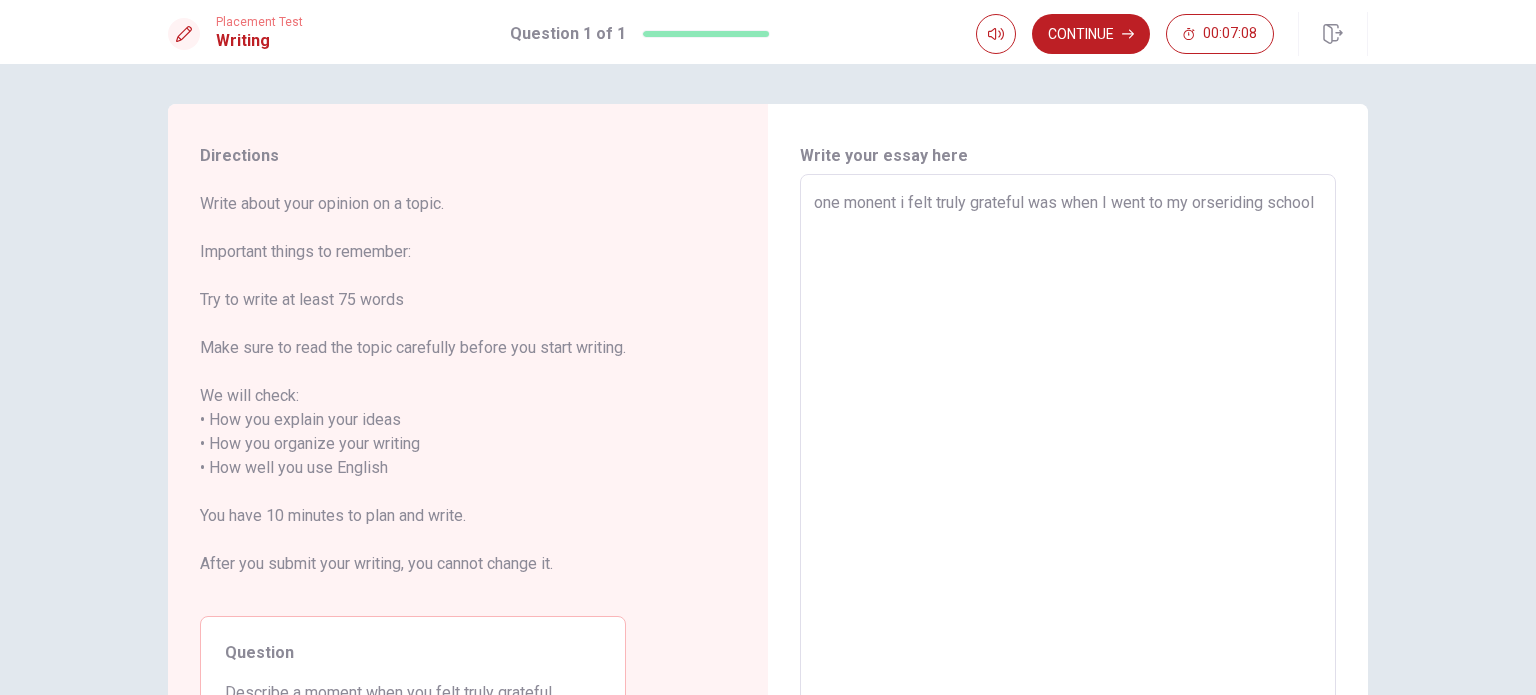 click on "one monent i felt truly grateful was when I went to my orseriding school" at bounding box center (1068, 456) 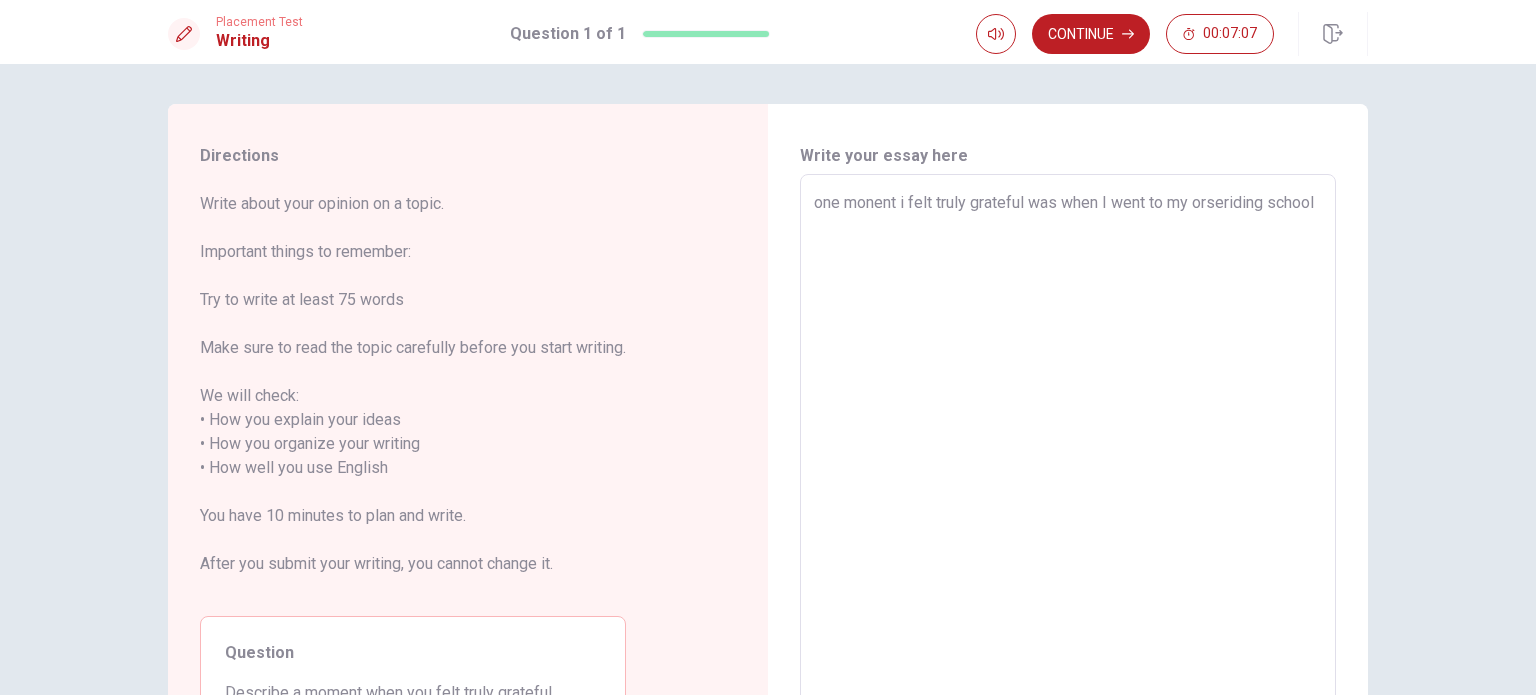 type on "one monent i felt truly grateful was when I went to my horseriding school" 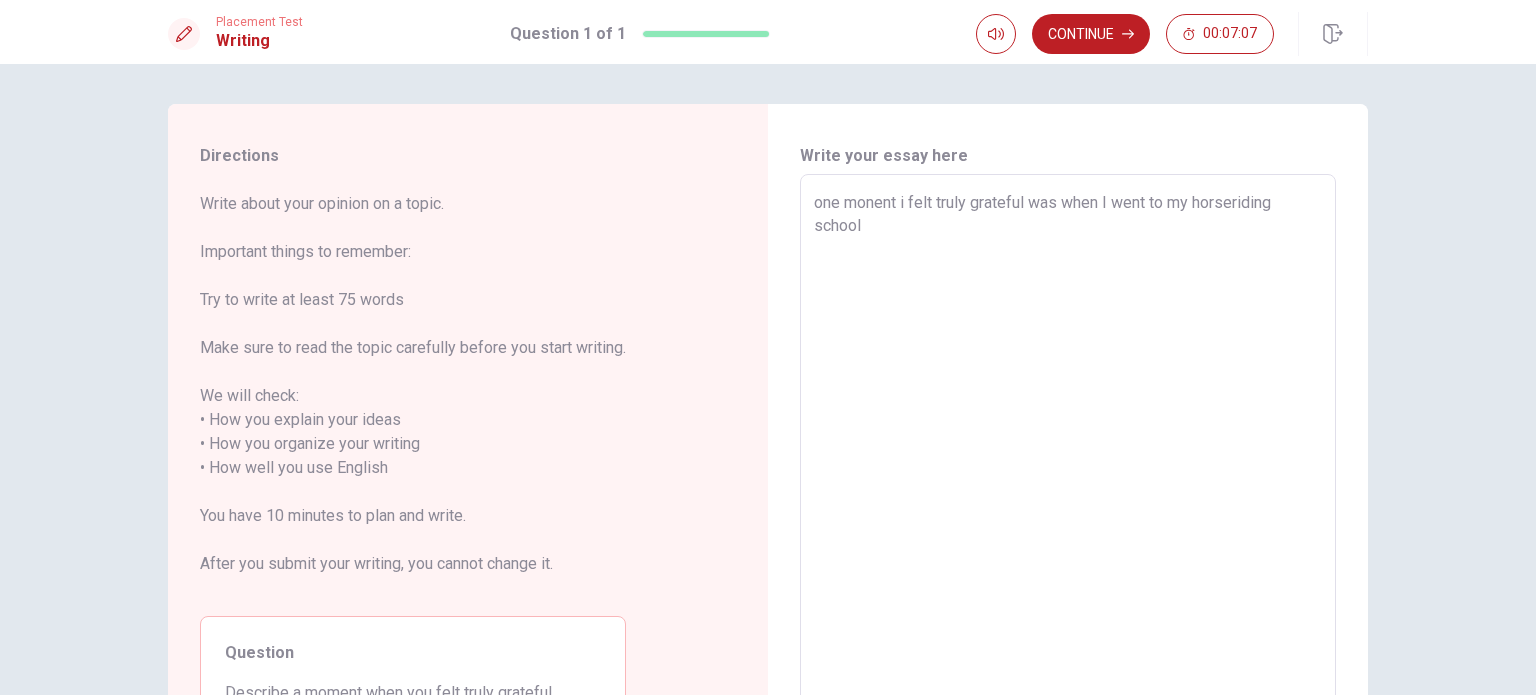 click on "one monent i felt truly grateful was when I went to my horseriding school" at bounding box center [1068, 456] 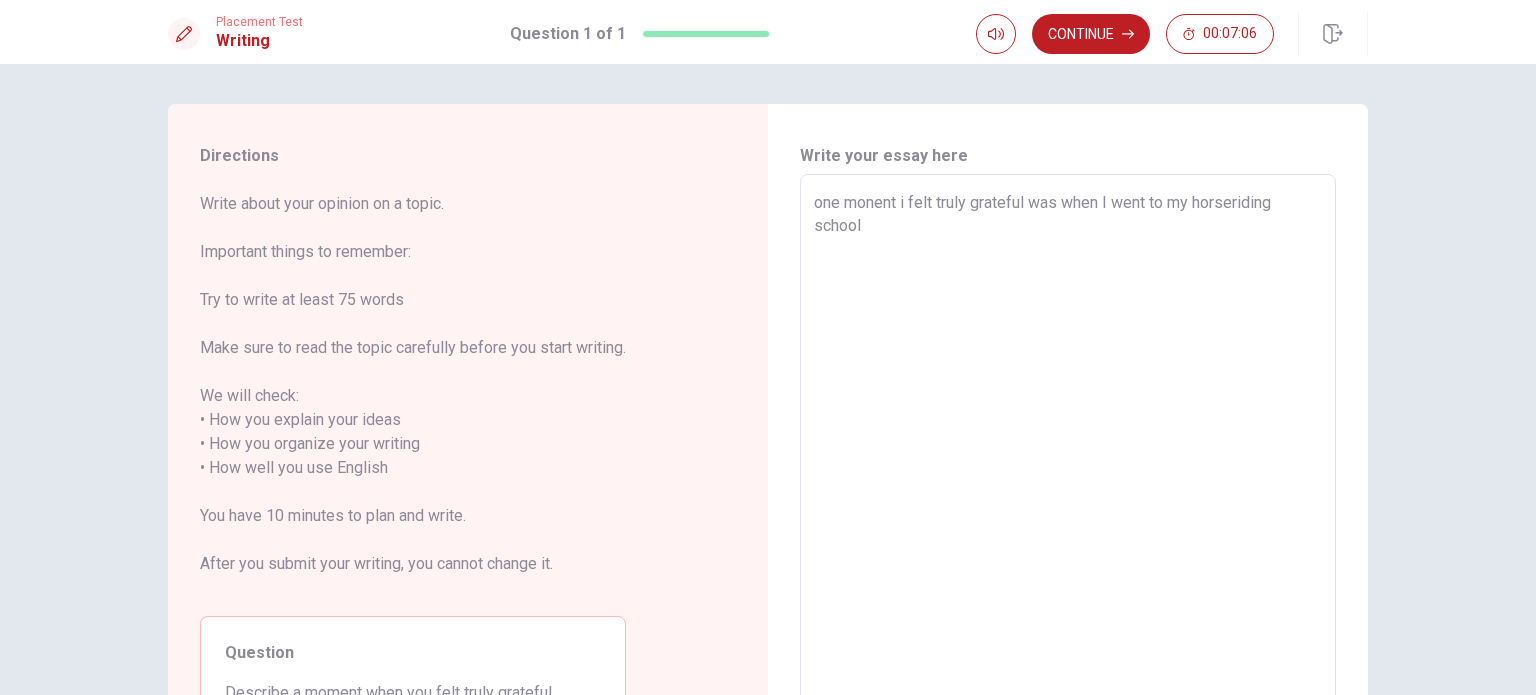 click on "one monent i felt truly grateful was when I went to my horseriding school" at bounding box center [1068, 456] 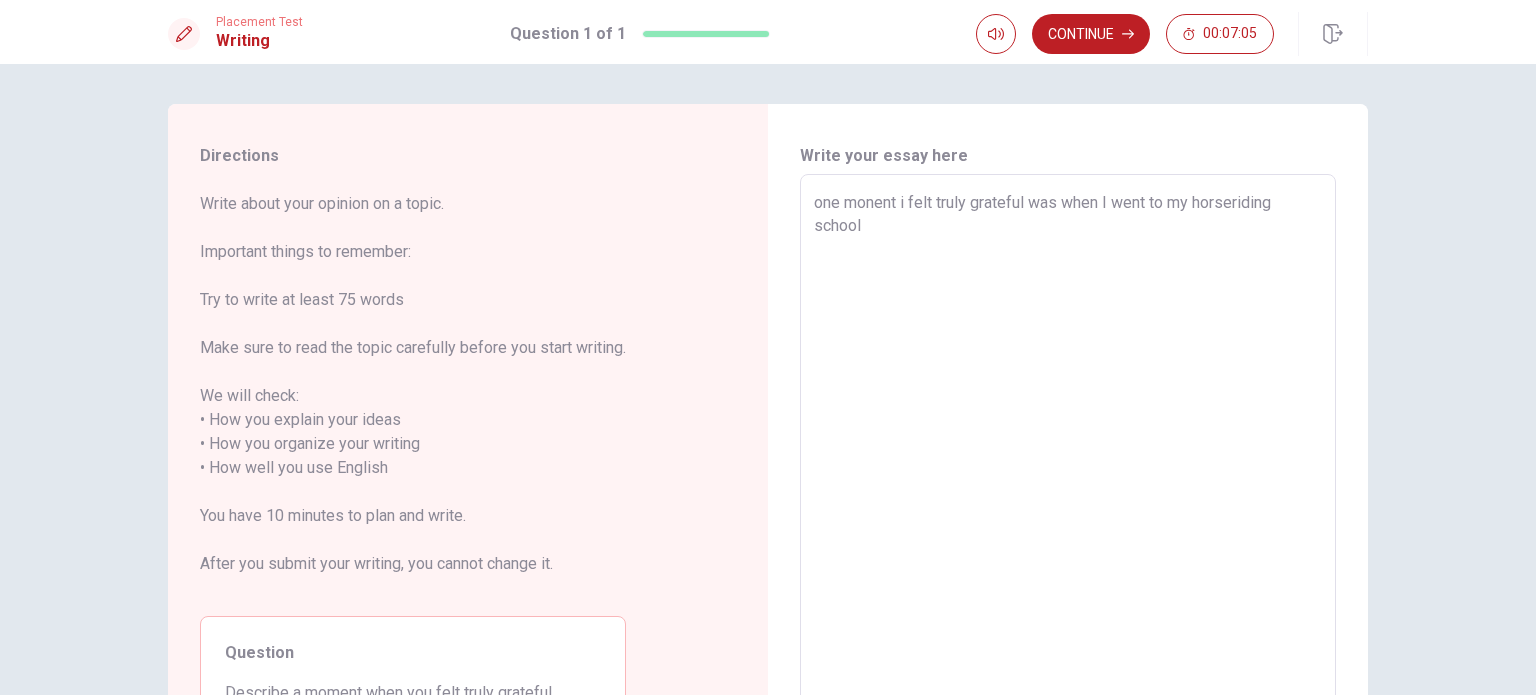 type on "one monent i felt truly grateful was when I went to my horseriding school a" 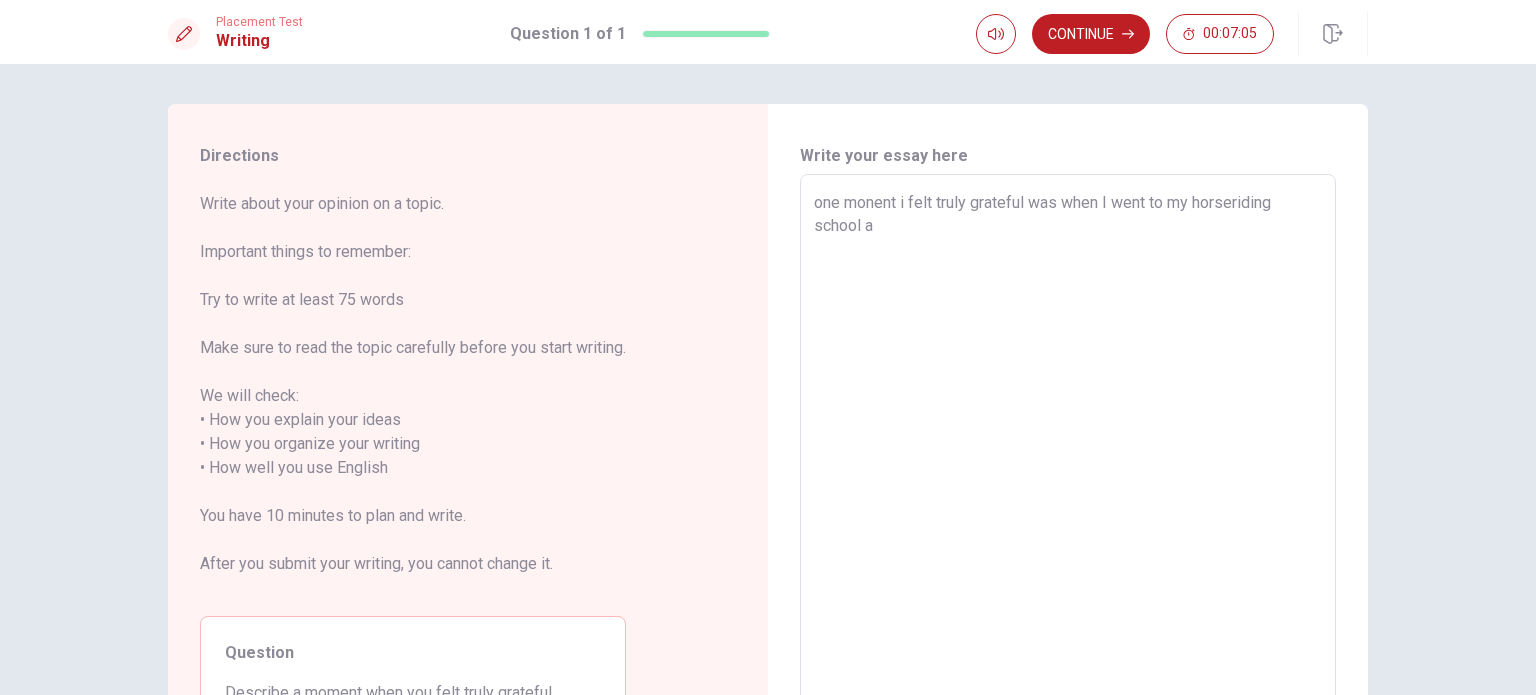 type on "x" 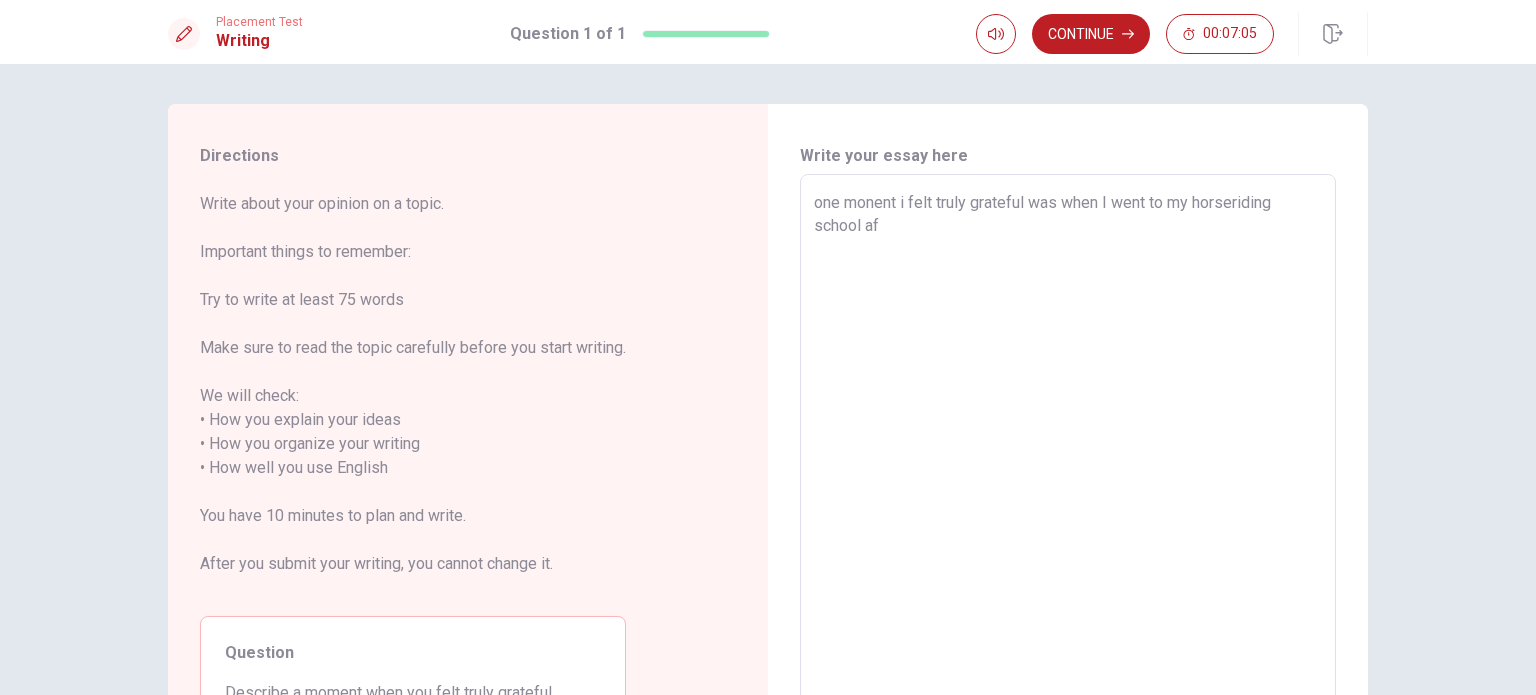 type on "x" 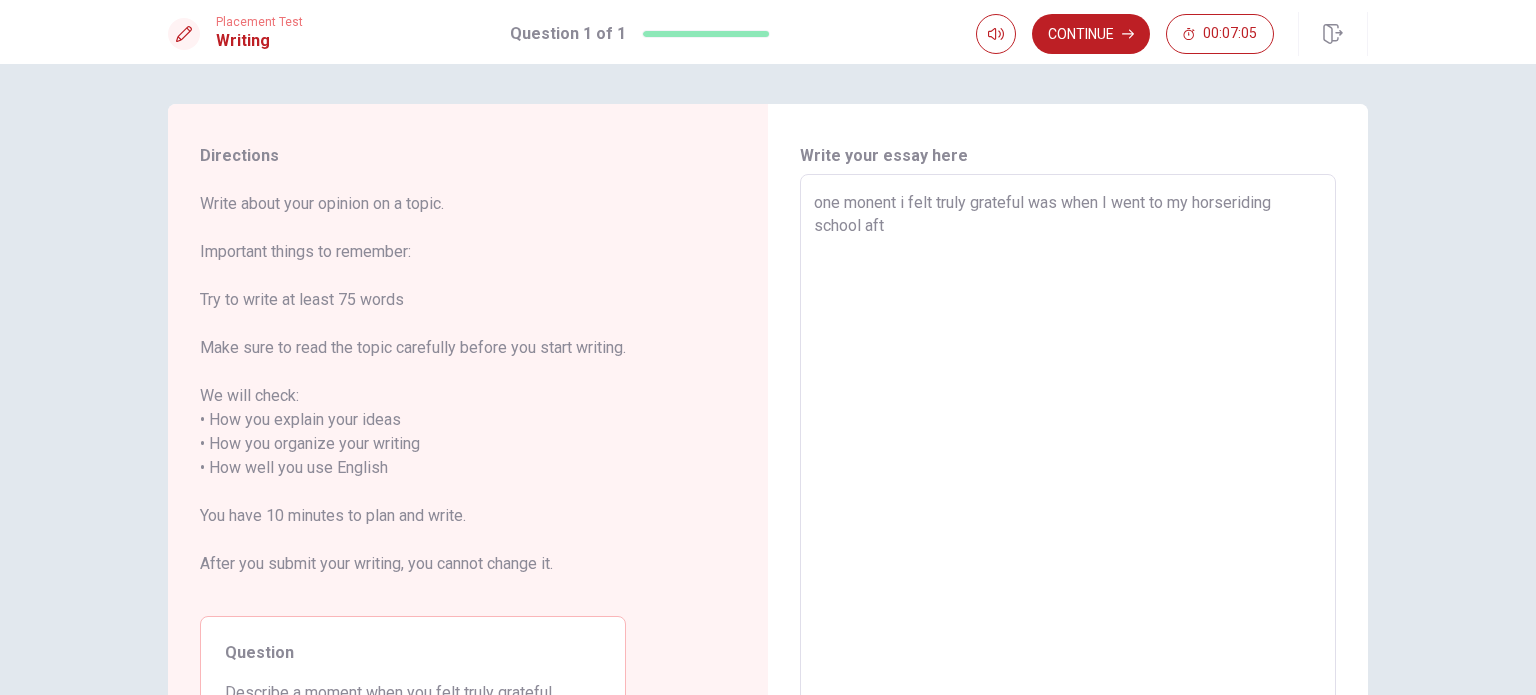 type on "x" 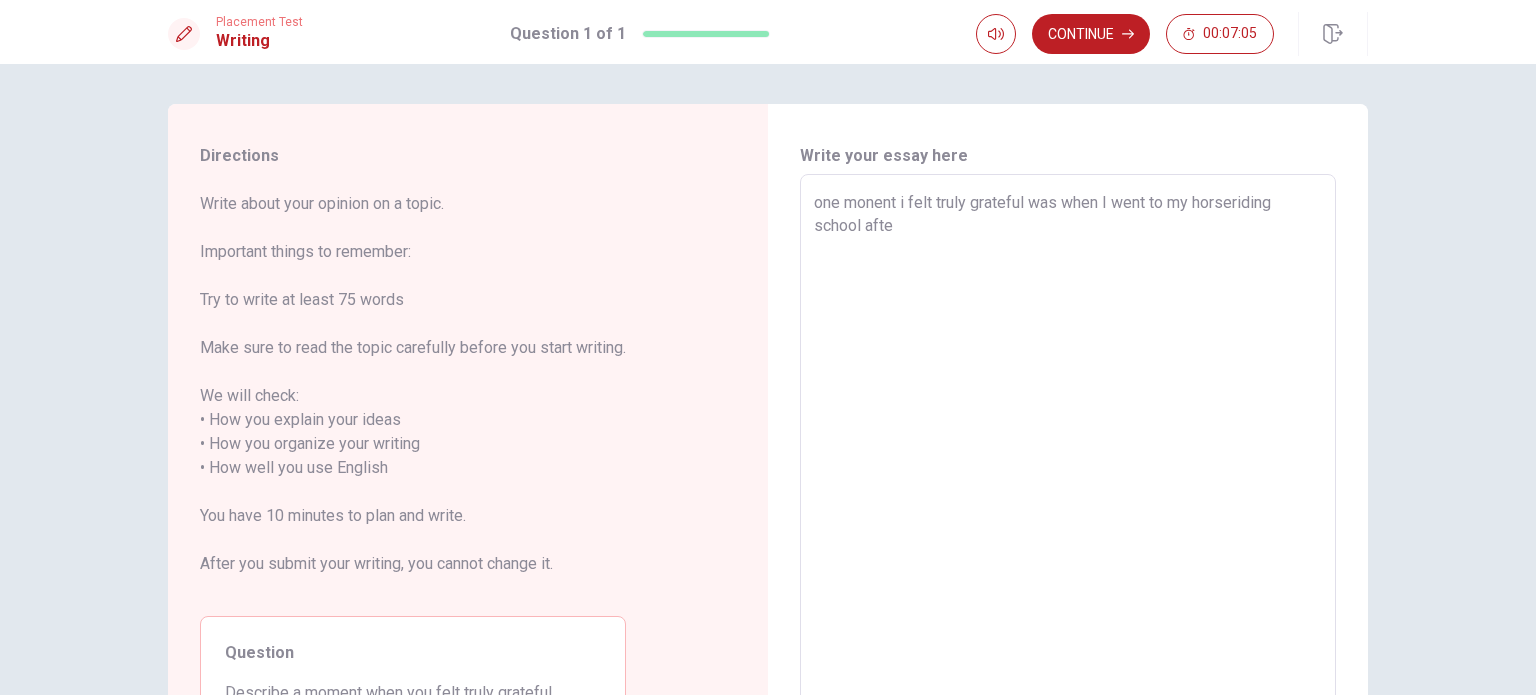 type on "x" 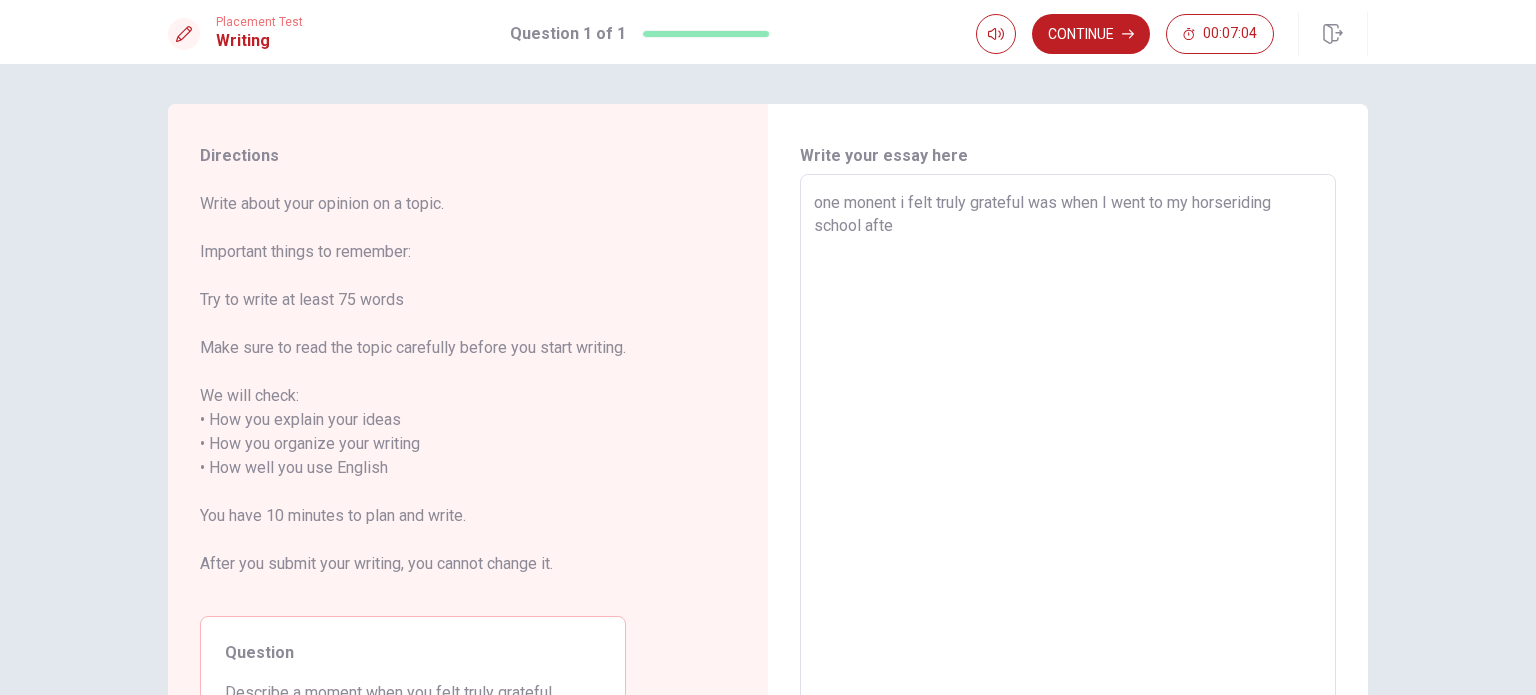 type on "one monent i felt truly grateful was when I went to my horseriding school after" 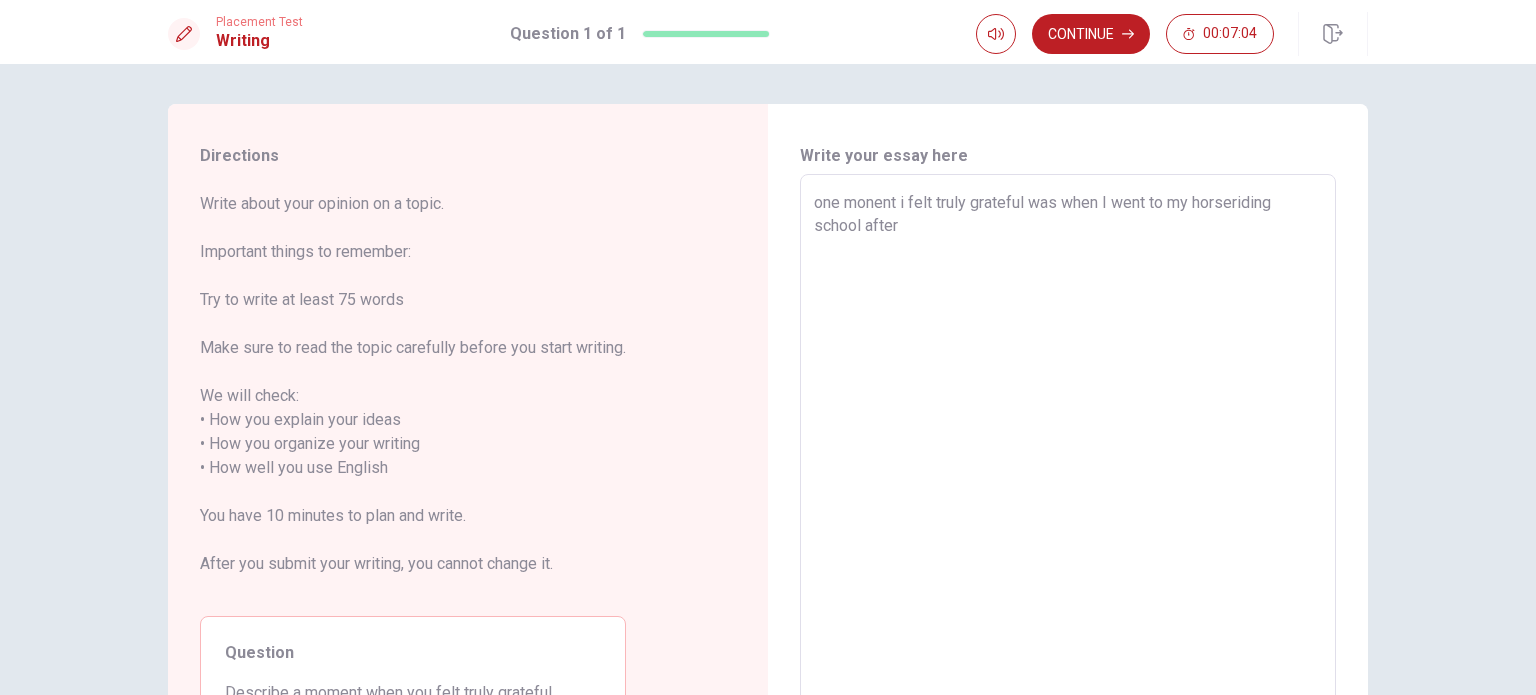 type on "x" 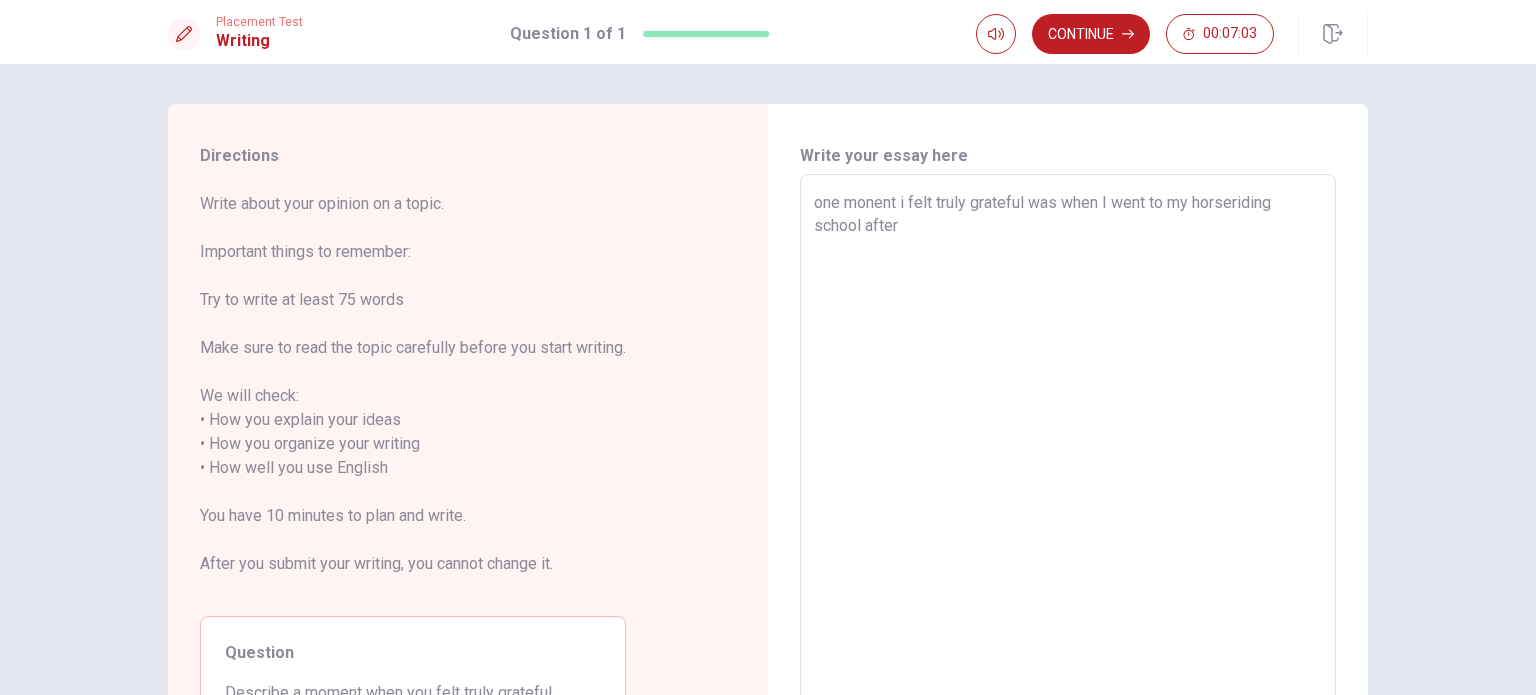 type on "x" 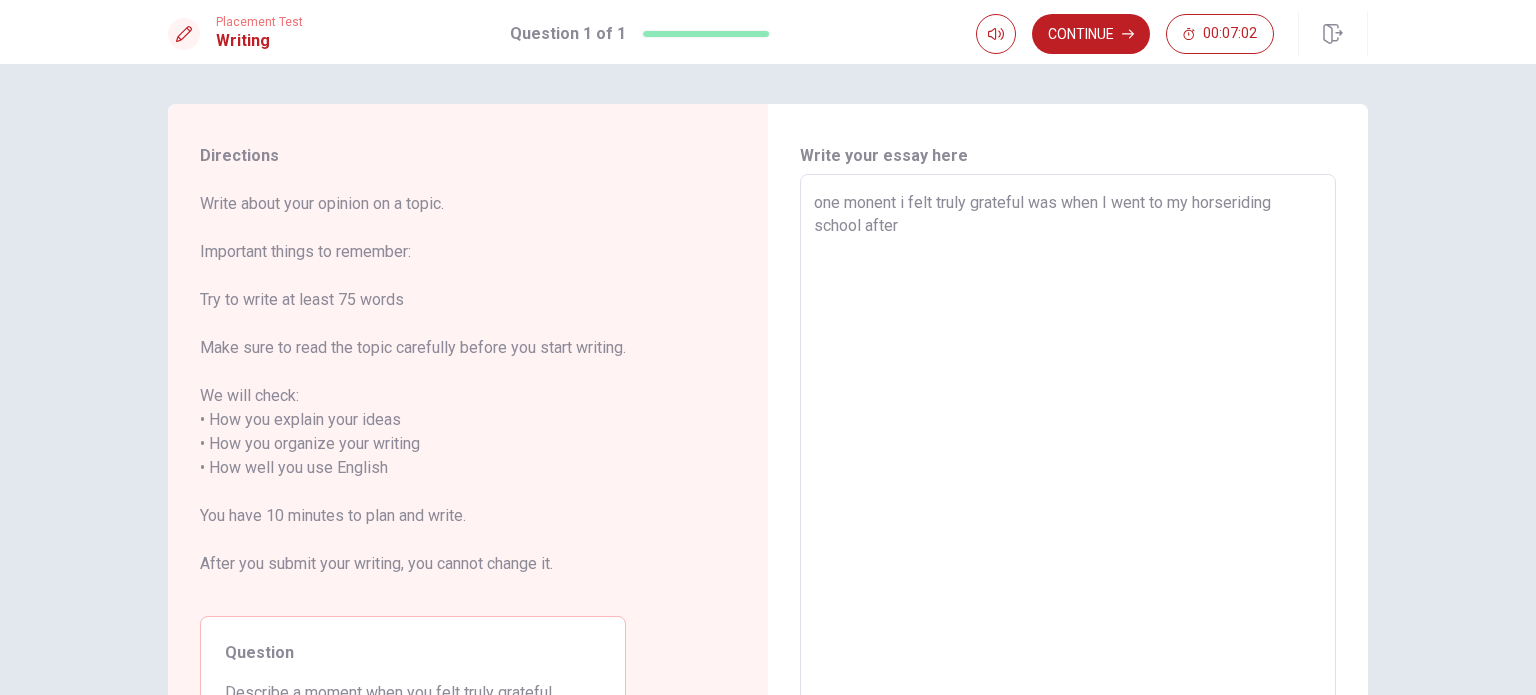 type on "one monent i felt truly grateful was when I went to my horseriding school after a" 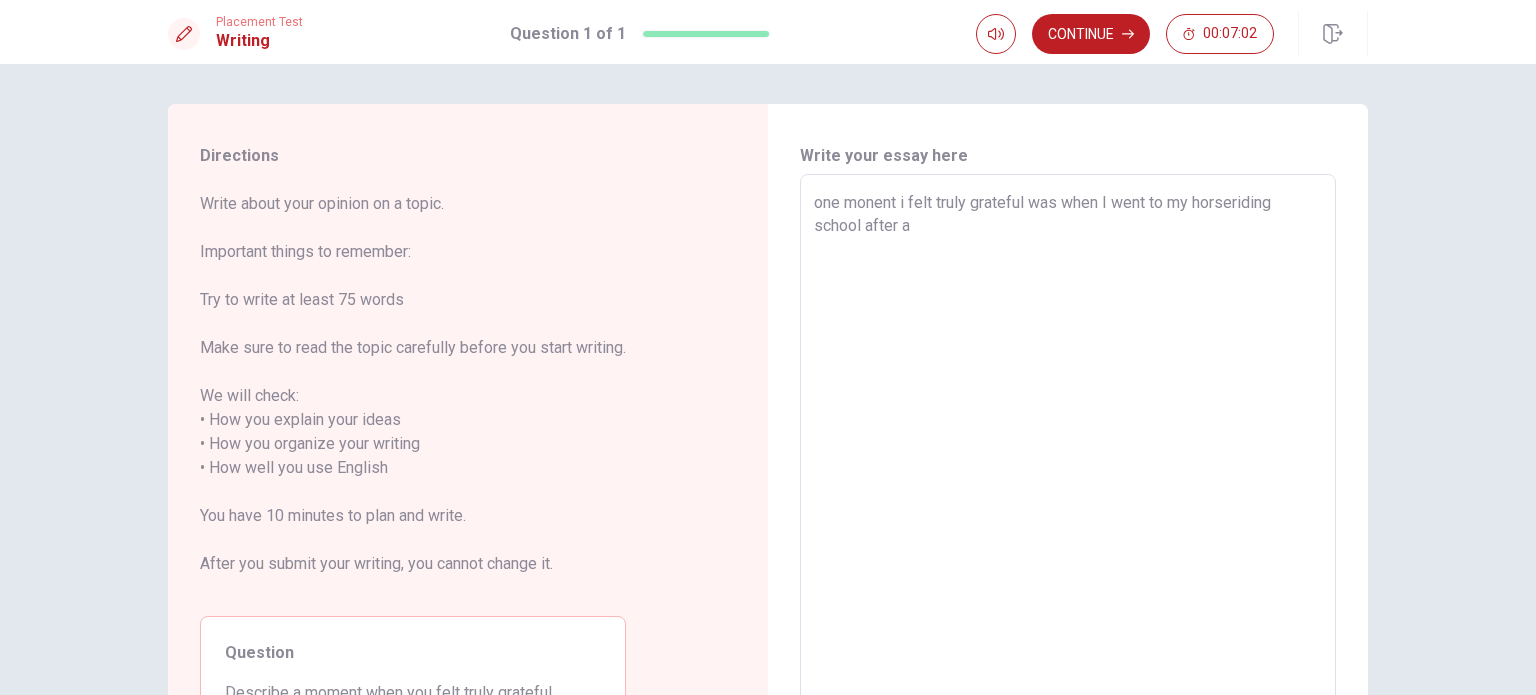 type on "x" 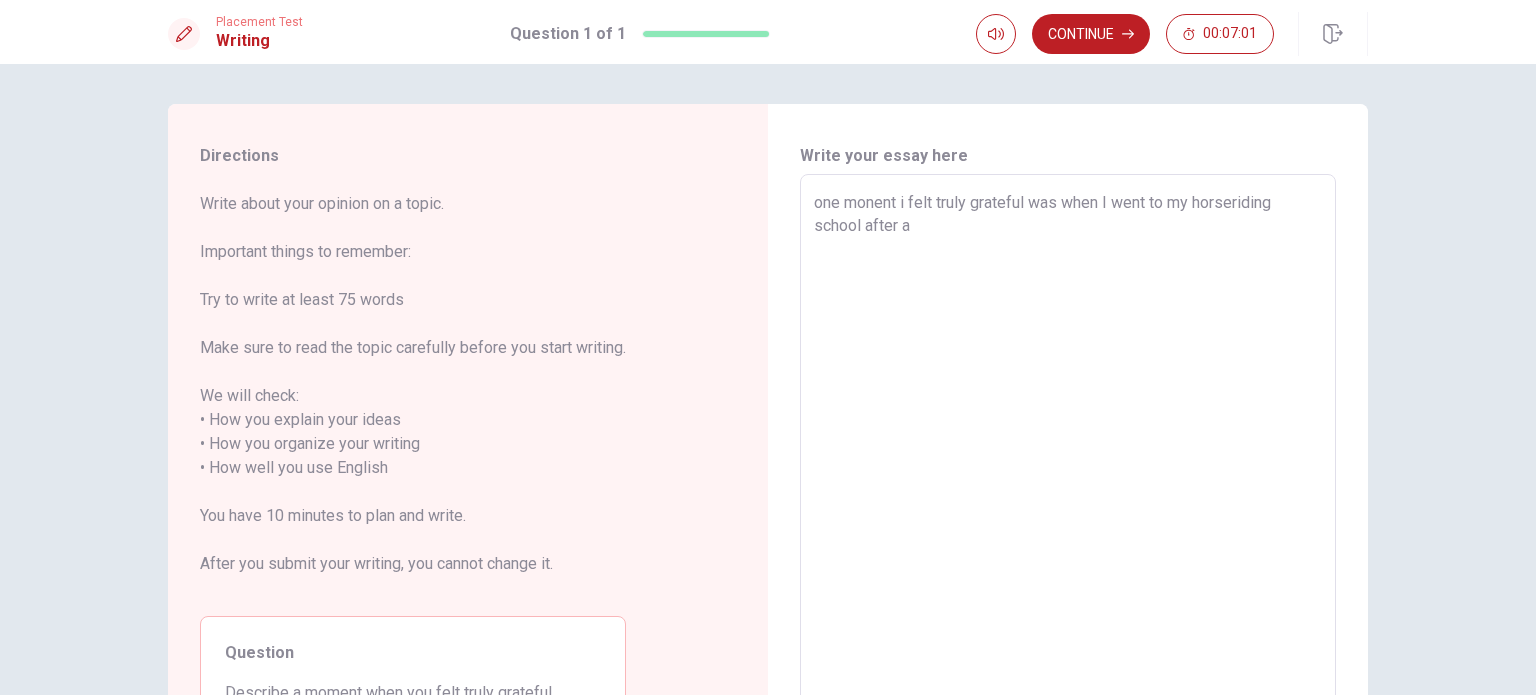 type on "one monent i felt truly grateful was when I went to my horseriding school after a b" 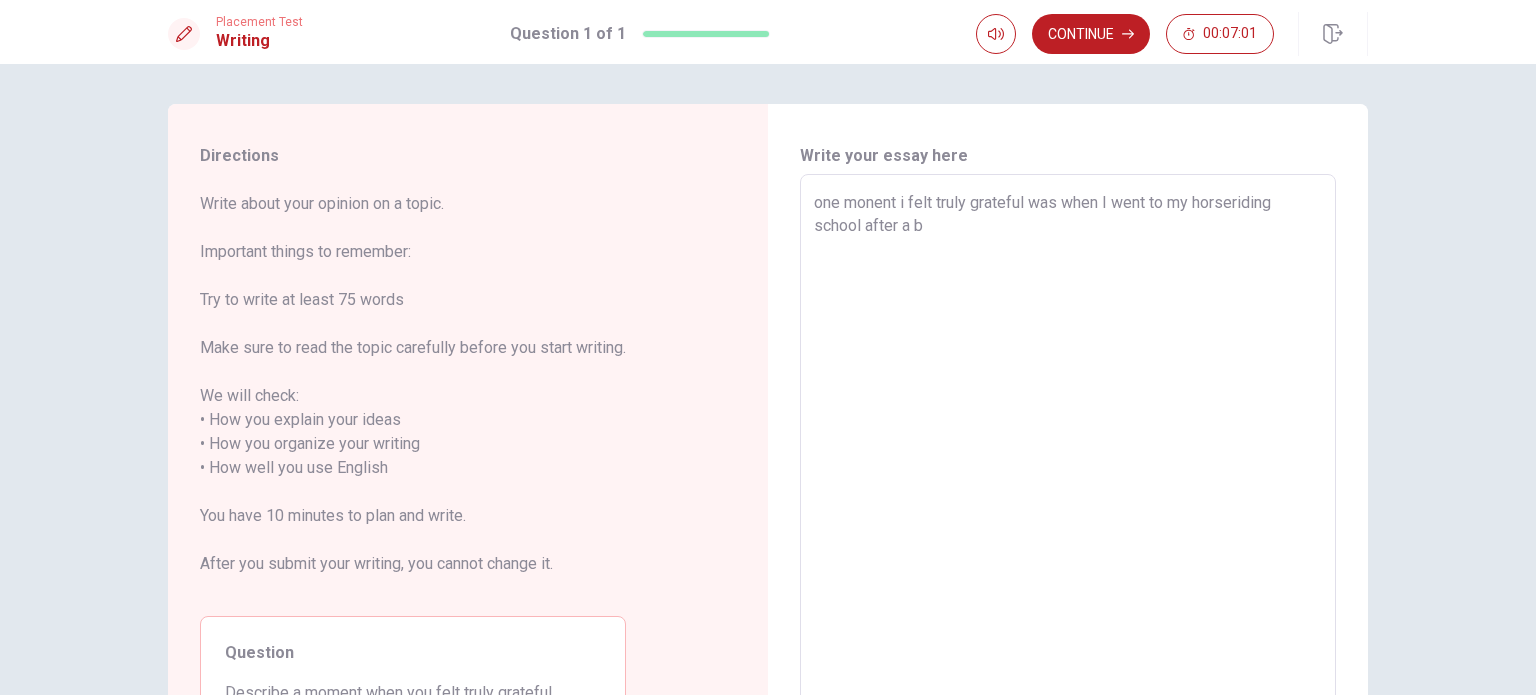 type on "x" 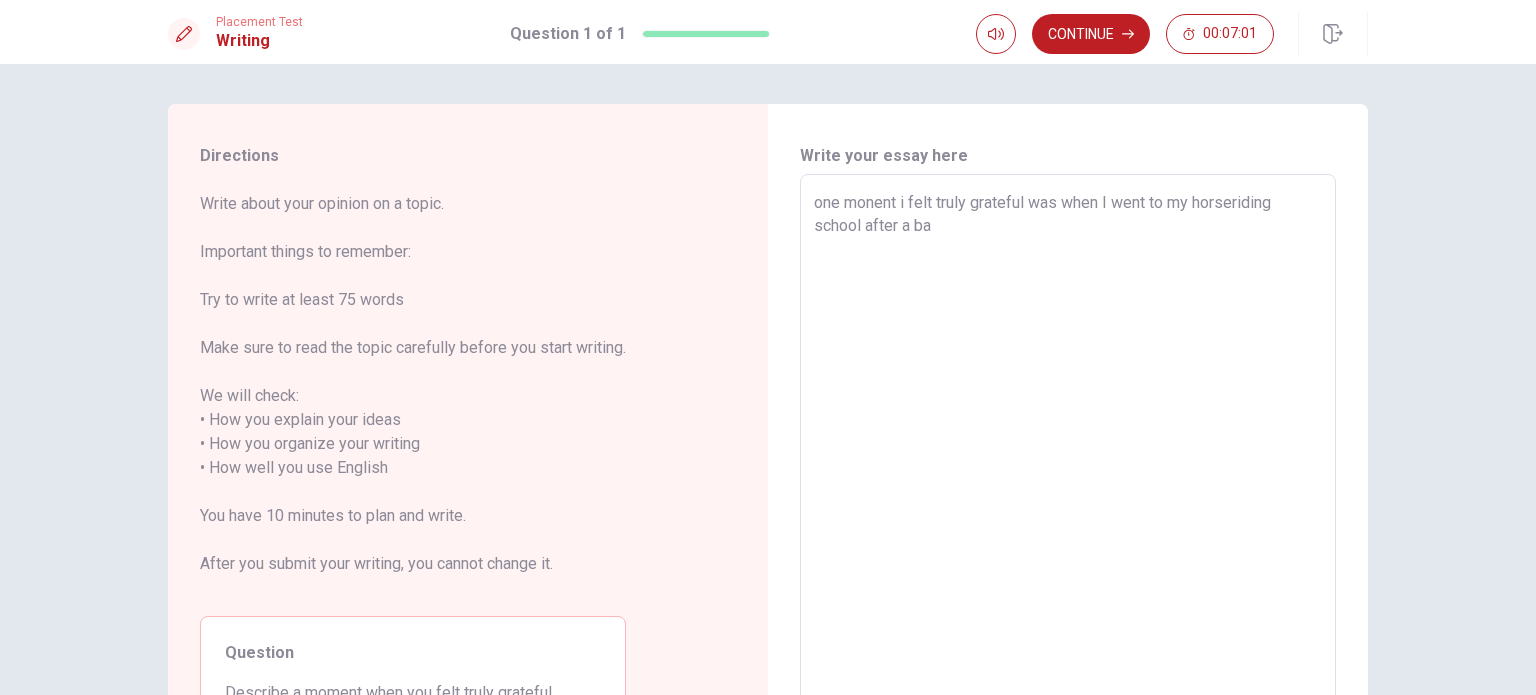 type on "x" 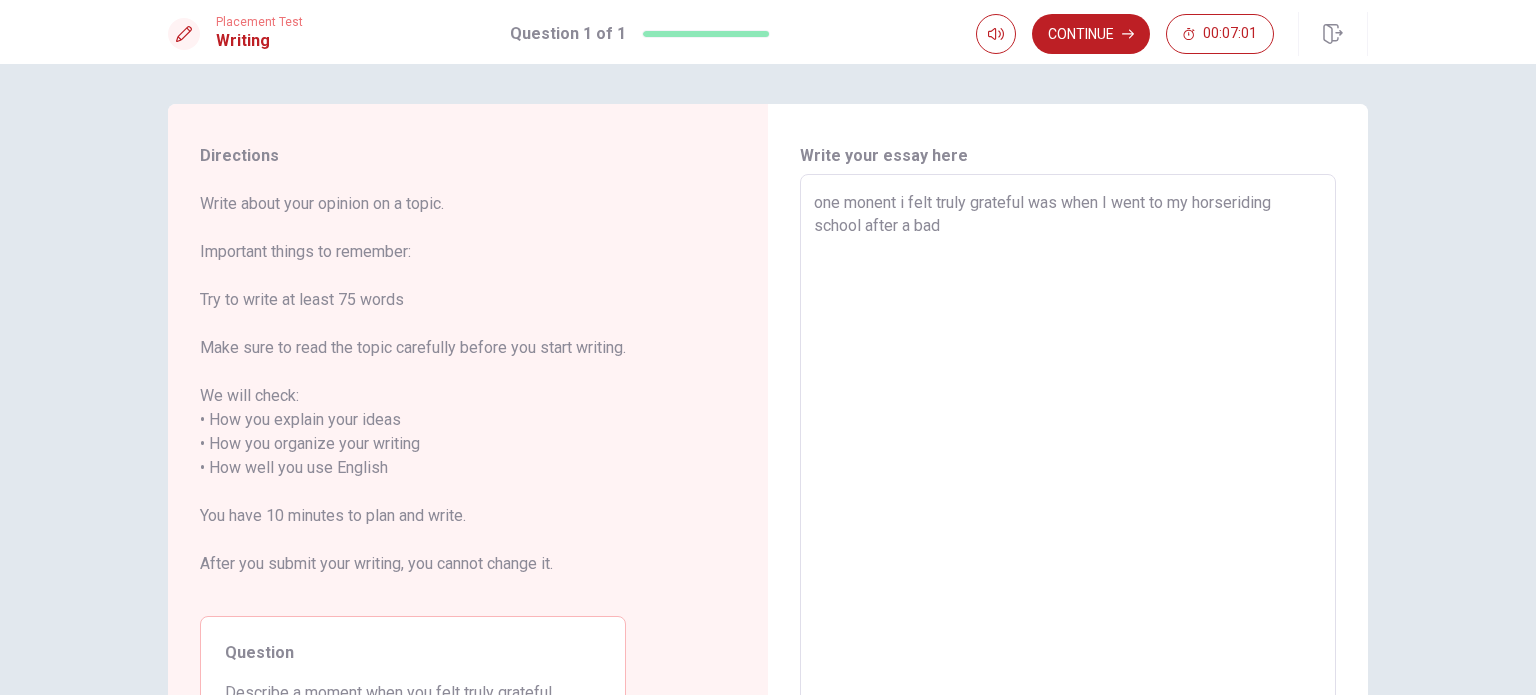 type on "x" 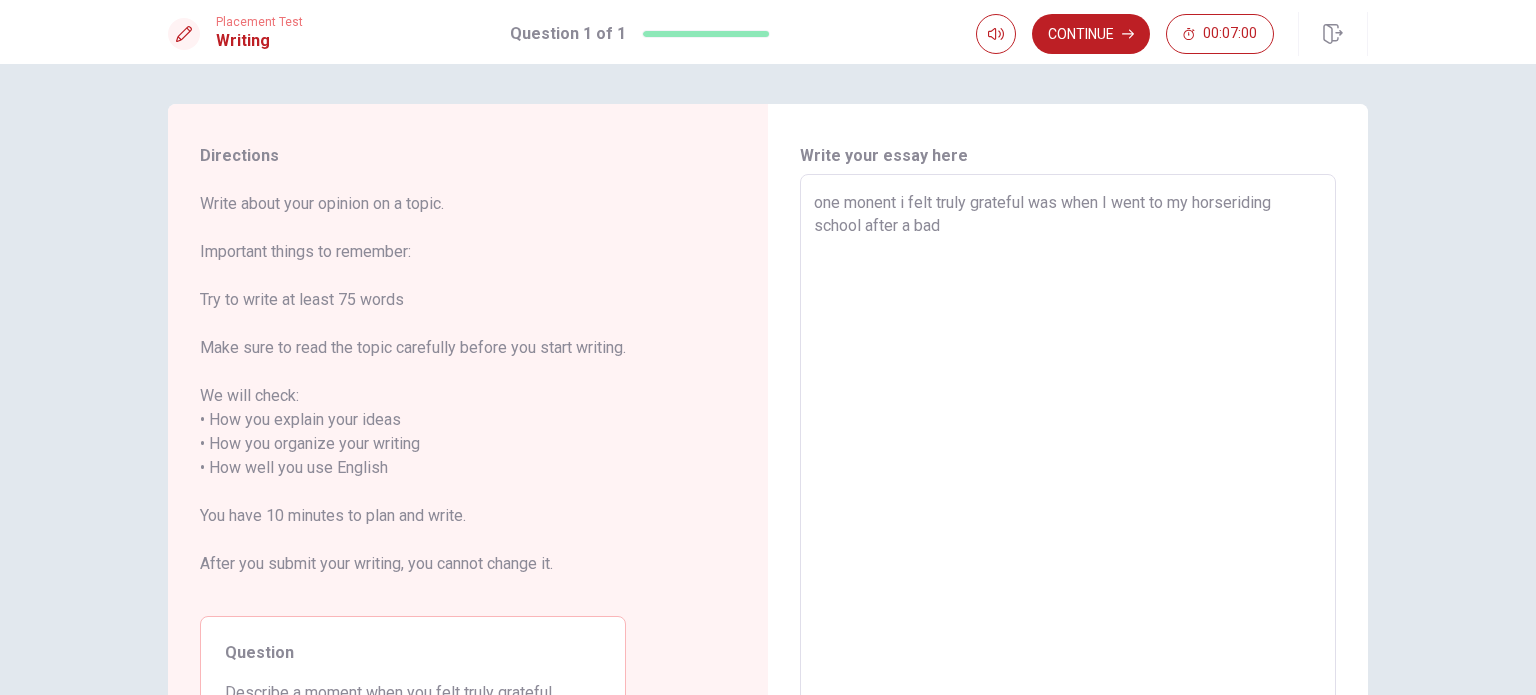 type on "one monent i felt truly grateful was when I went to my horseriding school after a bad f" 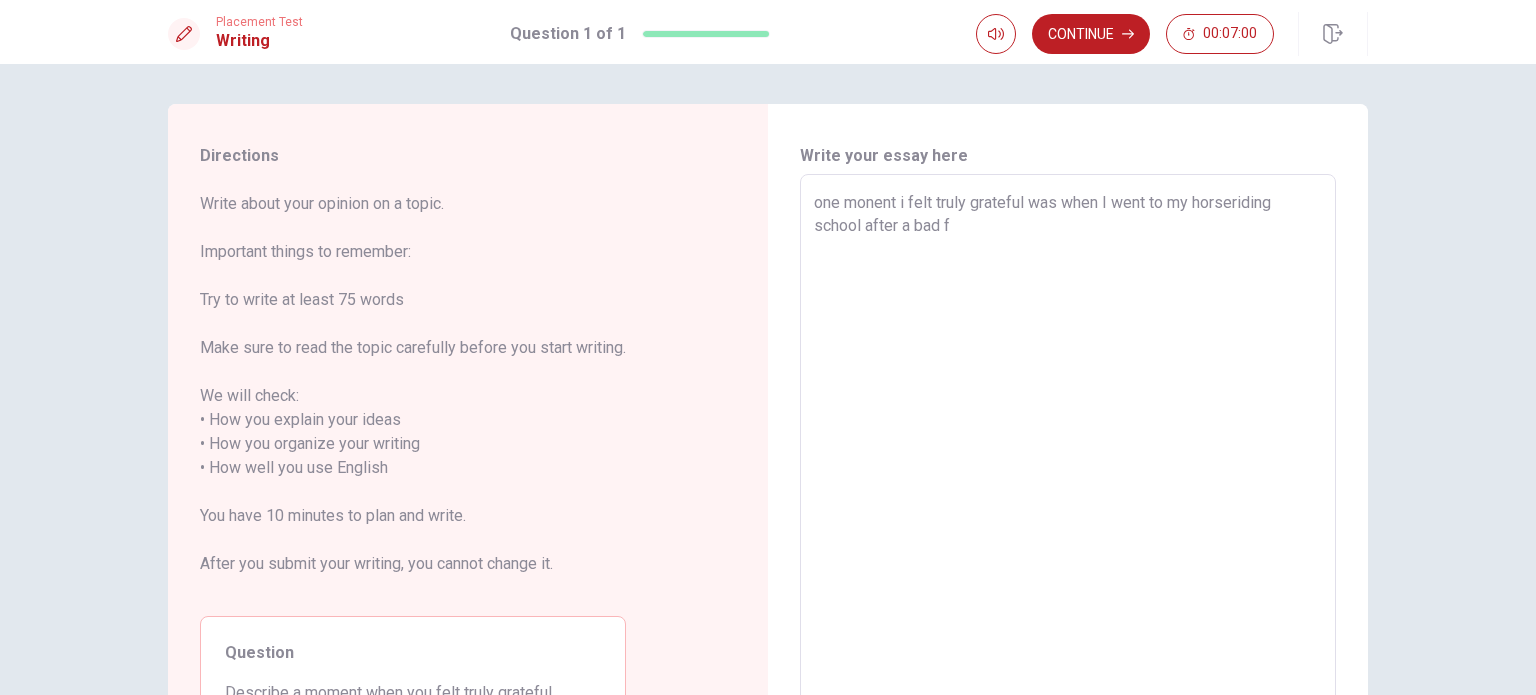 type on "x" 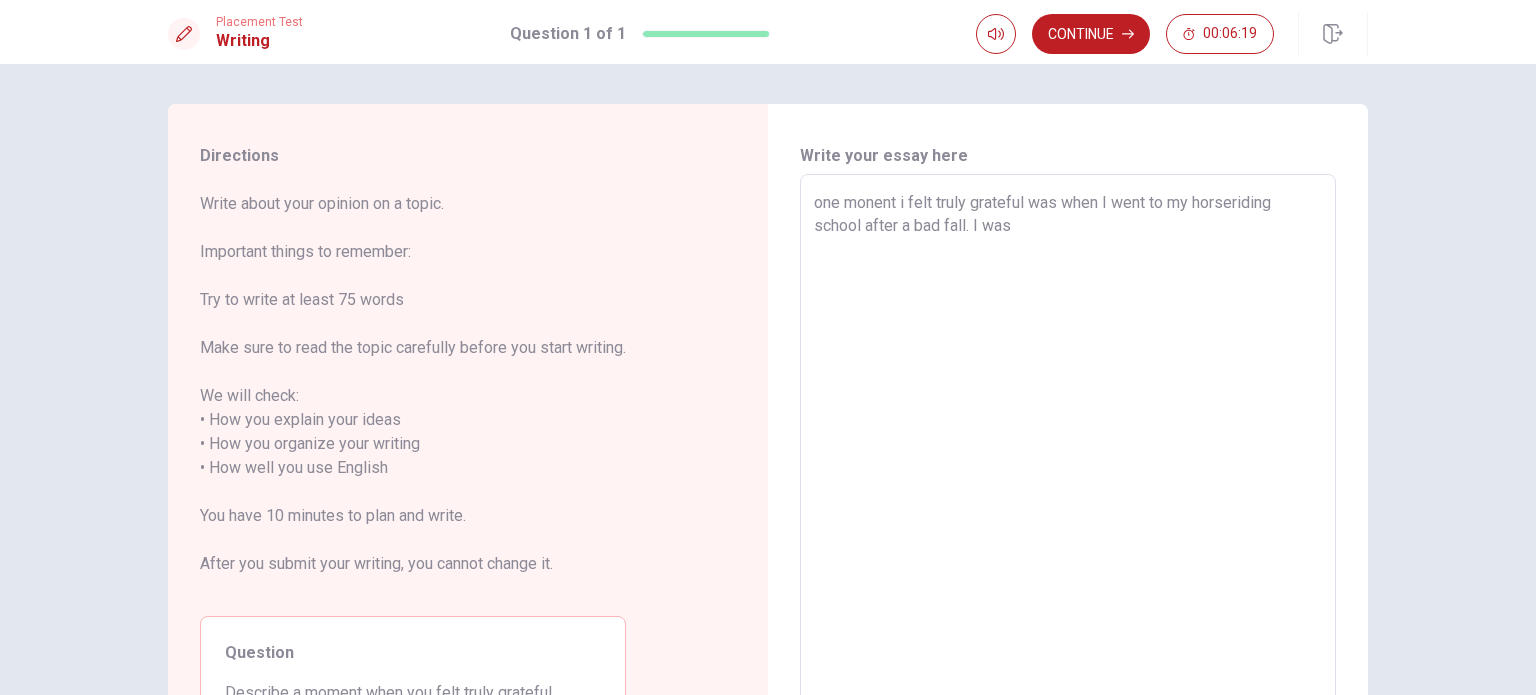 click on "one monent i felt truly grateful was when I went to my horseriding school after a bad fall. I was" at bounding box center (1068, 456) 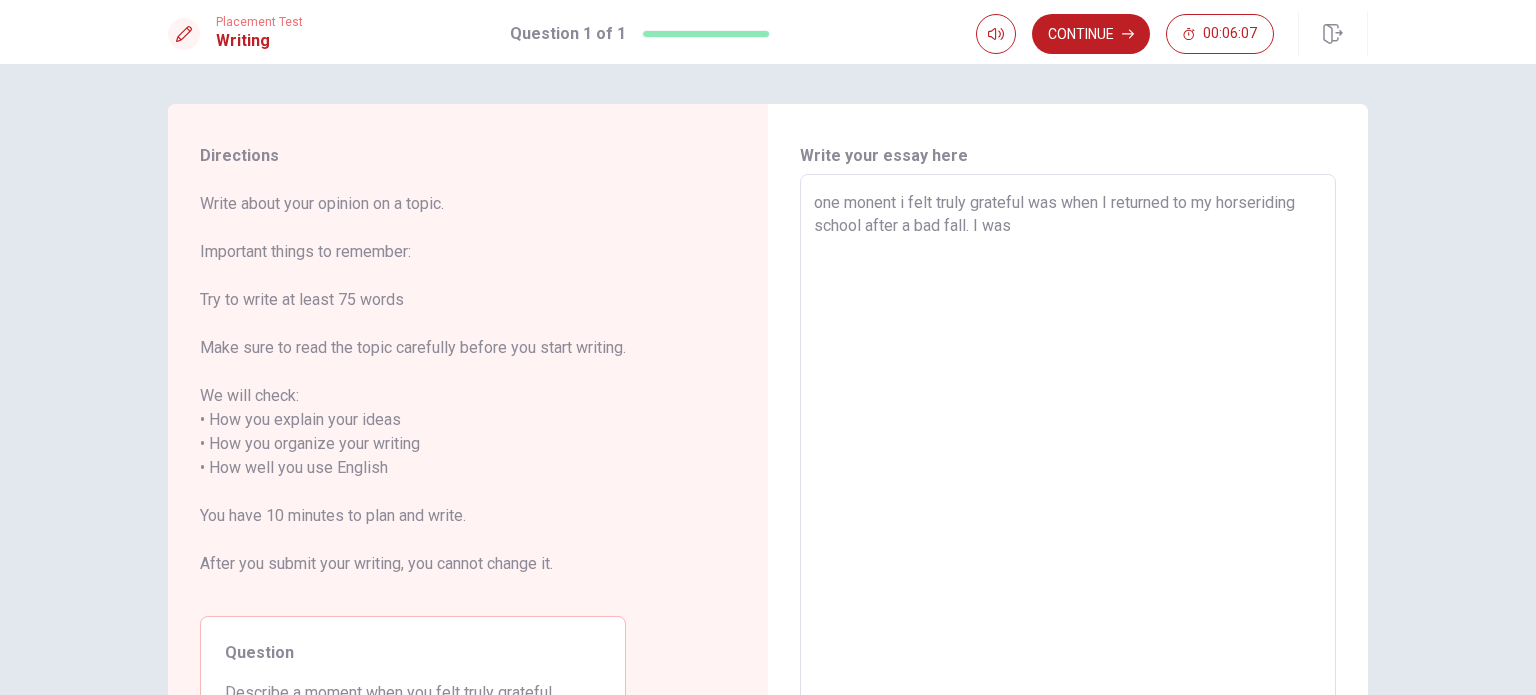 click on "one monent i felt truly grateful was when I returned to my horseriding school after a bad fall. I was" at bounding box center (1068, 456) 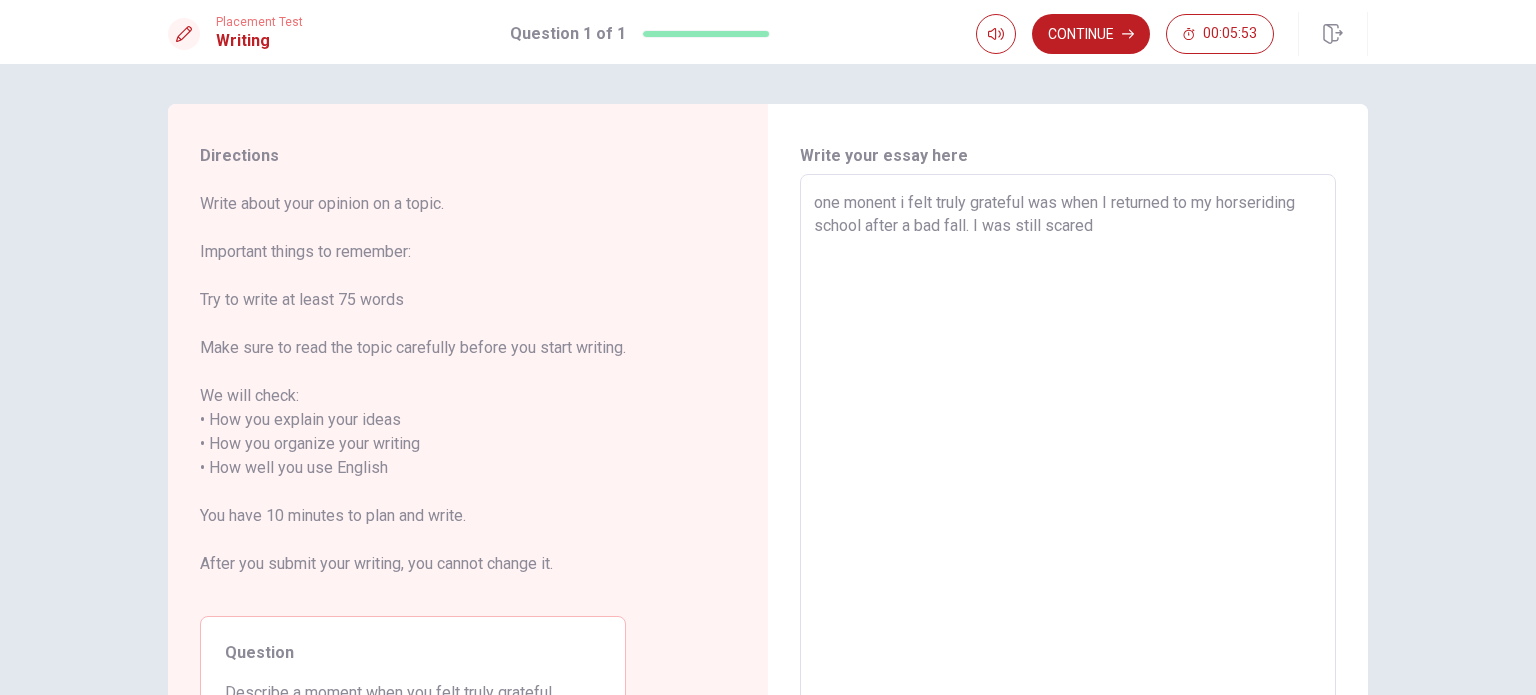 click on "one monent i felt truly grateful was when I returned to my horseriding school after a bad fall. I was still scared" at bounding box center (1068, 456) 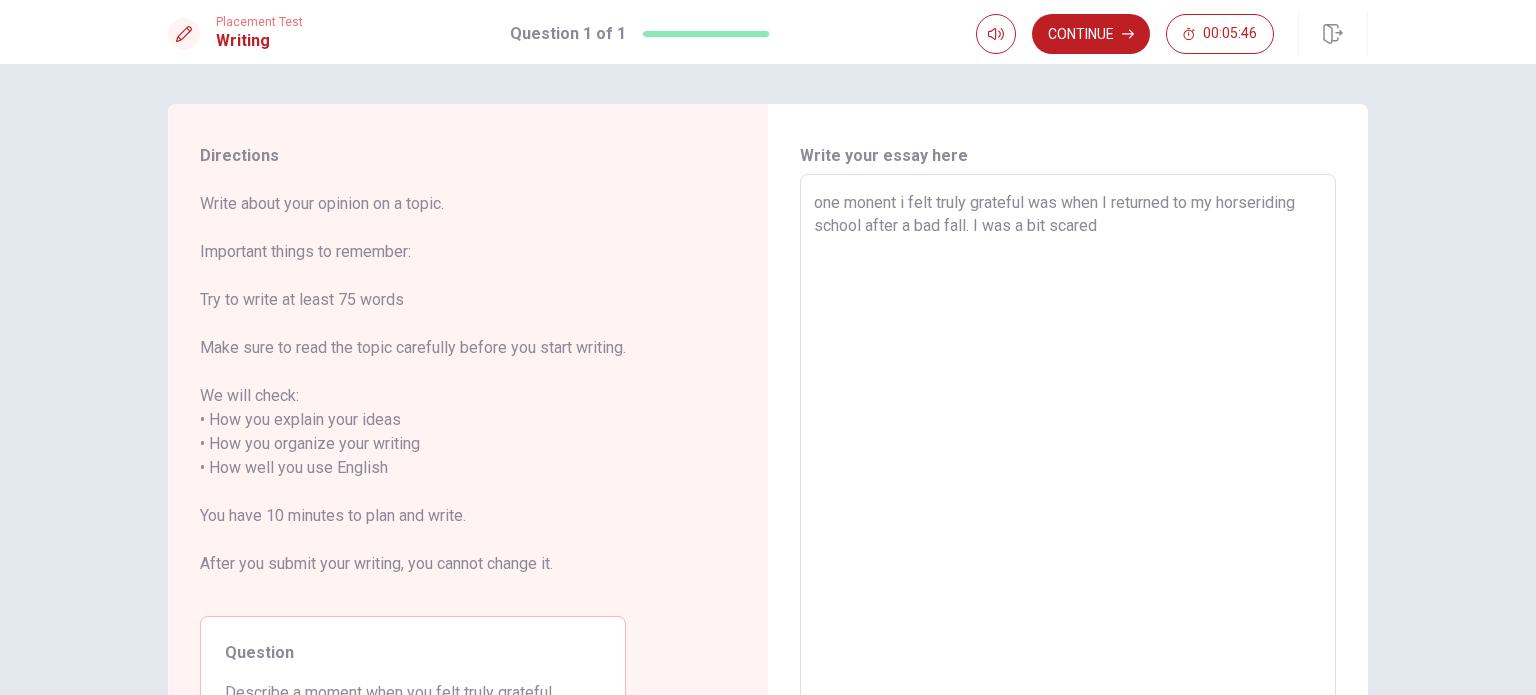 click on "one monent i felt truly grateful was when I returned to my horseriding school after a bad fall. I was a bit scared" at bounding box center (1068, 456) 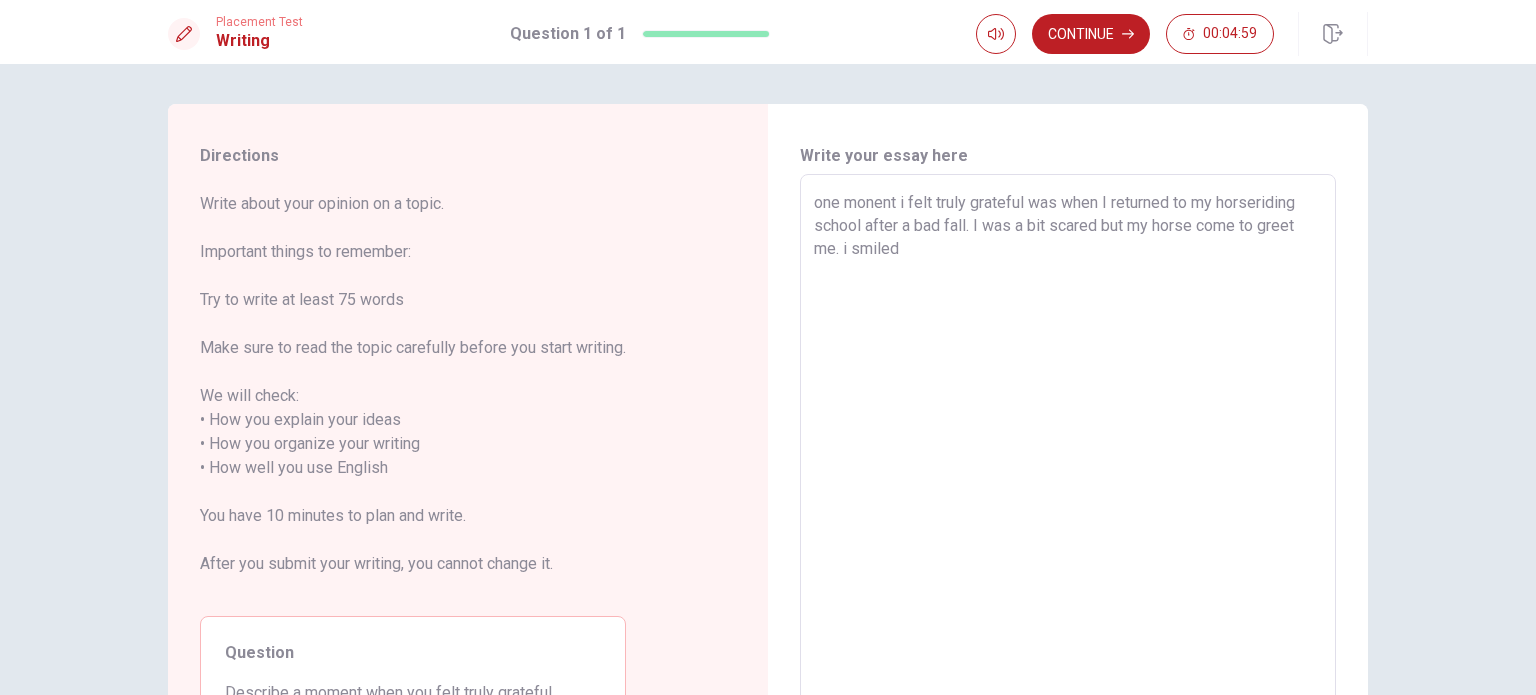click on "one monent i felt truly grateful was when I returned to my horseriding school after a bad fall. I was a bit scared but my horse come to greet me. i smiled" at bounding box center [1068, 456] 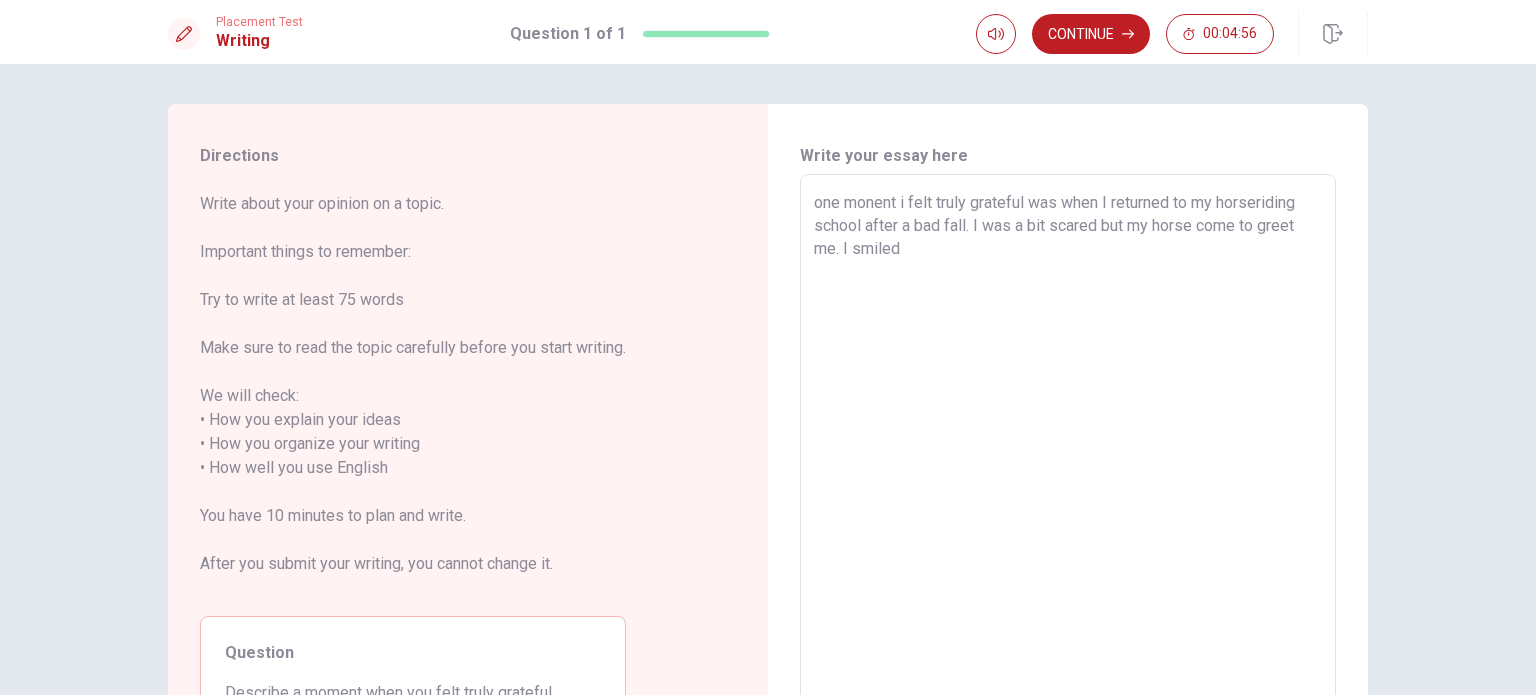 click on "one monent i felt truly grateful was when I returned to my horseriding school after a bad fall. I was a bit scared but my horse come to greet me. I smiled" at bounding box center [1068, 456] 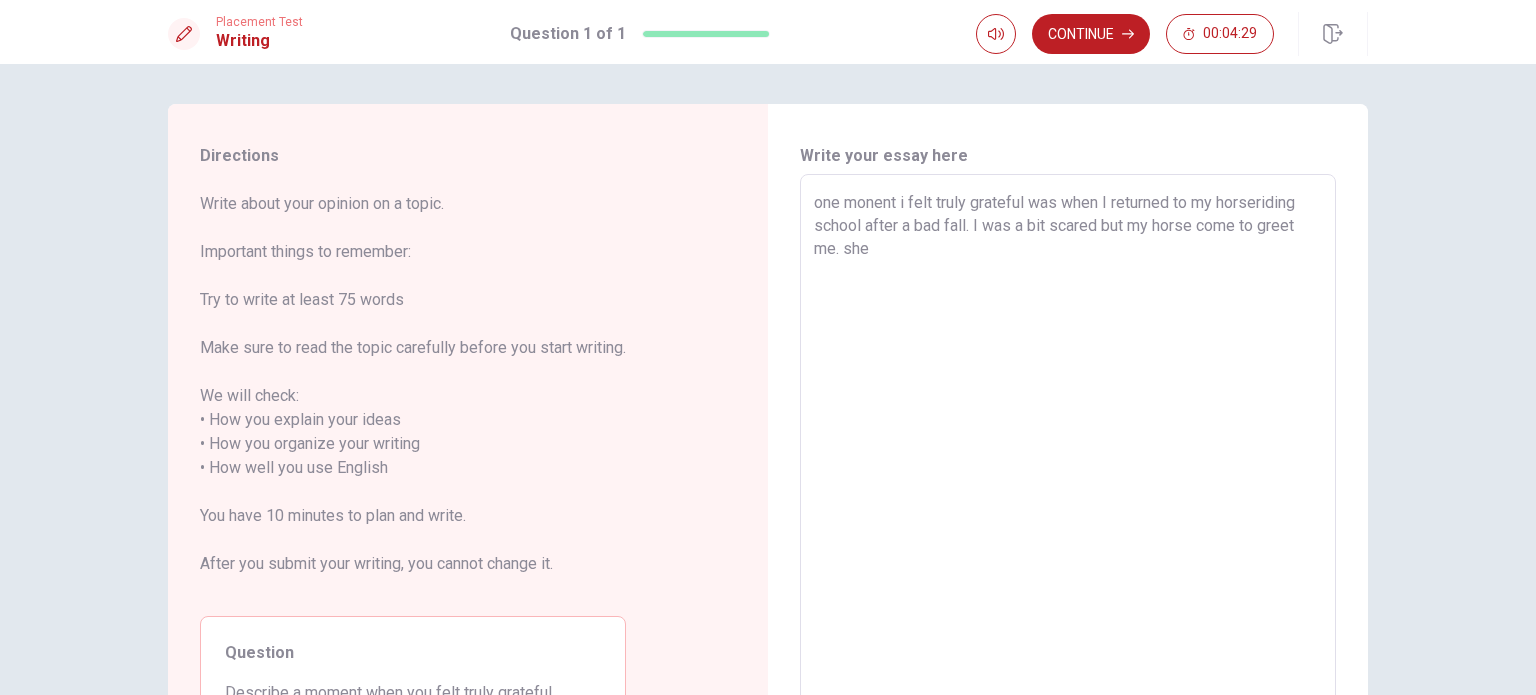click on "one monent i felt truly grateful was when I returned to my horseriding school after a bad fall. I was a bit scared but my horse come to greet me. she" at bounding box center (1068, 456) 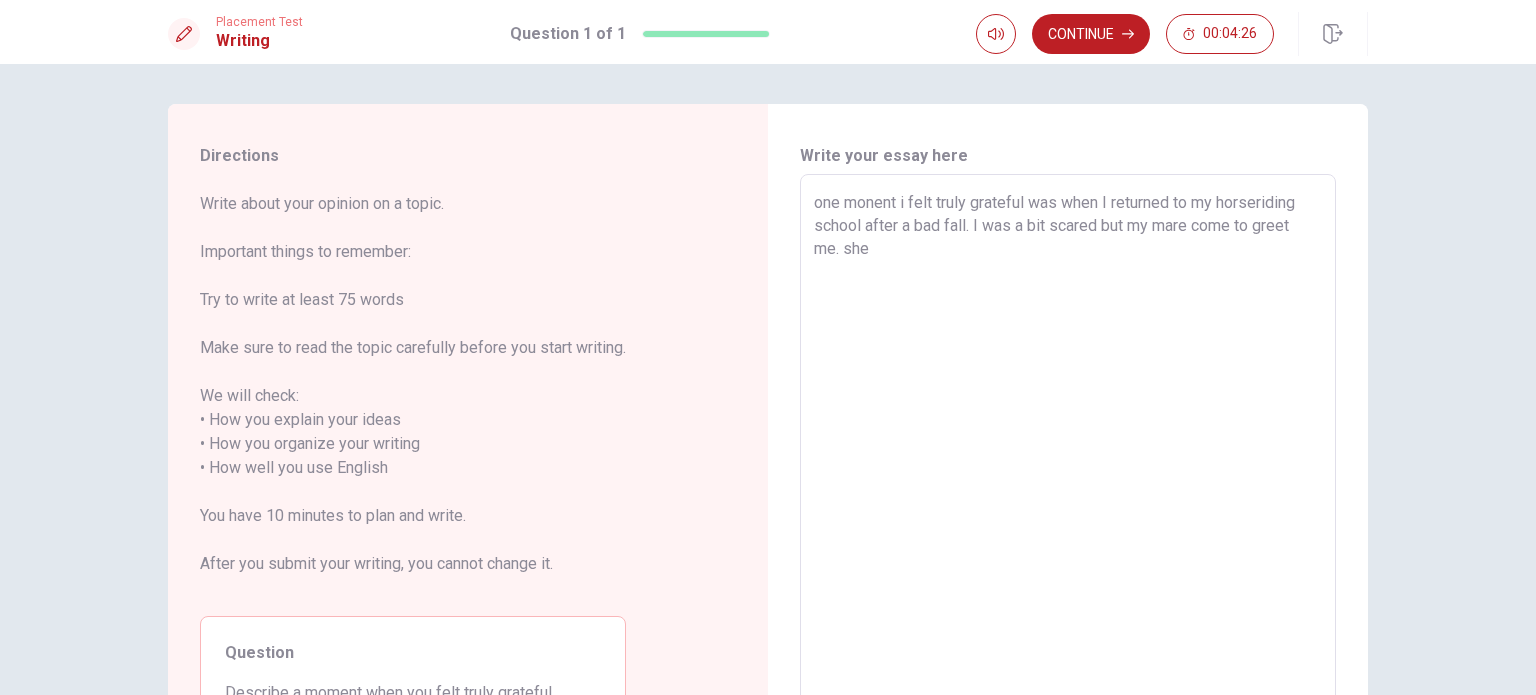 click on "one monent i felt truly grateful was when I returned to my horseriding school after a bad fall. I was a bit scared but my mare come to greet me. she" at bounding box center [1068, 456] 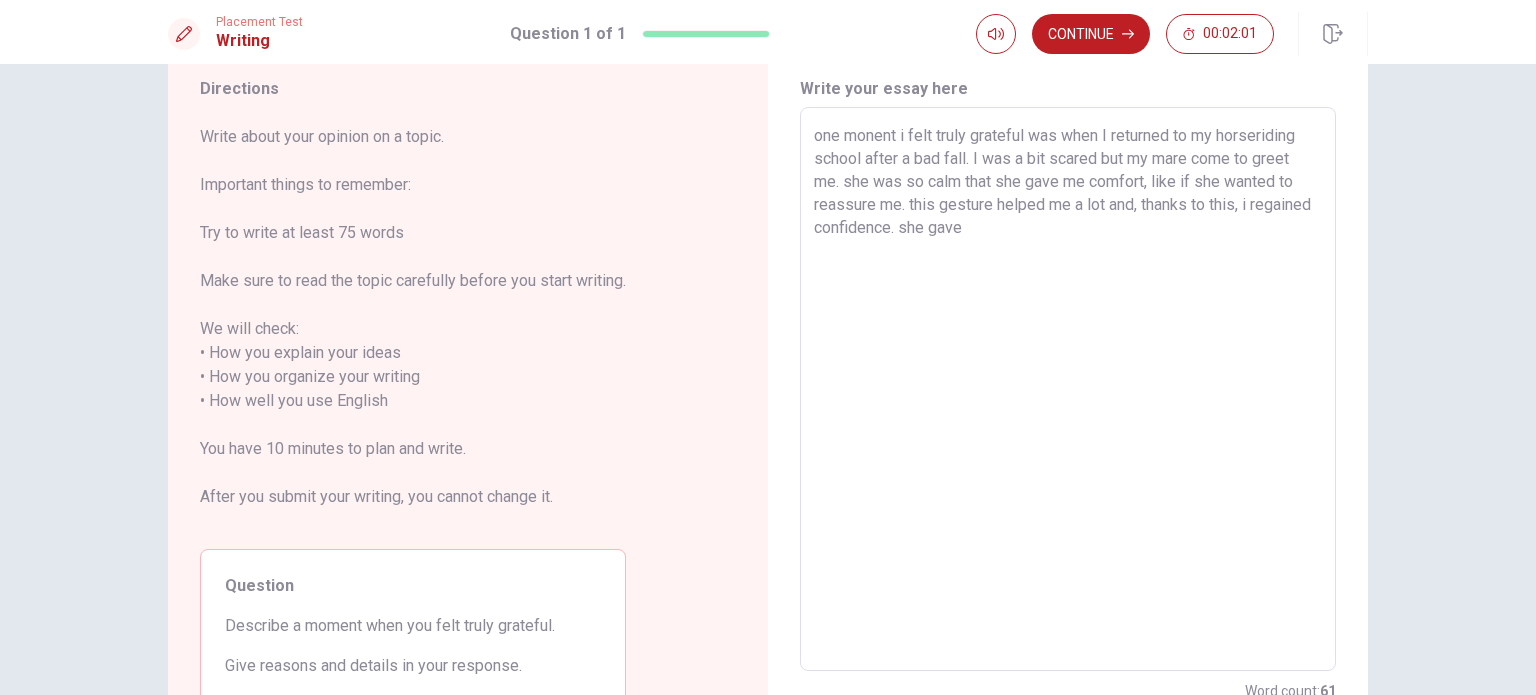 scroll, scrollTop: 44, scrollLeft: 0, axis: vertical 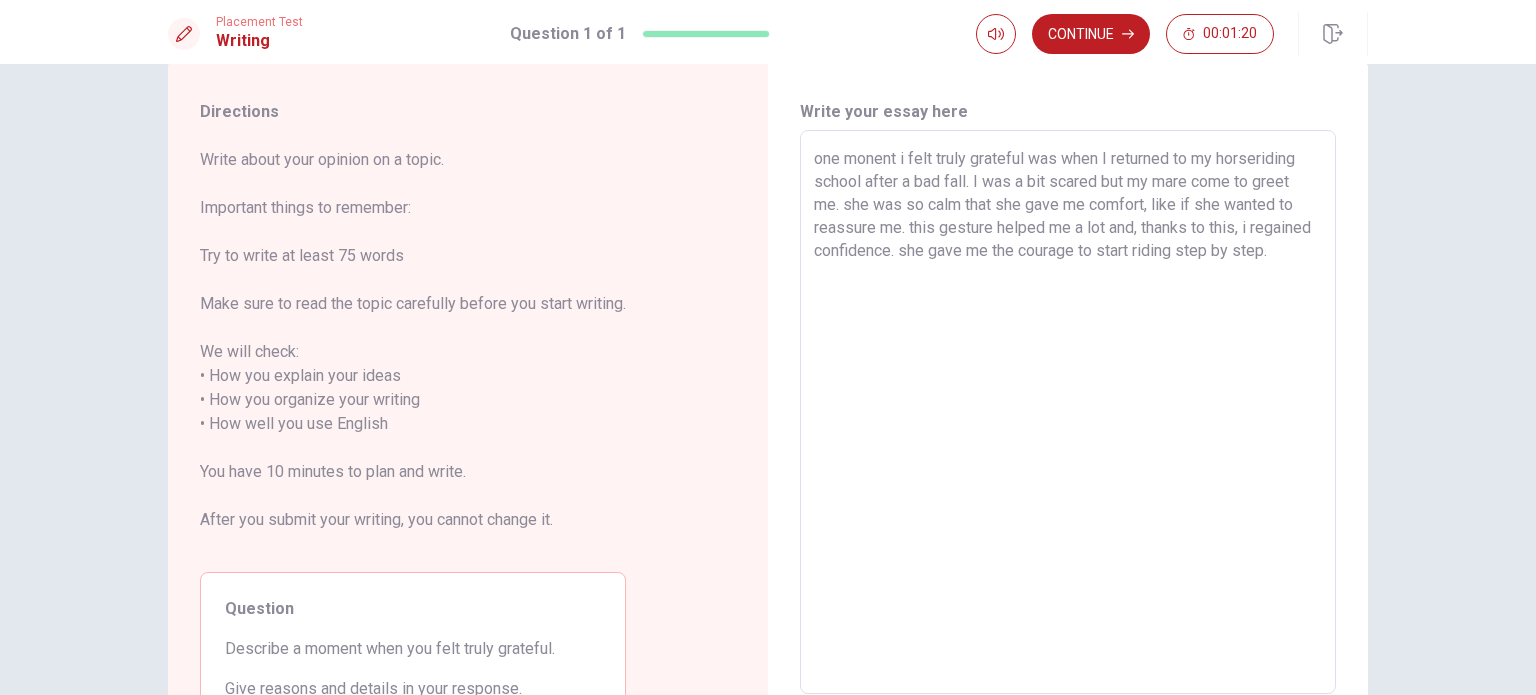 click on "one monent i felt truly grateful was when I returned to my horseriding school after a bad fall. I was a bit scared but my mare come to greet me. she was so calm that she gave me comfort, like if she wanted to reassure me. this gesture helped me a lot and, thanks to this, i regained confidence. she gave me the courage to start riding step by step." at bounding box center [1068, 412] 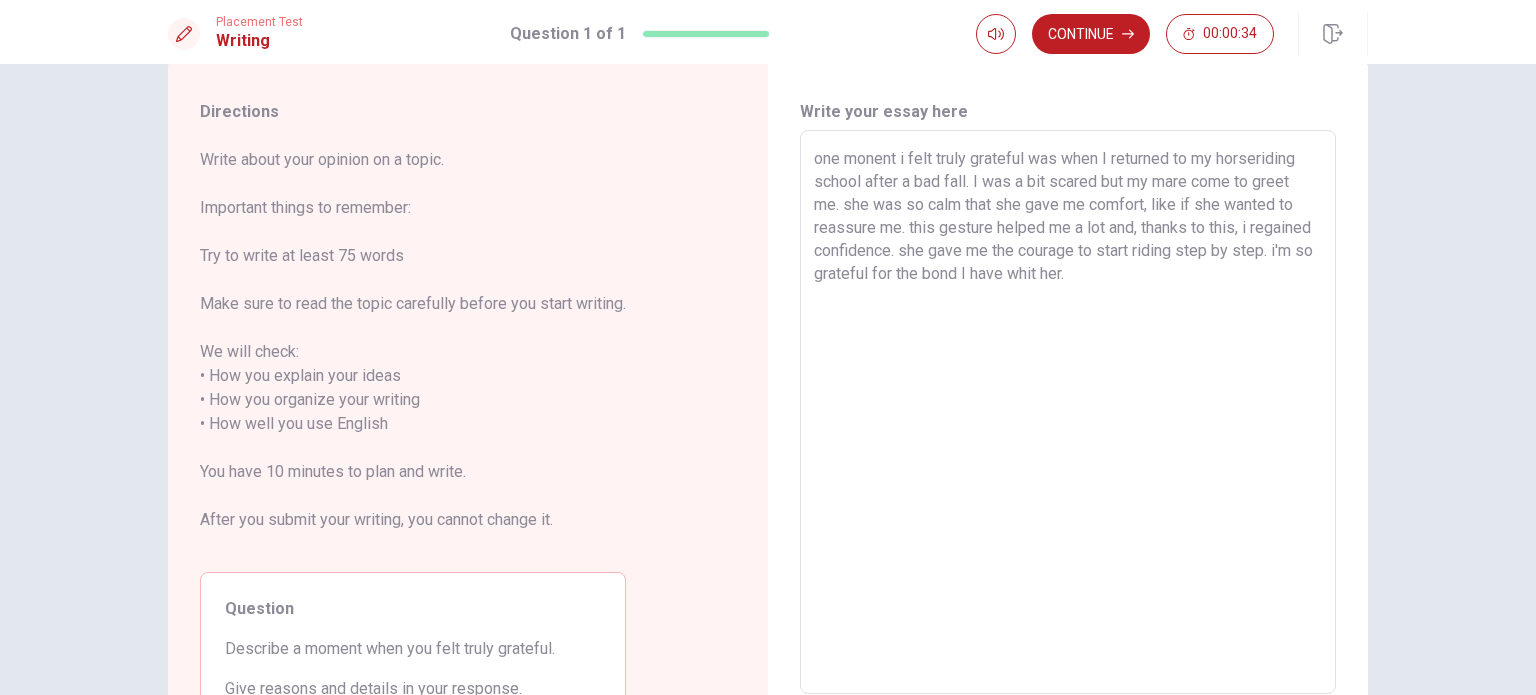 click on "one monent i felt truly grateful was when I returned to my horseriding school after a bad fall. I was a bit scared but my mare come to greet me. she was so calm that she gave me comfort, like if she wanted to reassure me. this gesture helped me a lot and, thanks to this, i regained confidence. she gave me the courage to start riding step by step. i'm so grateful for the bond I have whit her." at bounding box center (1068, 412) 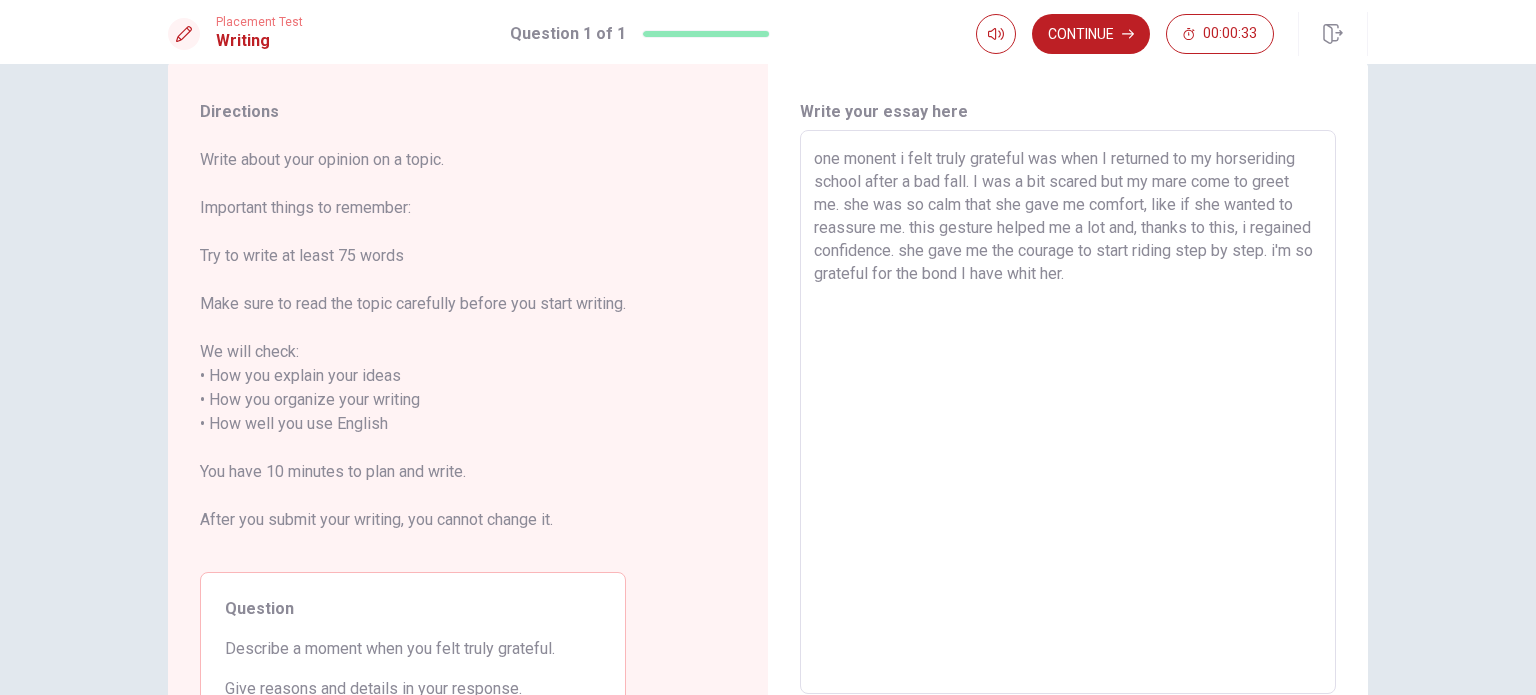 click on "one monent i felt truly grateful was when I returned to my horseriding school after a bad fall. I was a bit scared but my mare come to greet me. she was so calm that she gave me comfort, like if she wanted to reassure me. this gesture helped me a lot and, thanks to this, i regained confidence. she gave me the courage to start riding step by step. i'm so grateful for the bond I have whit her." at bounding box center (1068, 412) 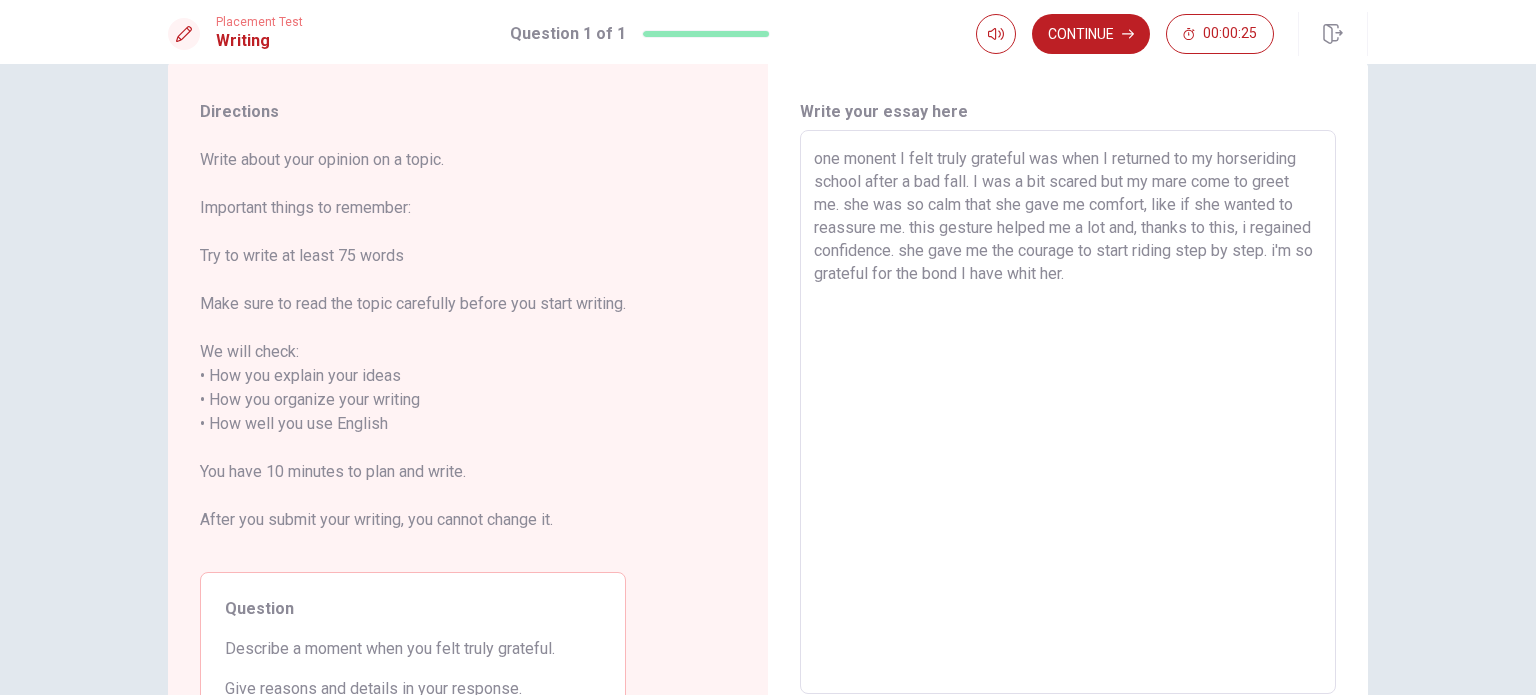 click on "one monent I felt truly grateful was when I returned to my horseriding school after a bad fall. I was a bit scared but my mare come to greet me. she was so calm that she gave me comfort, like if she wanted to reassure me. this gesture helped me a lot and, thanks to this, i regained confidence. she gave me the courage to start riding step by step. i'm so grateful for the bond I have whit her." at bounding box center [1068, 412] 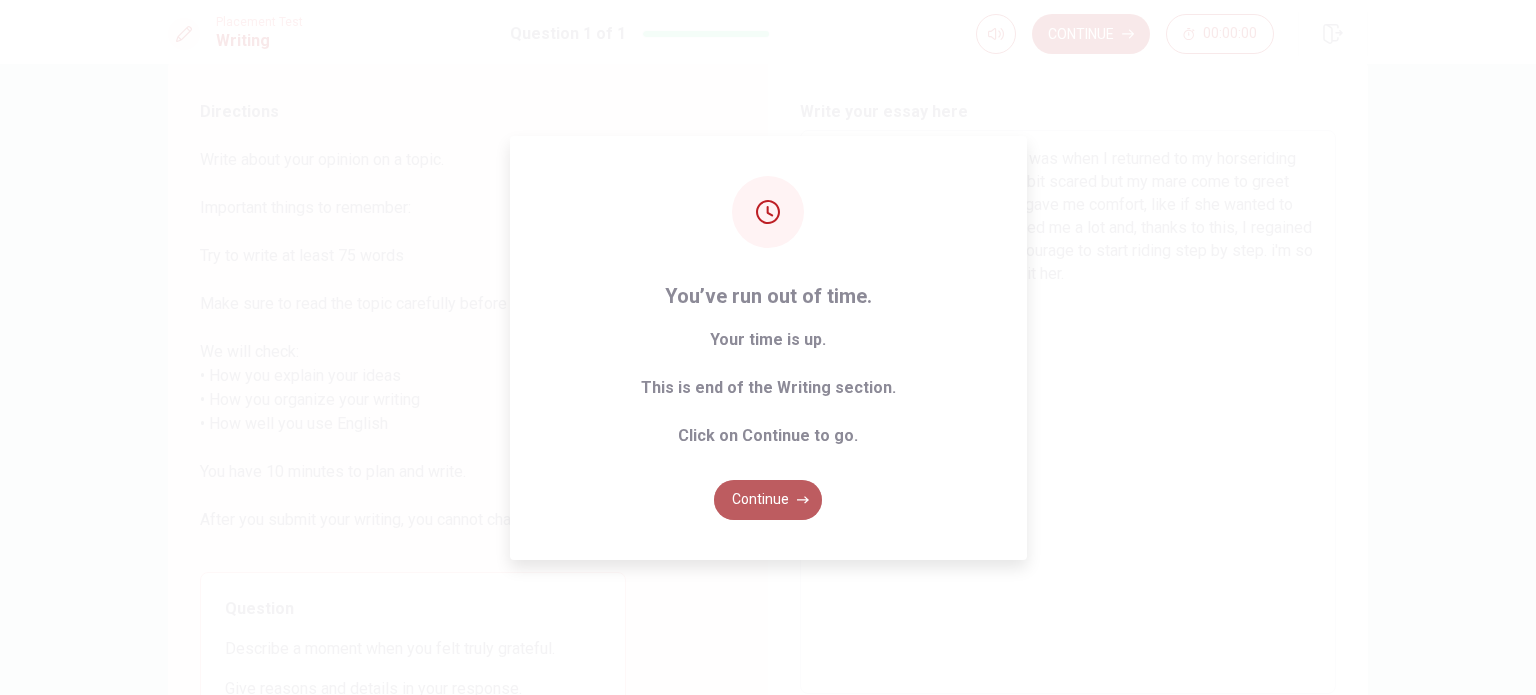 click 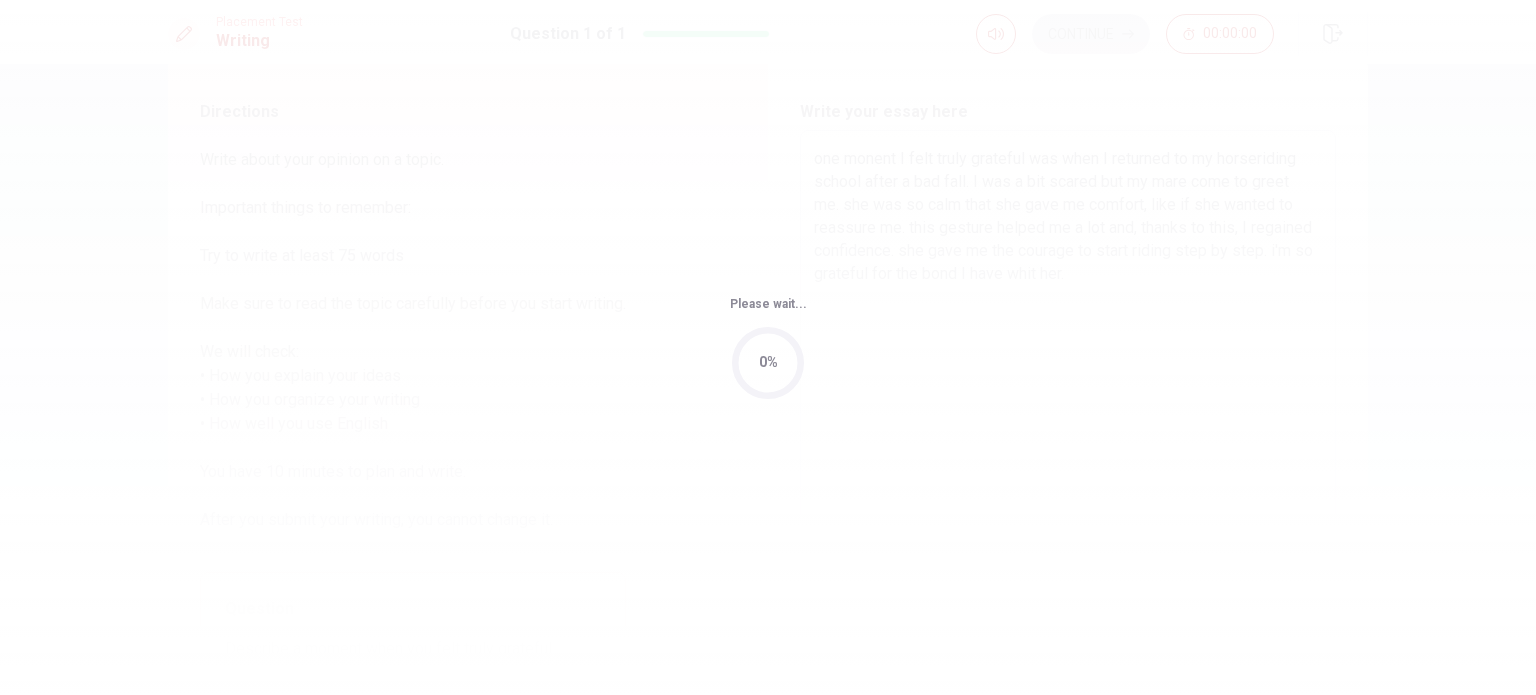 scroll, scrollTop: 0, scrollLeft: 0, axis: both 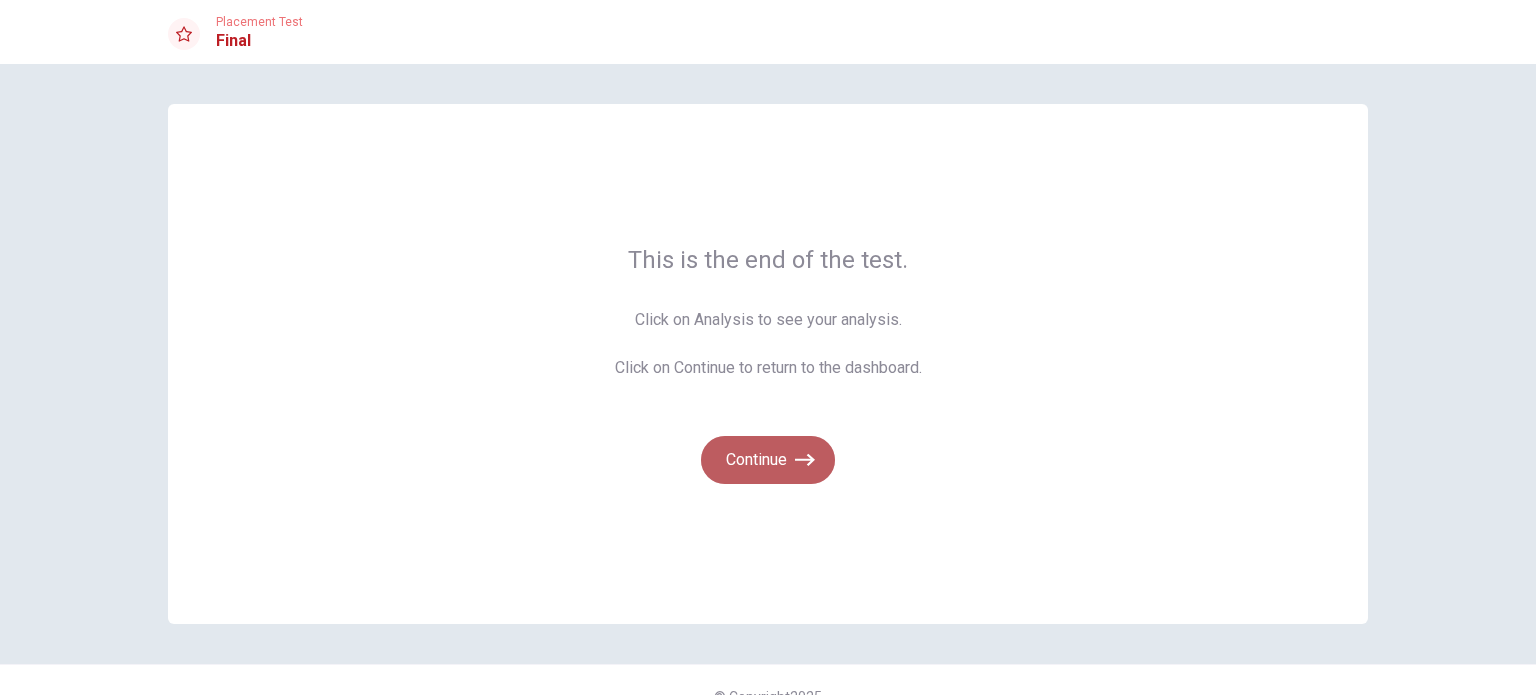 click on "Continue" at bounding box center (768, 460) 